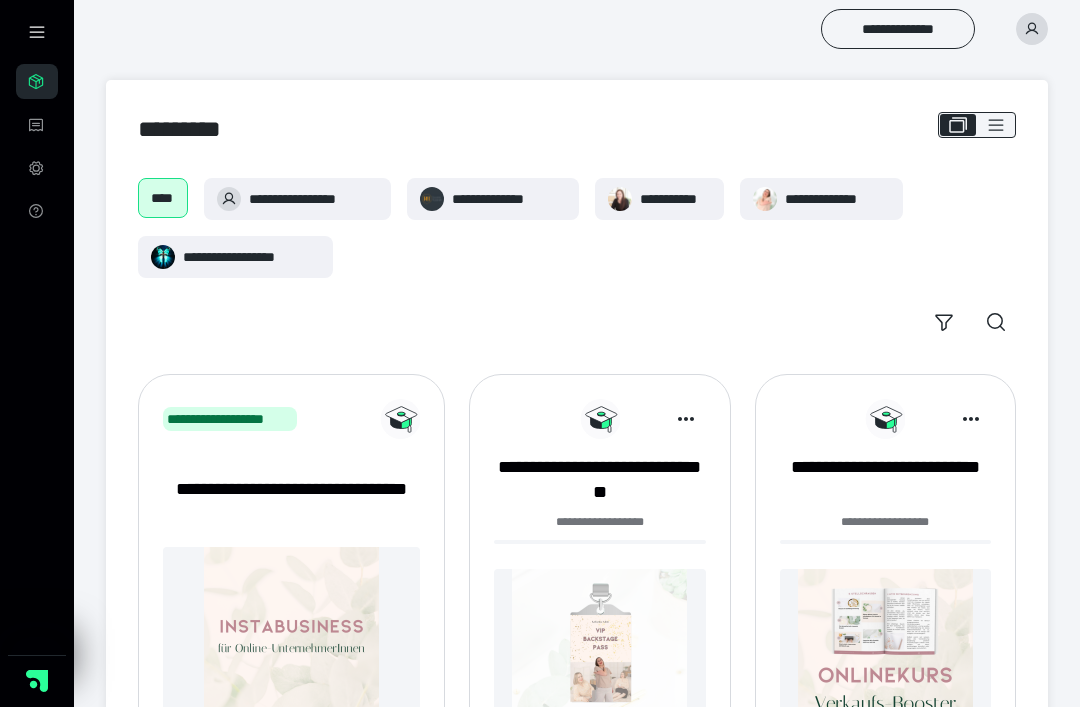 scroll, scrollTop: 0, scrollLeft: 0, axis: both 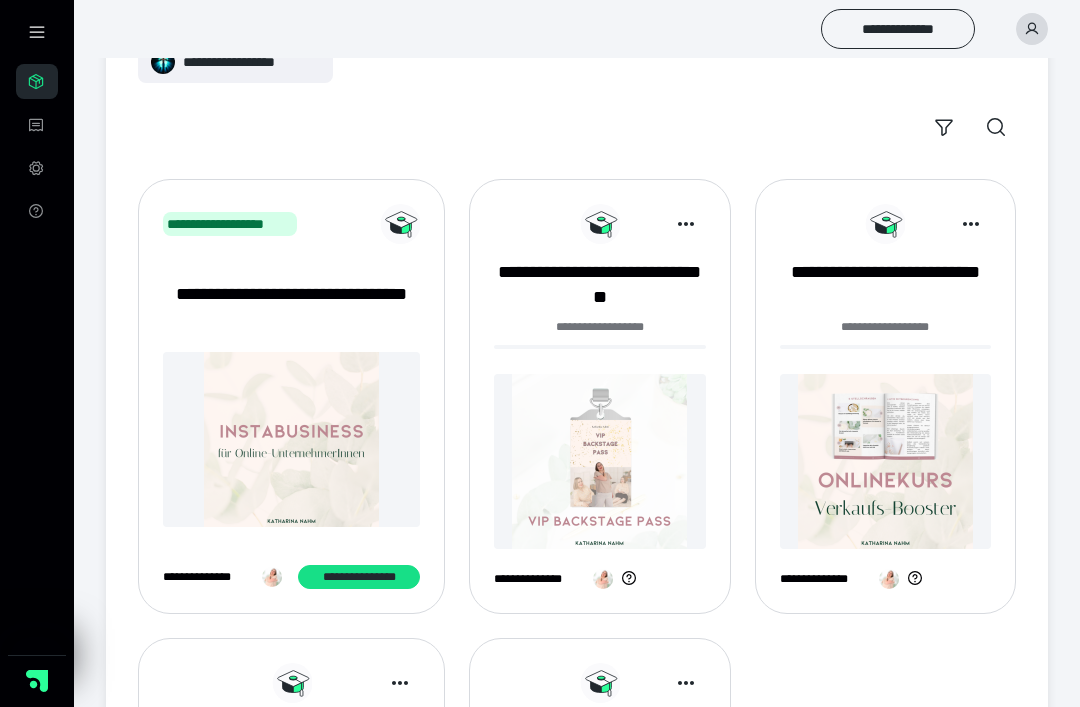 click at bounding box center (885, 347) 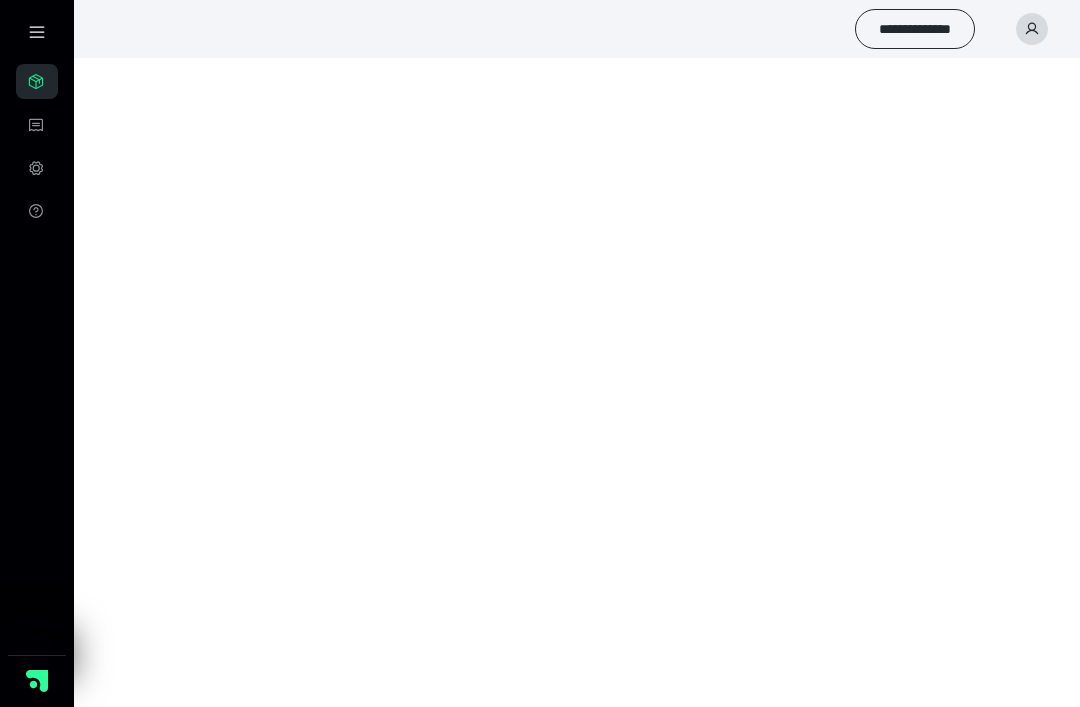 scroll, scrollTop: 0, scrollLeft: 0, axis: both 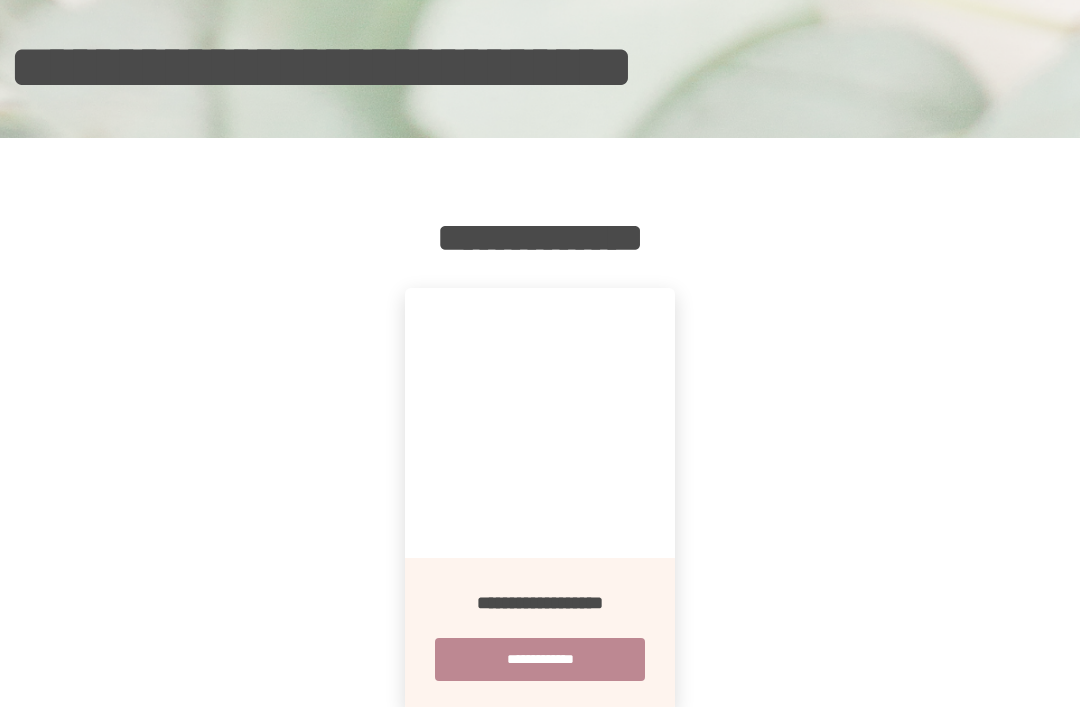 click on "**********" at bounding box center [540, 634] 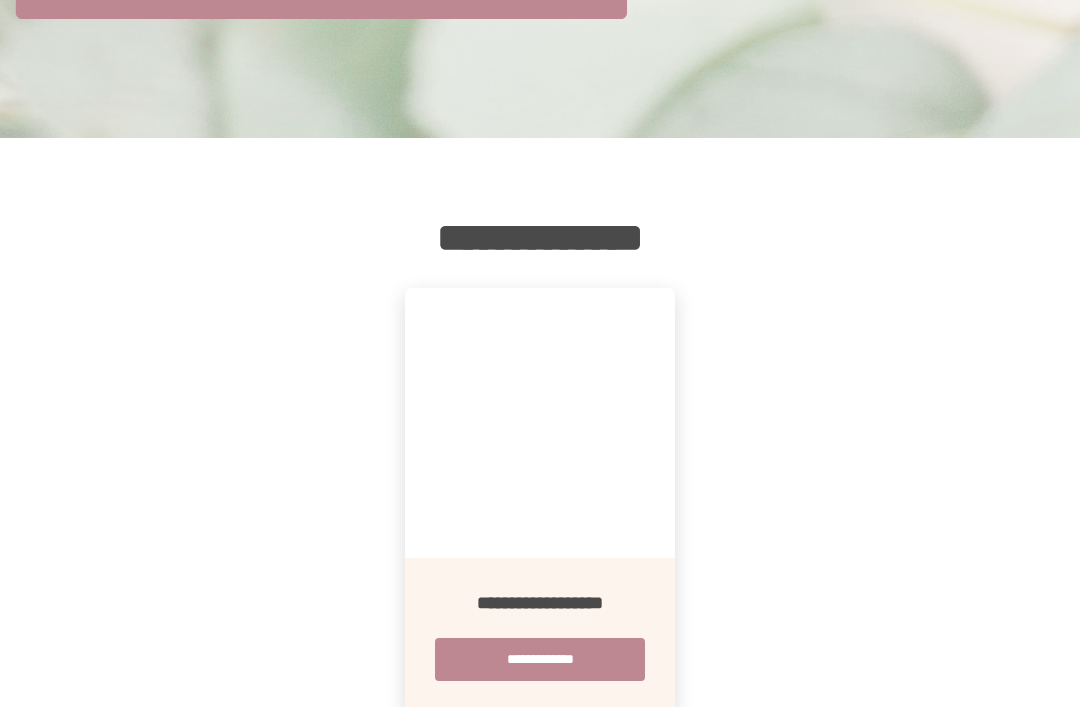 scroll, scrollTop: 0, scrollLeft: 0, axis: both 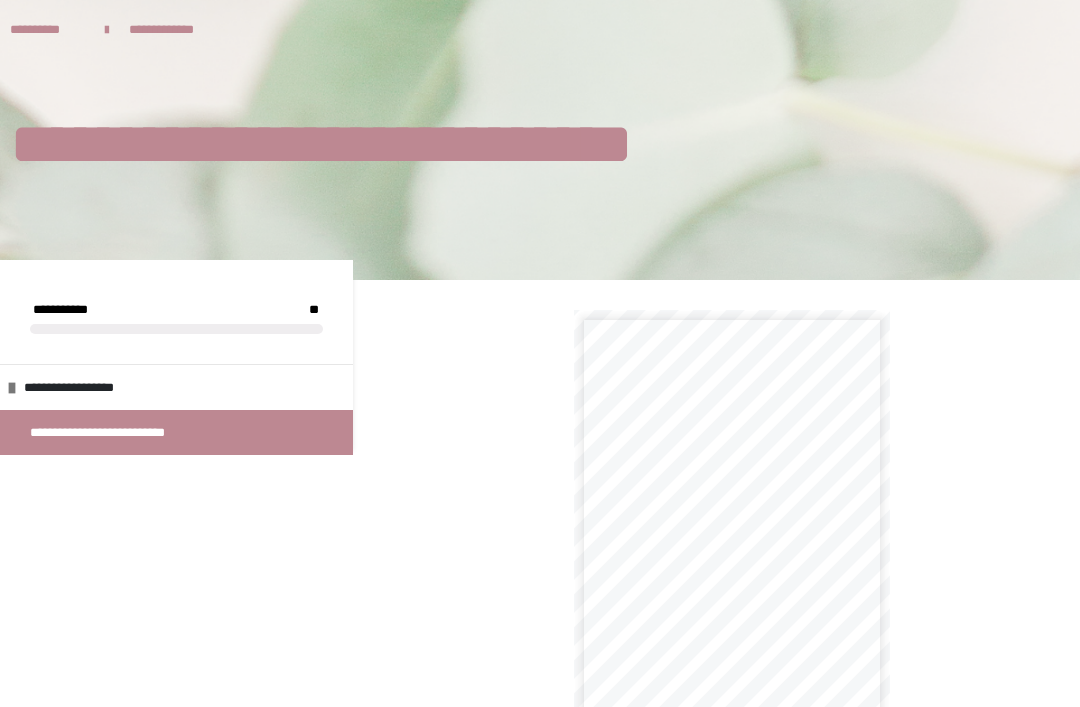 click on "**********" at bounding box center (116, 432) 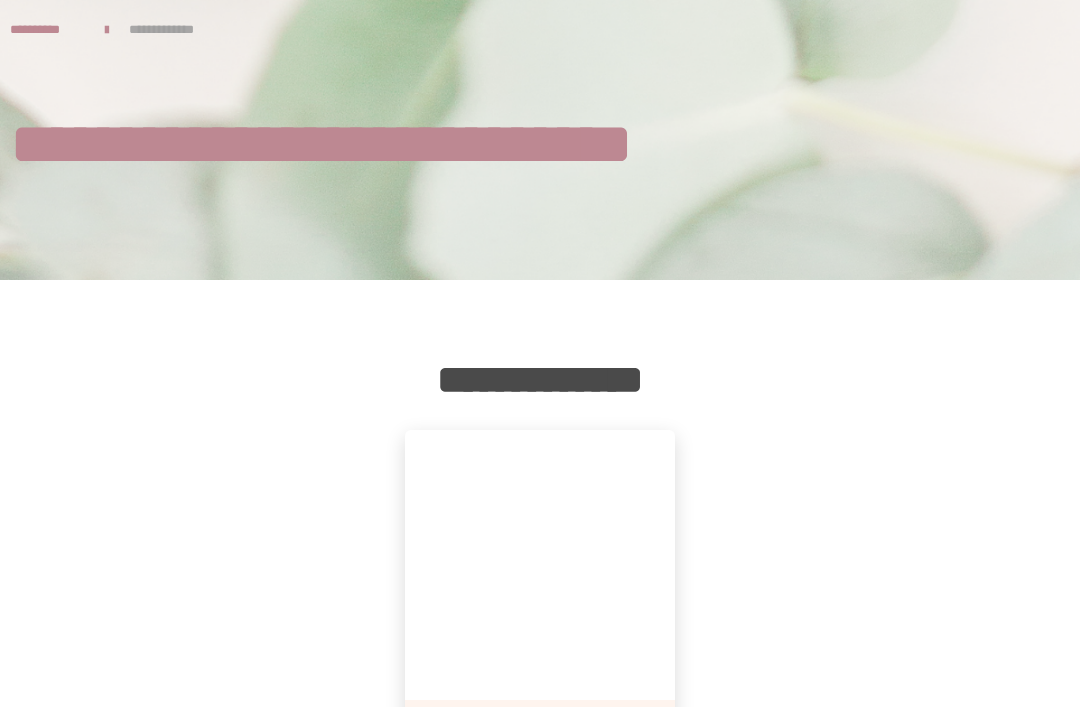 scroll, scrollTop: 64, scrollLeft: 0, axis: vertical 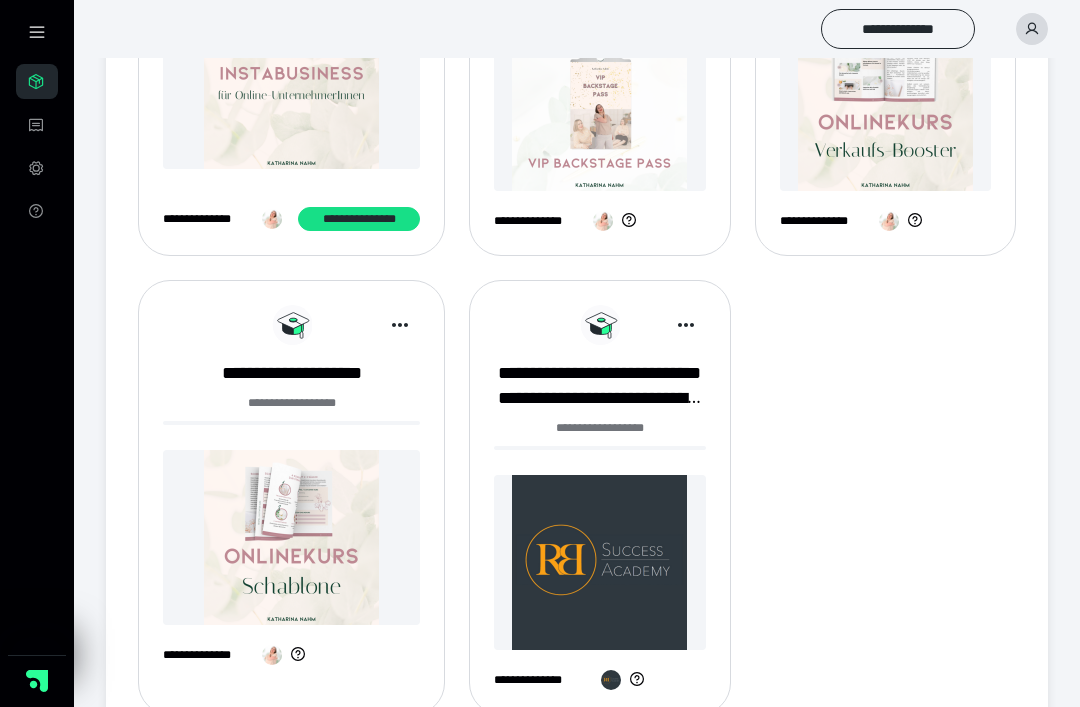 click at bounding box center [291, 537] 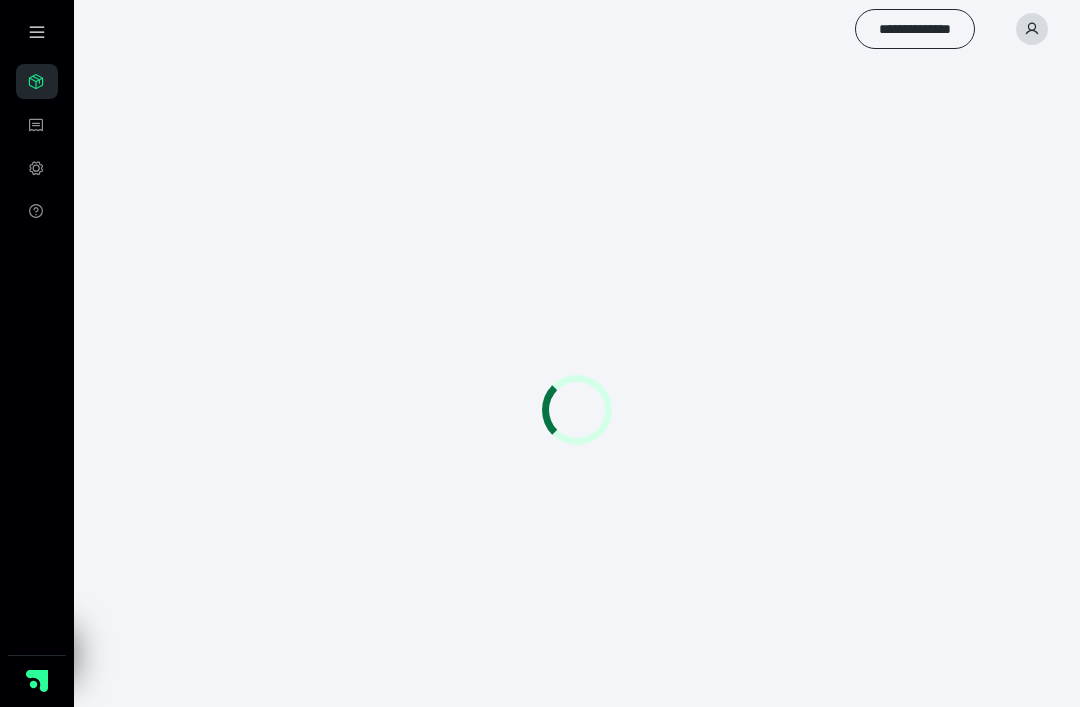 scroll, scrollTop: 0, scrollLeft: 0, axis: both 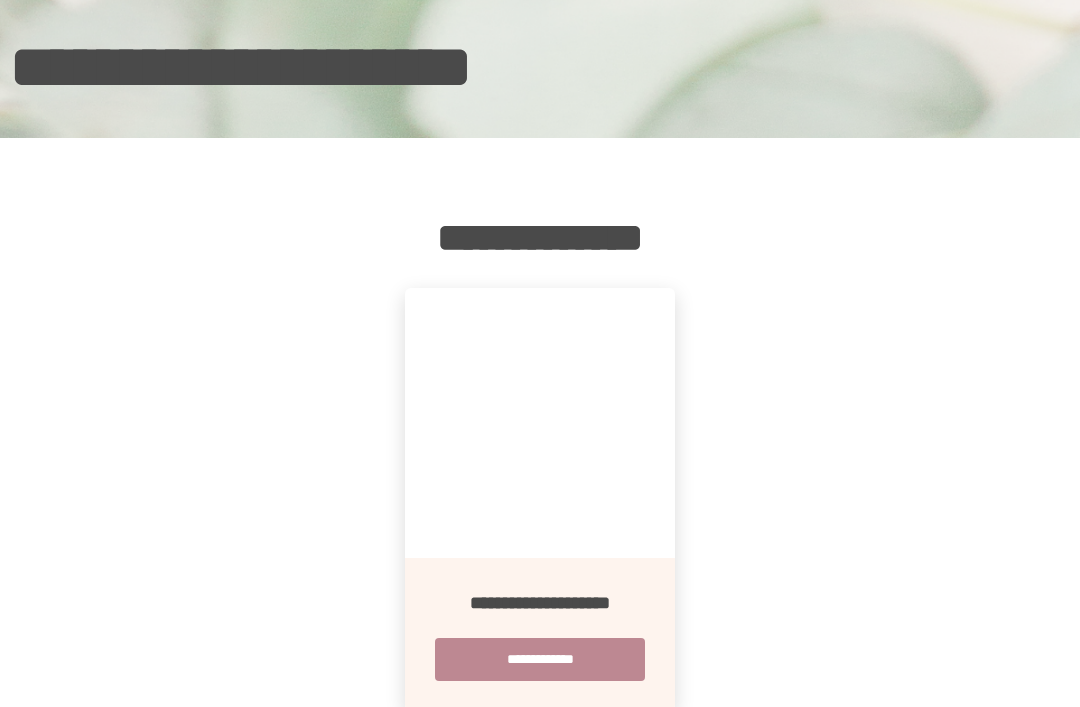 click on "**********" at bounding box center (540, 659) 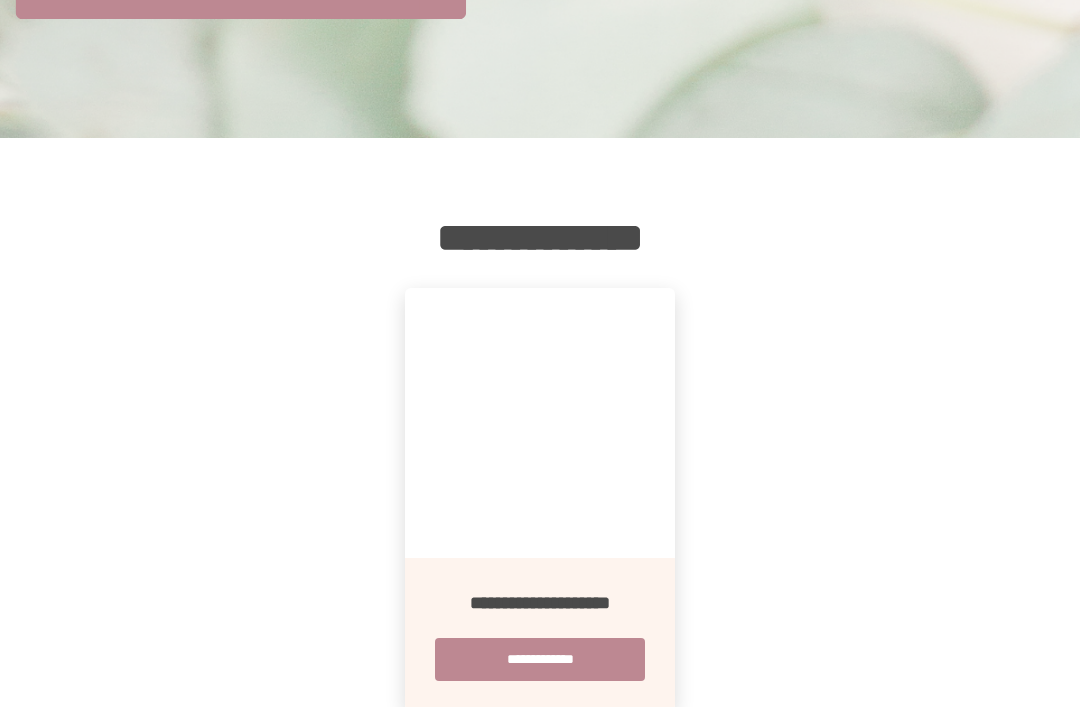 scroll, scrollTop: 0, scrollLeft: 0, axis: both 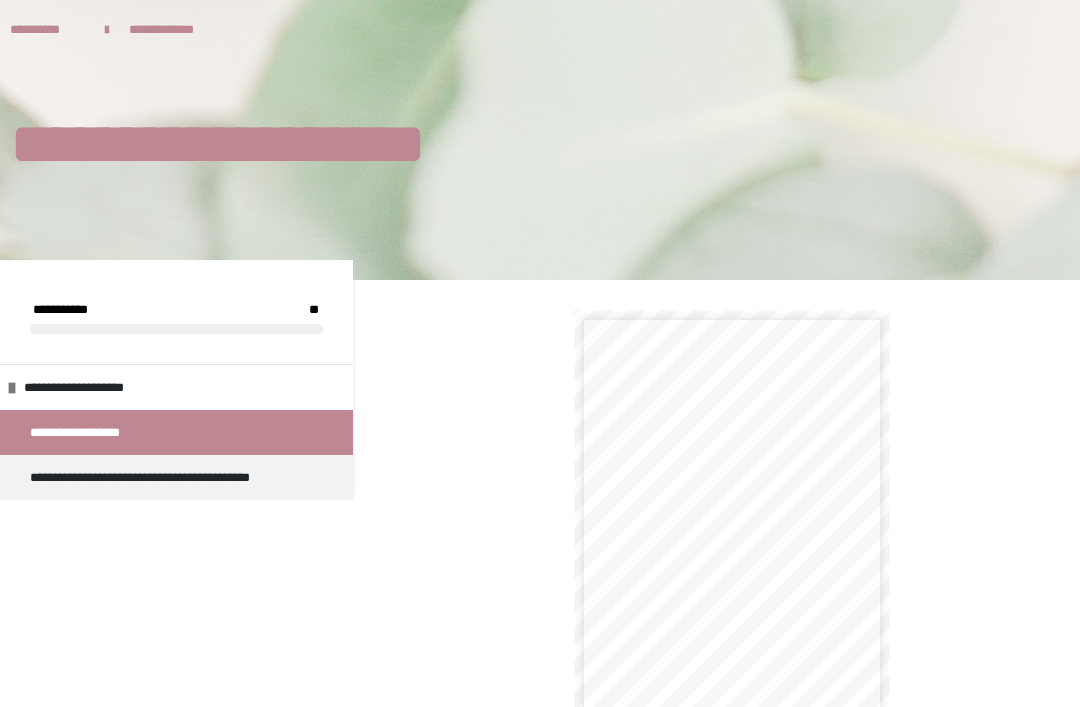 click on "**********" at bounding box center [731, 574] 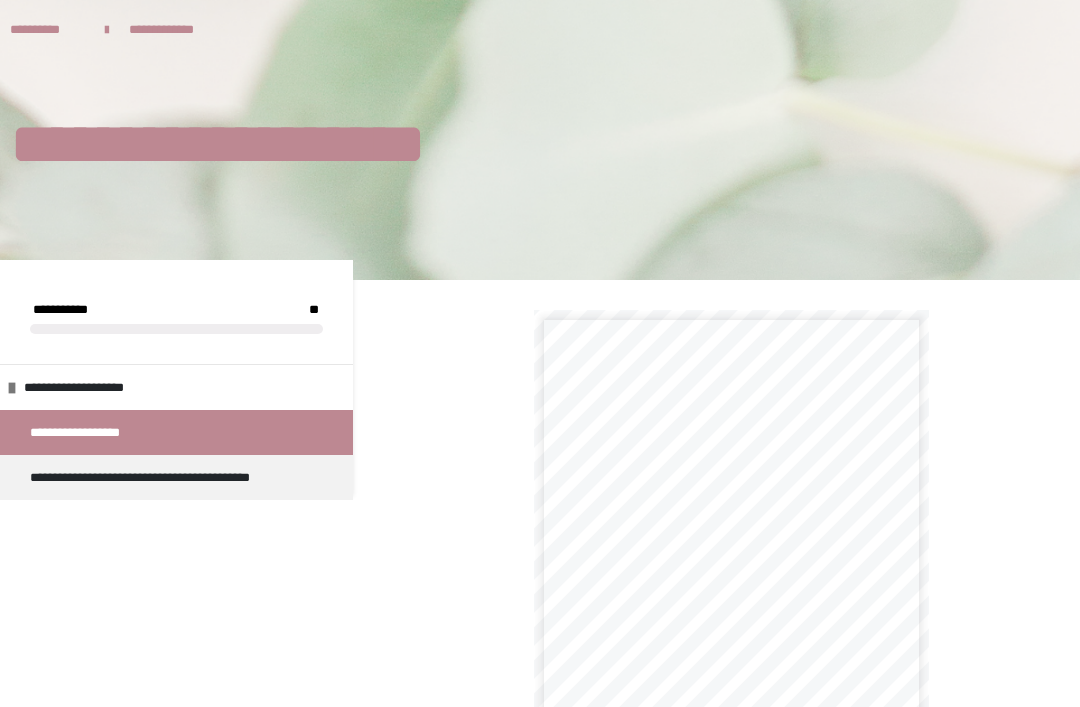 click on "**********" at bounding box center (731, 588) 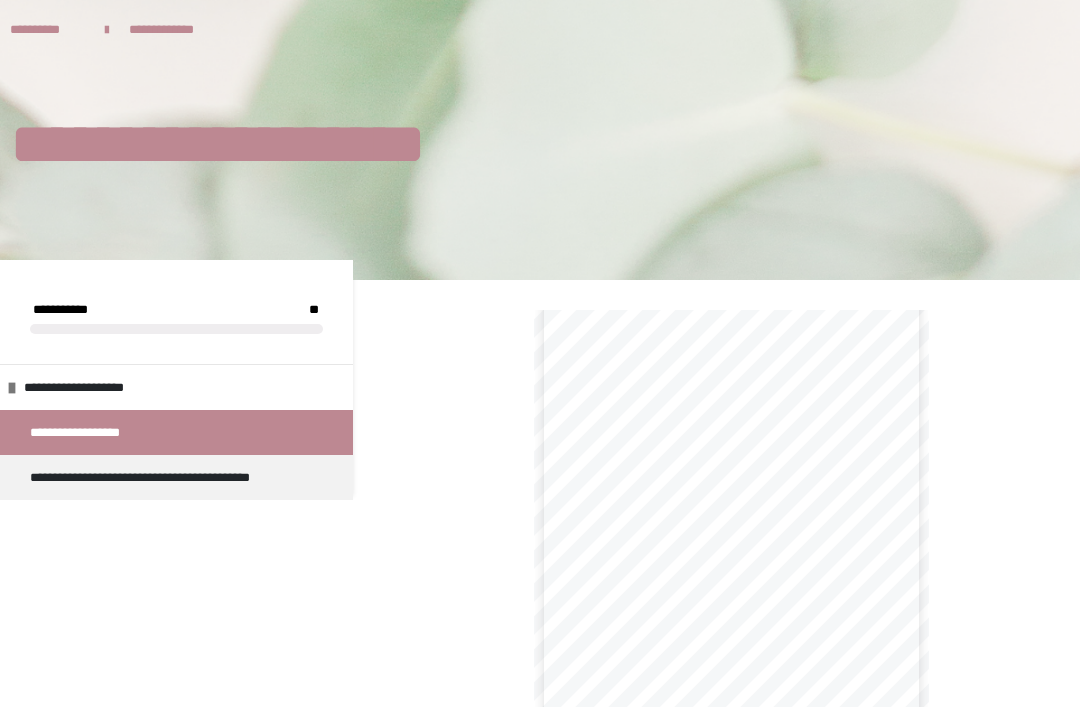 scroll, scrollTop: 112, scrollLeft: 0, axis: vertical 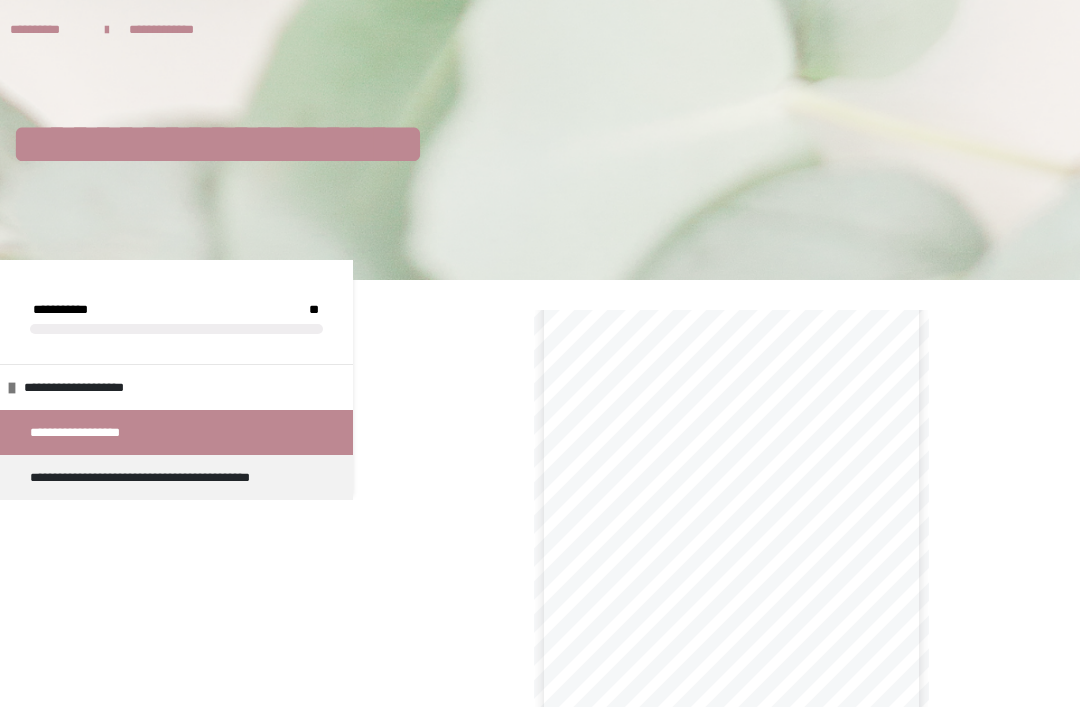 click on "**********" at bounding box center (176, 432) 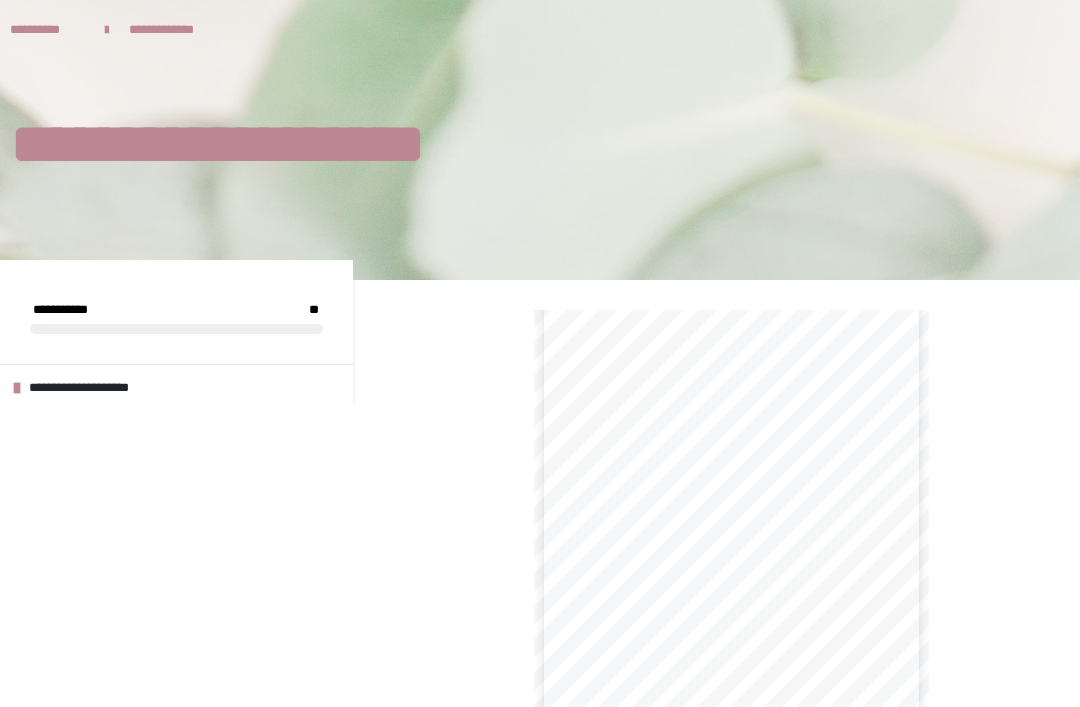 scroll, scrollTop: 0, scrollLeft: 0, axis: both 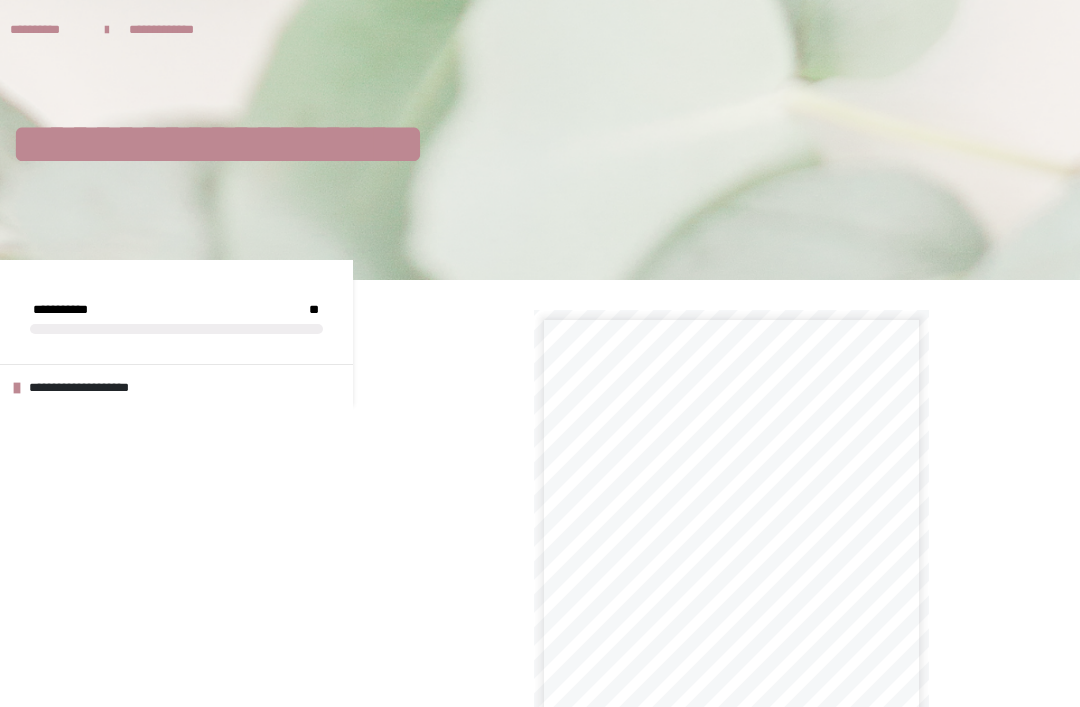 click on "**********" at bounding box center [540, 141] 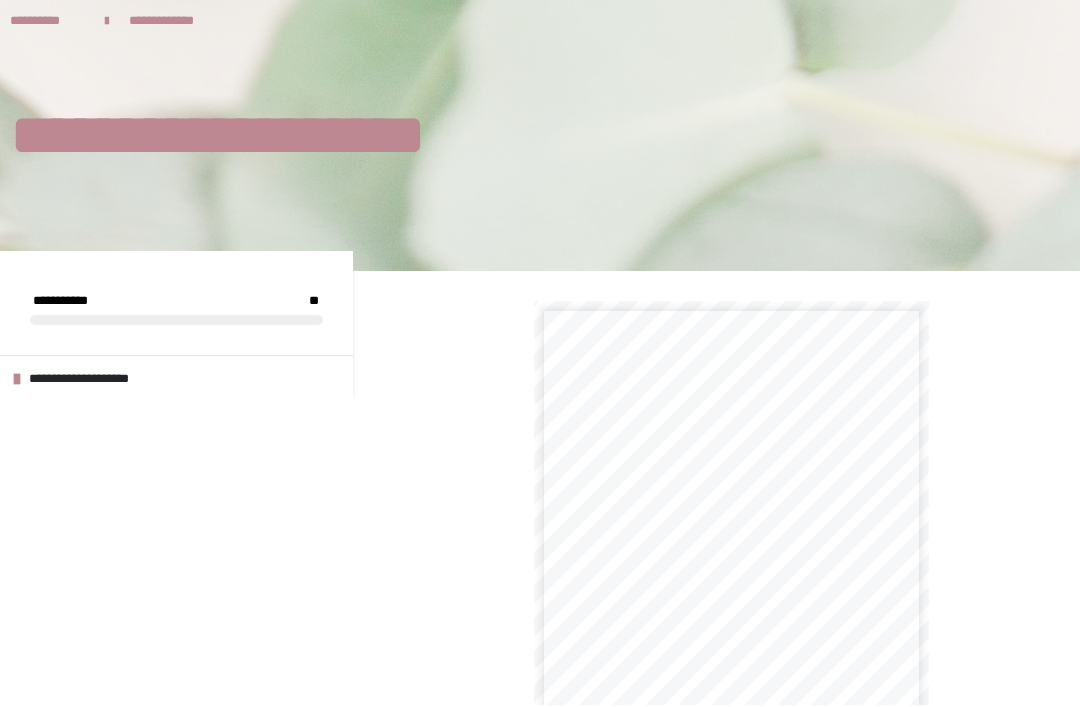 scroll, scrollTop: 9, scrollLeft: 0, axis: vertical 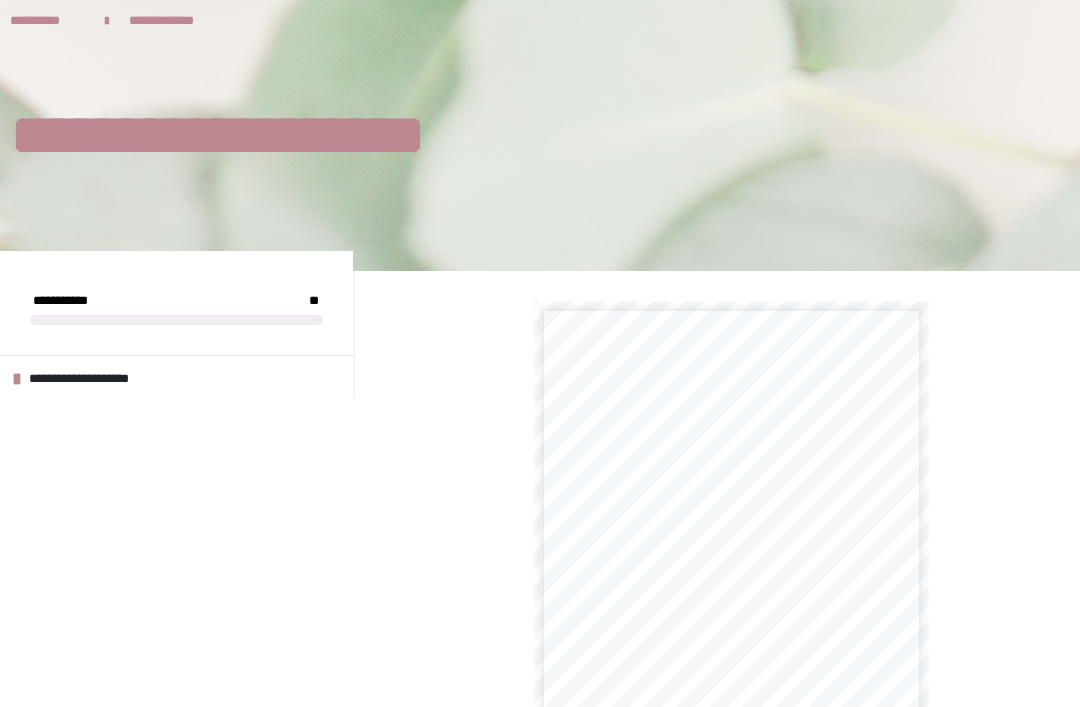 click on "**********" at bounding box center [176, 378] 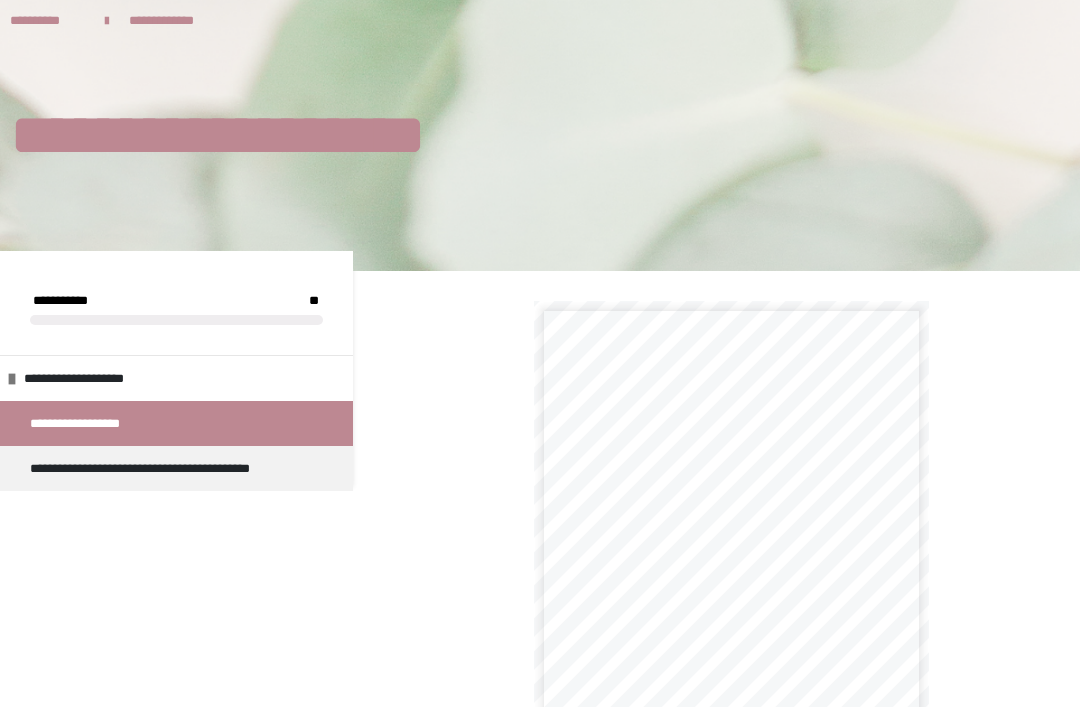 click on "**********" at bounding box center [86, 423] 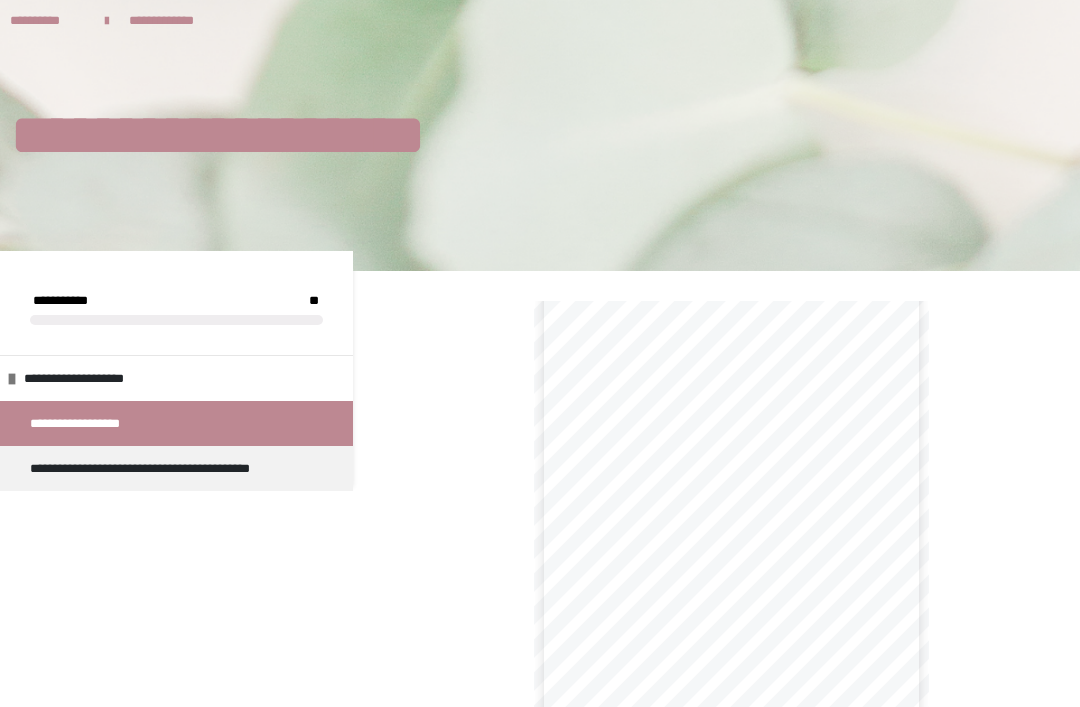 scroll, scrollTop: 57, scrollLeft: 0, axis: vertical 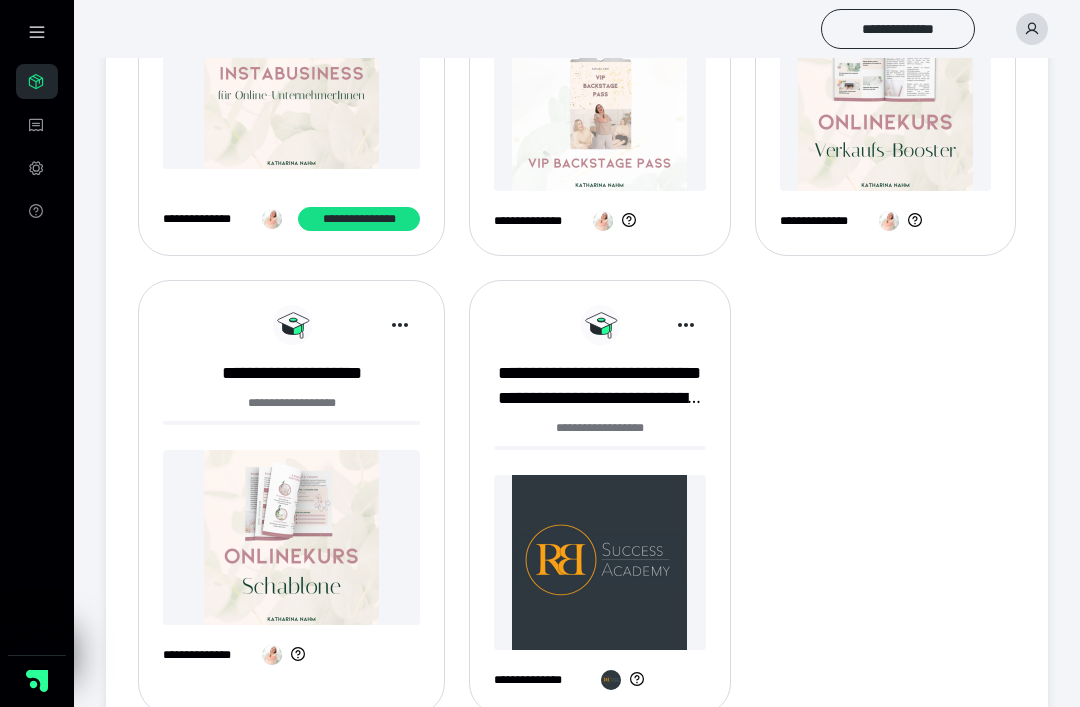 click on "**********" at bounding box center (599, 439) 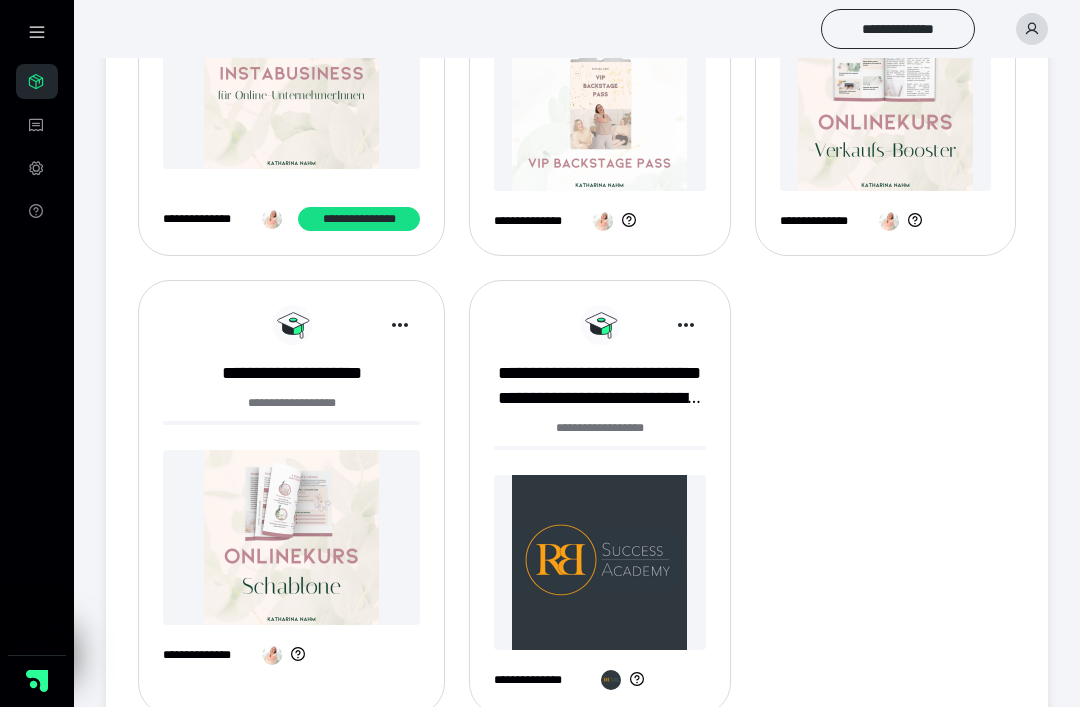 click at bounding box center (599, 562) 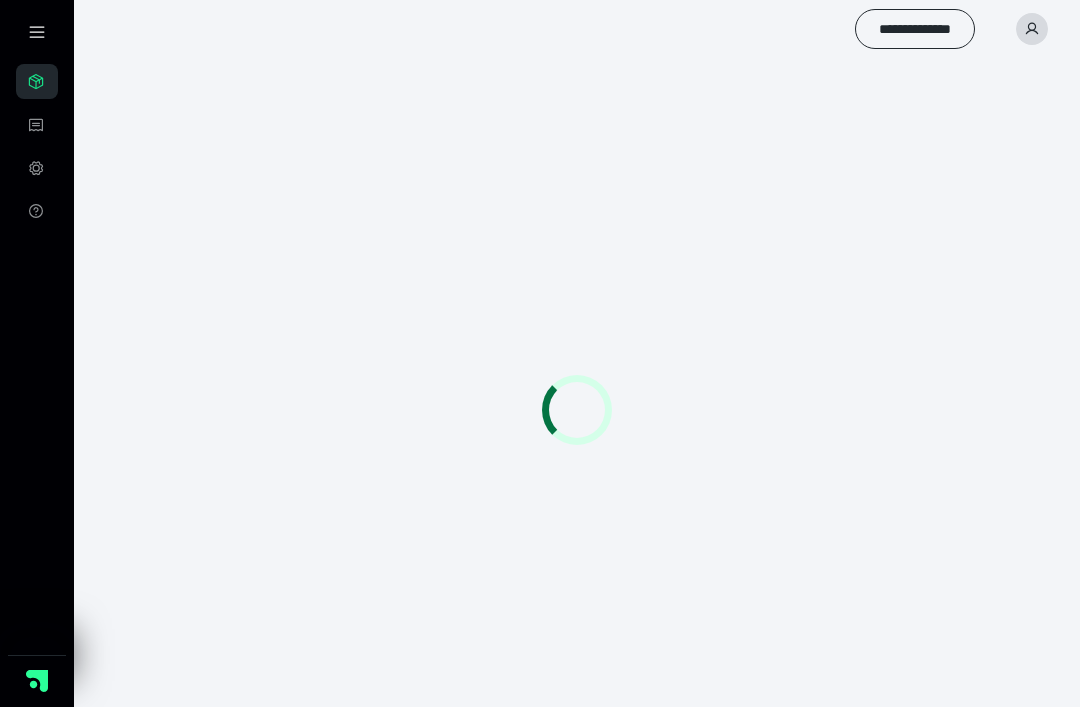 scroll, scrollTop: 0, scrollLeft: 0, axis: both 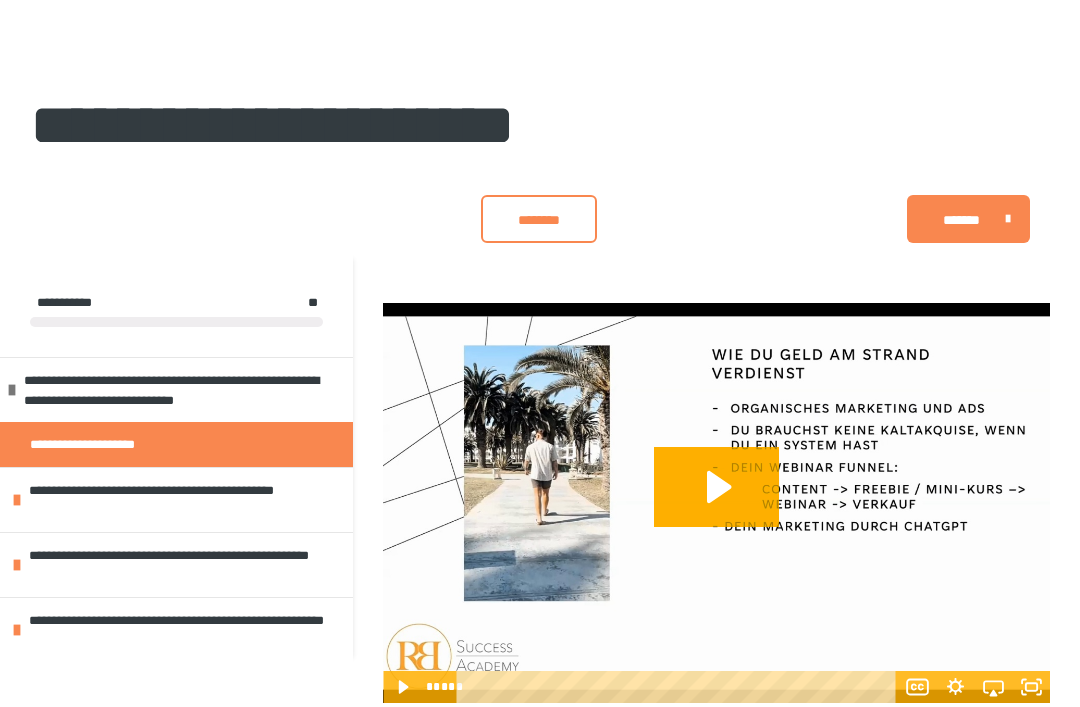 click 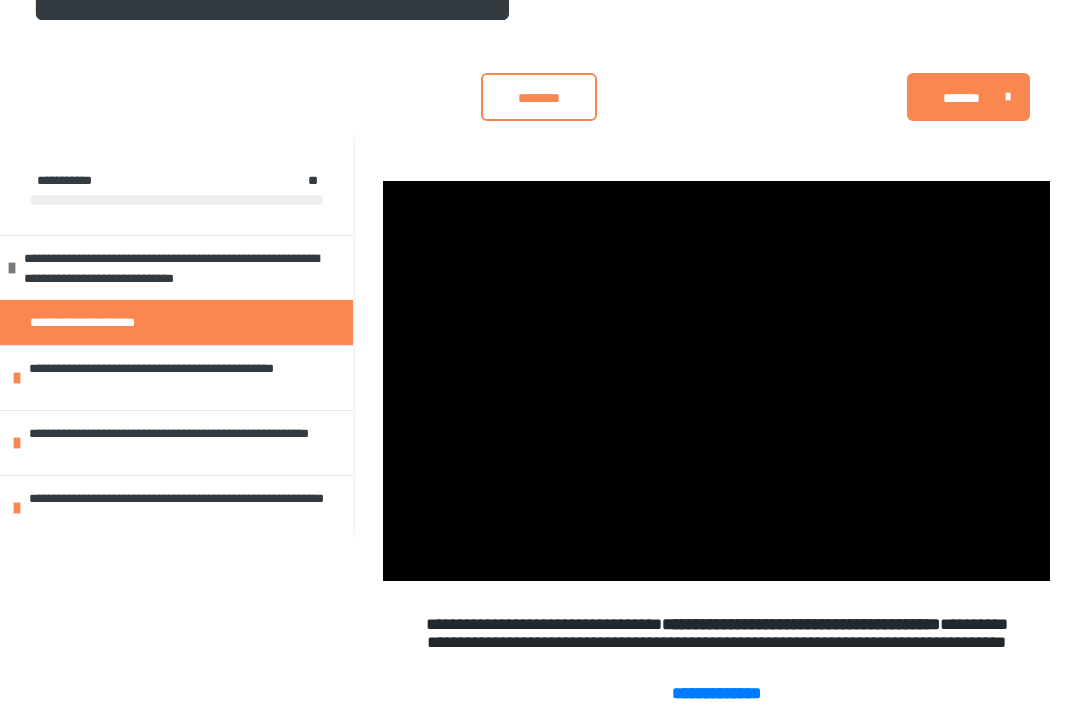 scroll, scrollTop: 206, scrollLeft: 0, axis: vertical 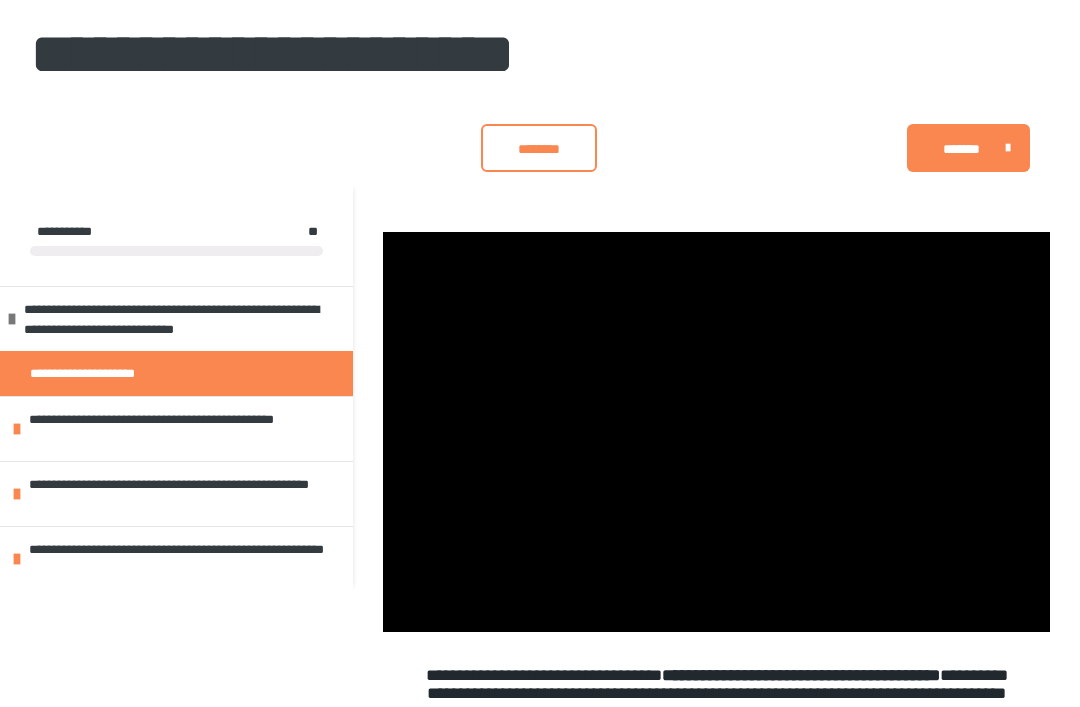 click at bounding box center [716, 432] 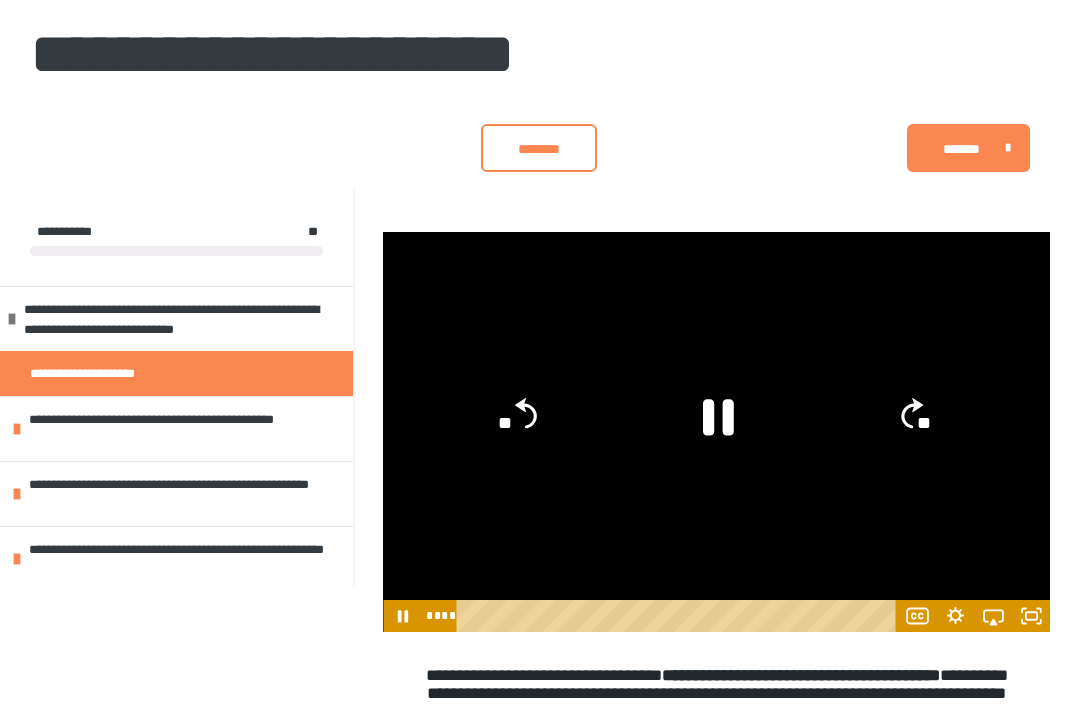 click at bounding box center (716, 432) 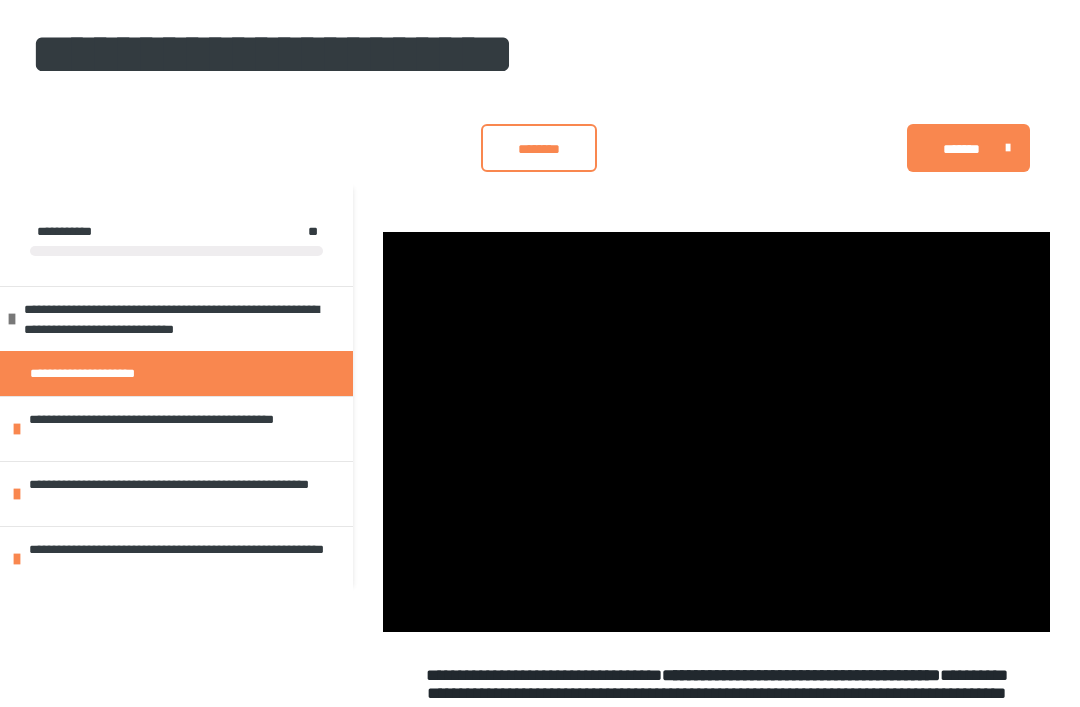 click at bounding box center [716, 432] 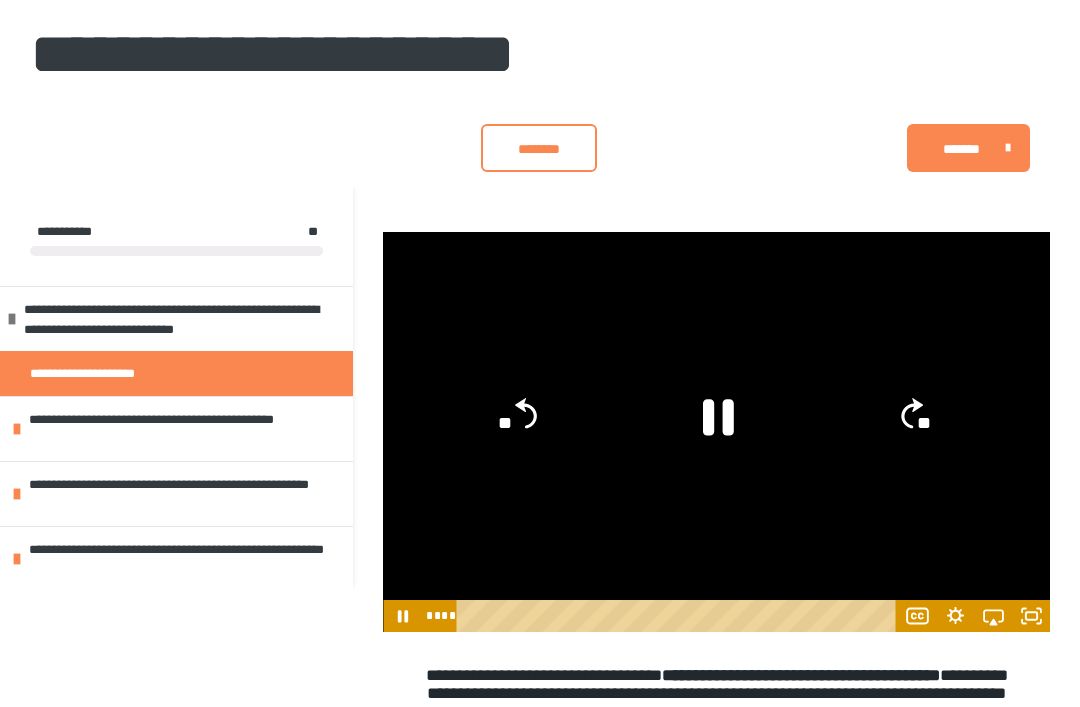 click at bounding box center [716, 432] 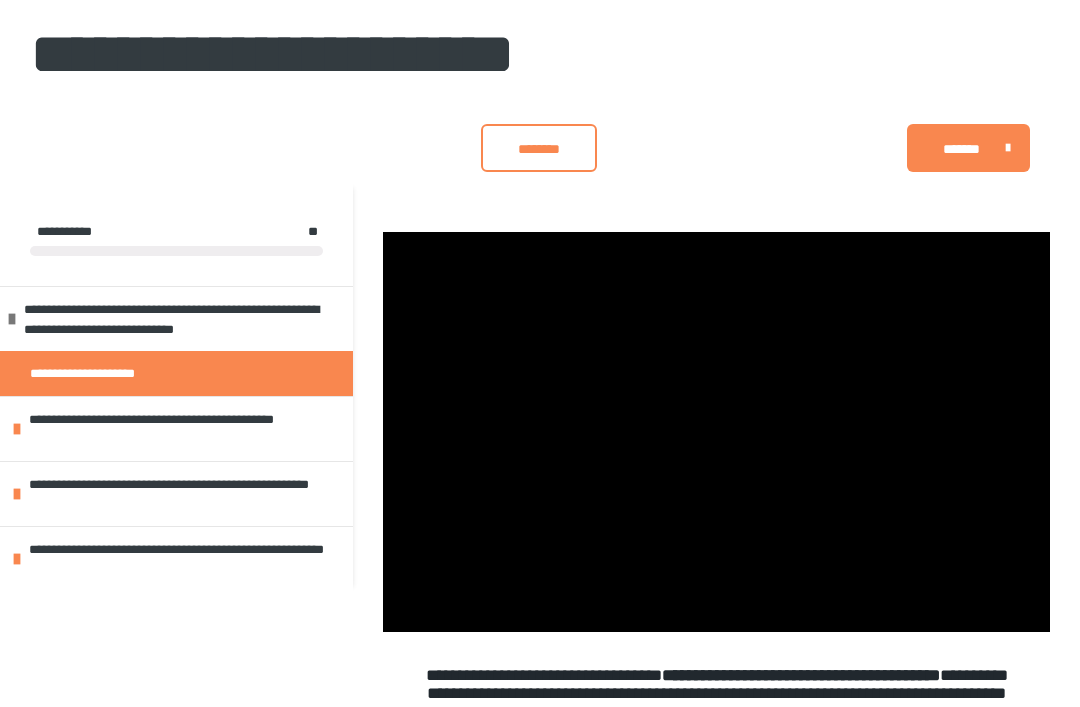 click at bounding box center (716, 432) 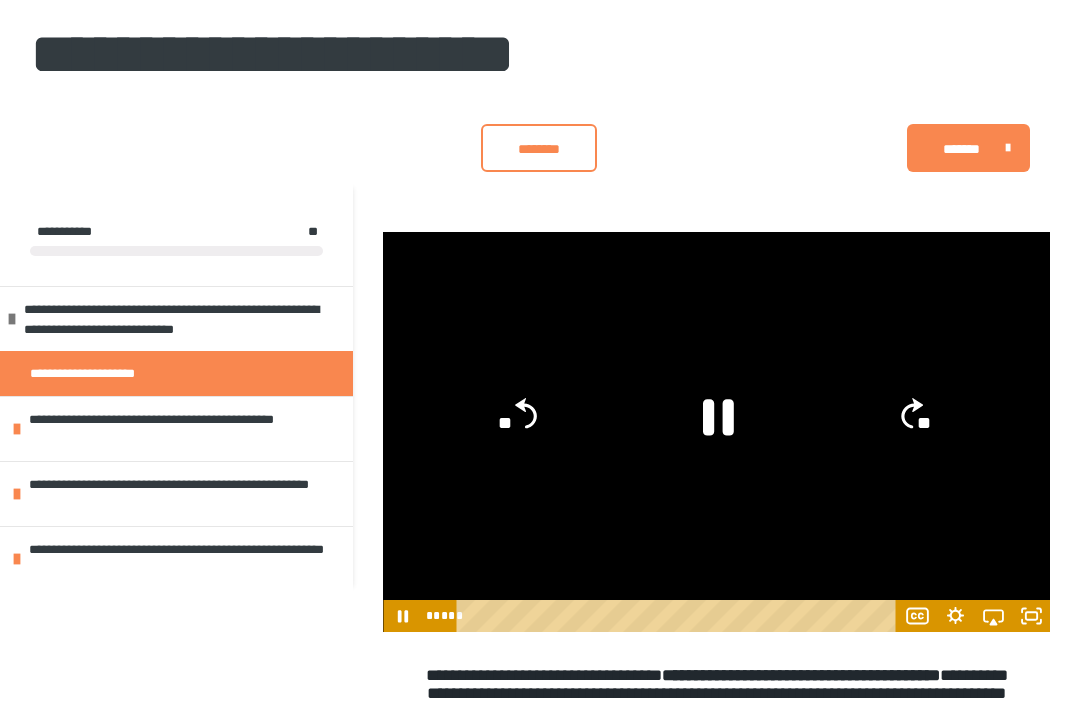 click on "********* ******** *******" at bounding box center (540, 148) 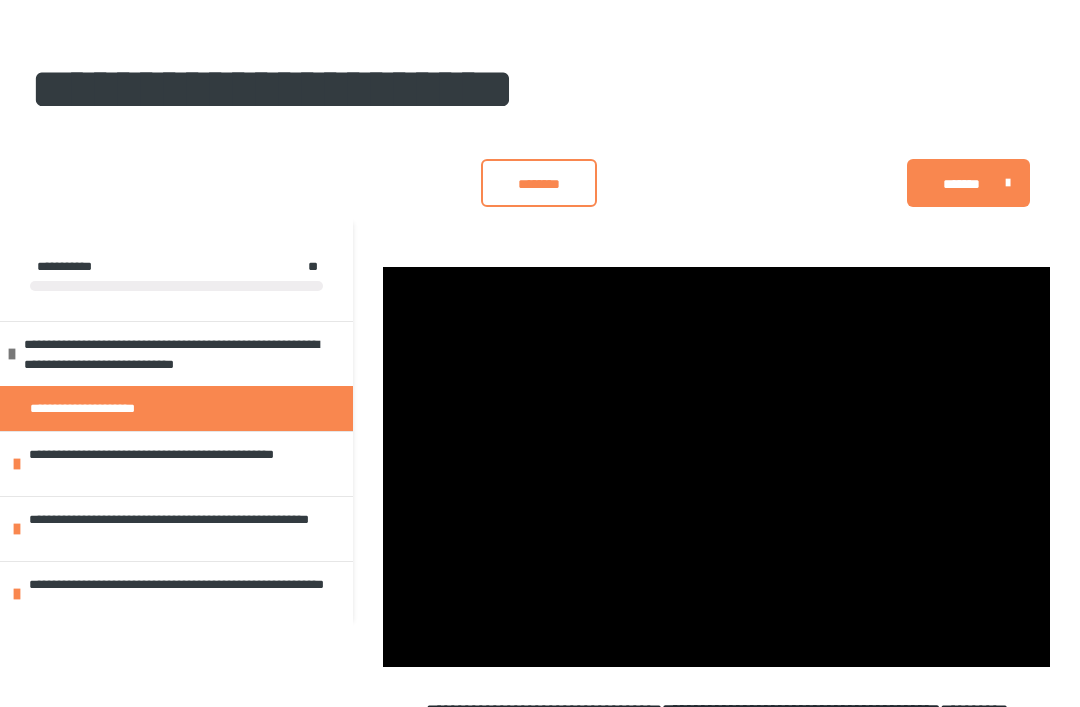 scroll, scrollTop: 119, scrollLeft: 0, axis: vertical 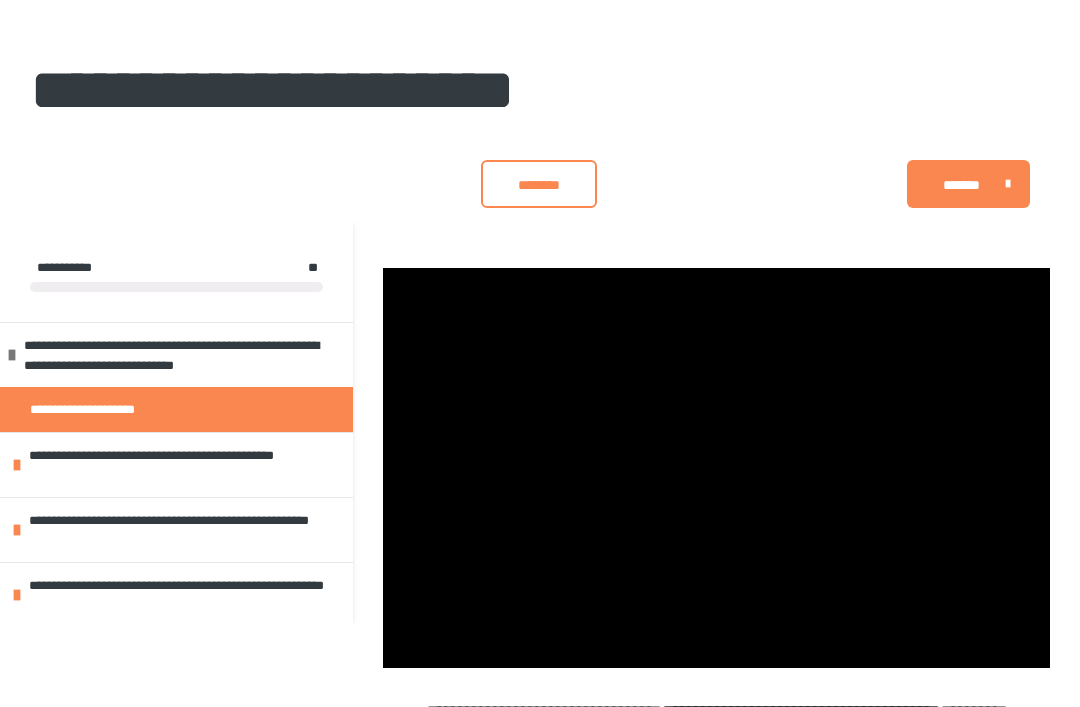 click at bounding box center (716, 468) 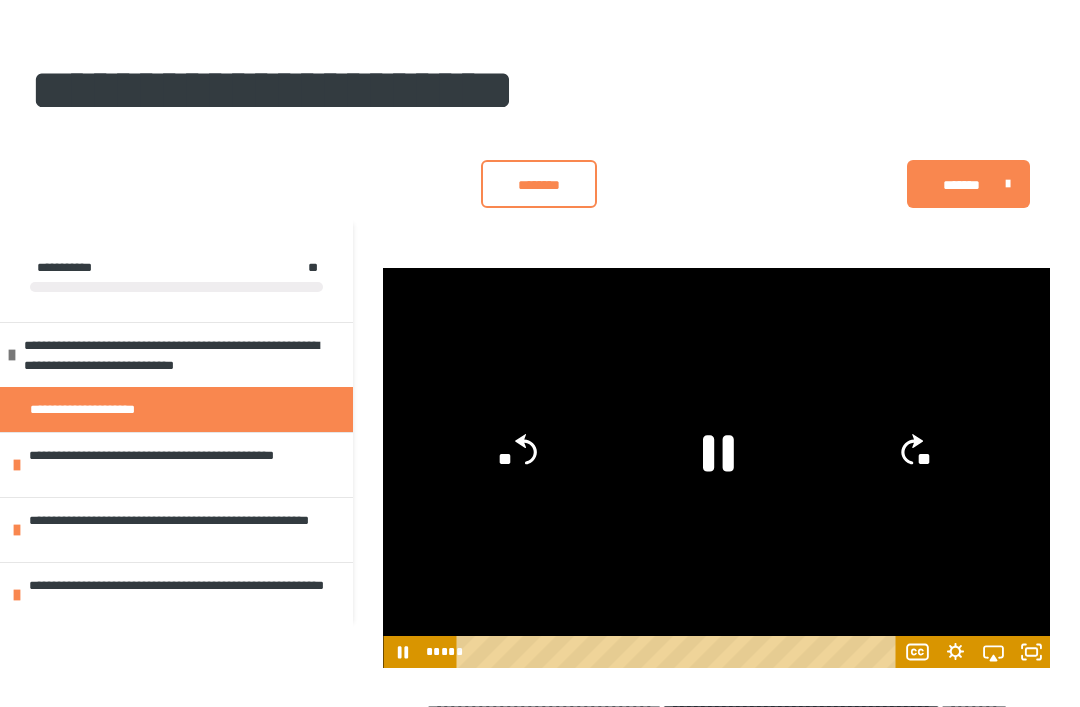 click at bounding box center (716, 468) 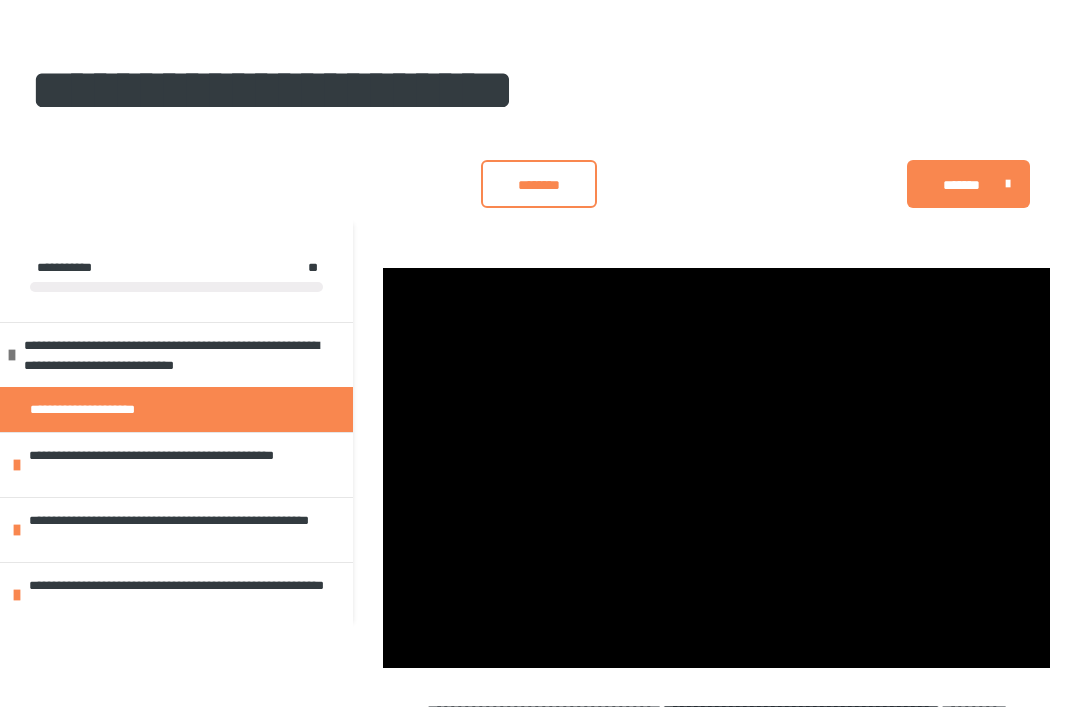 click at bounding box center (716, 468) 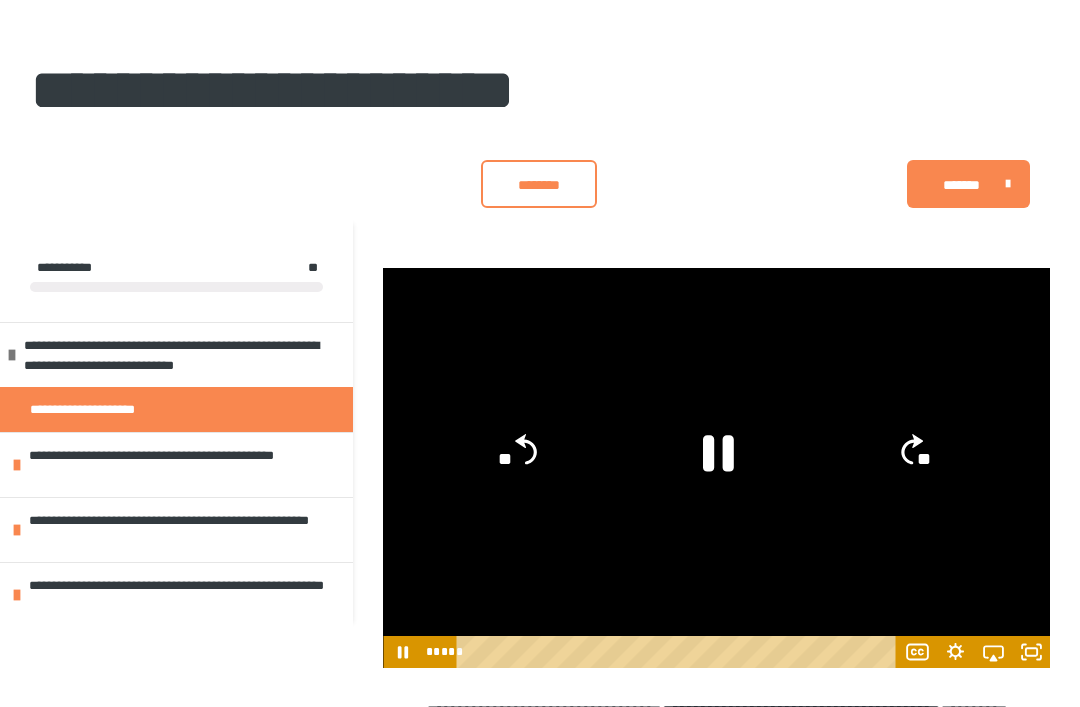 click on "**" 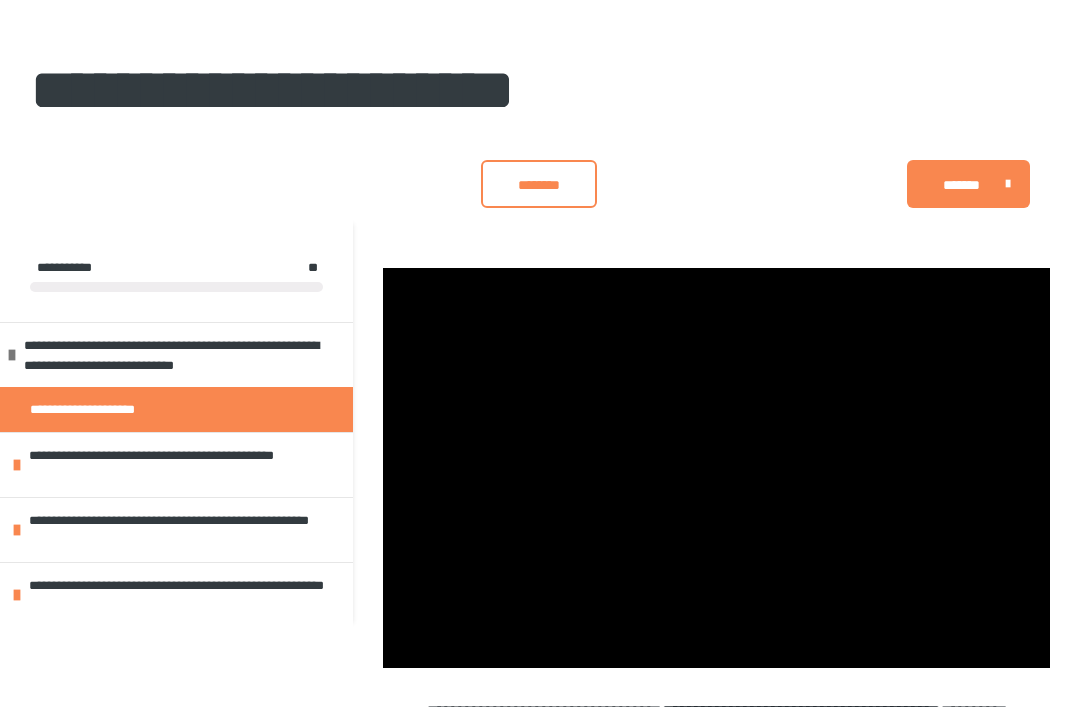 click at bounding box center (716, 468) 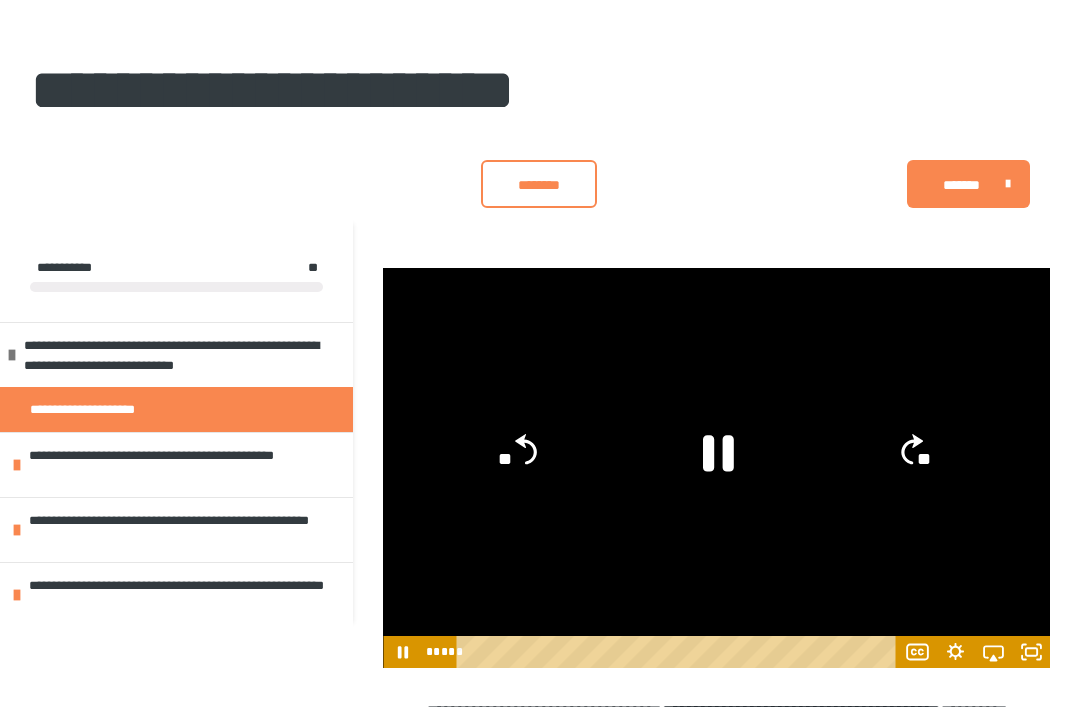 click on "**" 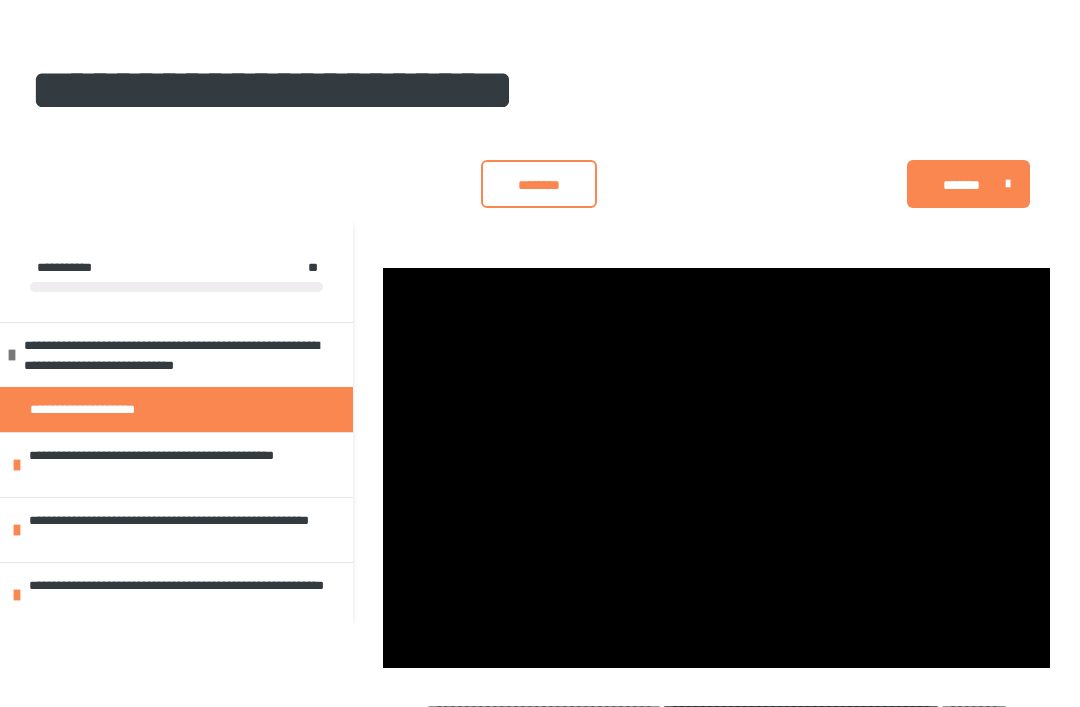 click at bounding box center [716, 468] 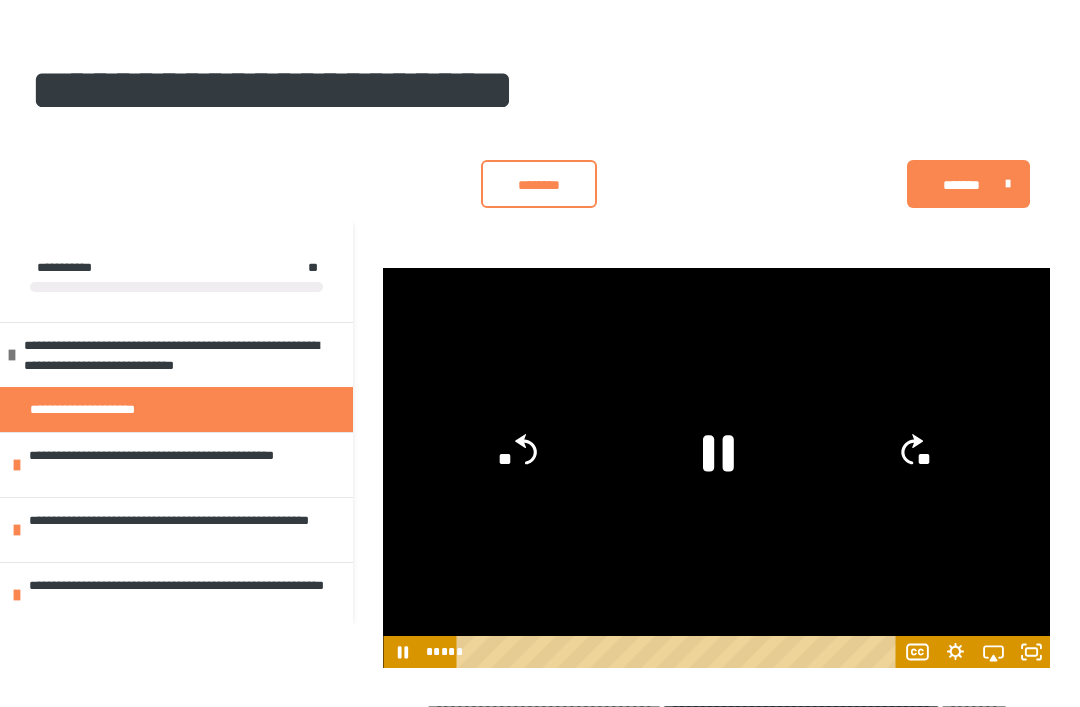 click on "**" 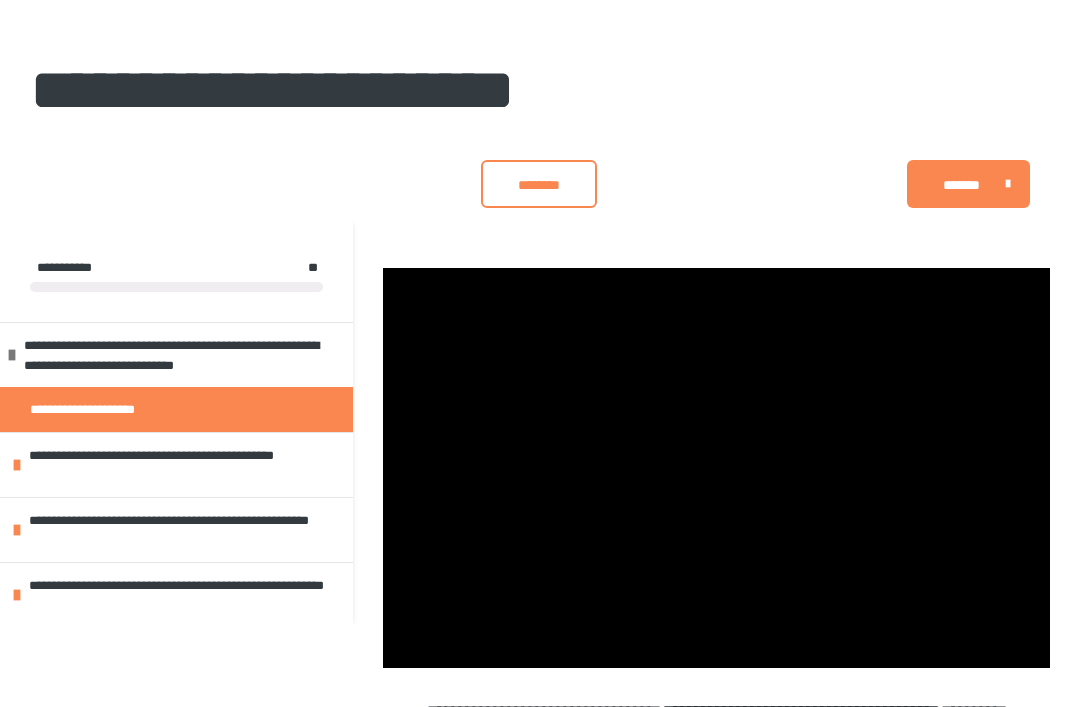click at bounding box center [716, 468] 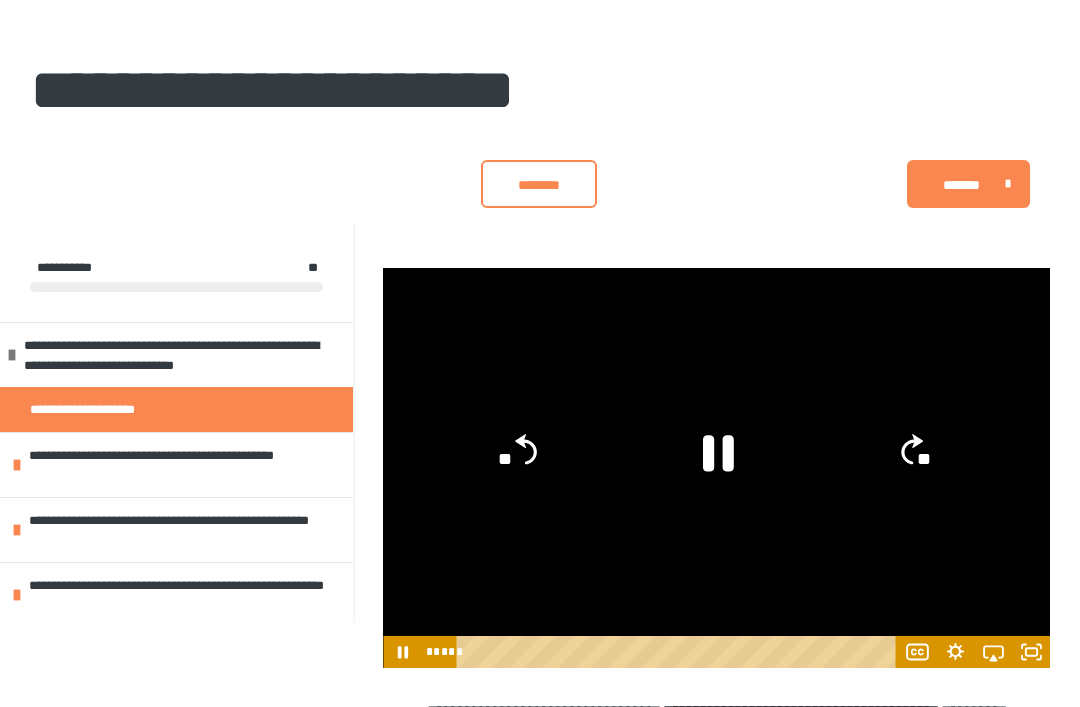 click on "**" 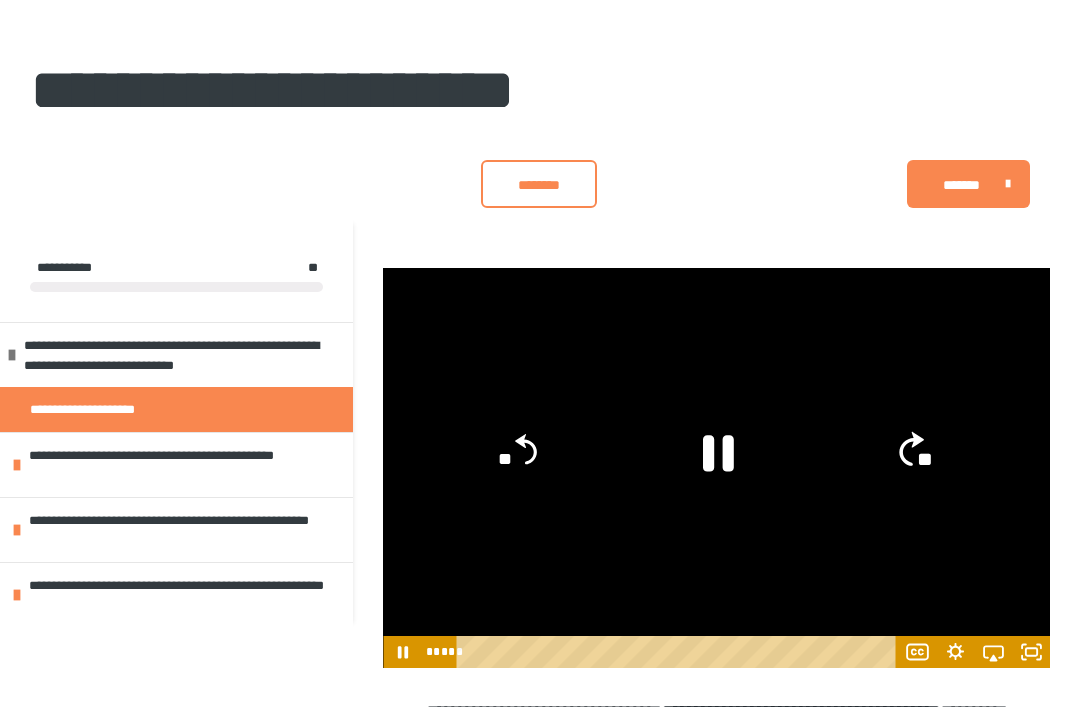 click on "**" 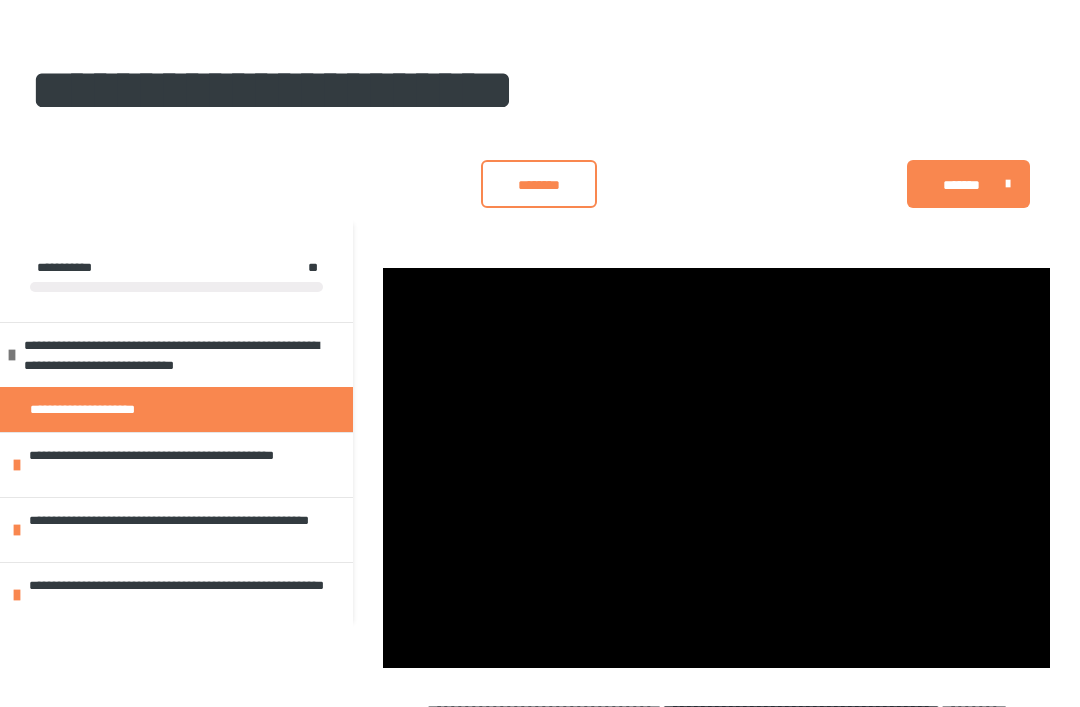 click at bounding box center [716, 468] 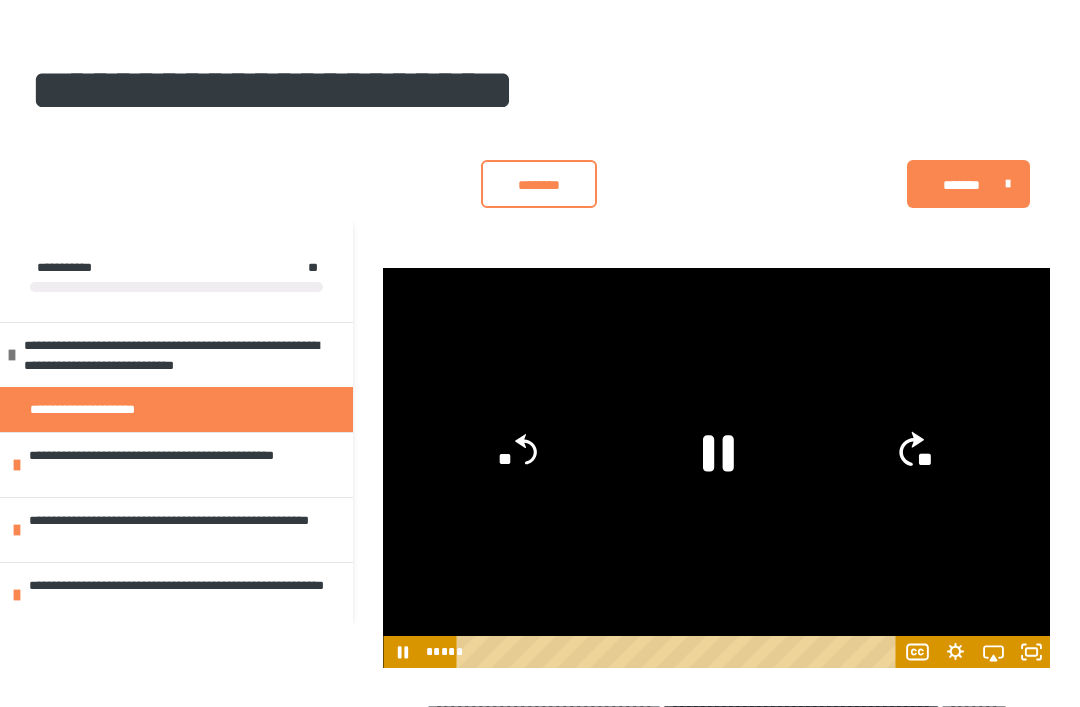 click on "**" 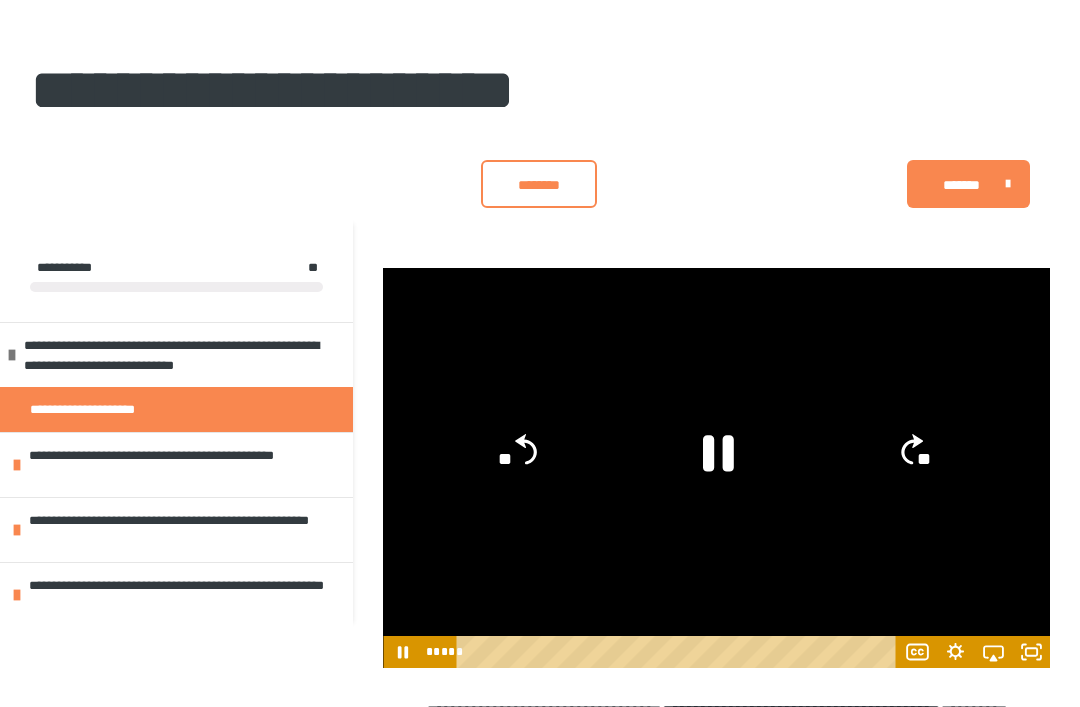 click on "**" 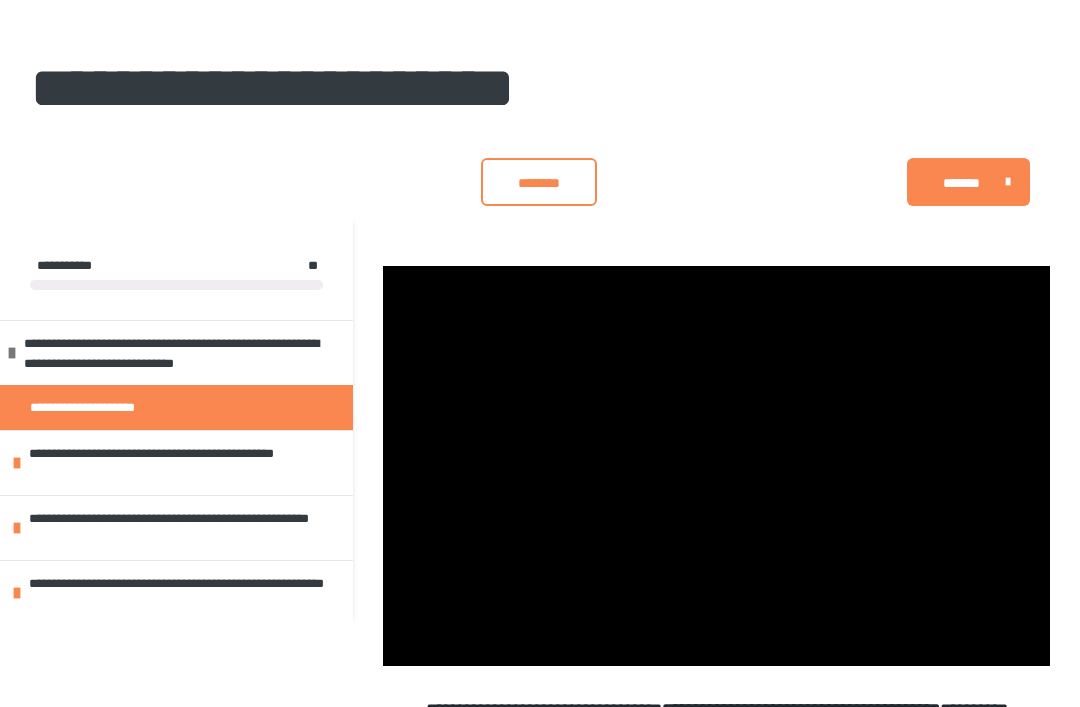 scroll, scrollTop: 121, scrollLeft: 0, axis: vertical 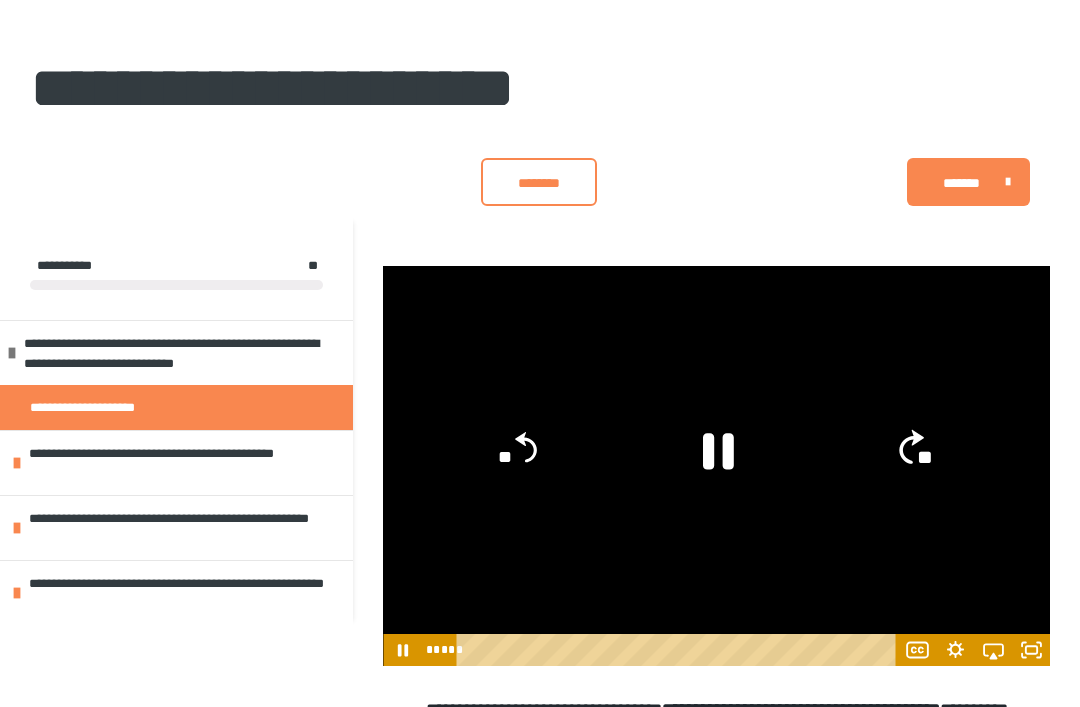 click on "**" 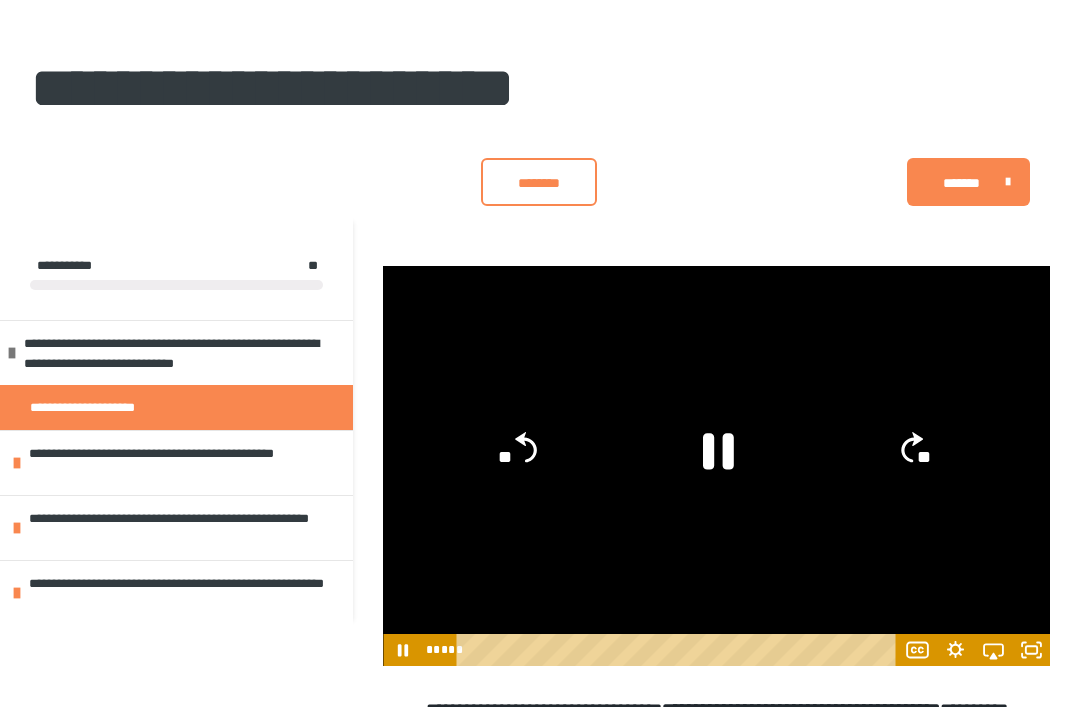 click at bounding box center (716, 466) 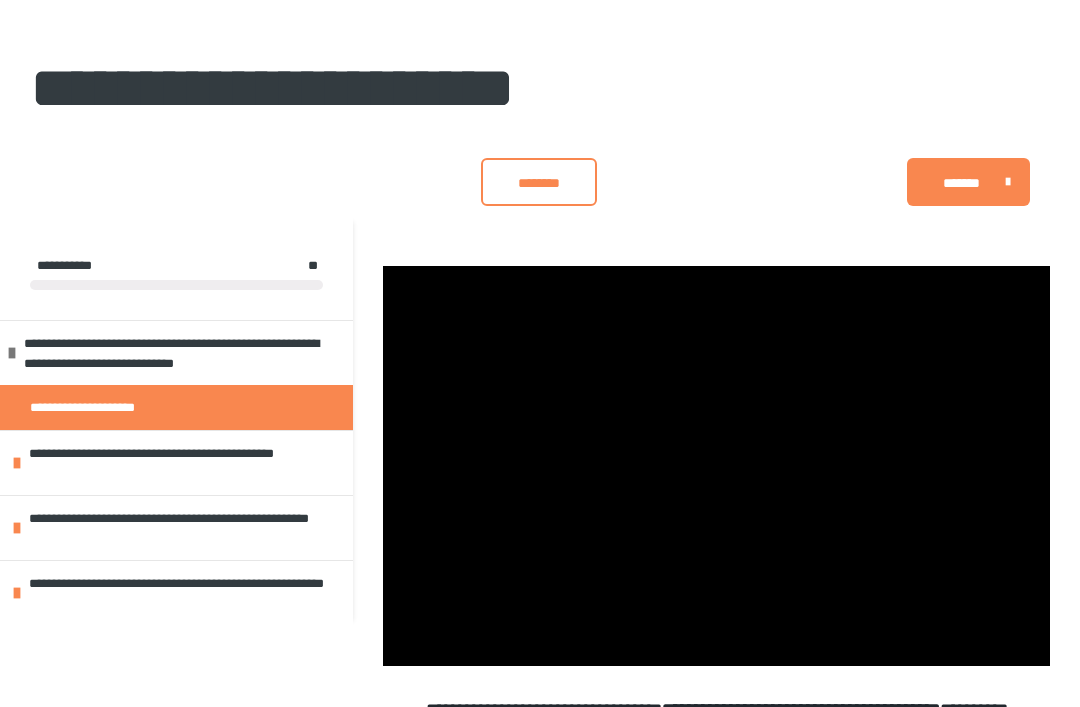 click at bounding box center [716, 466] 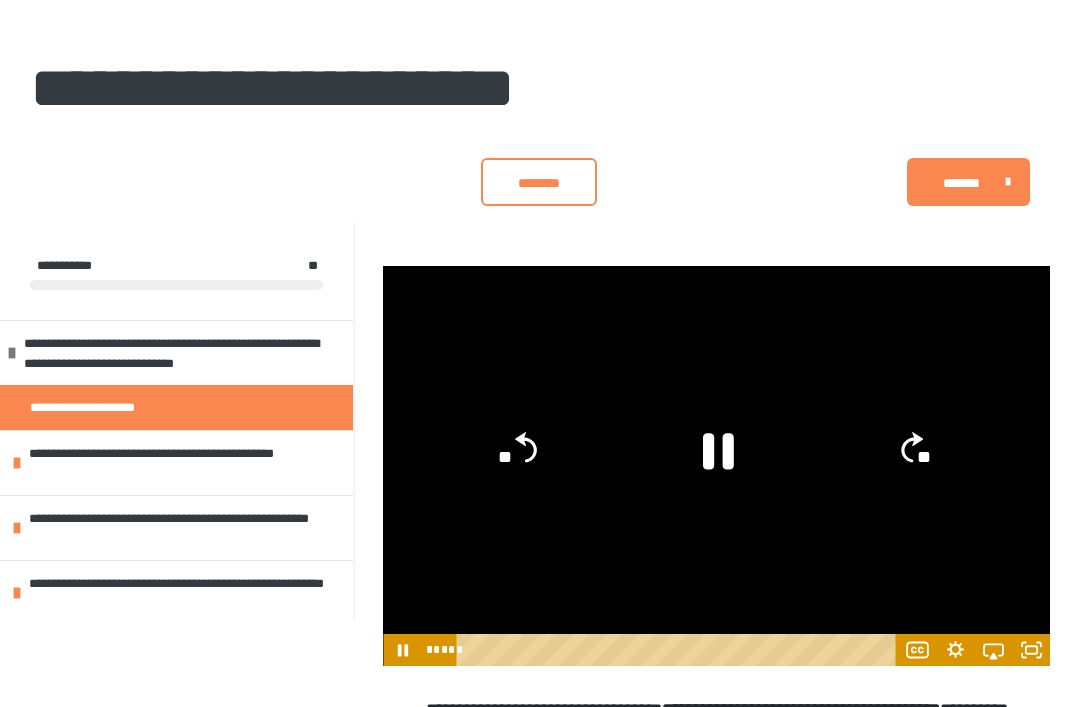 click on "**" 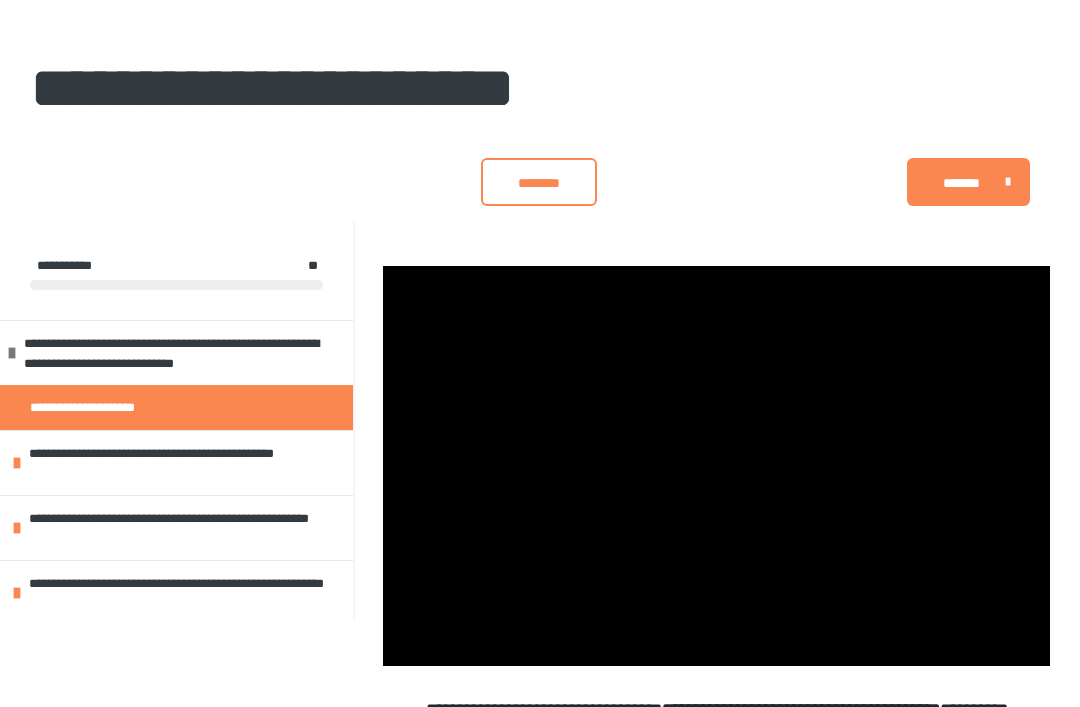 click at bounding box center (716, 466) 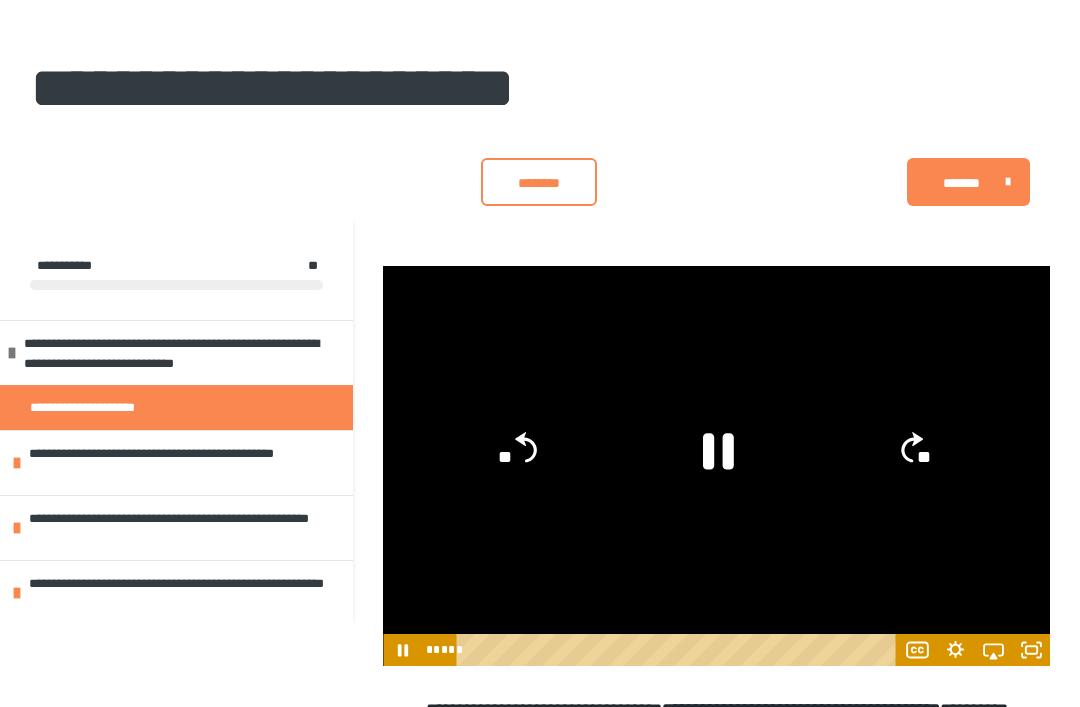 click on "**" 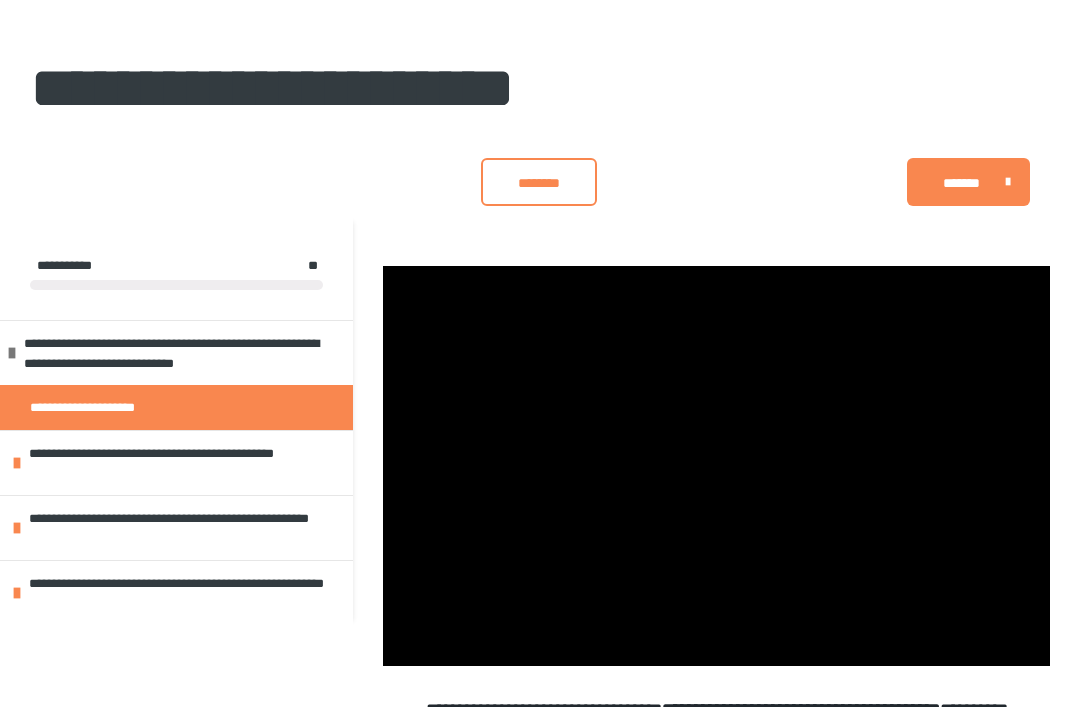 click at bounding box center (716, 466) 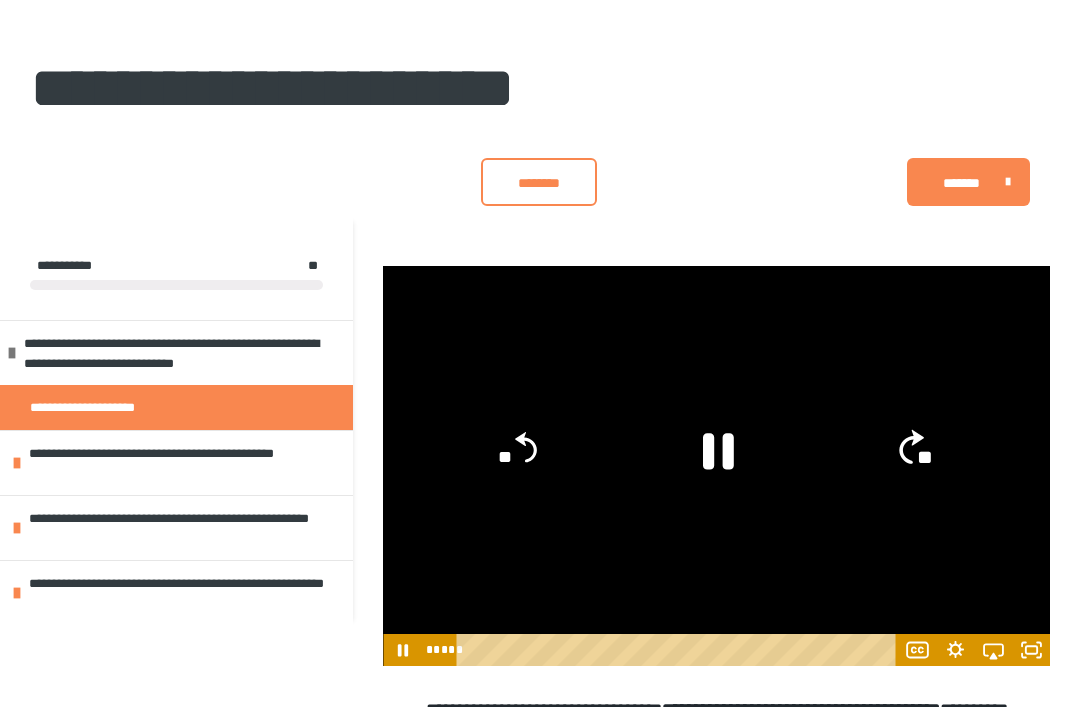 click on "**" 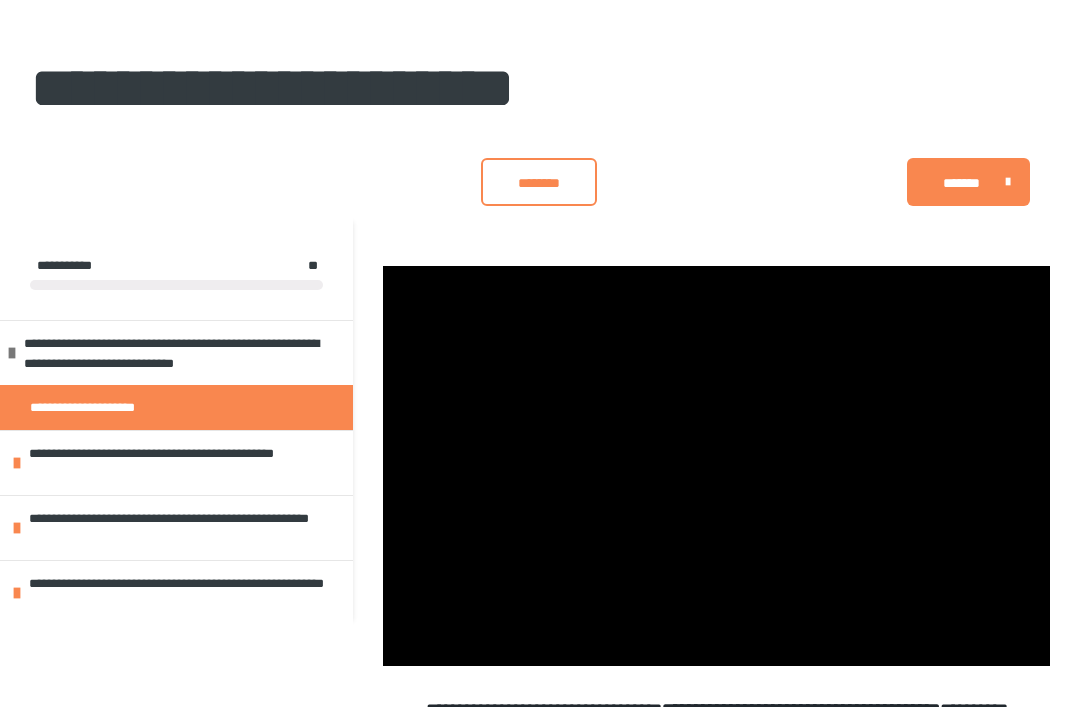 click at bounding box center (716, 466) 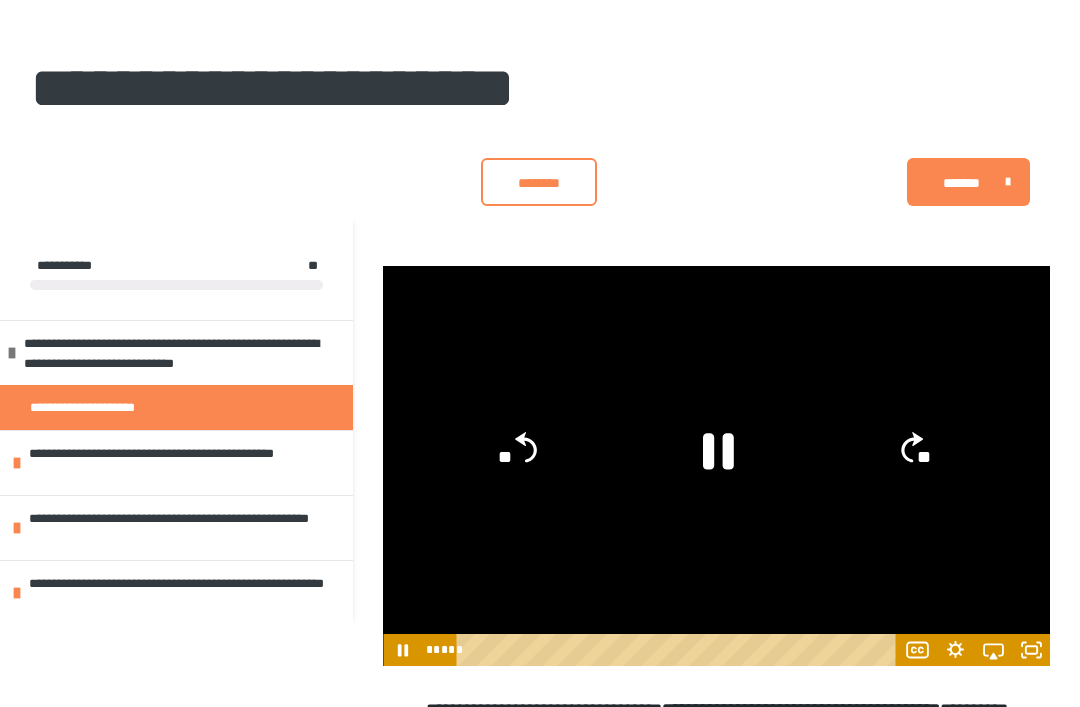 click at bounding box center [716, 466] 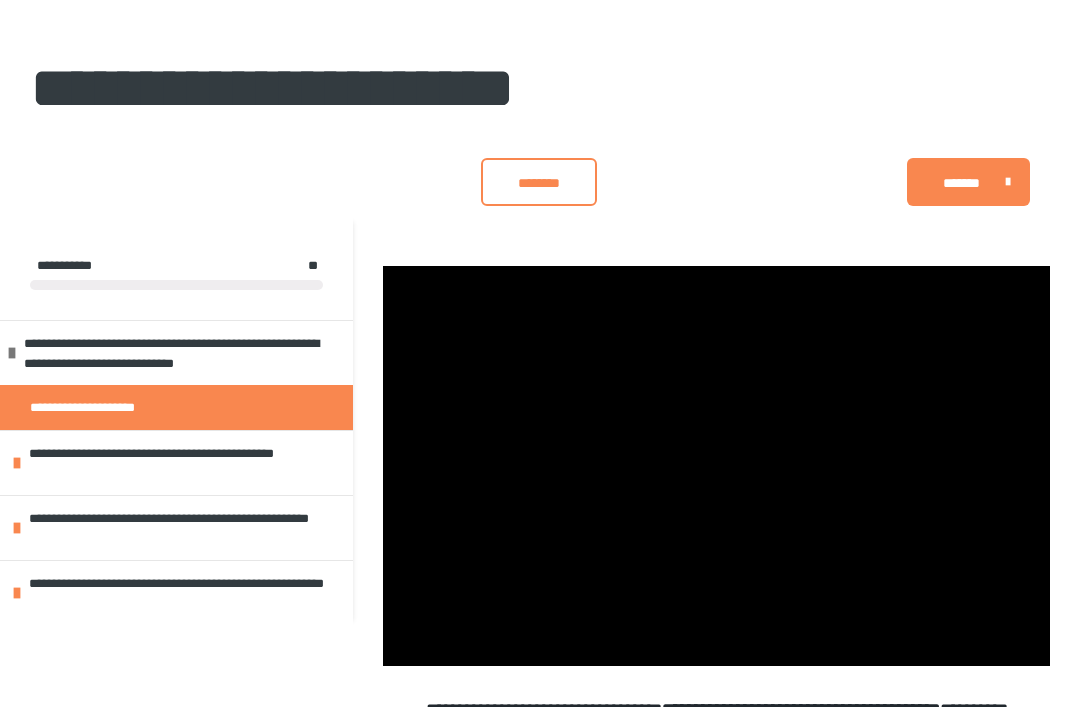 click at bounding box center [716, 466] 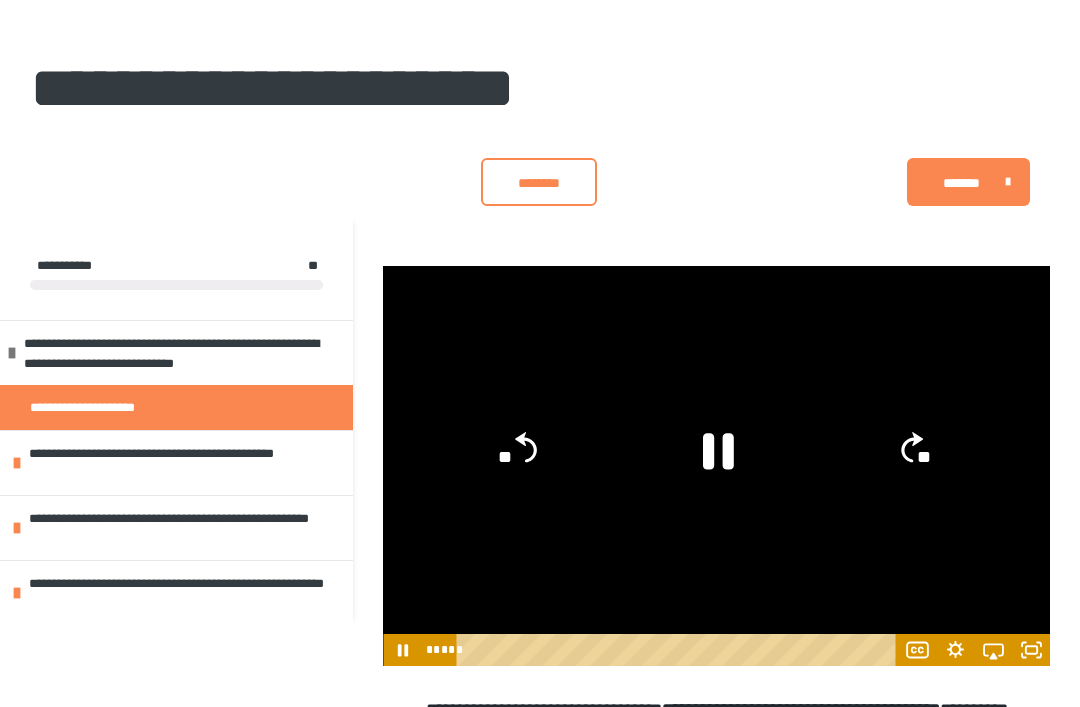 click on "**" 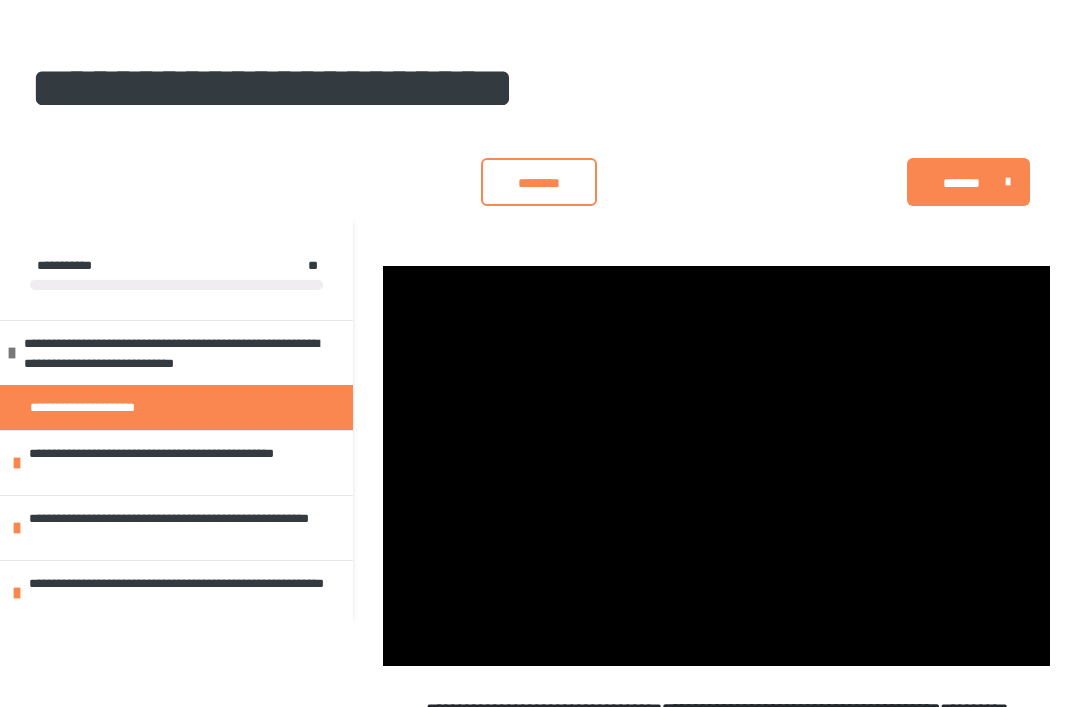 click at bounding box center [716, 466] 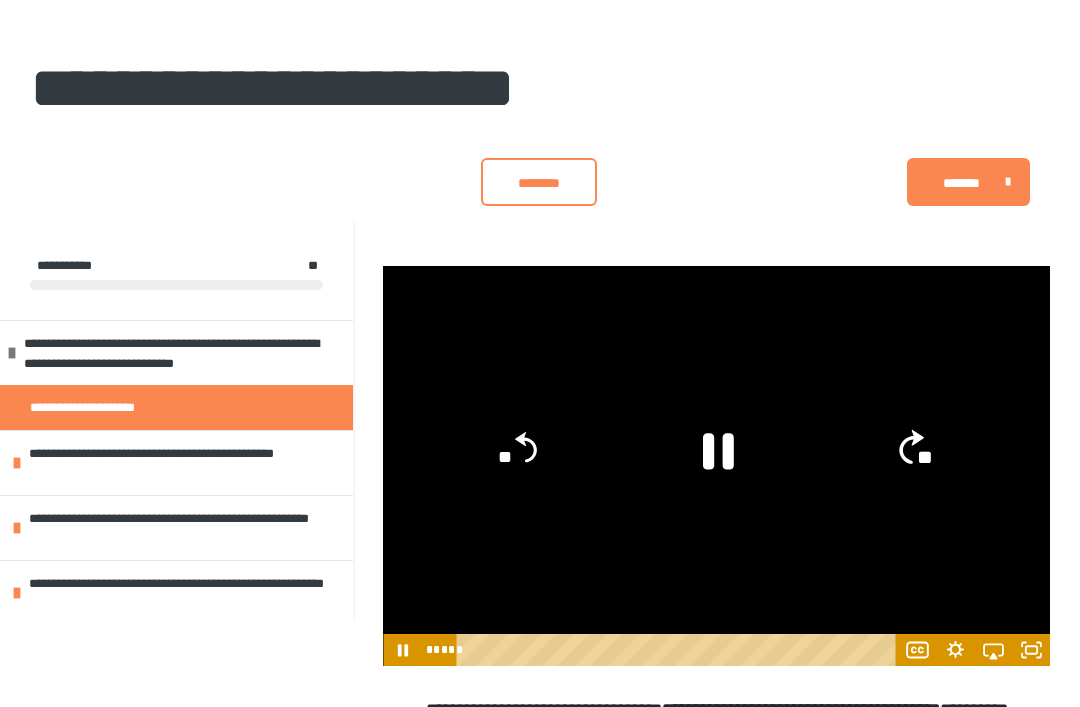 click 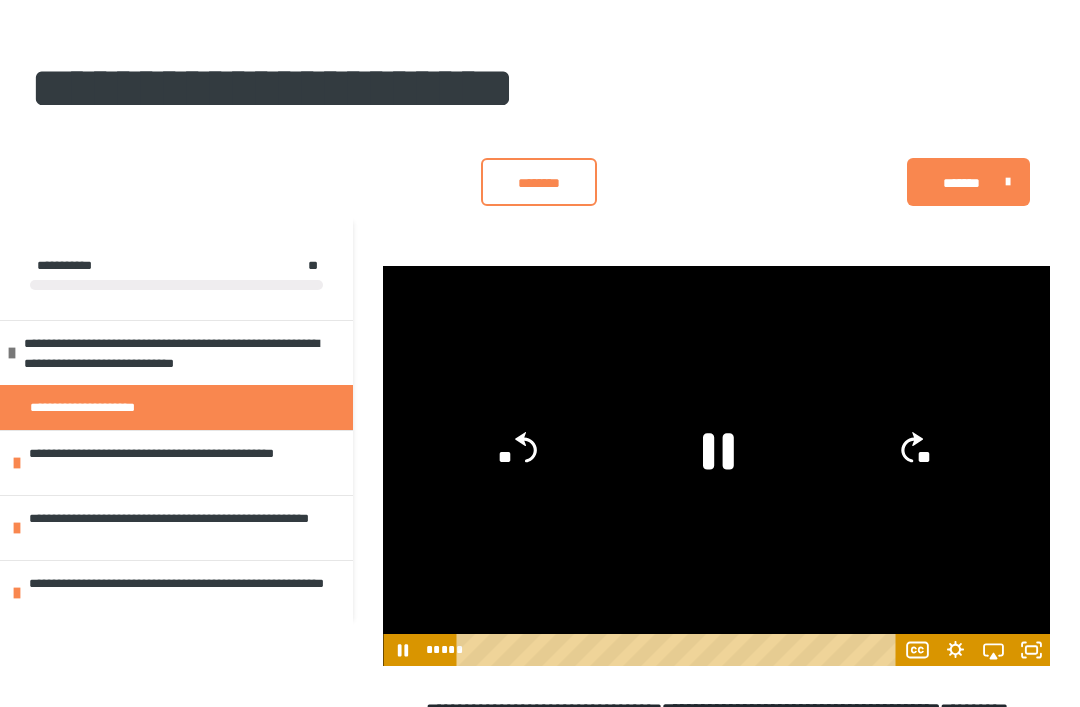 click at bounding box center (716, 466) 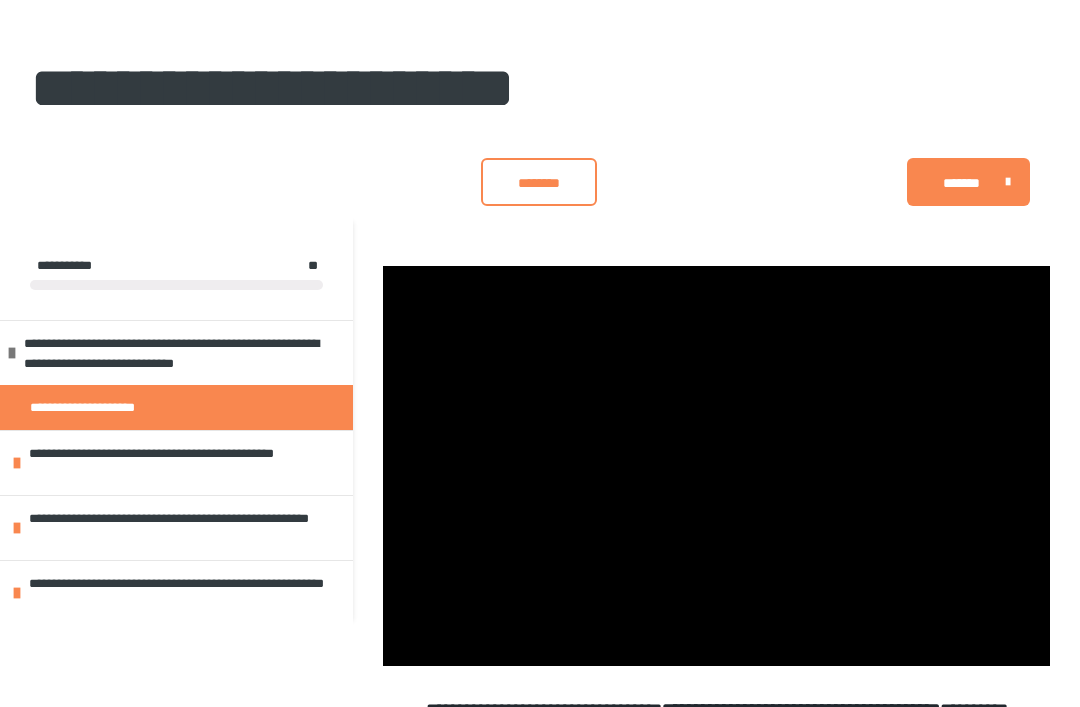 click at bounding box center (716, 466) 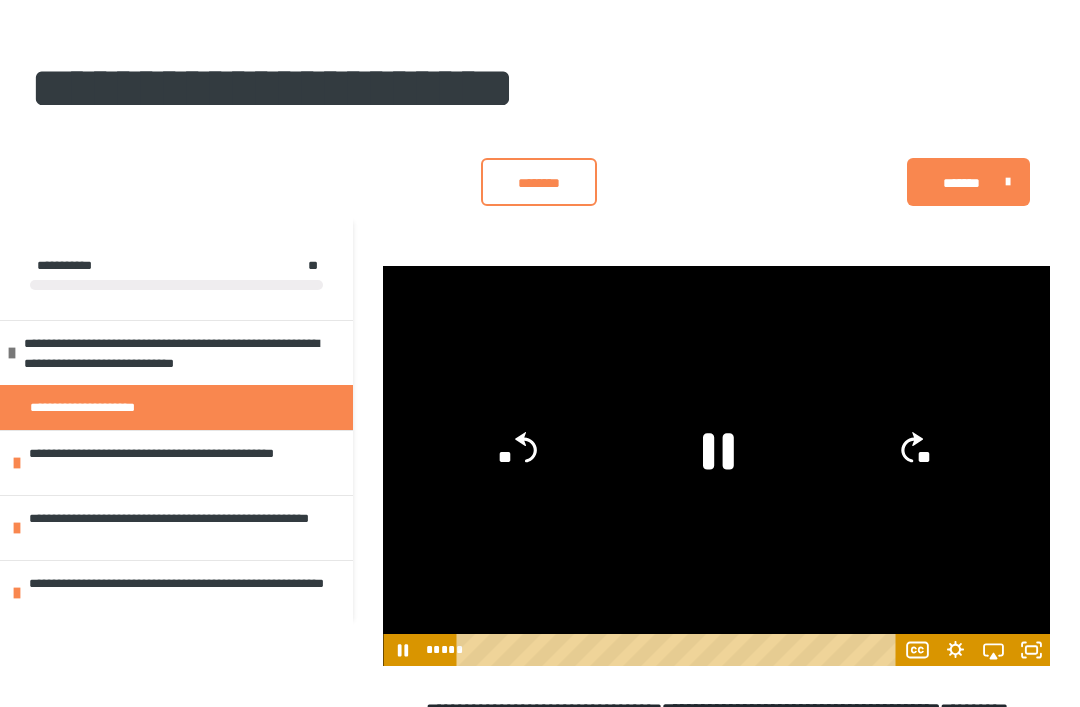 click on "**" 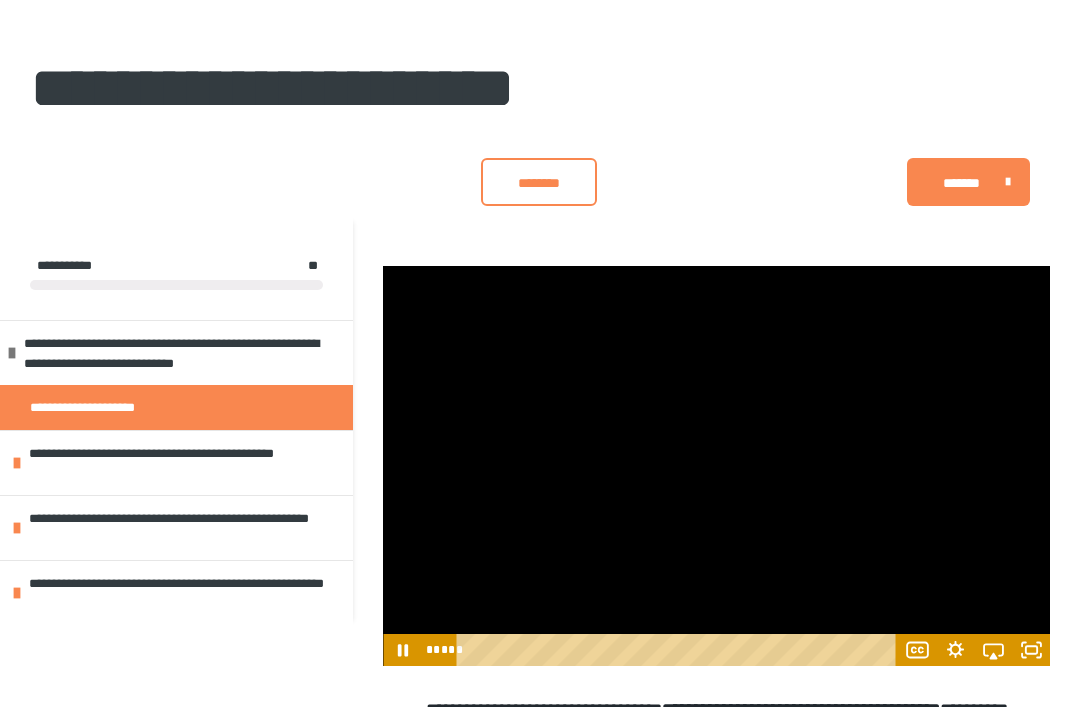 click at bounding box center (716, 466) 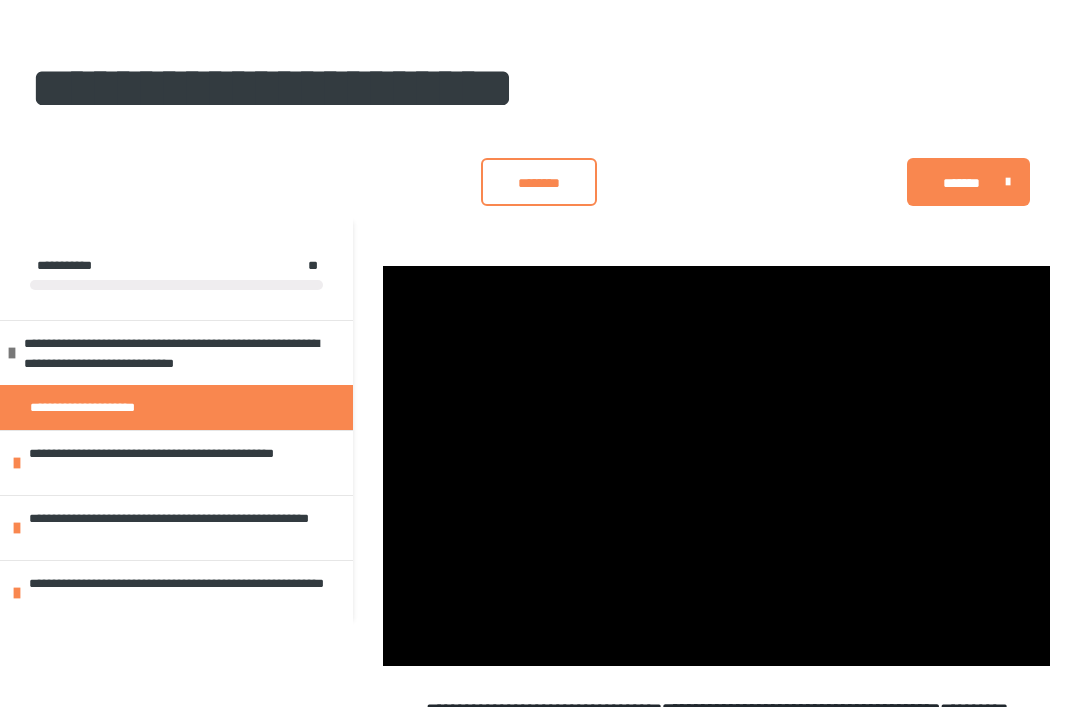 click at bounding box center (716, 466) 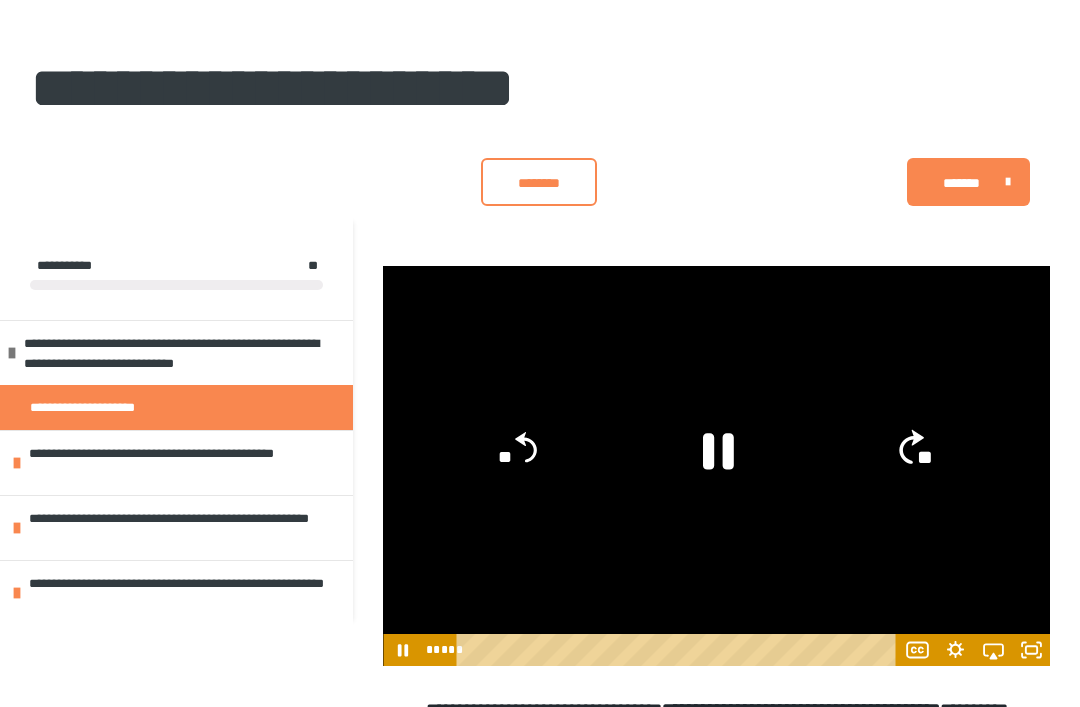 click on "**" 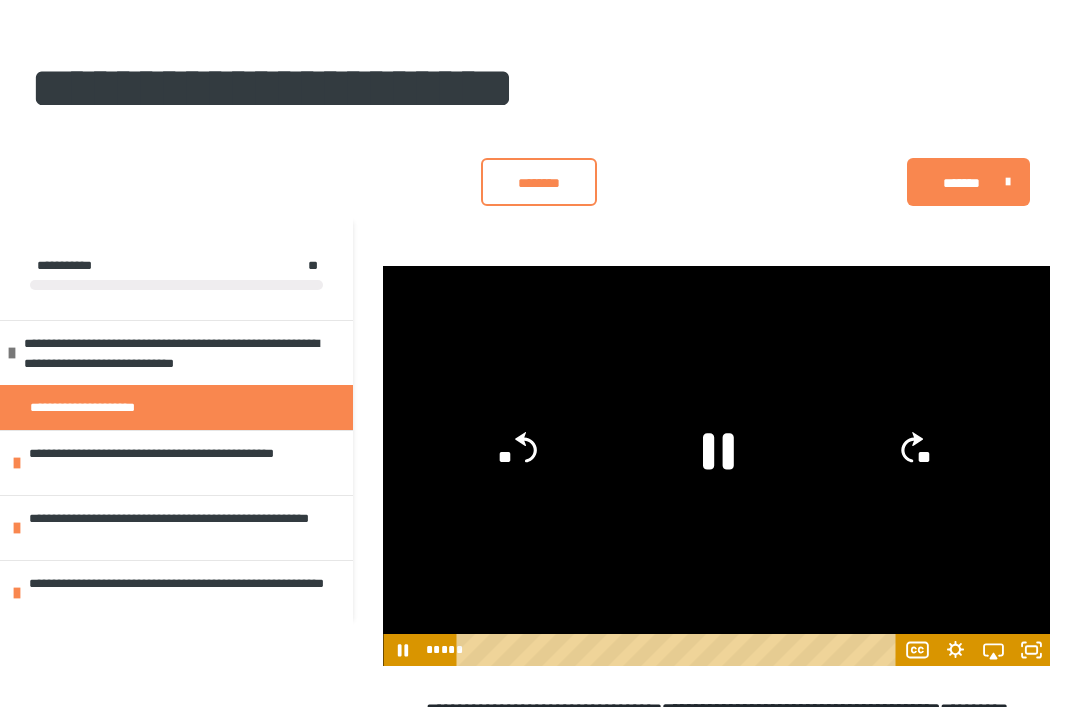 click on "**" 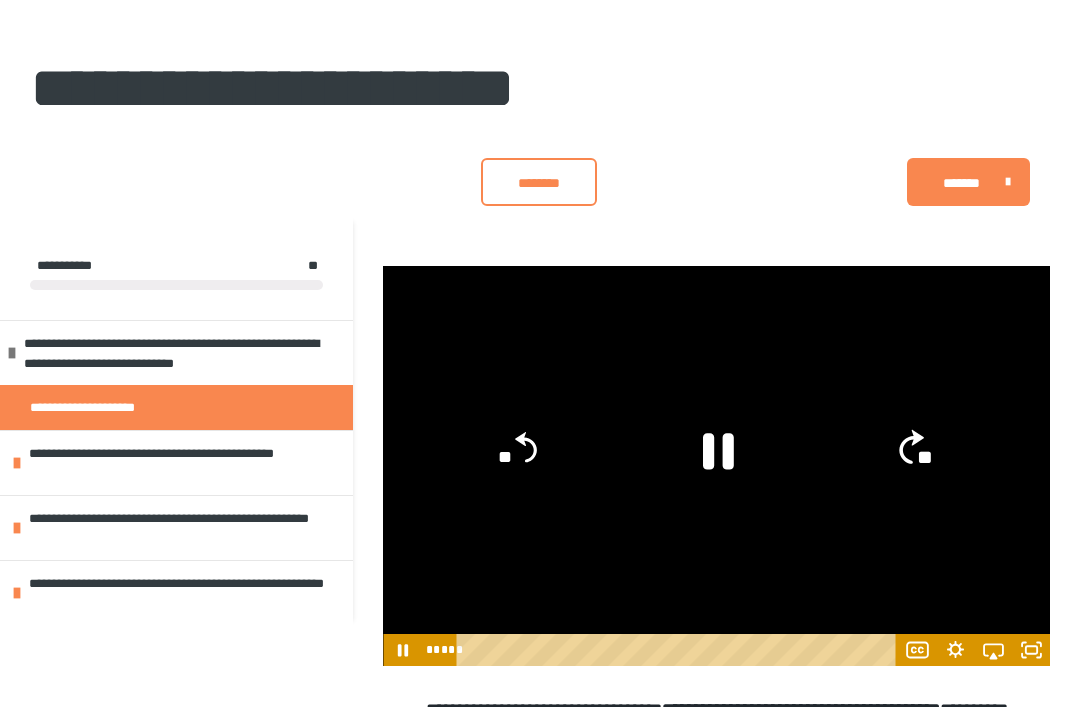 click on "**" 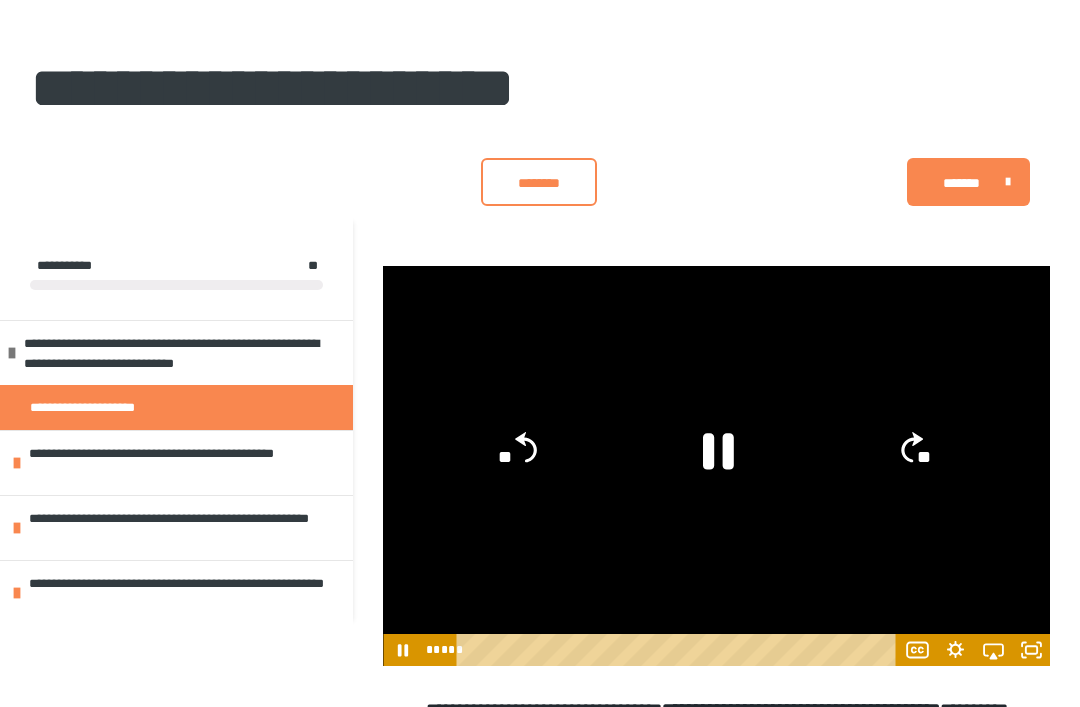 click on "**" 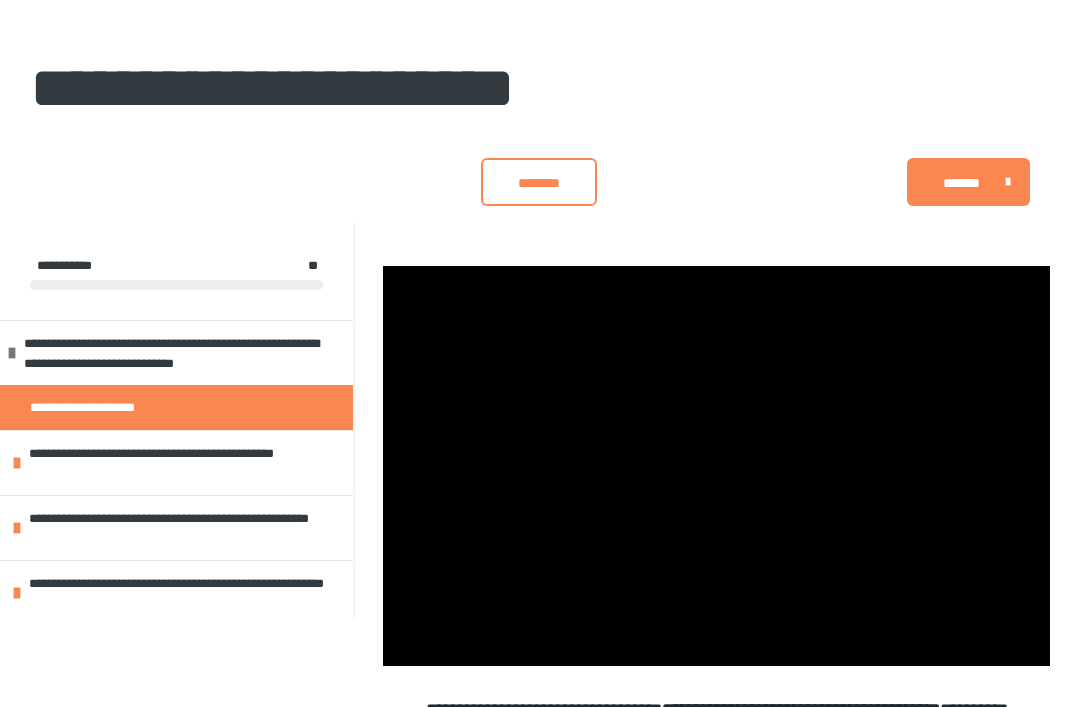 click at bounding box center (716, 466) 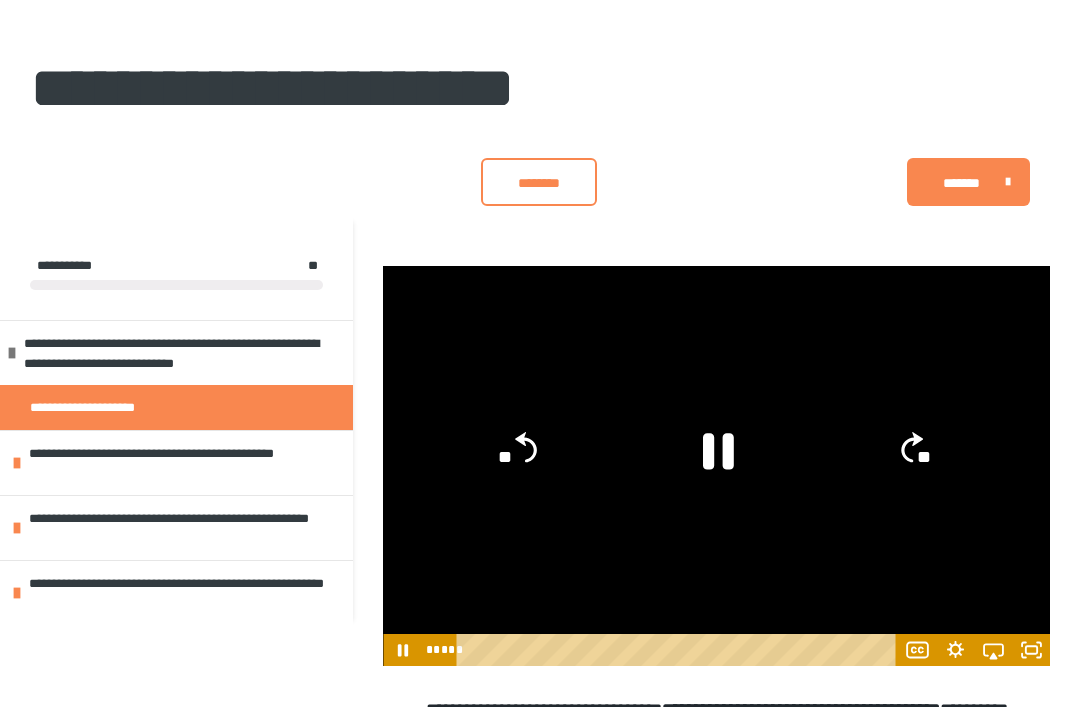 click on "**" 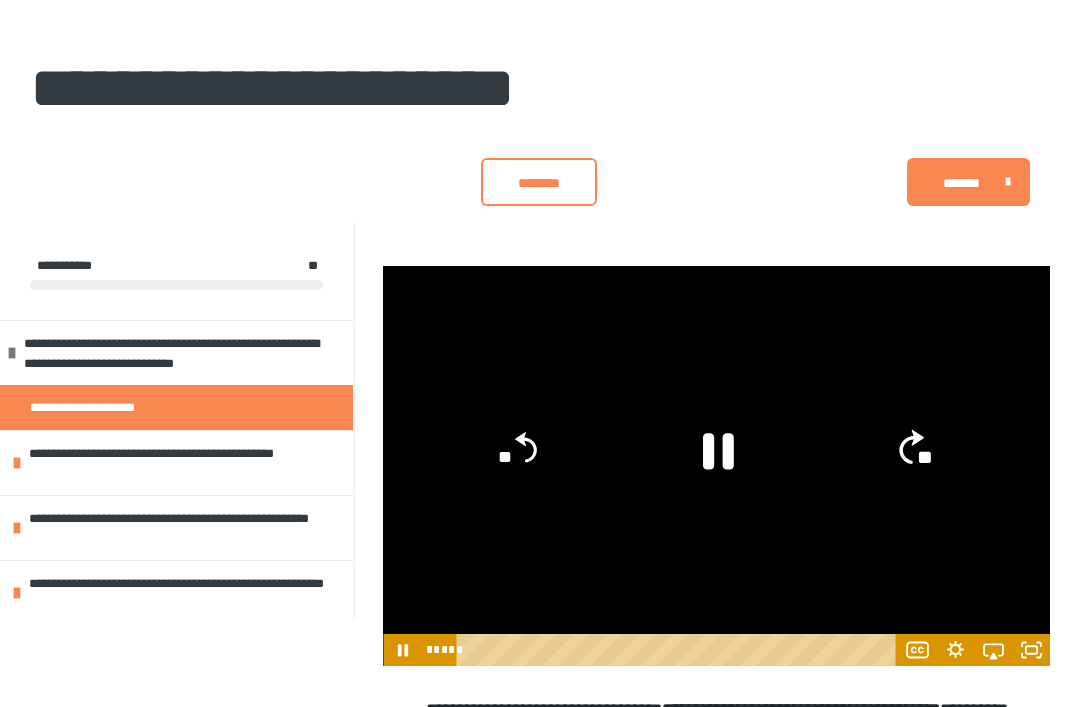 click on "**" 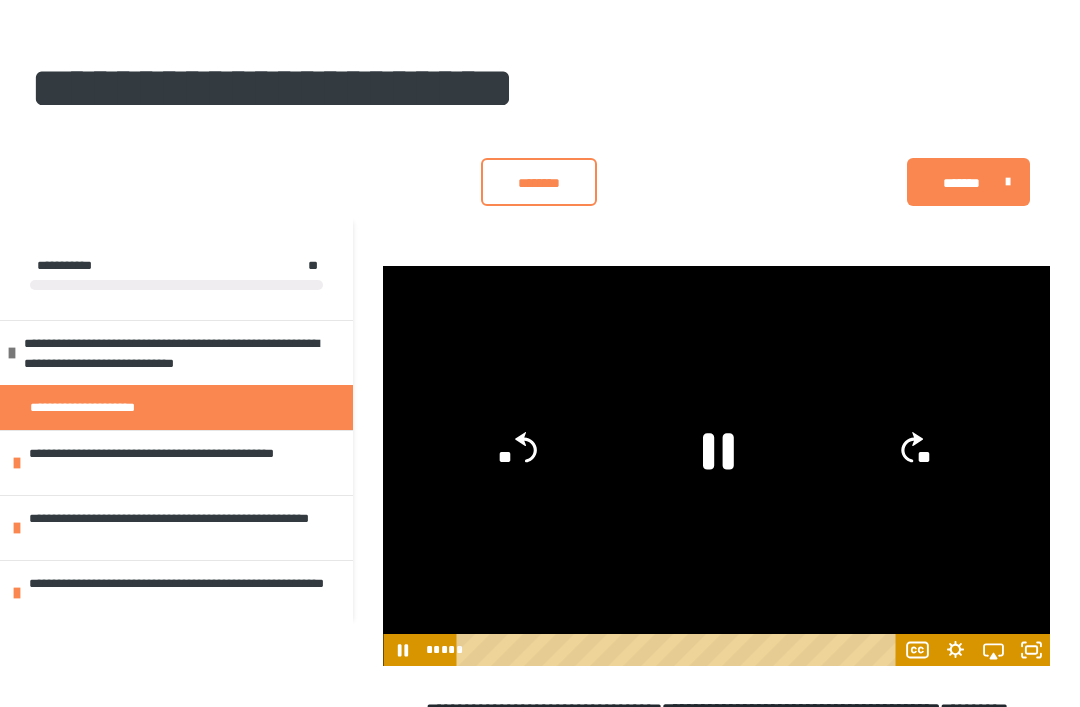 click on "**" 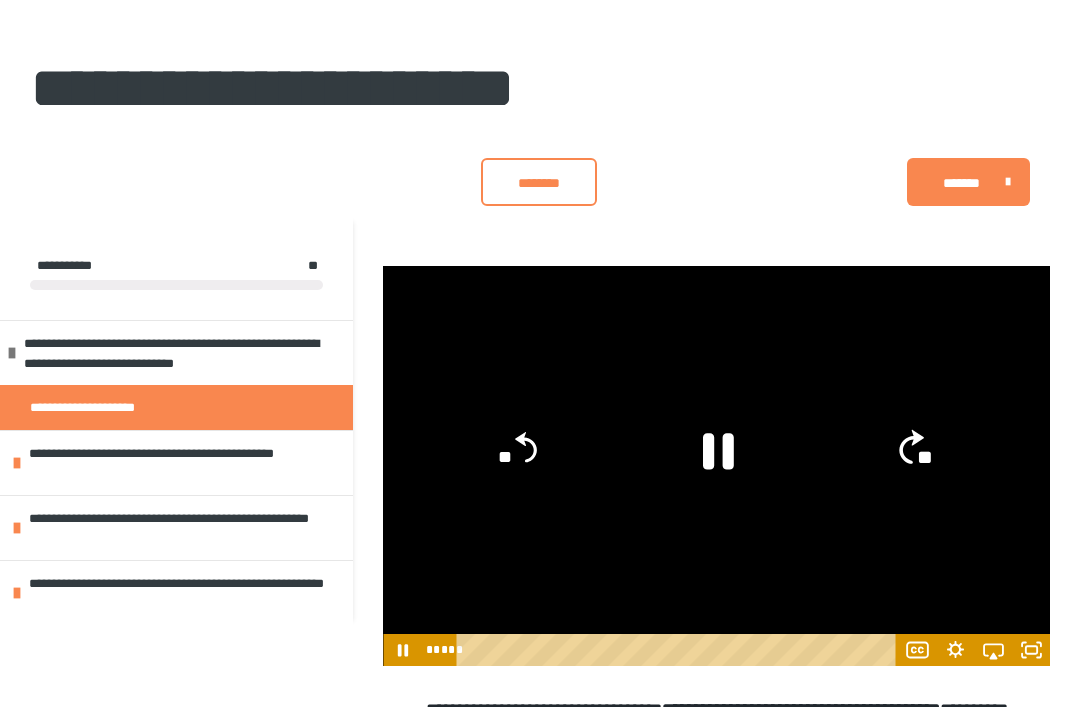 click on "**" 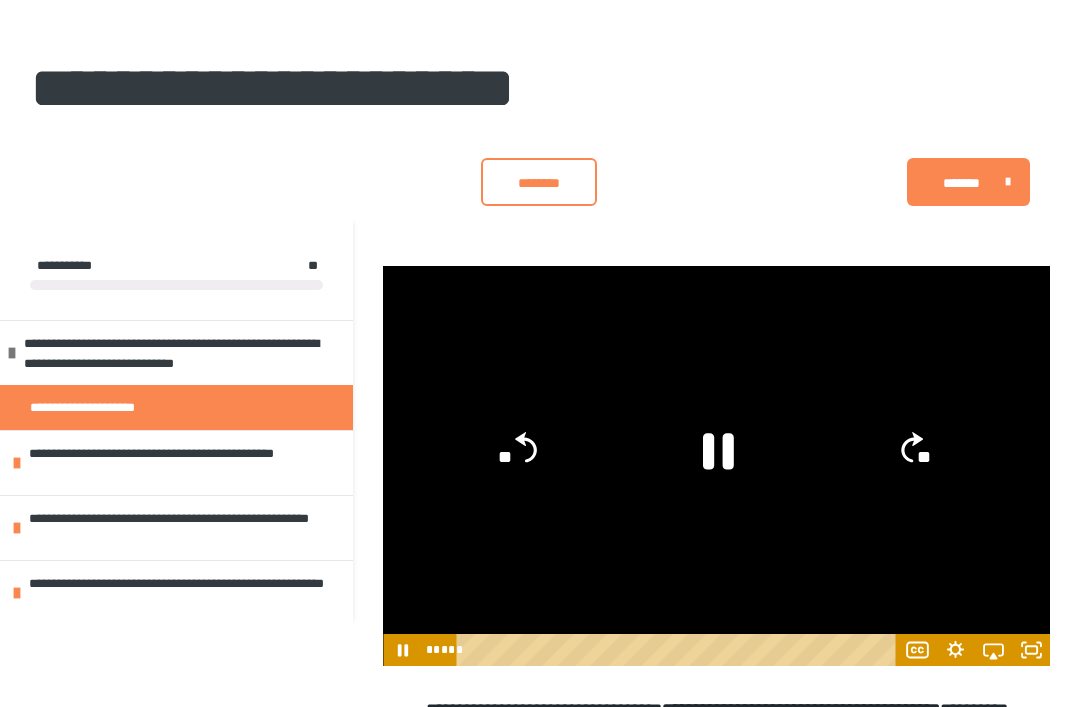 click on "**" 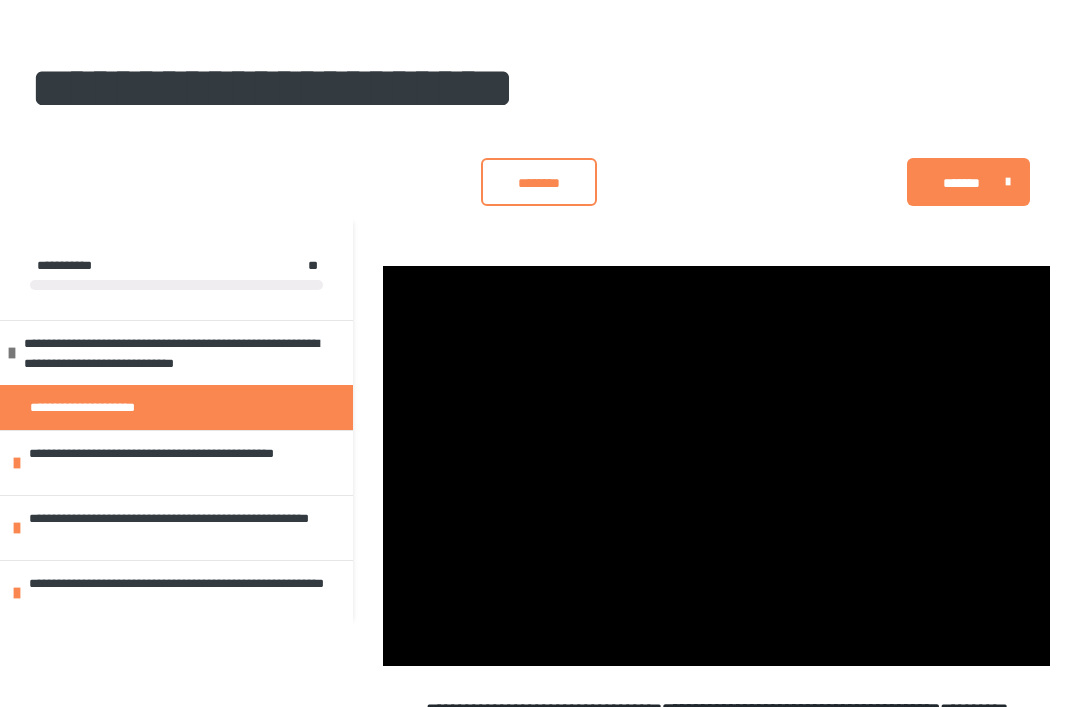 click at bounding box center (716, 466) 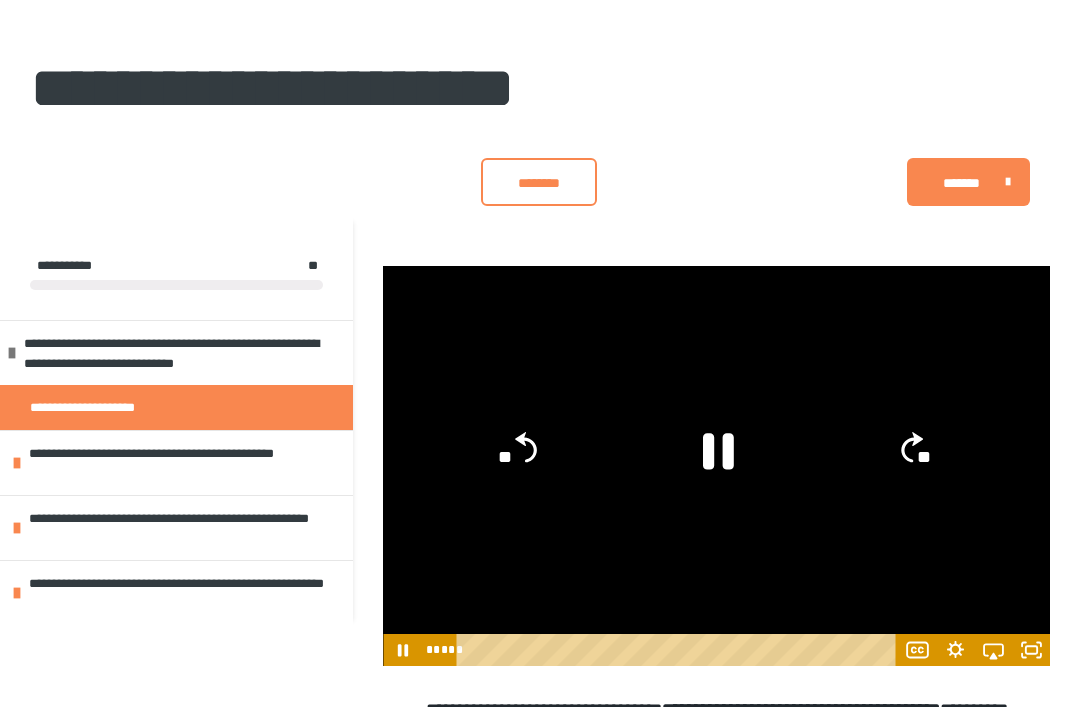 click at bounding box center [716, 466] 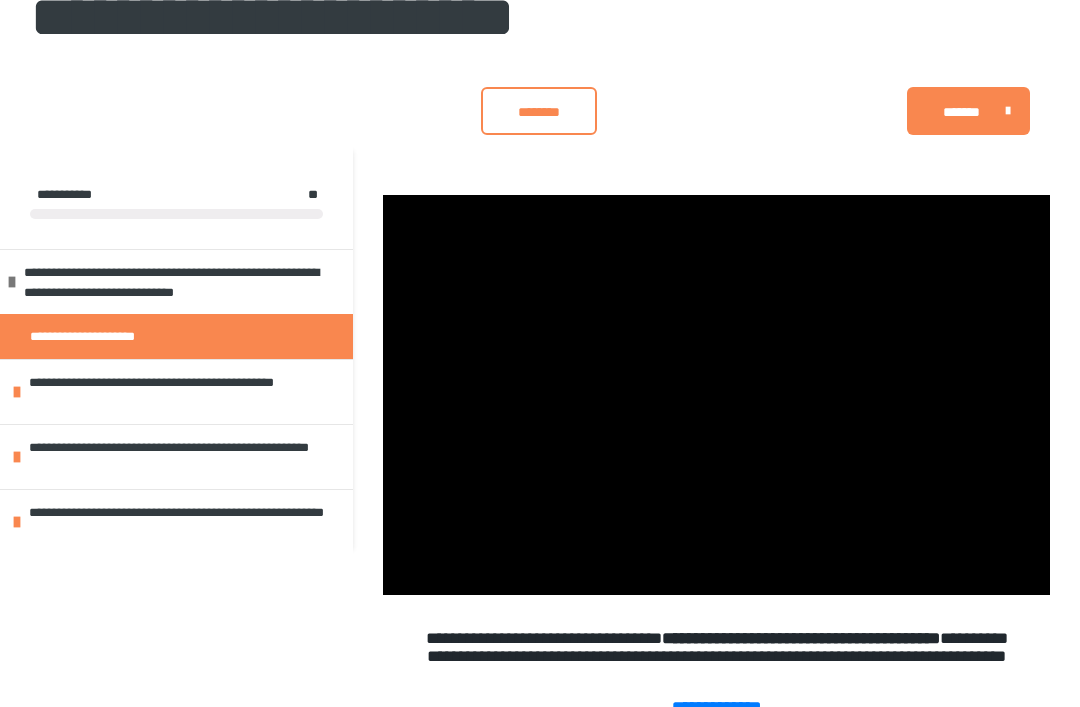 scroll, scrollTop: 156, scrollLeft: 0, axis: vertical 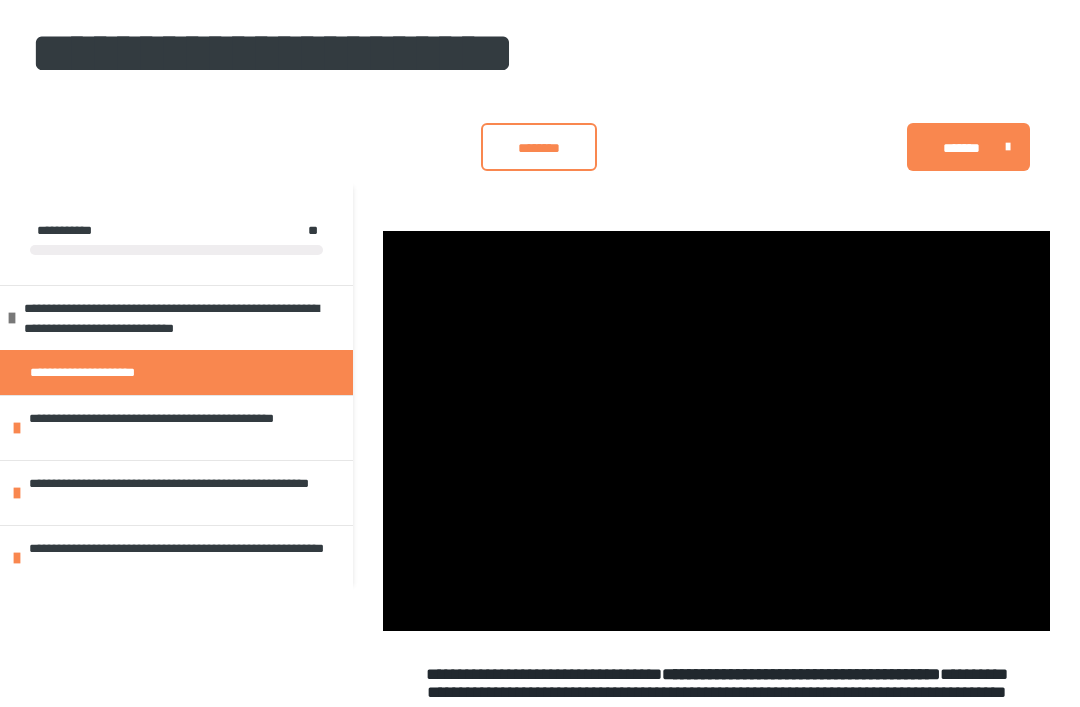 click at bounding box center (716, 431) 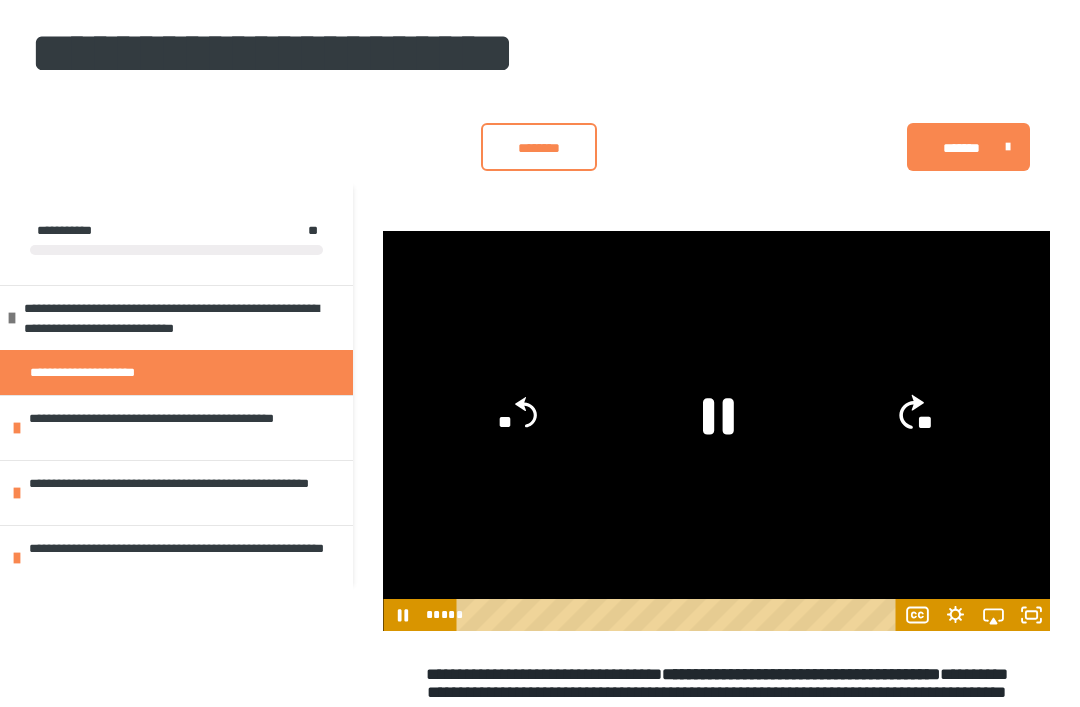 click on "**" 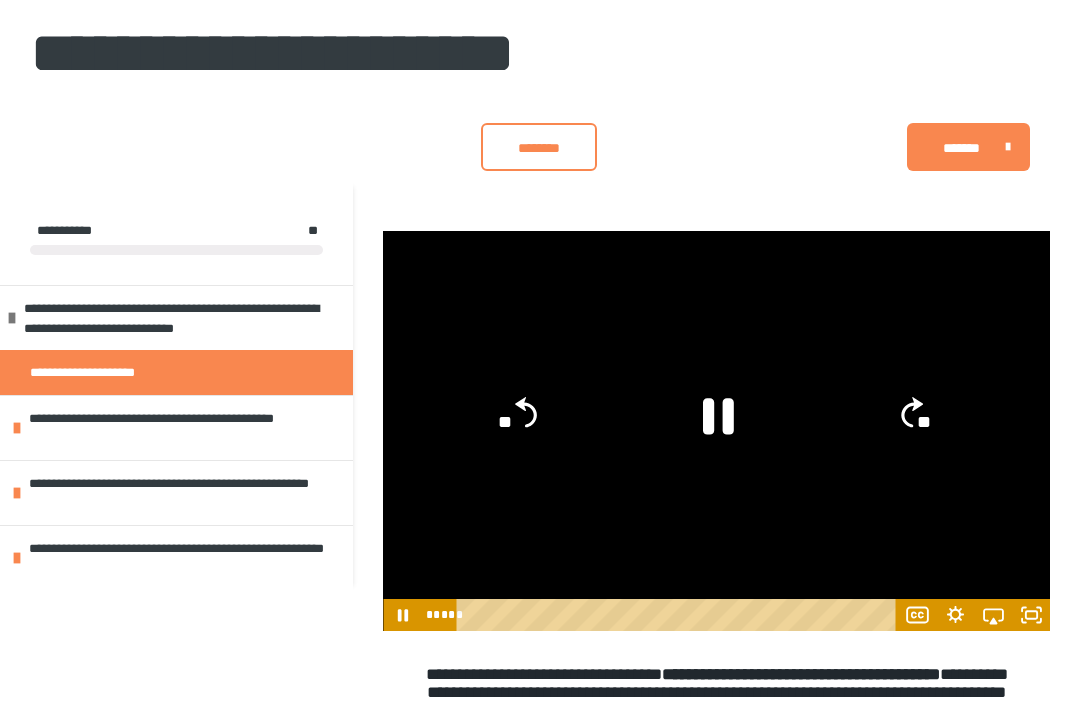 click on "**" 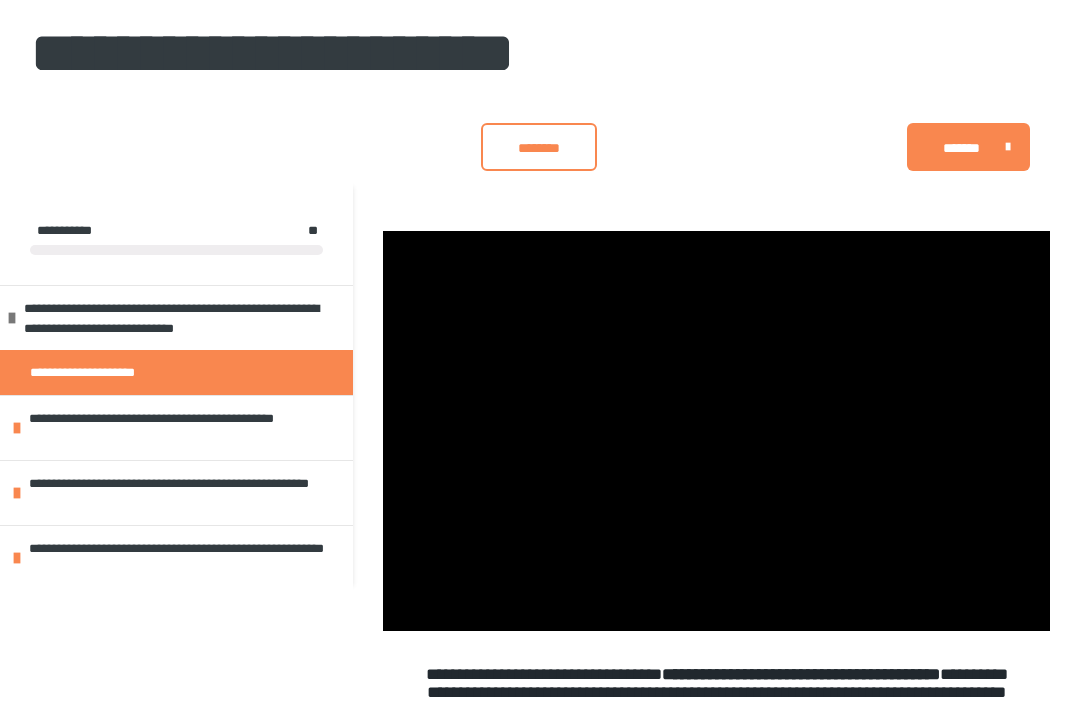 click on "**" 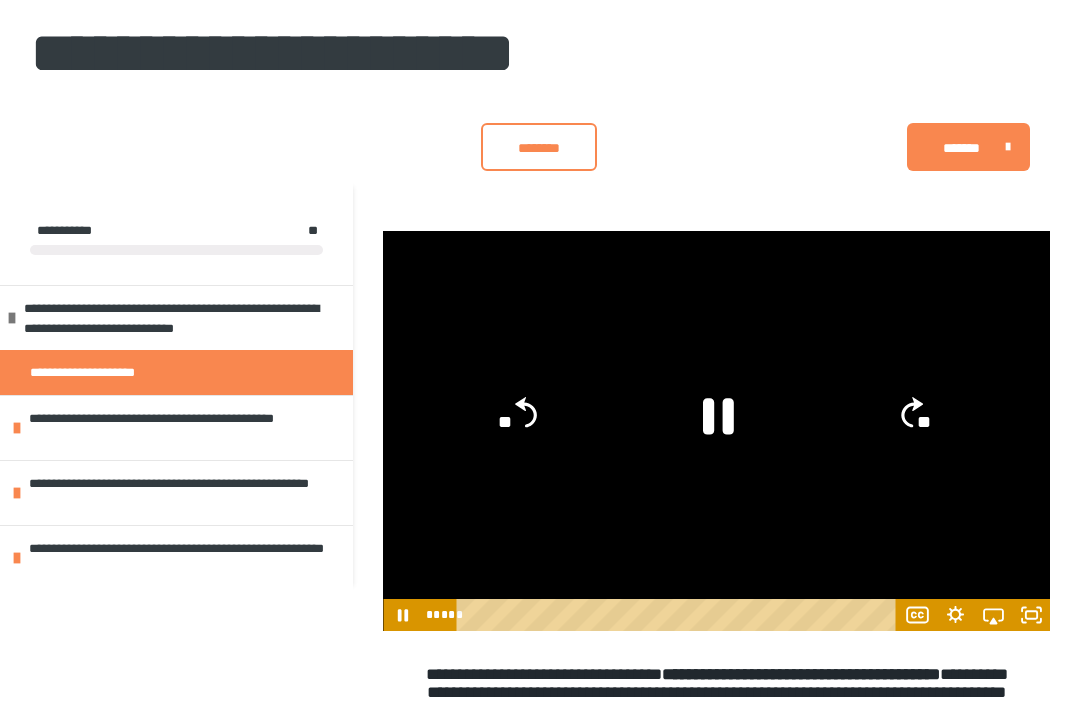 click on "**" 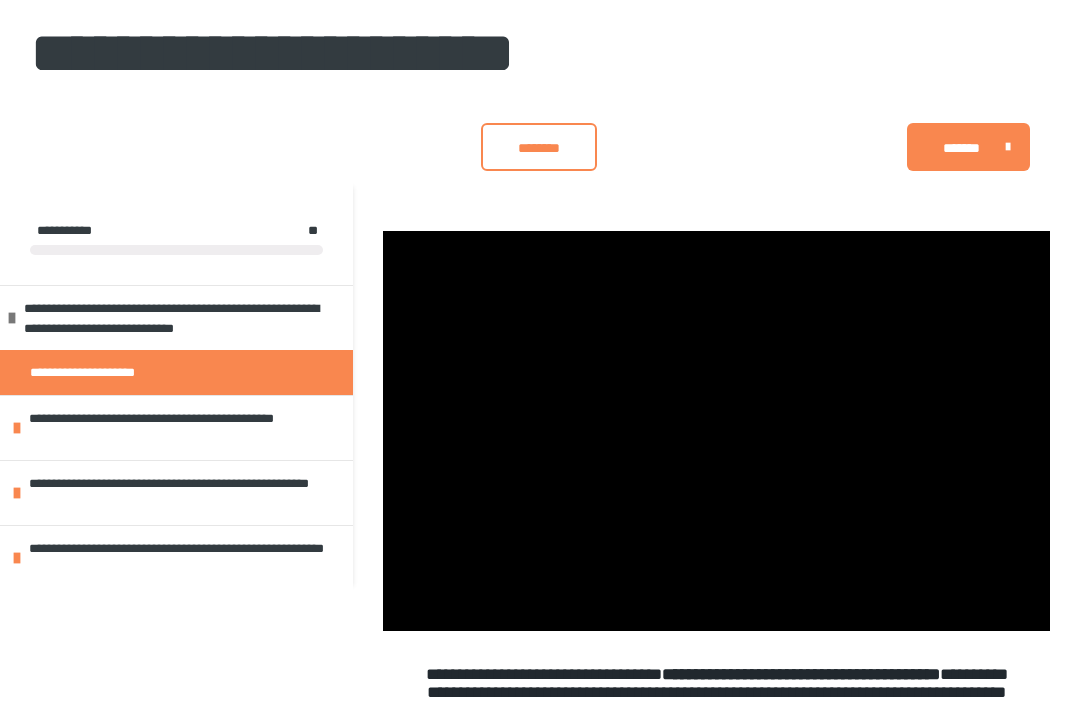 click at bounding box center [716, 431] 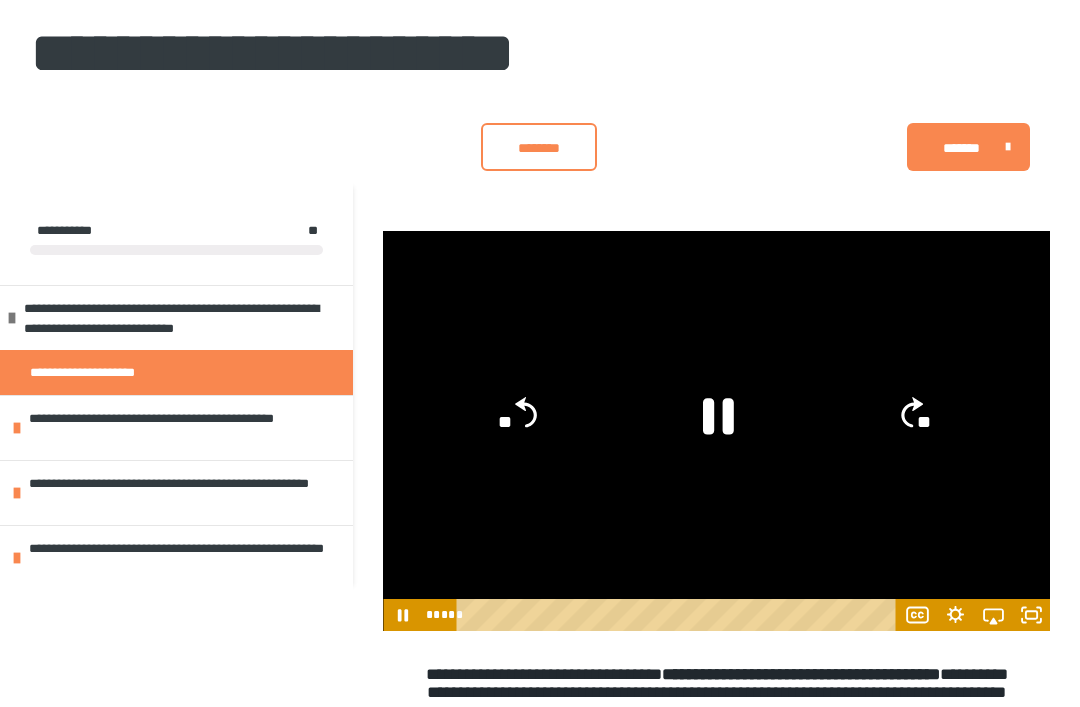 click on "**" 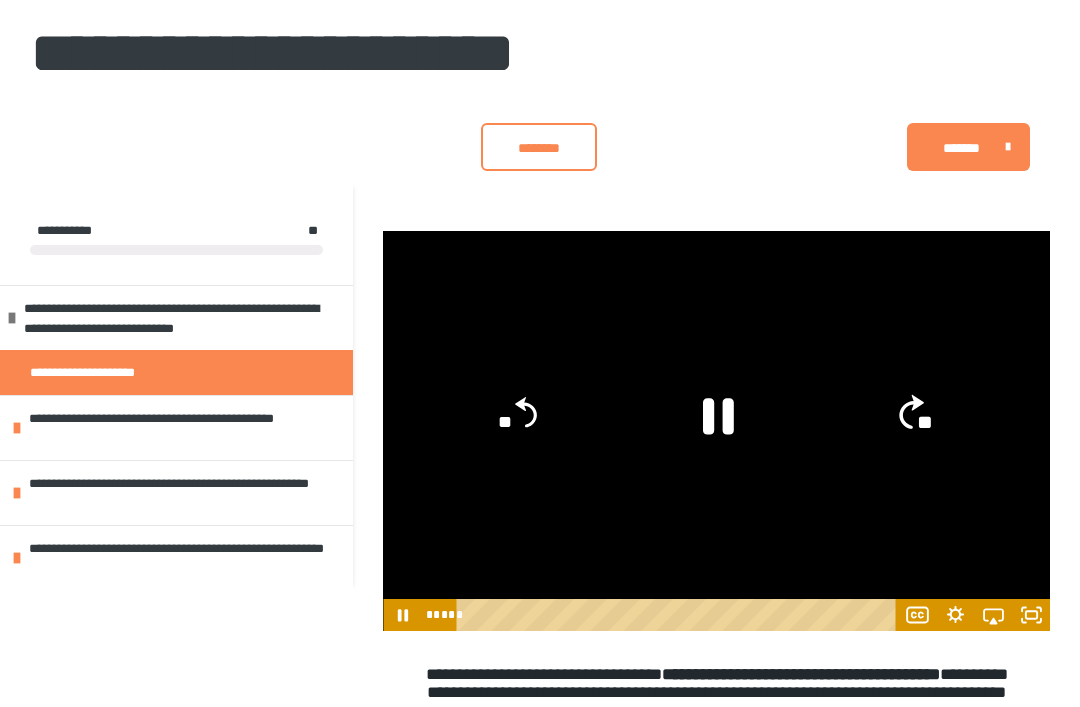 click on "**" 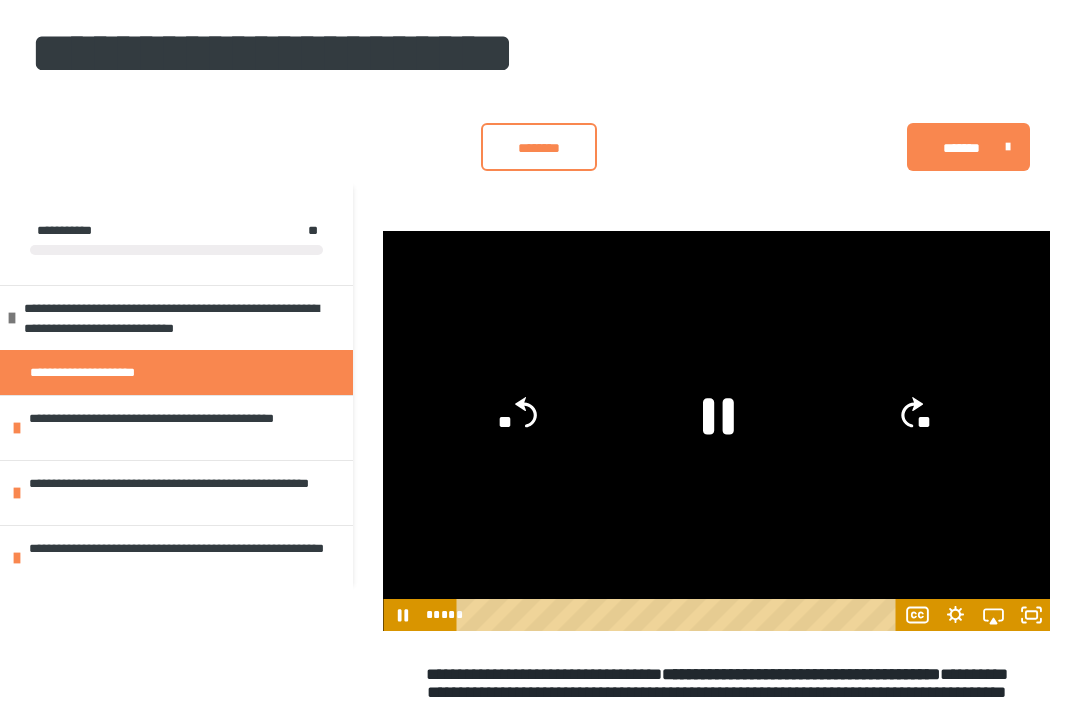 click on "**" 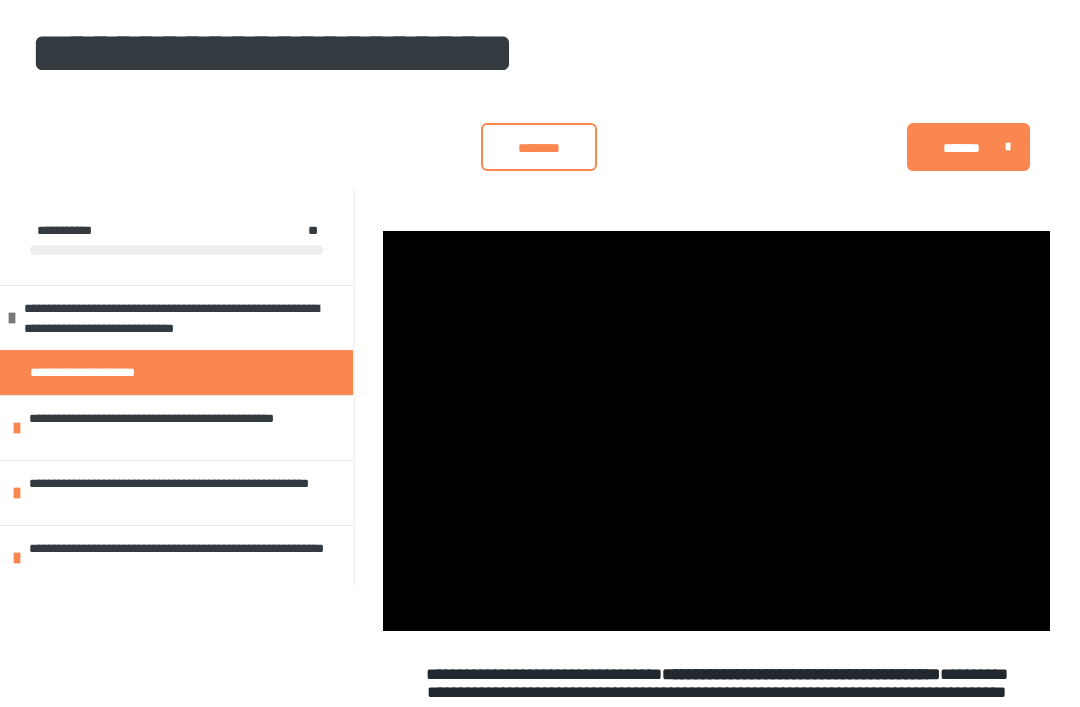 click at bounding box center (716, 431) 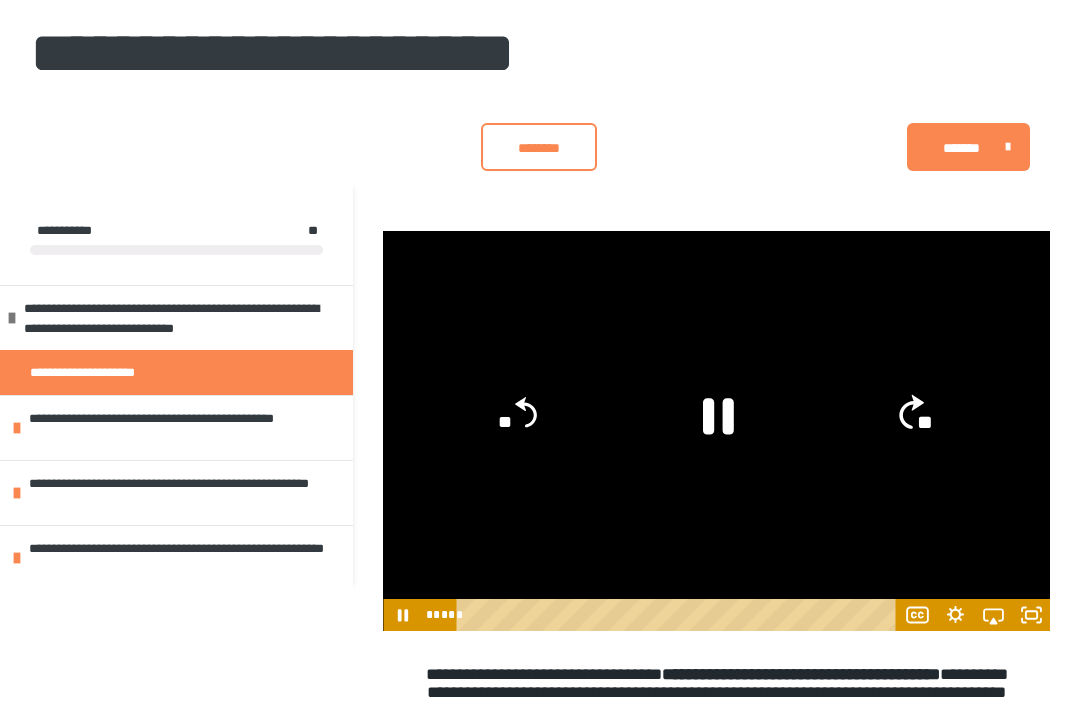 click on "**" 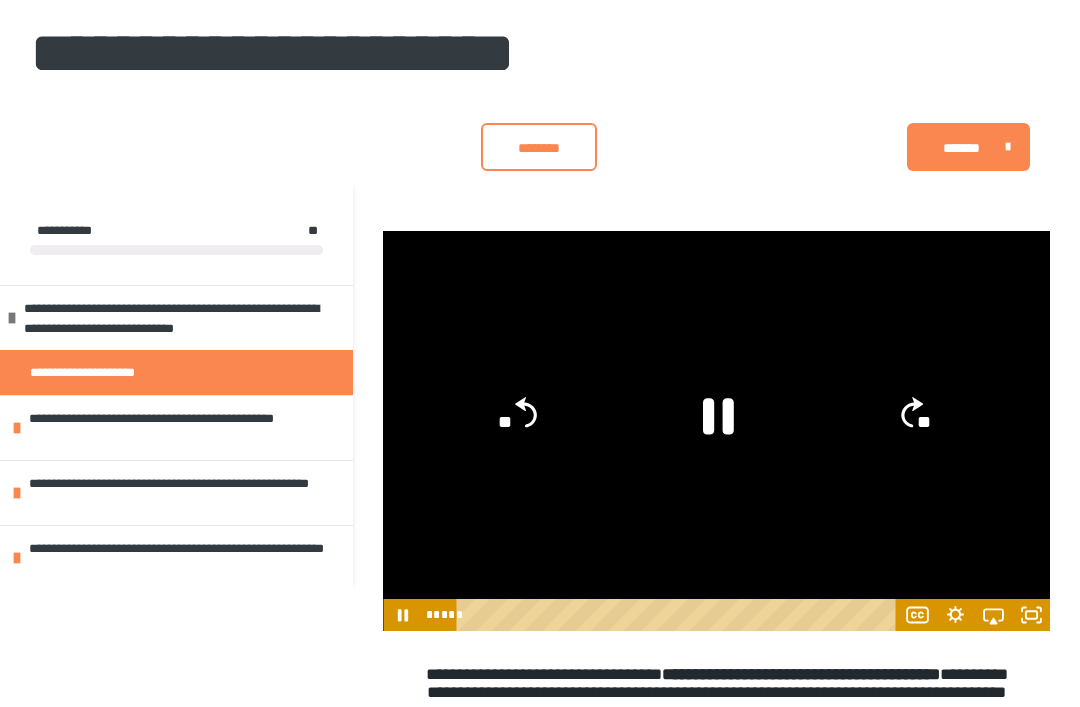 click on "**" 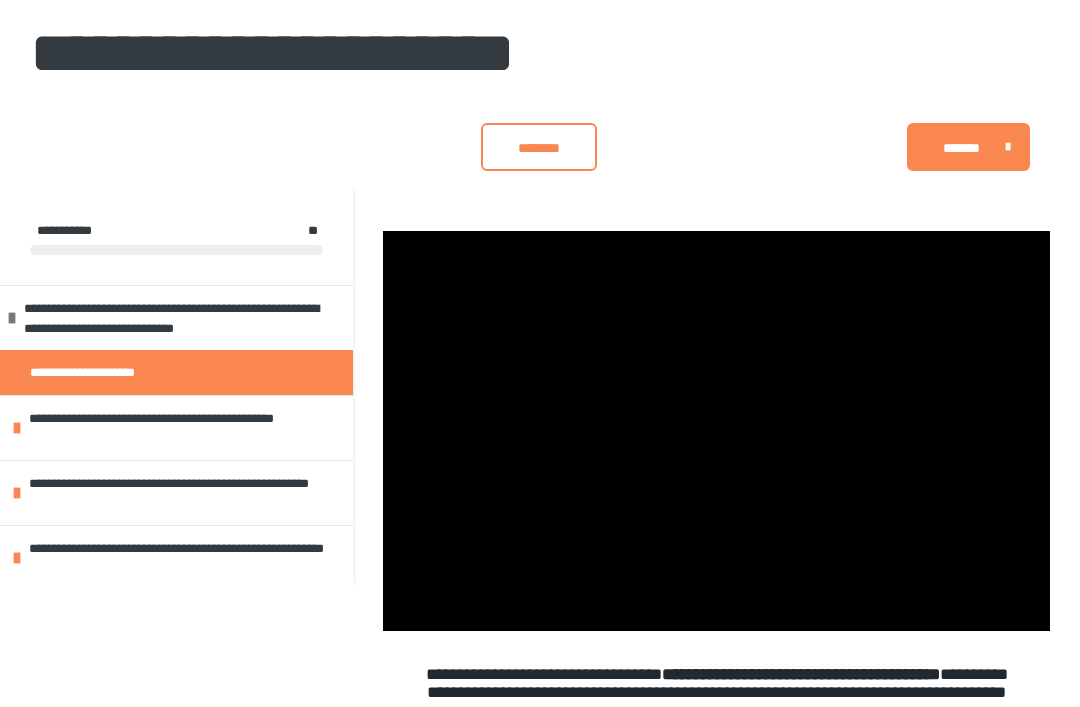 click at bounding box center (716, 431) 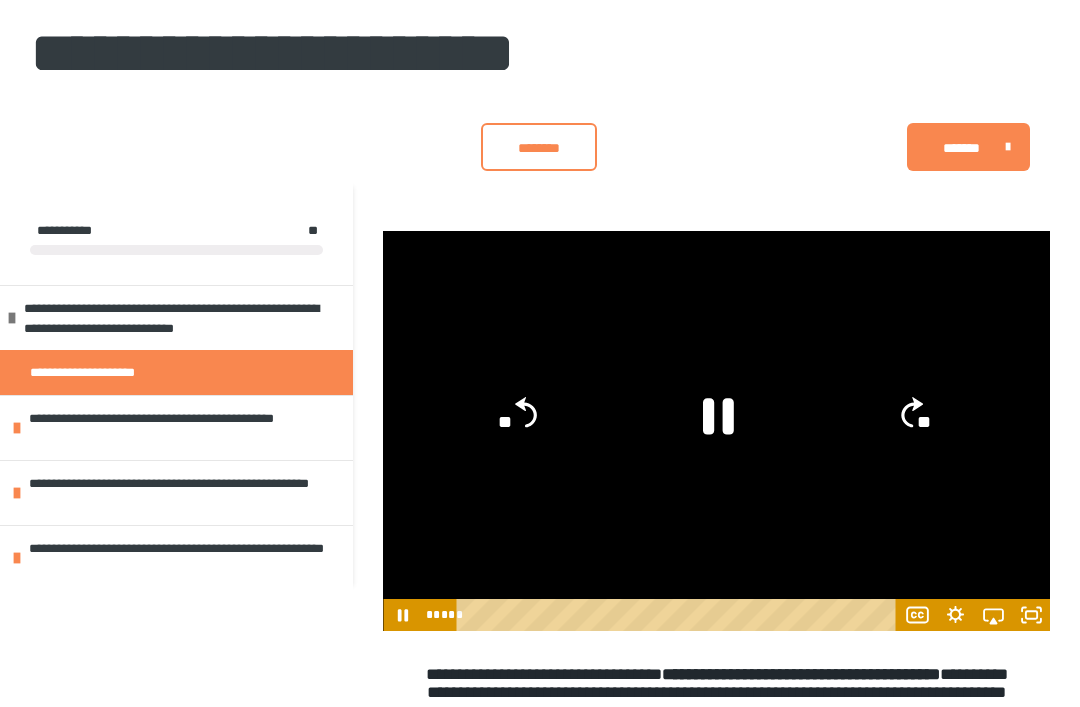click on "**" 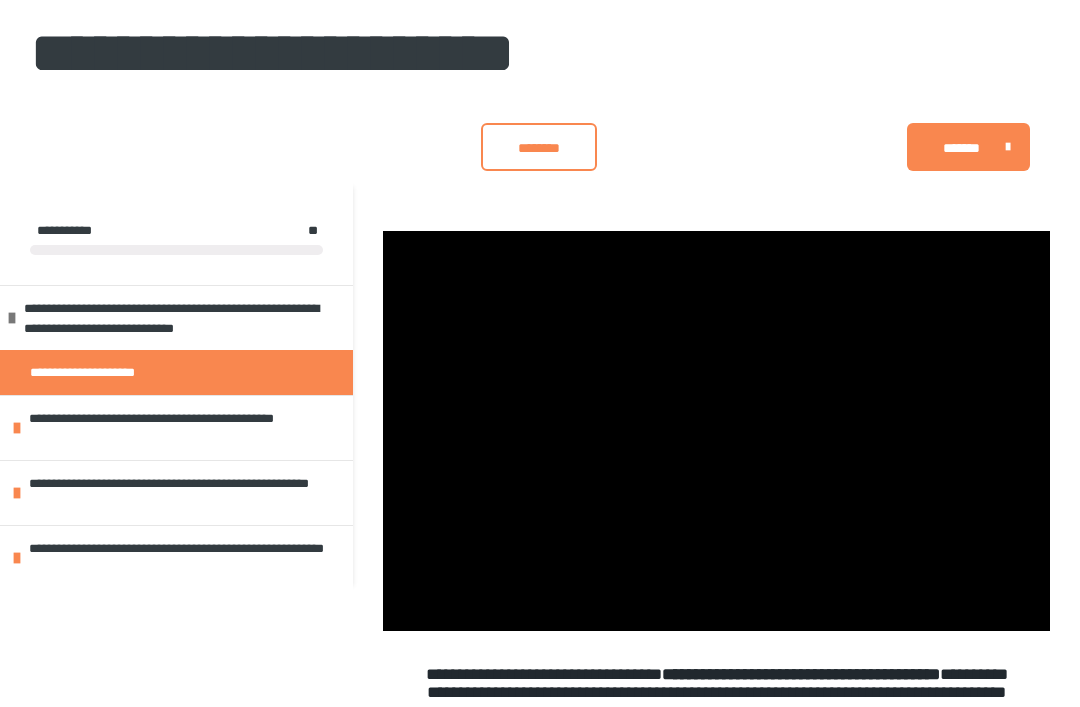 click at bounding box center [716, 431] 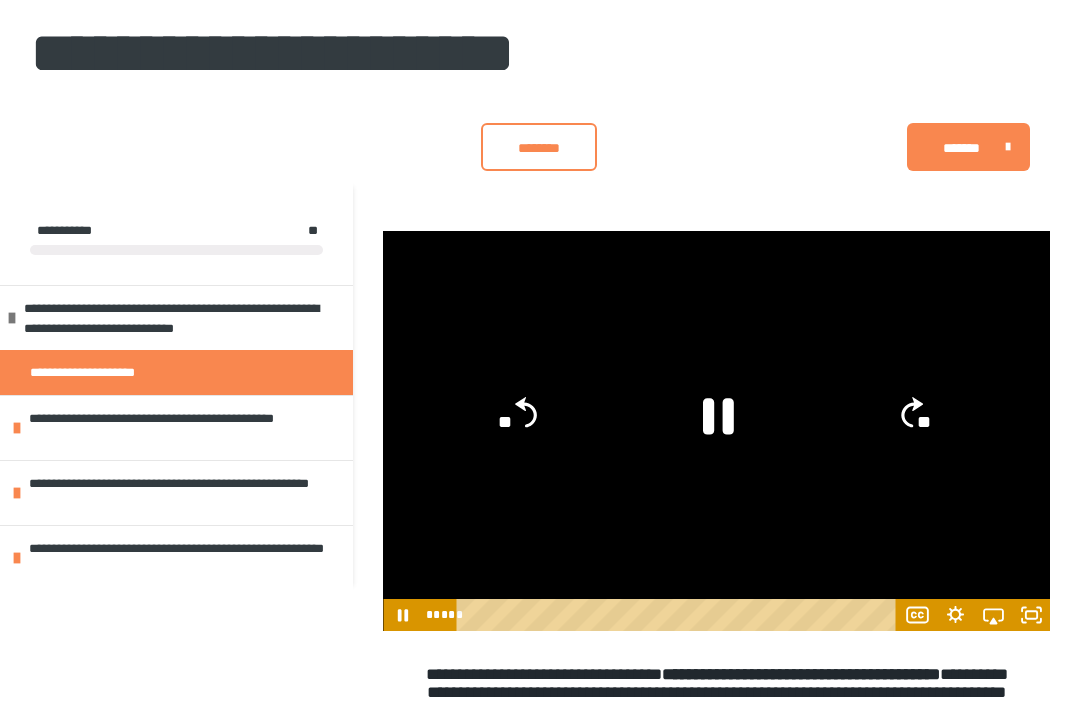 click on "**" 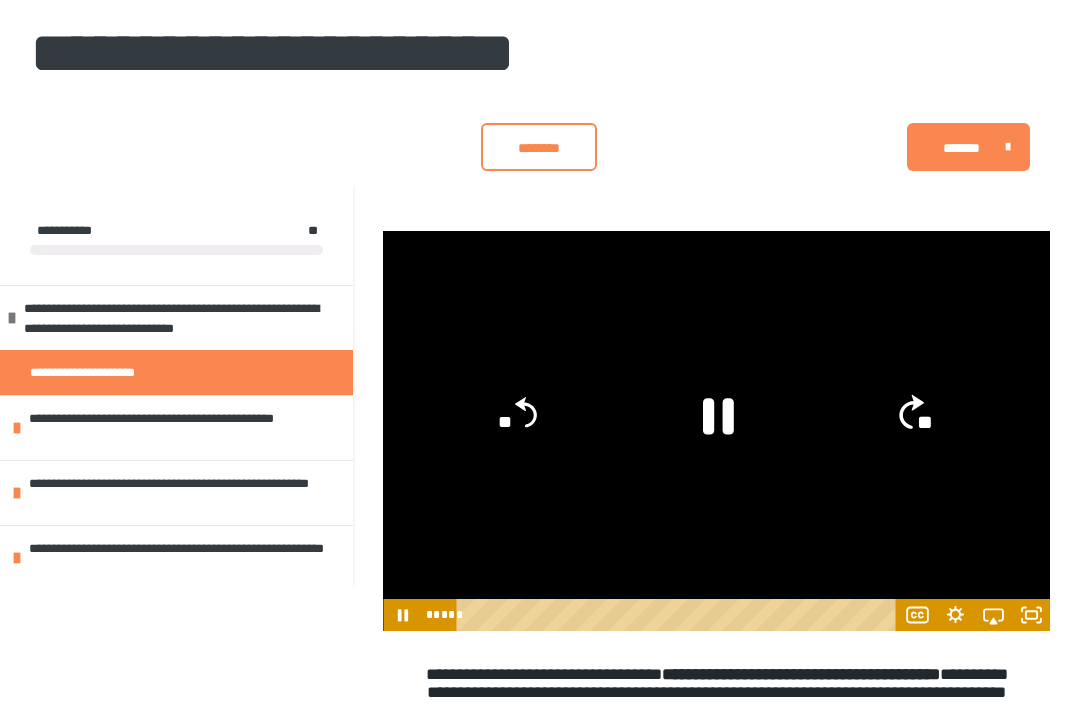 click on "**" 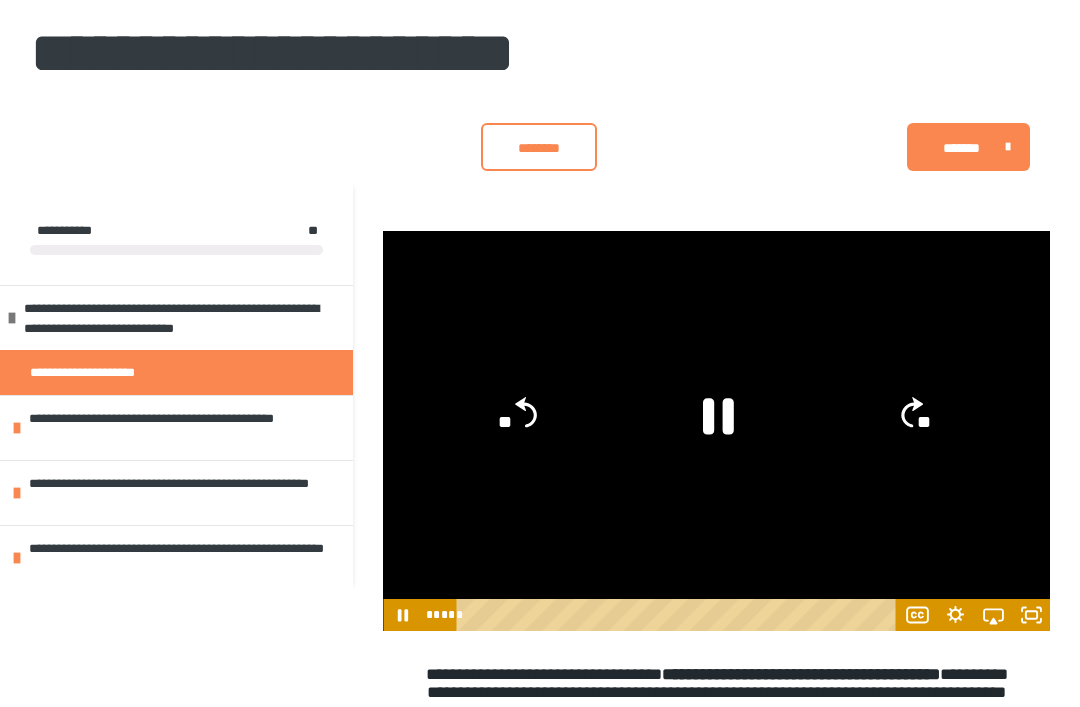 click on "**" 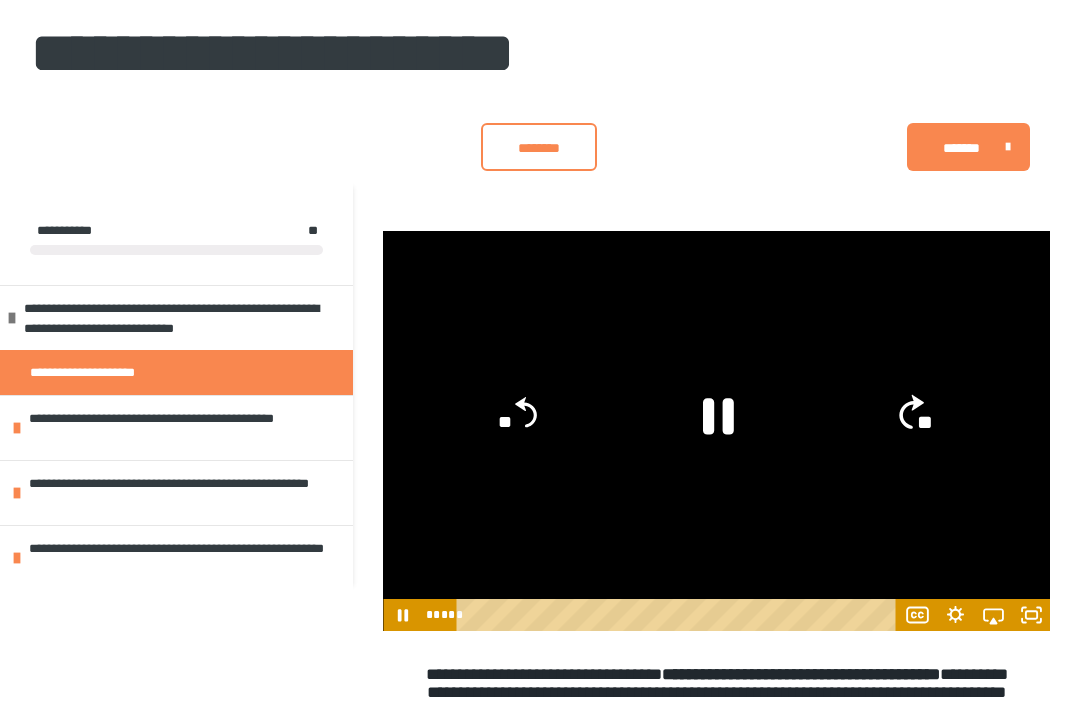 click on "**" 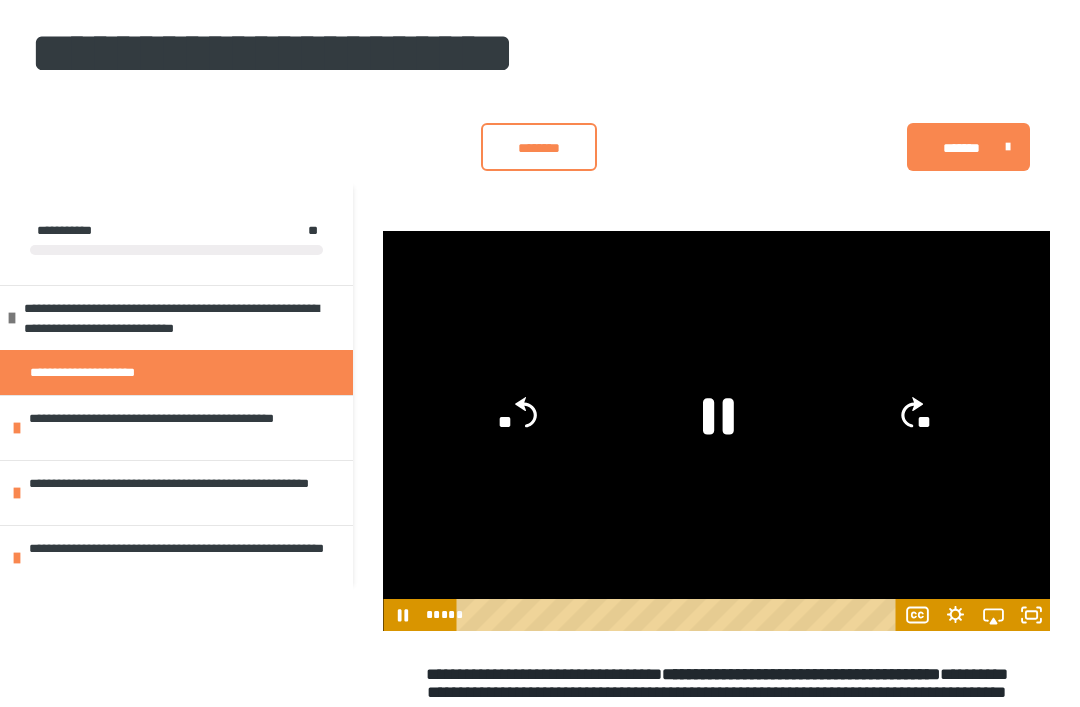click on "**" 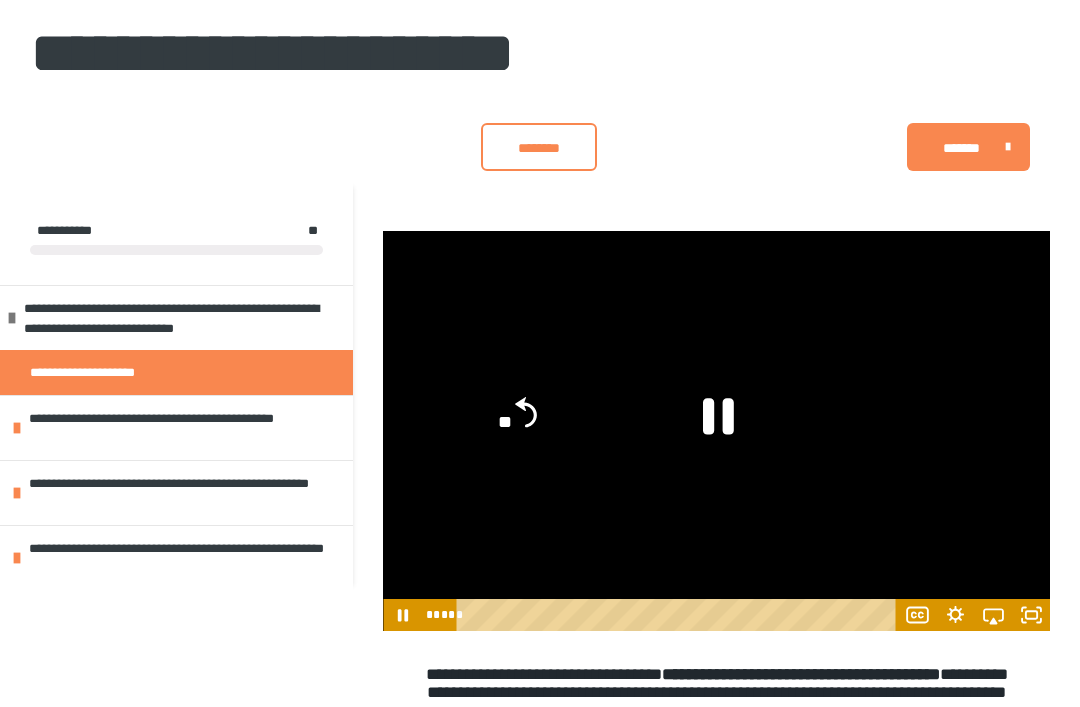 click on "**" 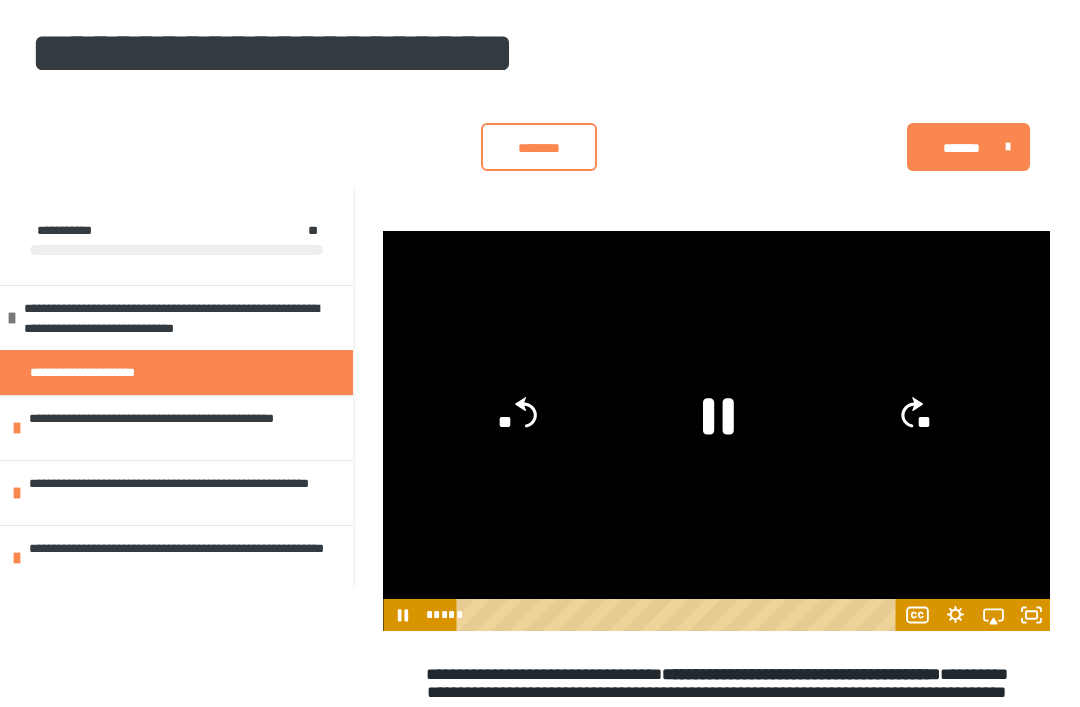 click on "**" 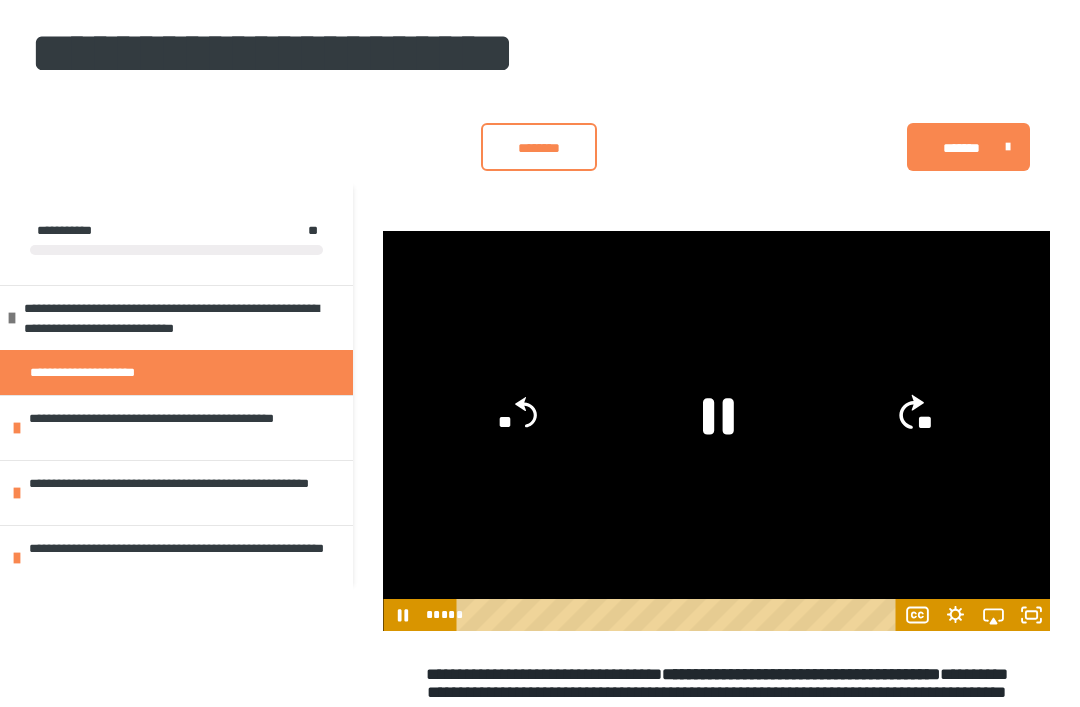 click on "**" 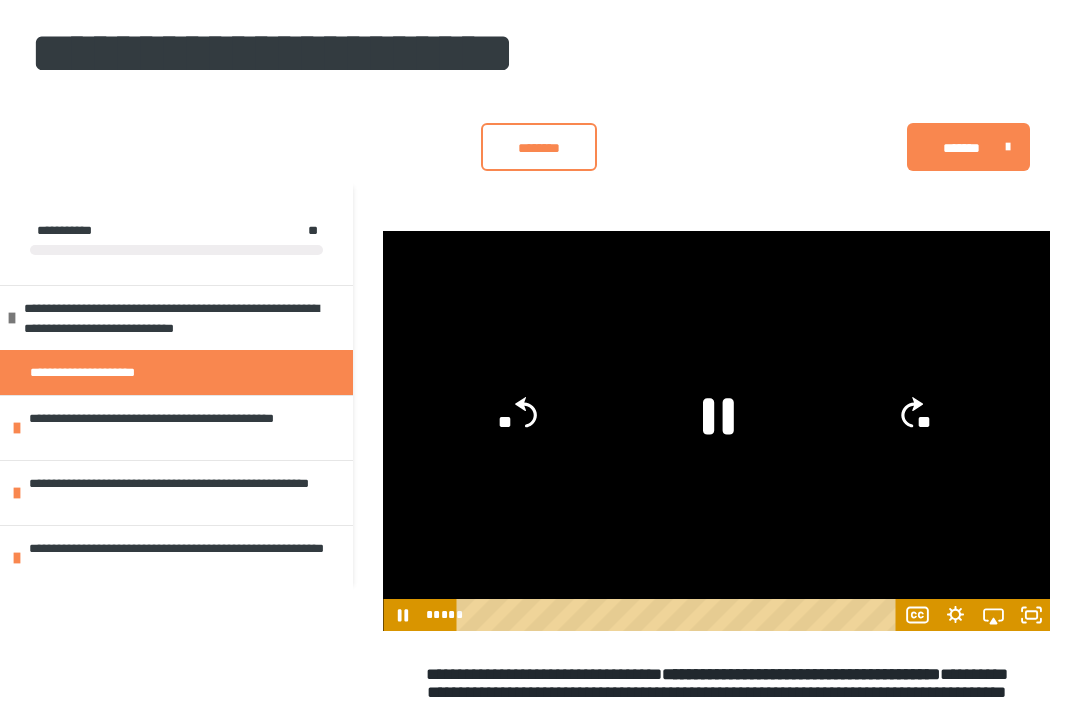 click at bounding box center [716, 431] 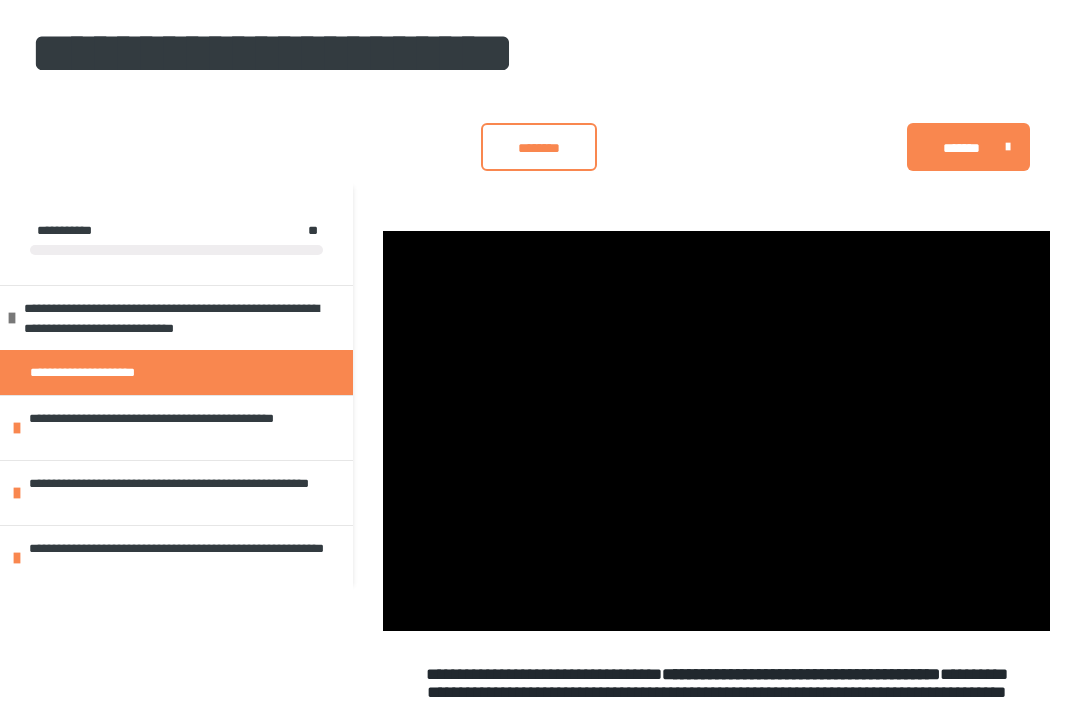 click at bounding box center [716, 431] 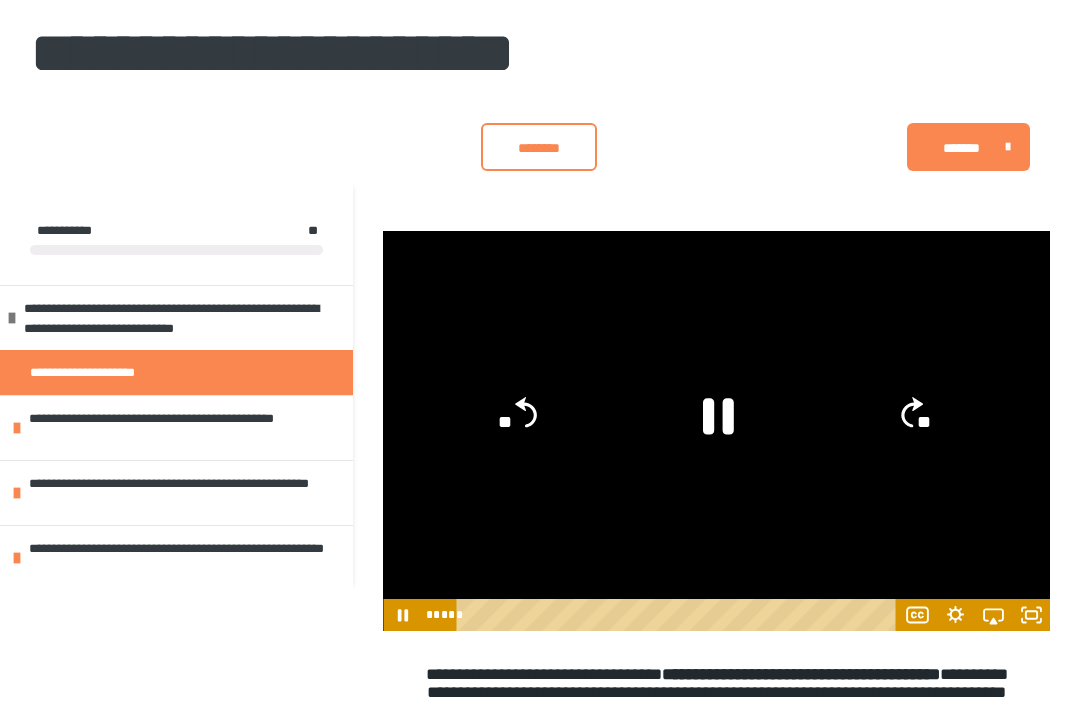 click on "**" 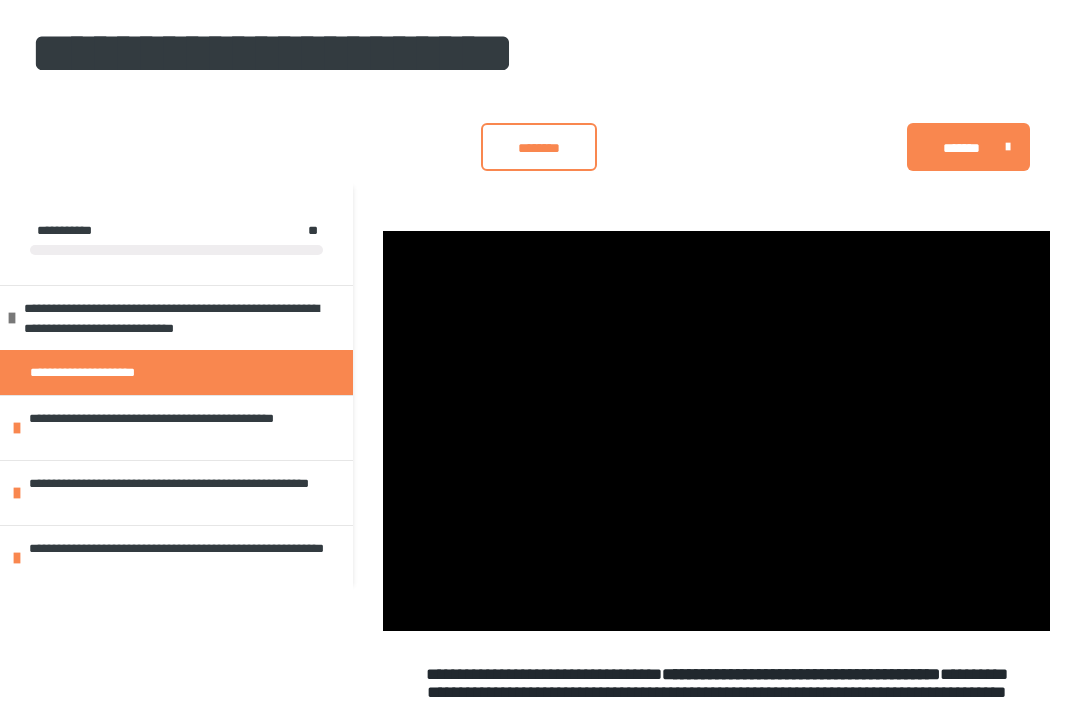 click at bounding box center (716, 431) 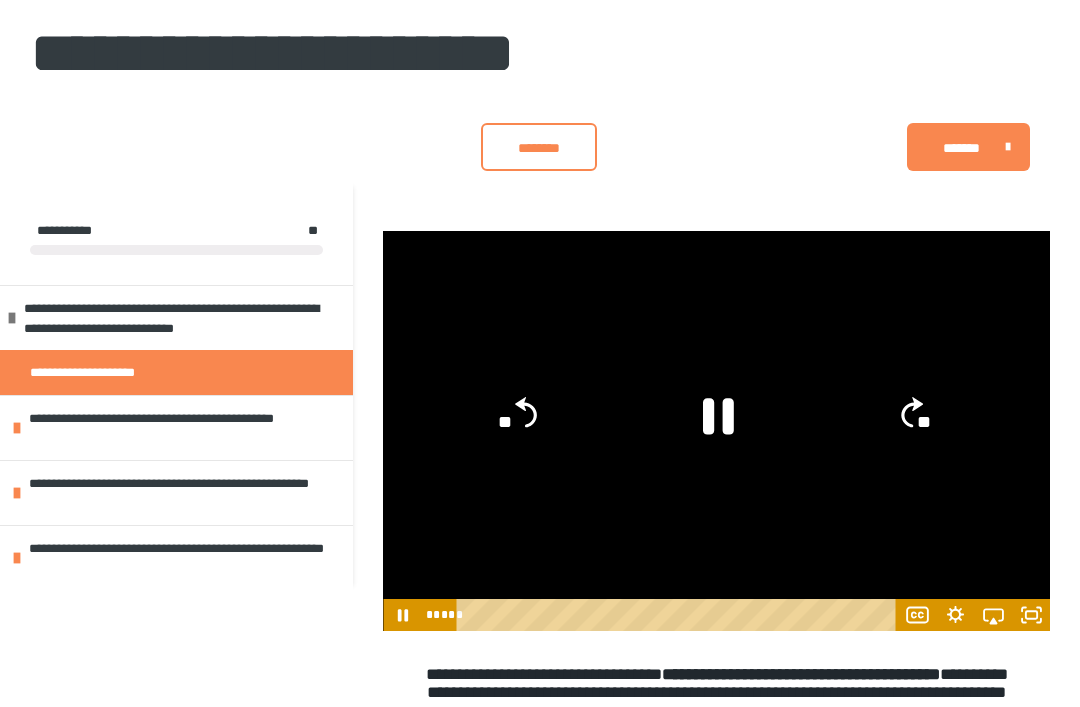 click on "**" 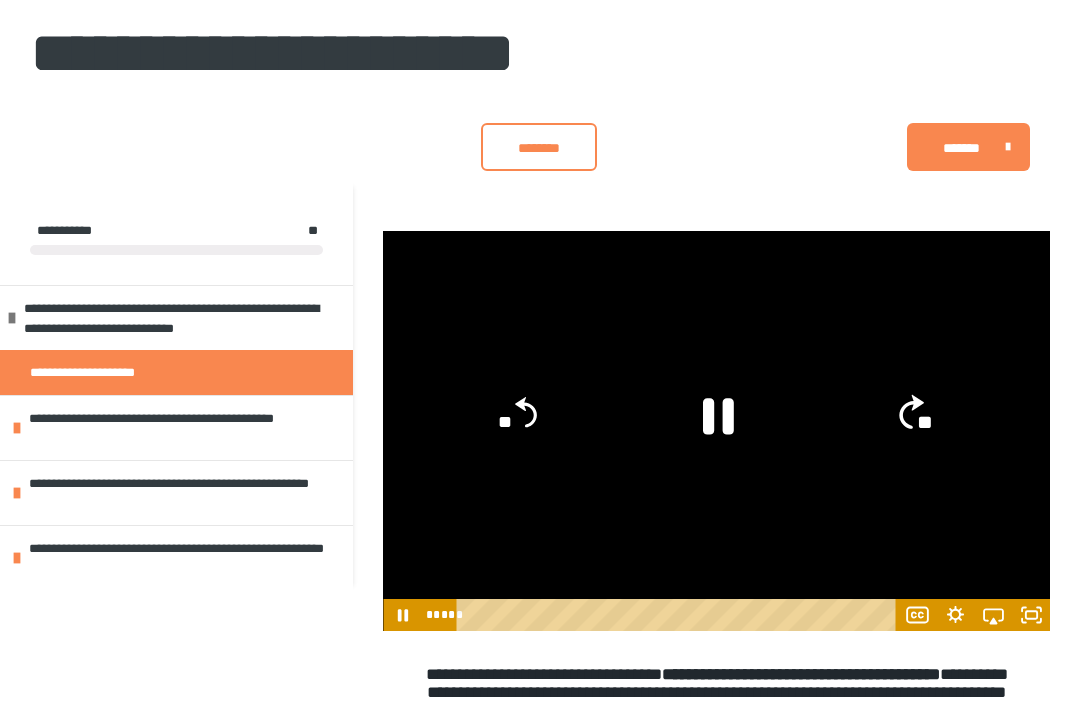 click on "**" 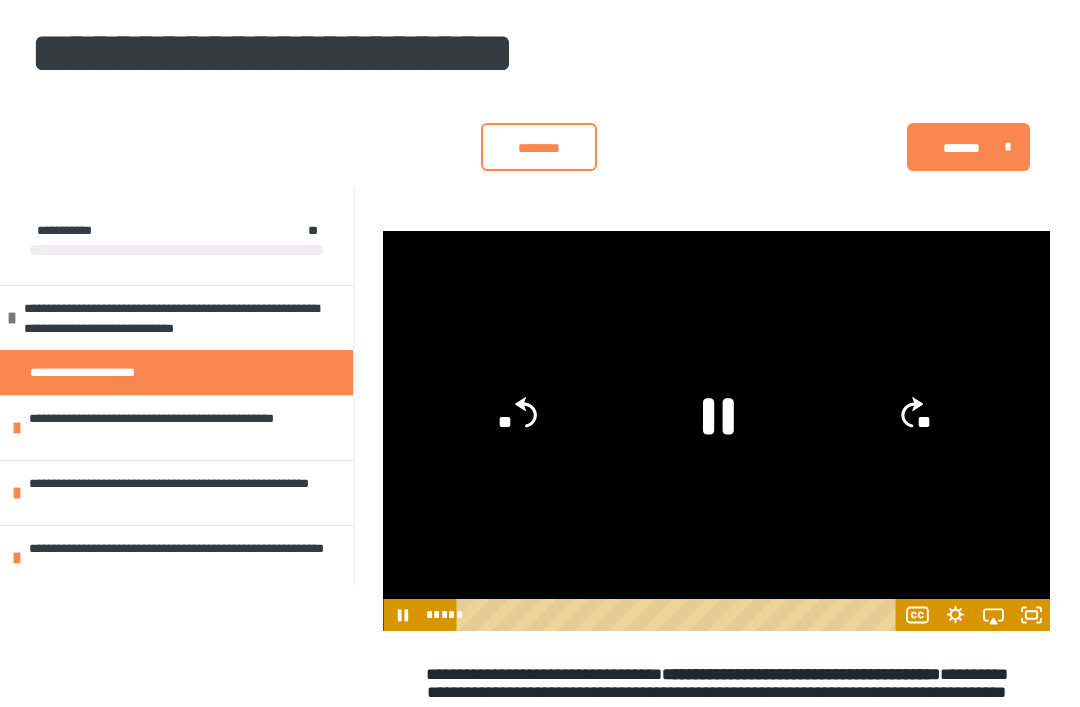 click on "**" 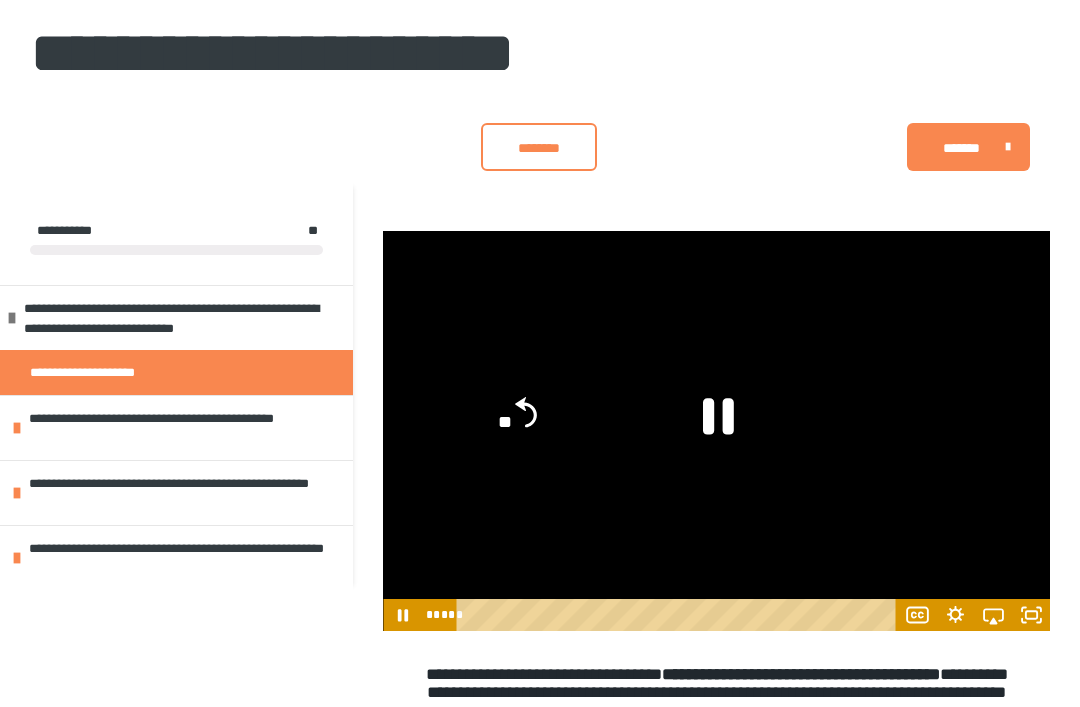 click on "**" 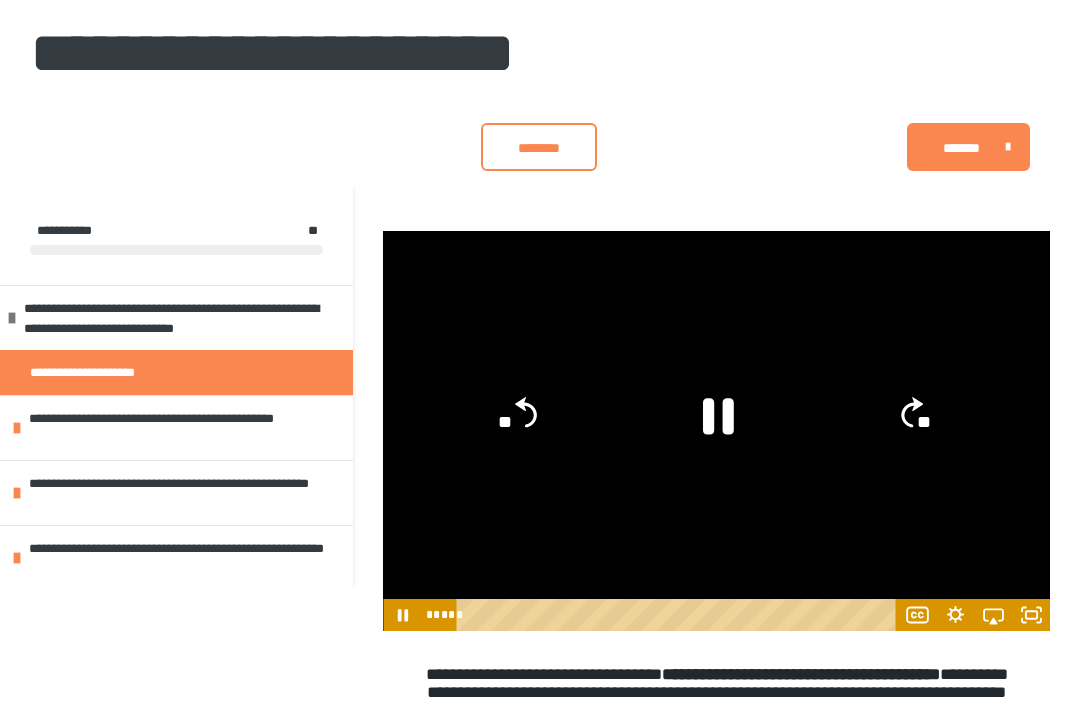 click on "**" 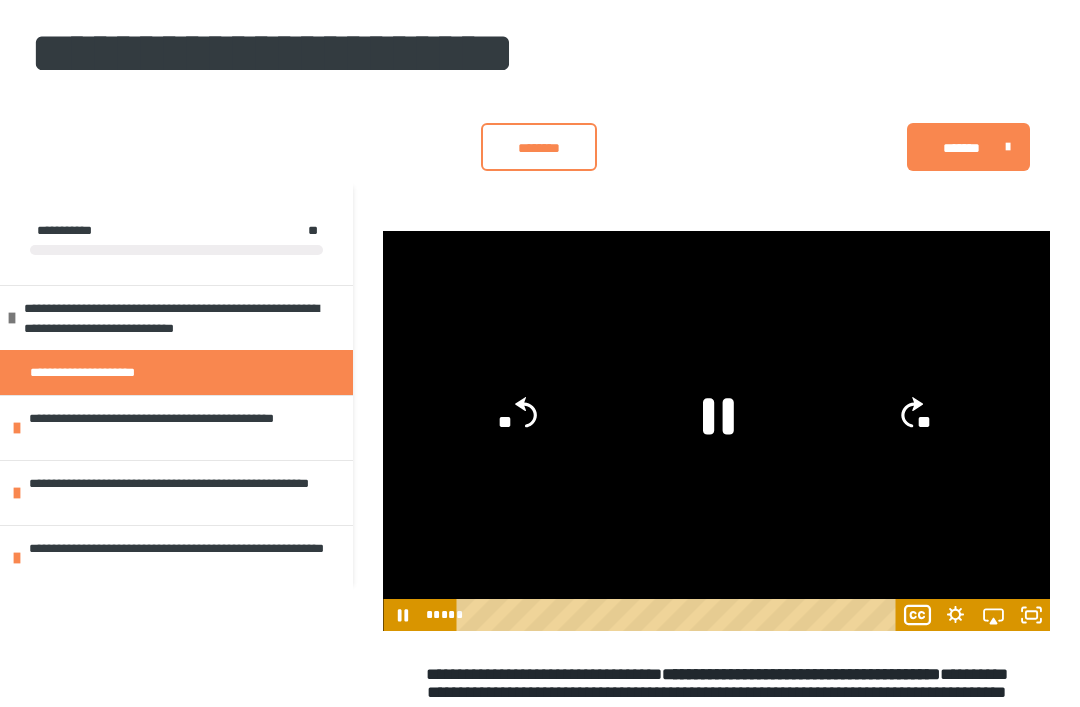 click 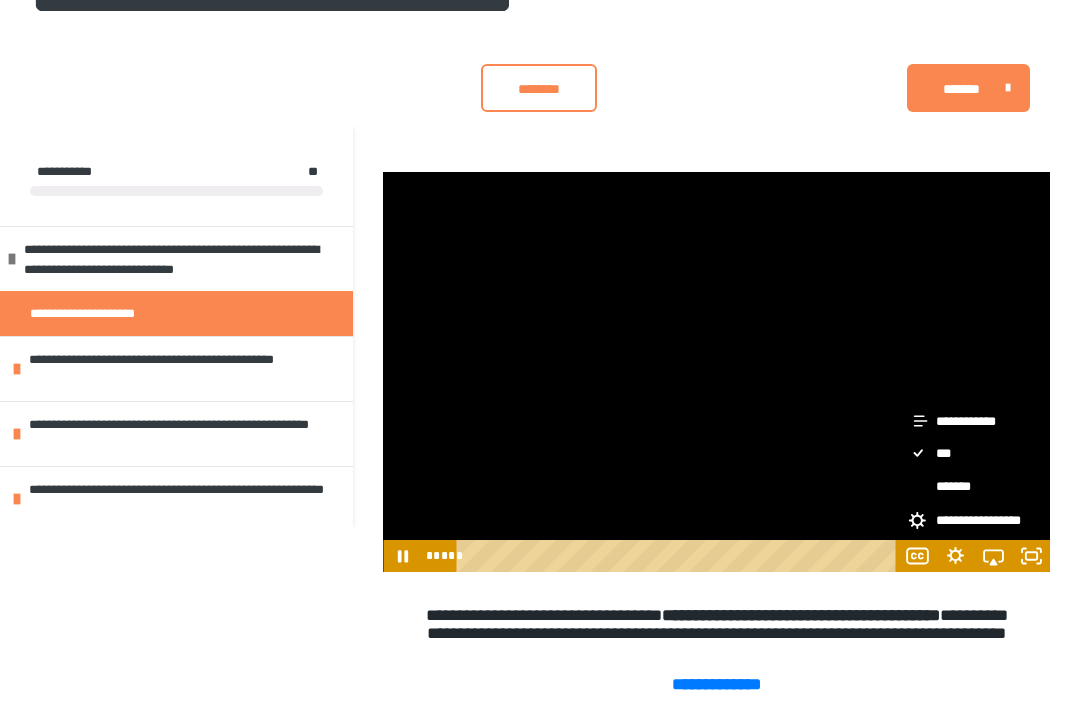 scroll, scrollTop: 216, scrollLeft: 0, axis: vertical 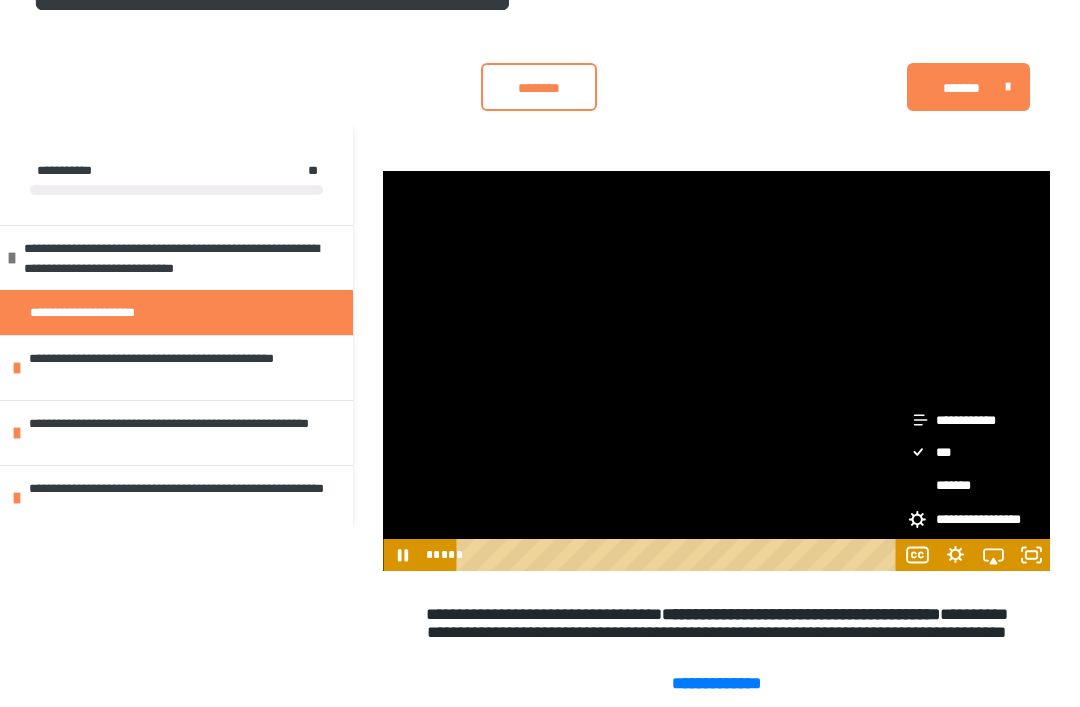click at bounding box center (716, 371) 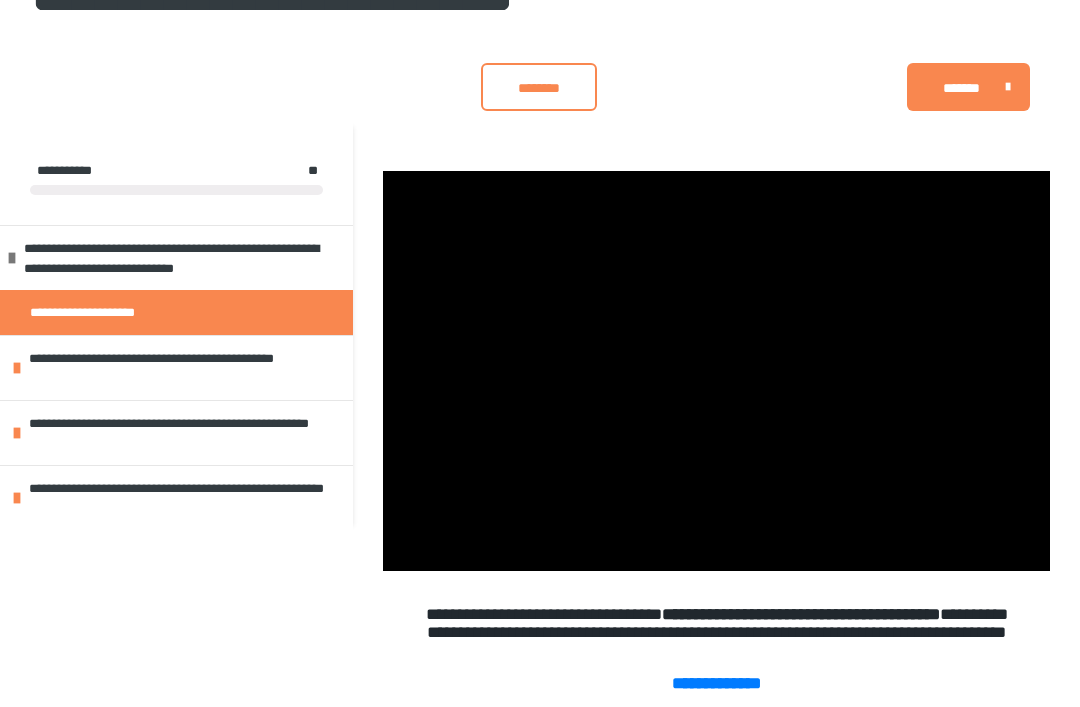 click at bounding box center [716, 371] 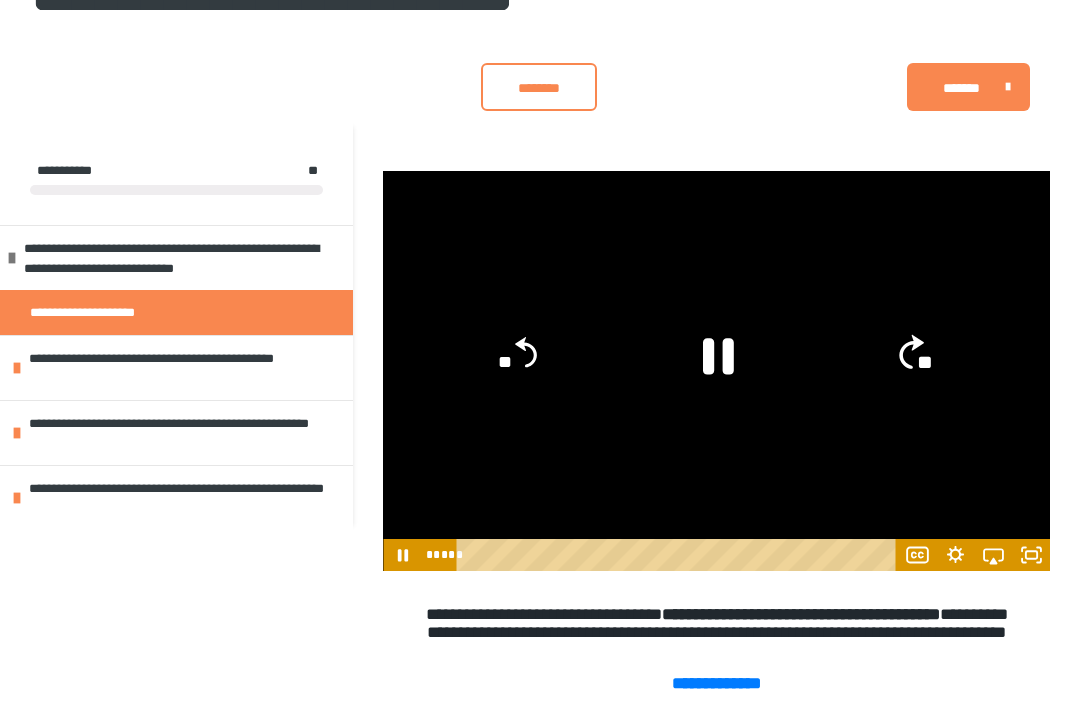 click on "**" 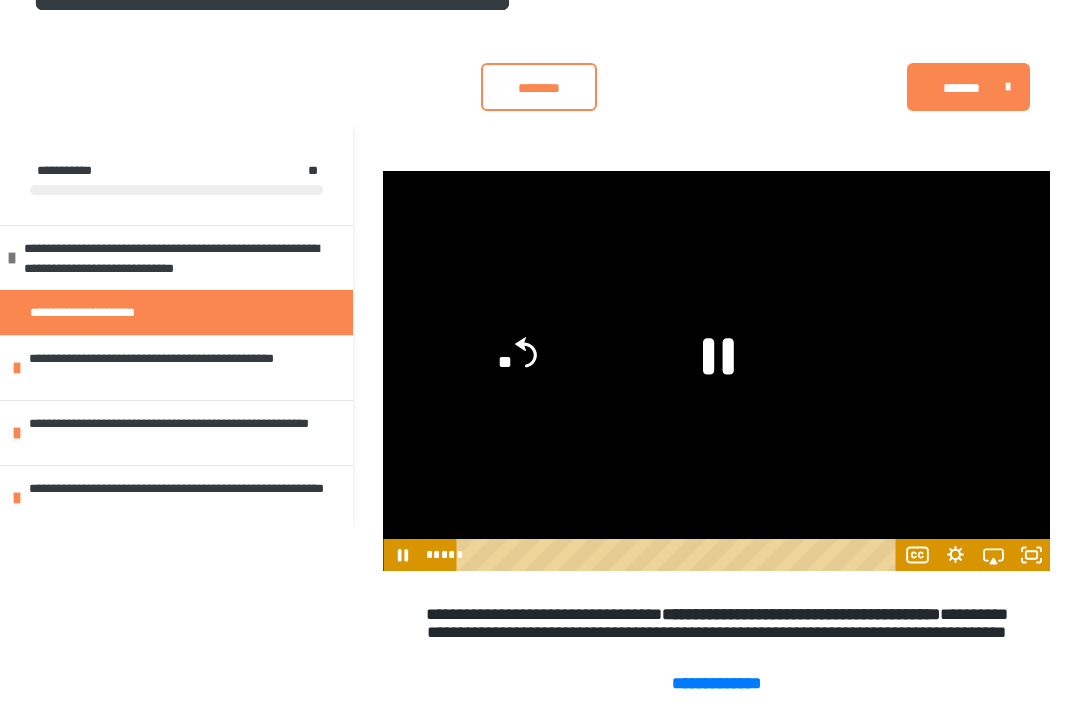 click on "**" 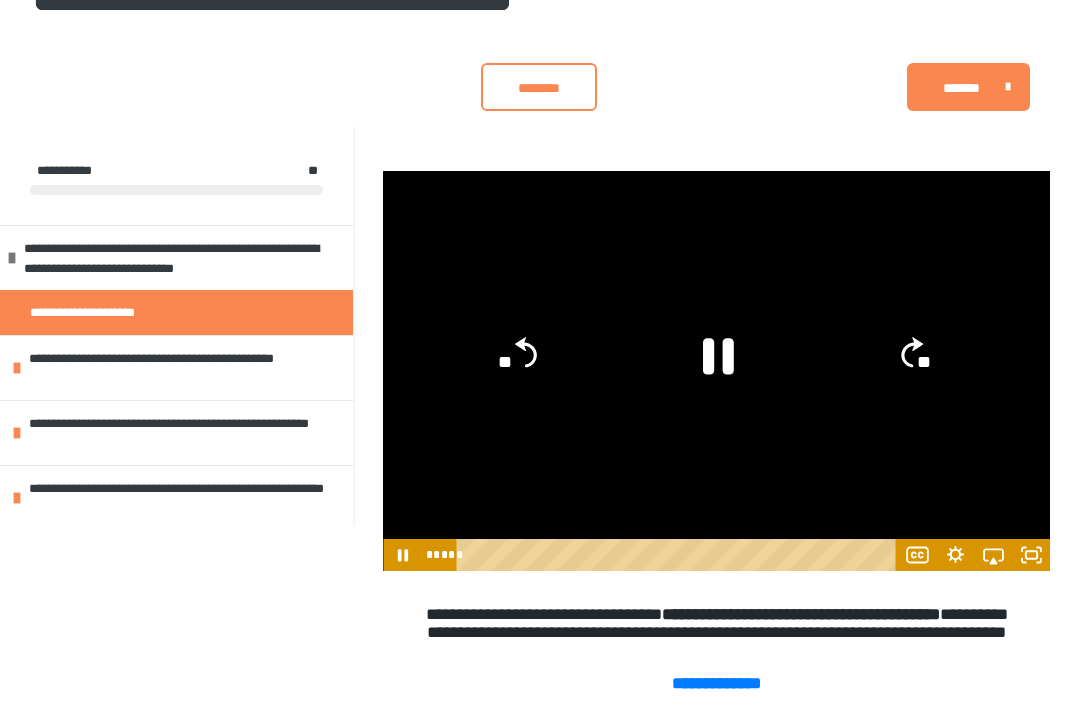 click at bounding box center [716, 371] 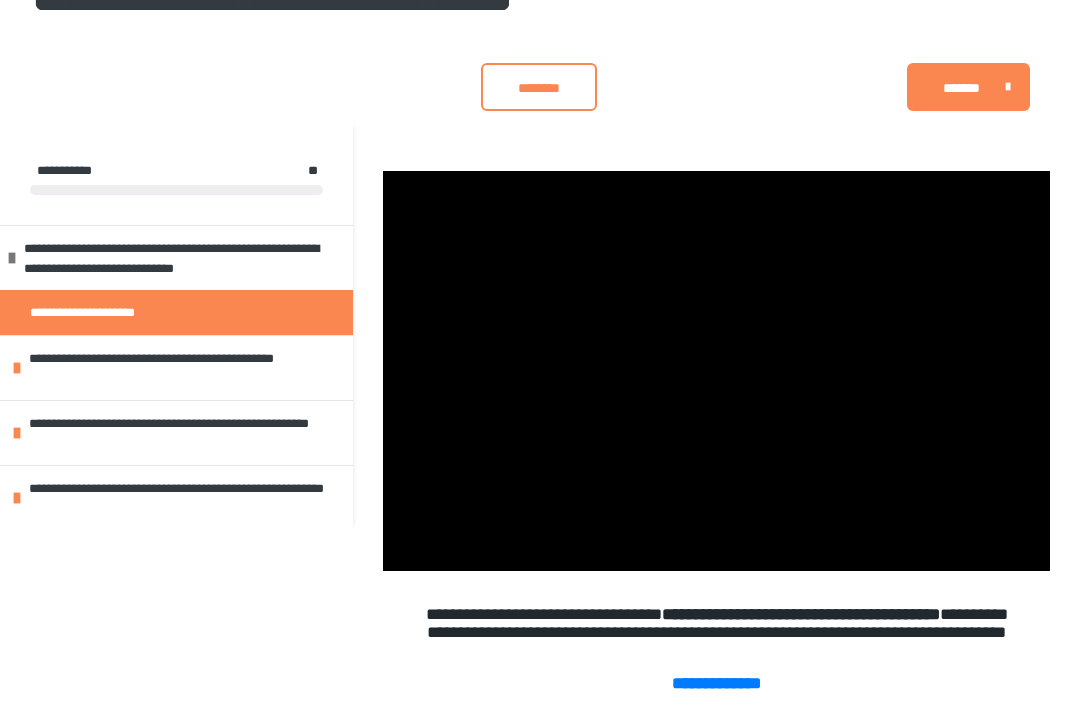 click at bounding box center [716, 371] 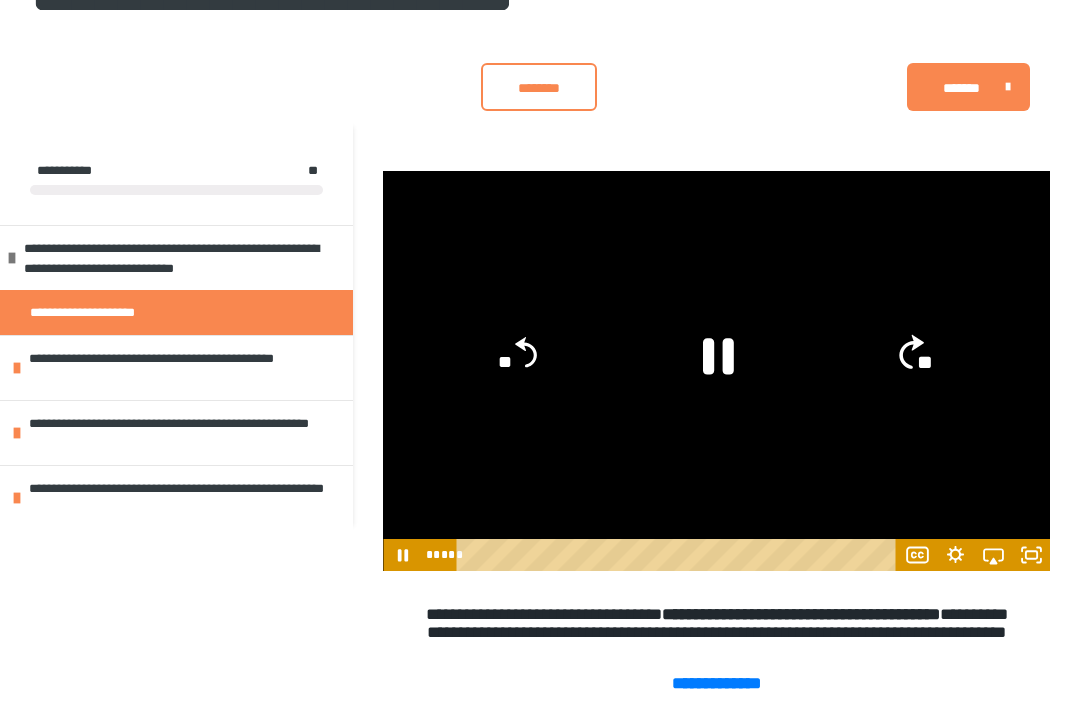 click on "**" 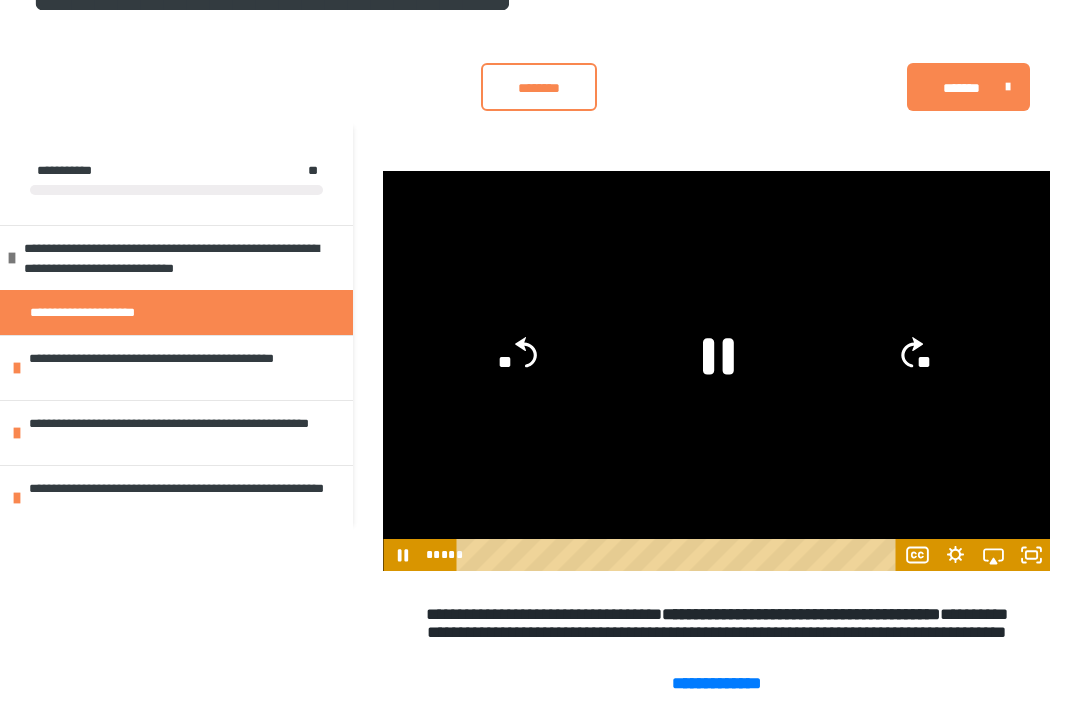 click on "**********" at bounding box center (186, 368) 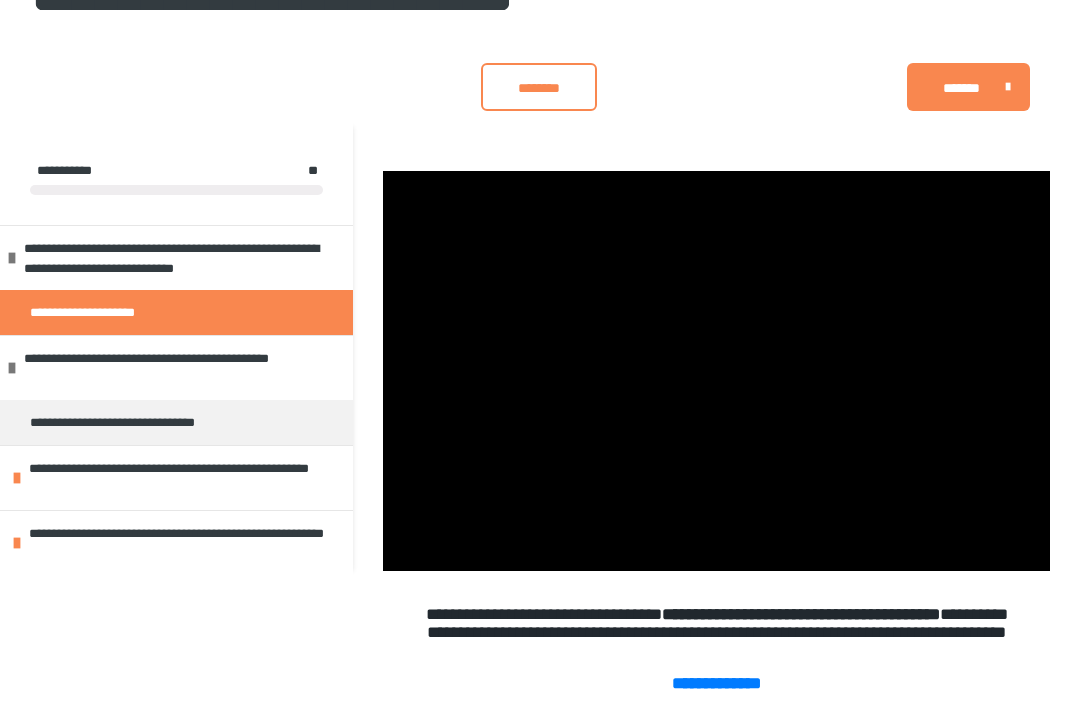 click on "**********" at bounding box center [181, 368] 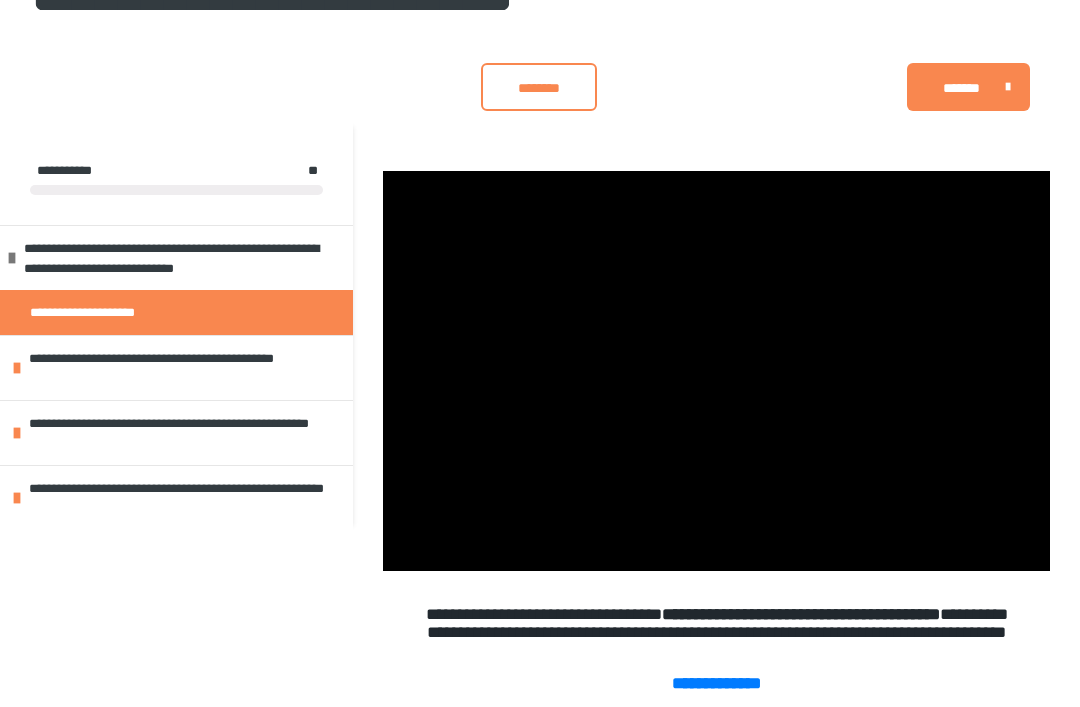 click on "**********" at bounding box center (176, 367) 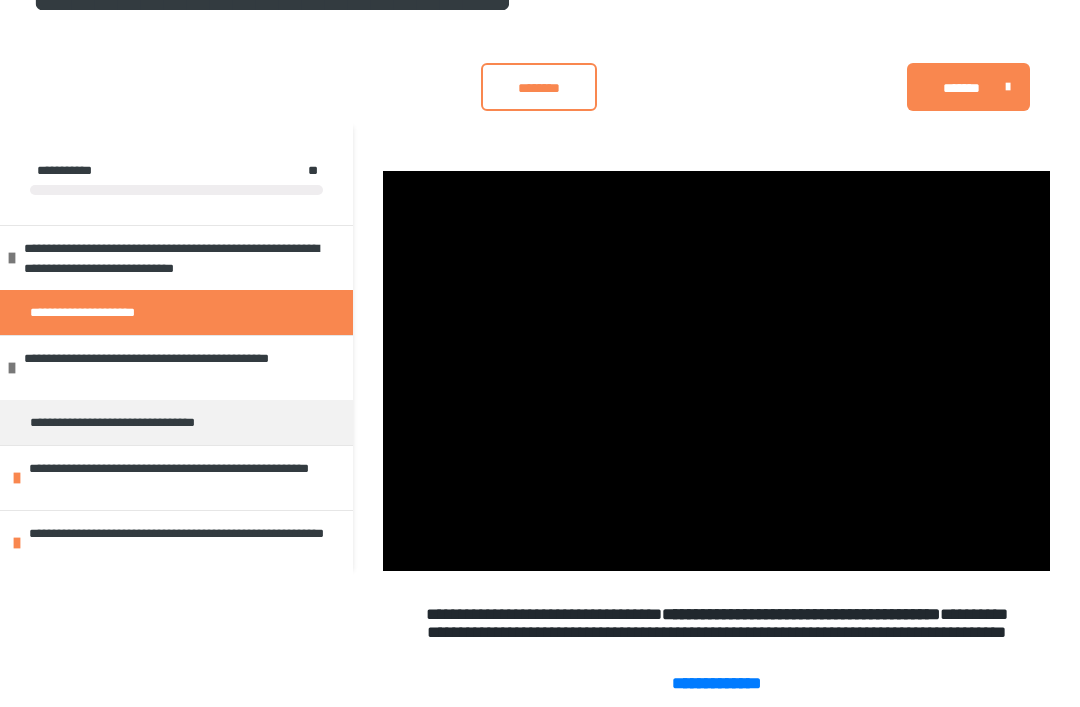 click on "**********" at bounding box center [153, 422] 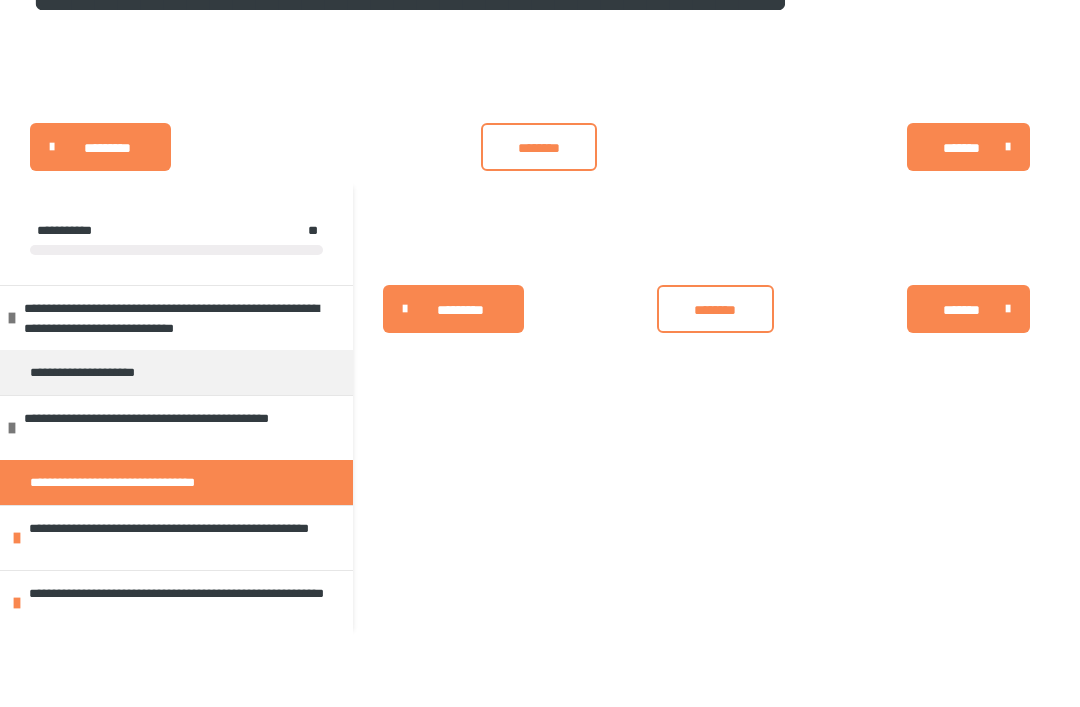 click on "**********" at bounding box center [153, 482] 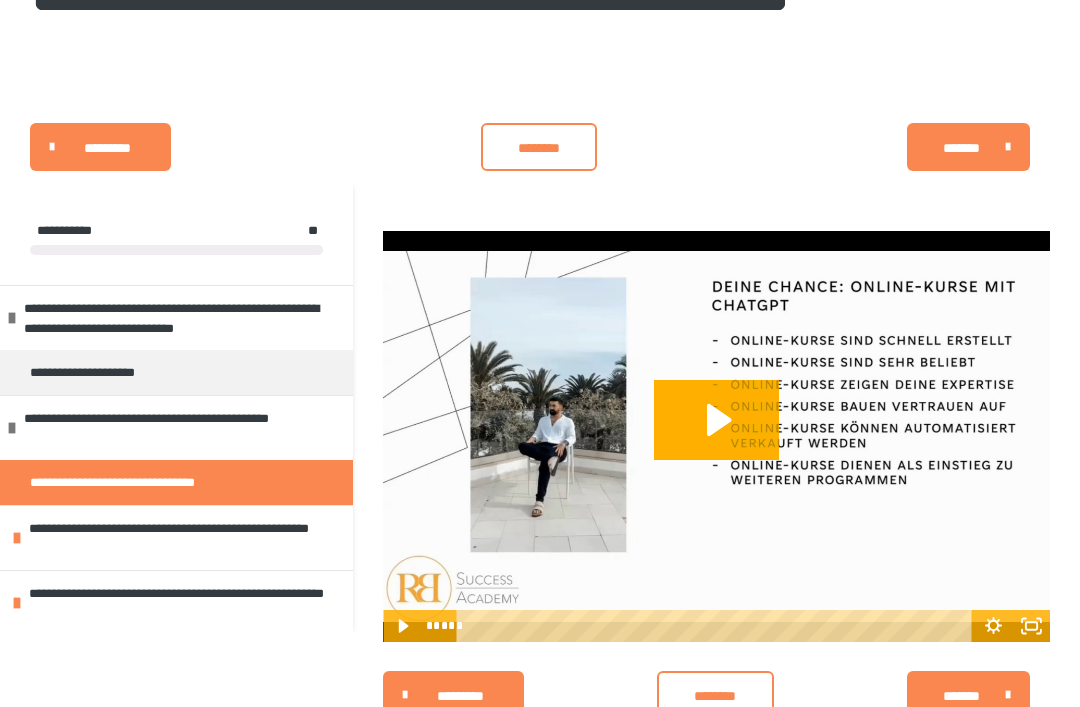 click on "**********" at bounding box center [186, 538] 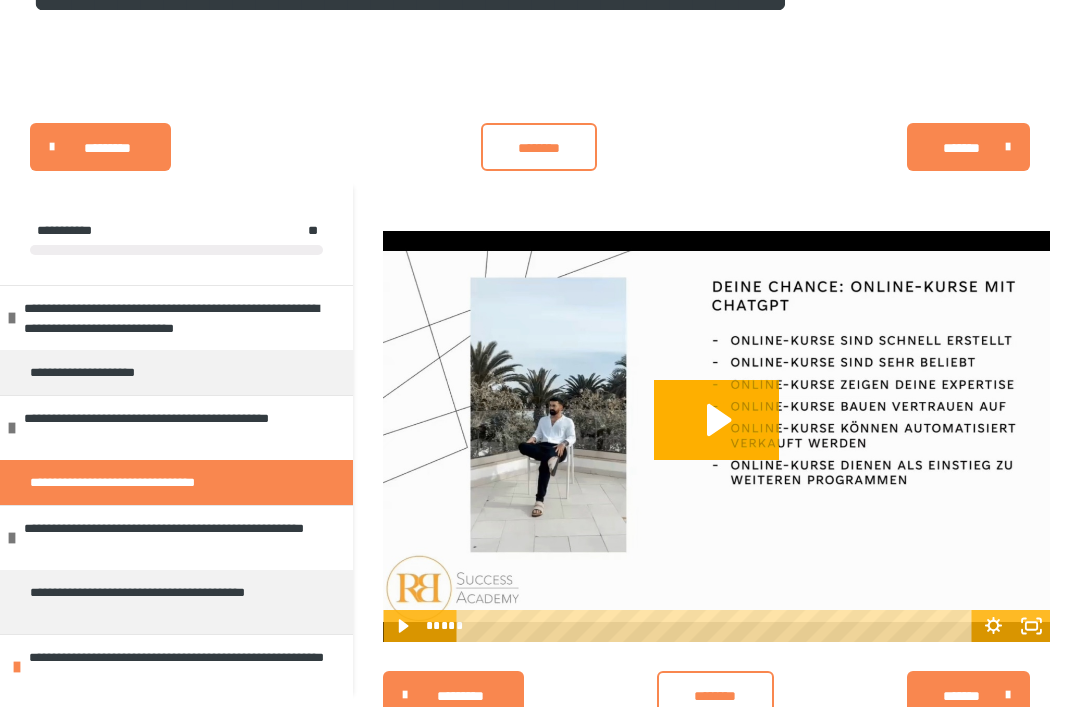 click on "**********" at bounding box center (168, 602) 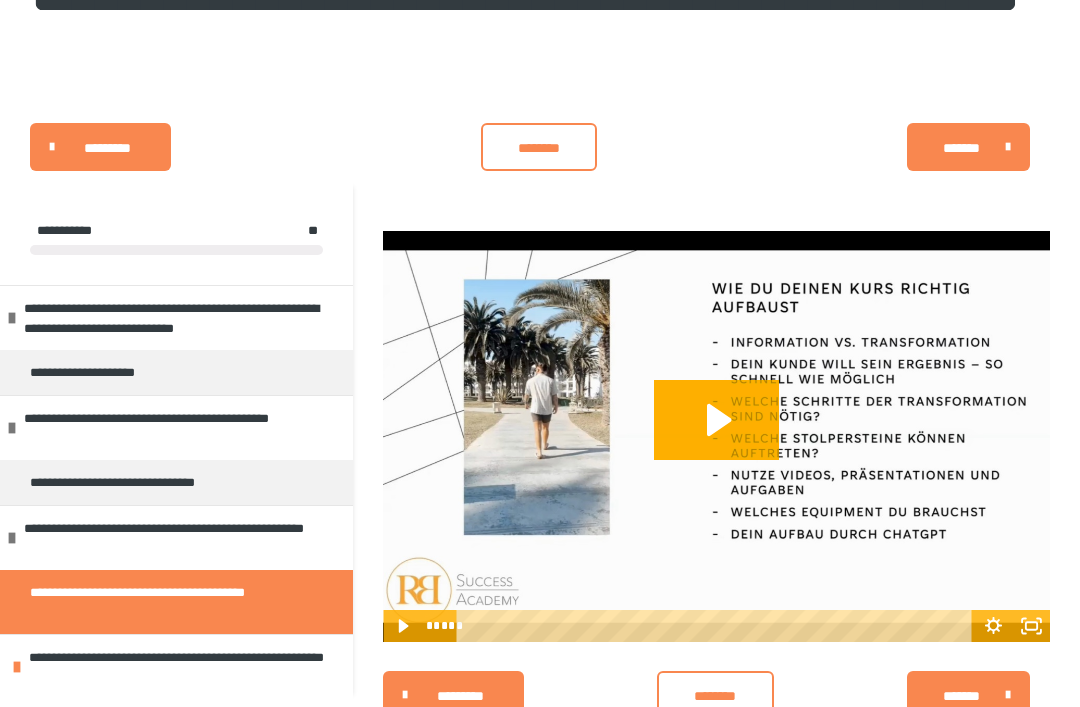 click 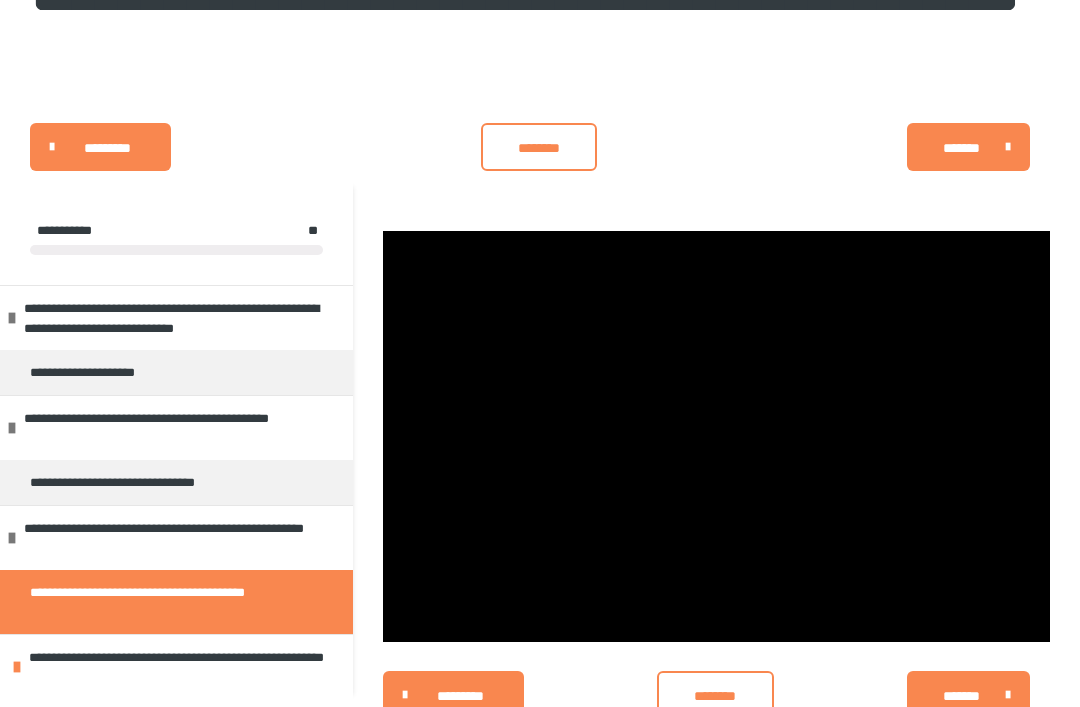 click on "**********" at bounding box center [181, 428] 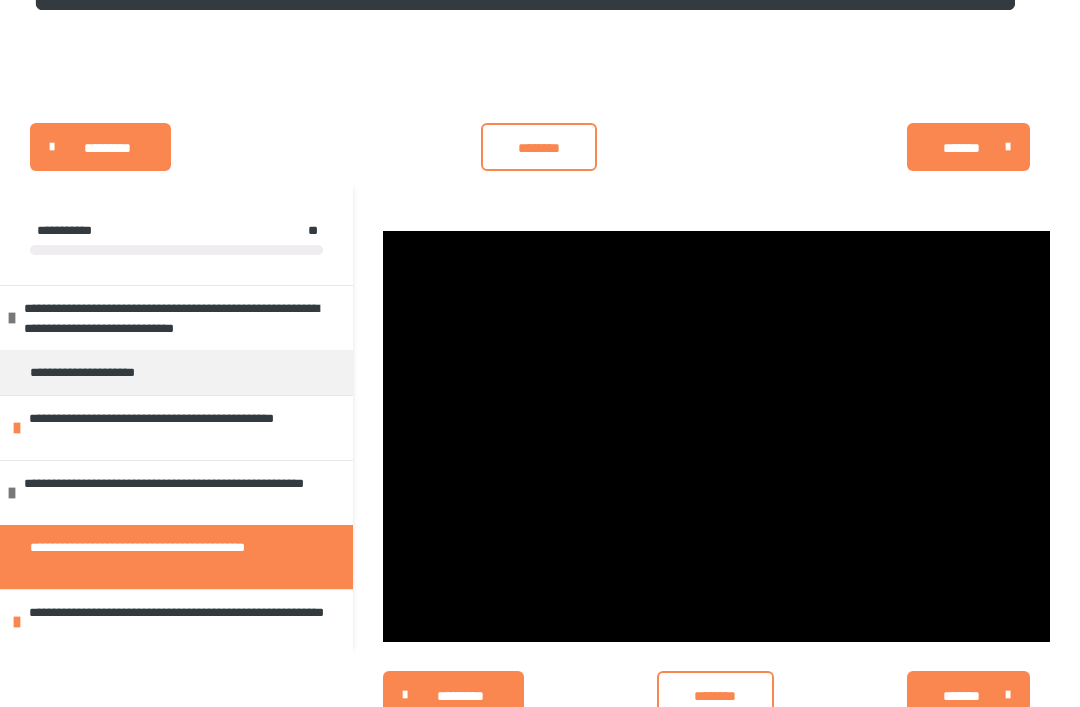 click on "**********" at bounding box center (186, 428) 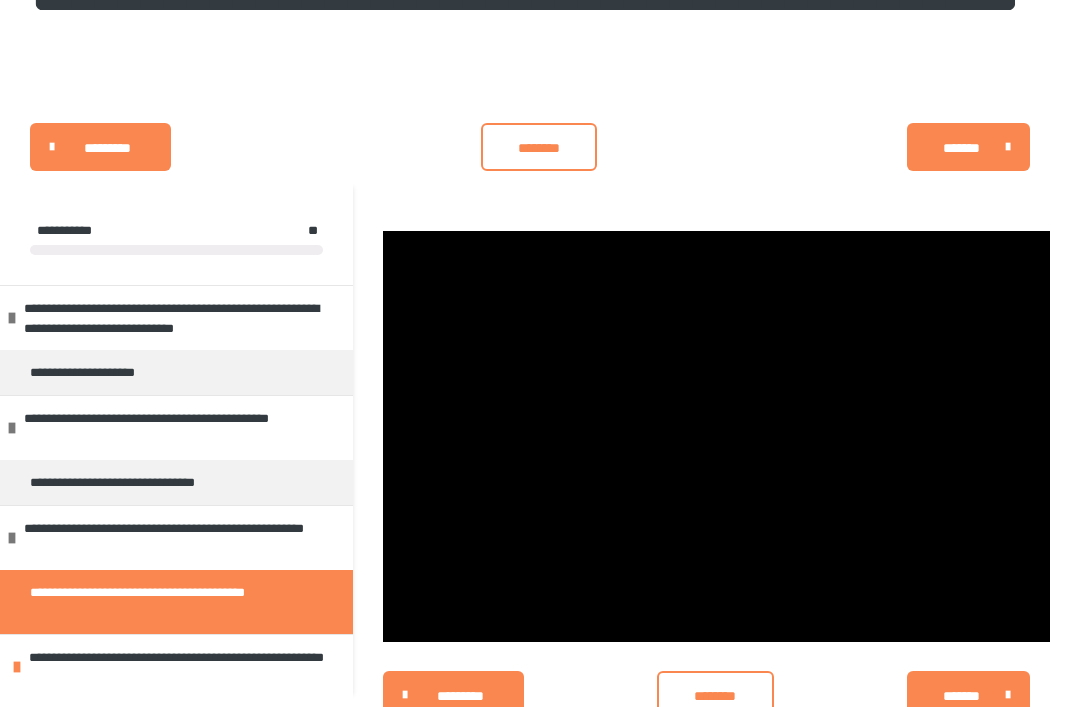 click on "**********" at bounding box center (181, 428) 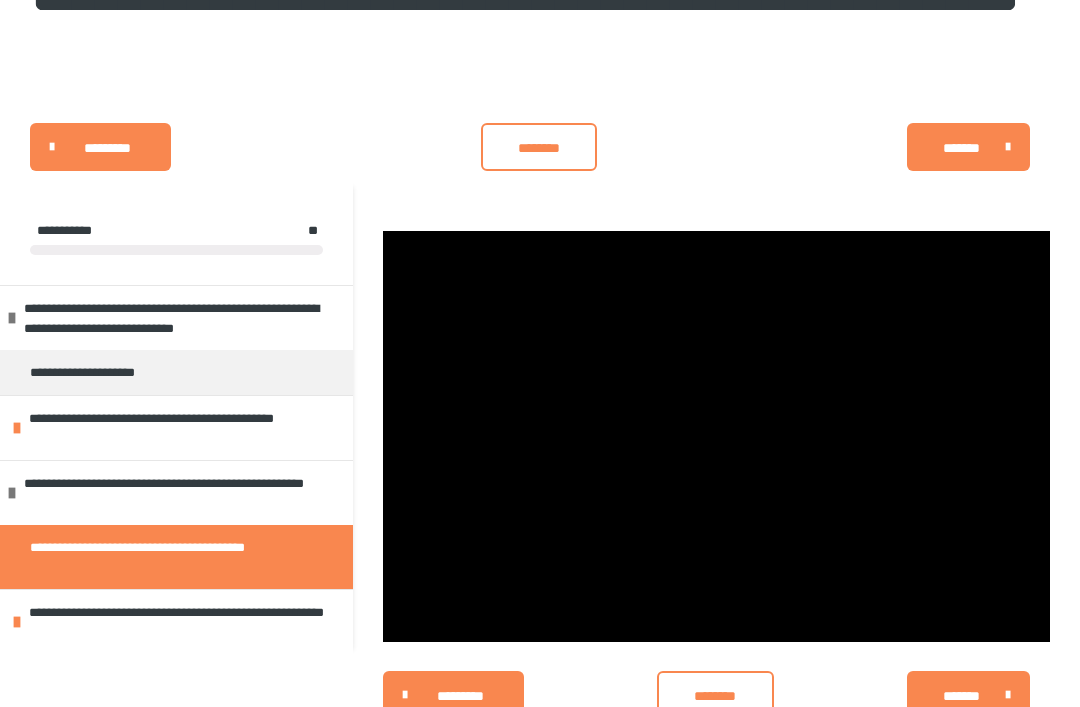 click on "**********" at bounding box center [186, 428] 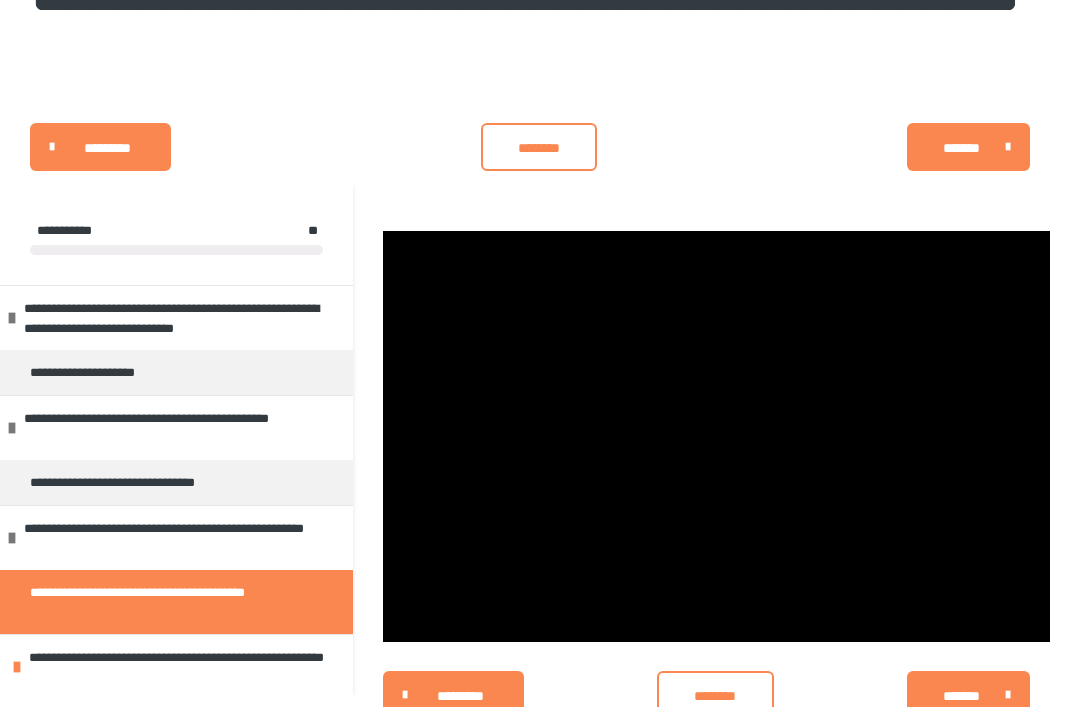 click on "**********" at bounding box center (181, 428) 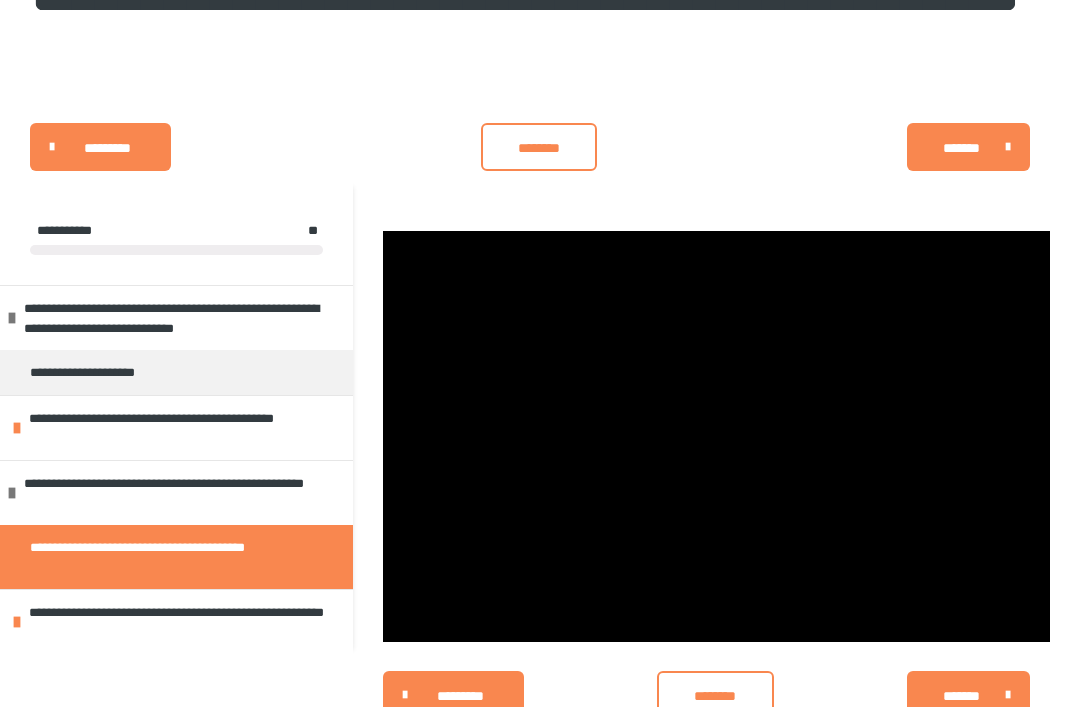 click on "**********" at bounding box center [186, 428] 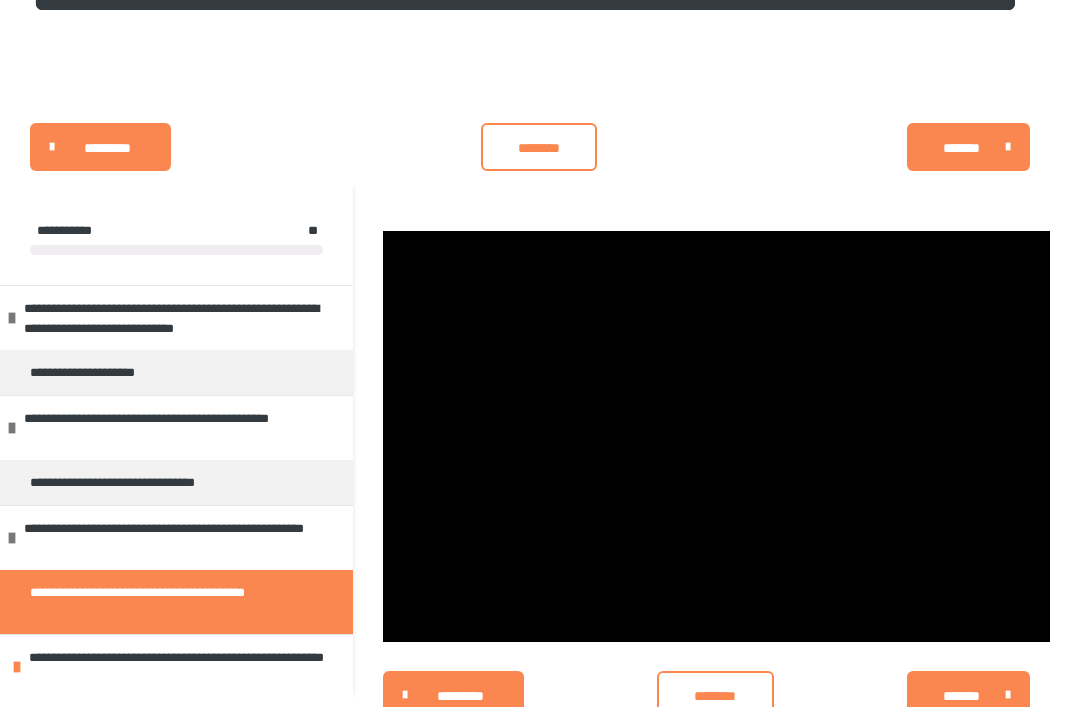 click on "**********" at bounding box center (153, 482) 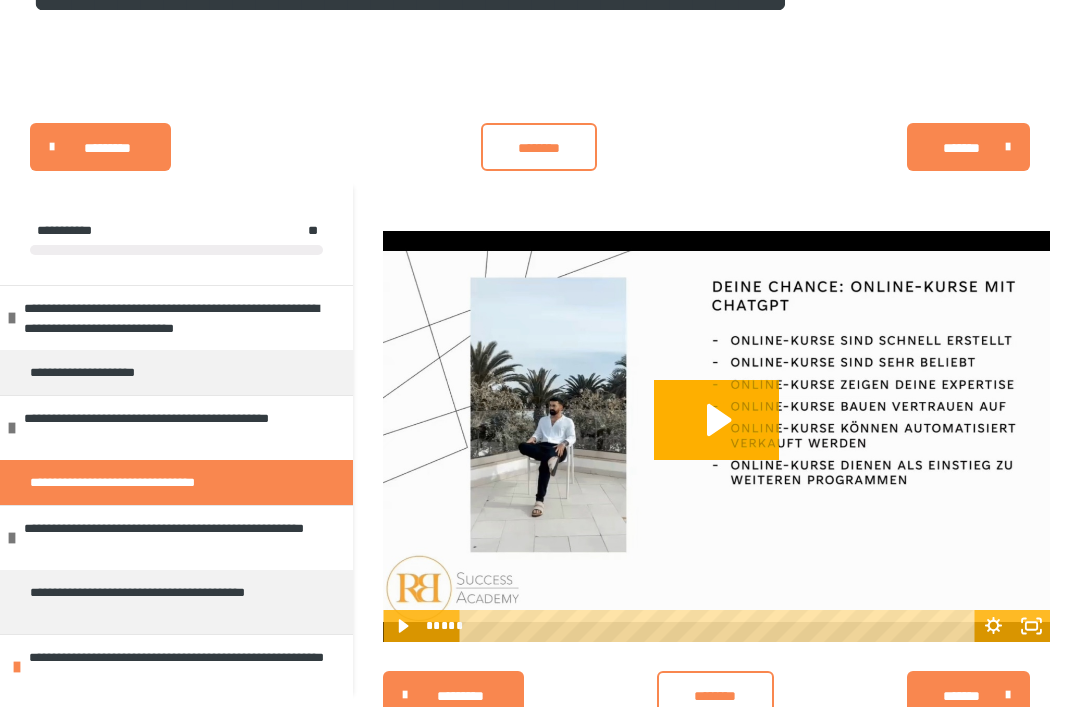click on "**********" at bounding box center (181, 538) 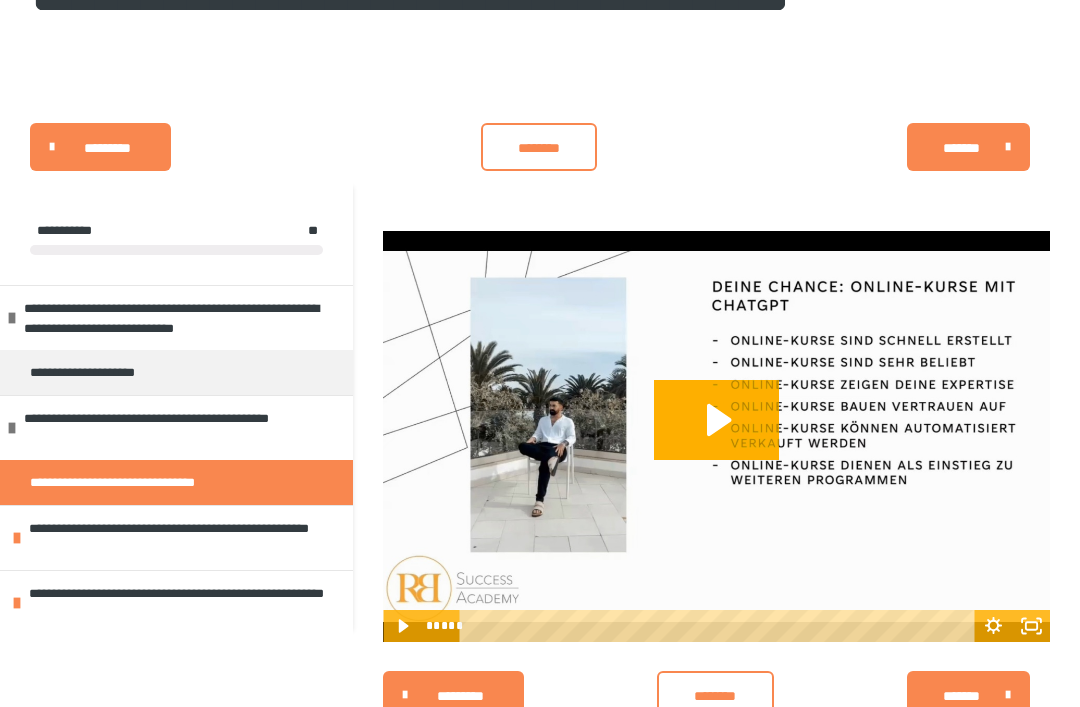 click on "**********" at bounding box center [186, 538] 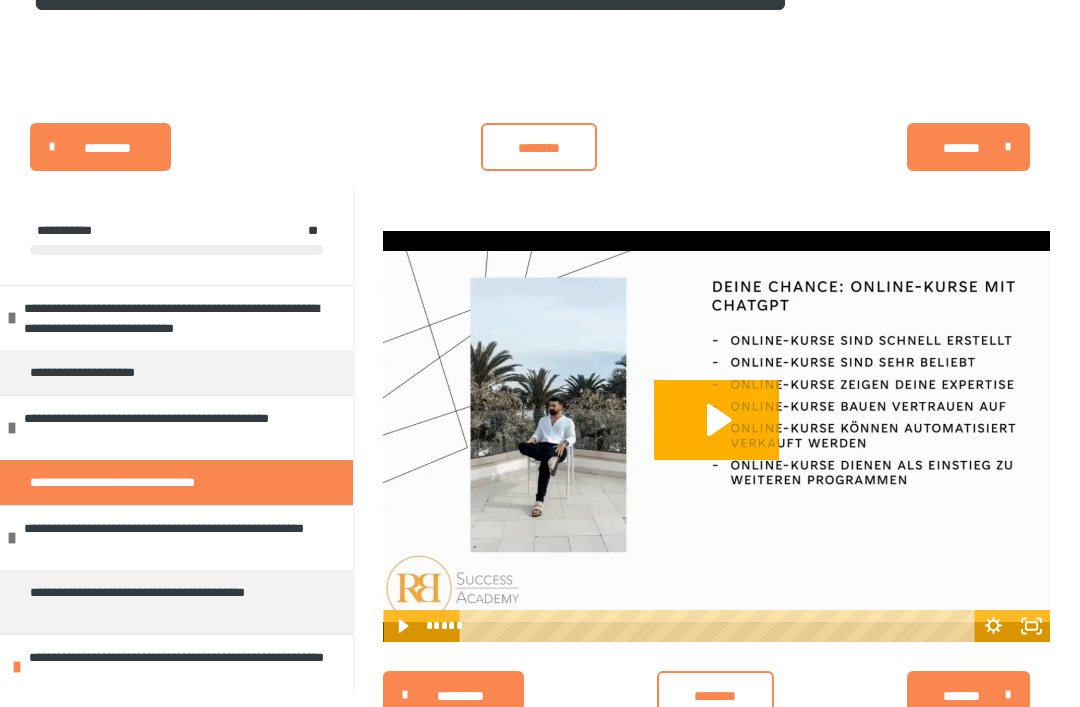 click on "**********" at bounding box center [168, 602] 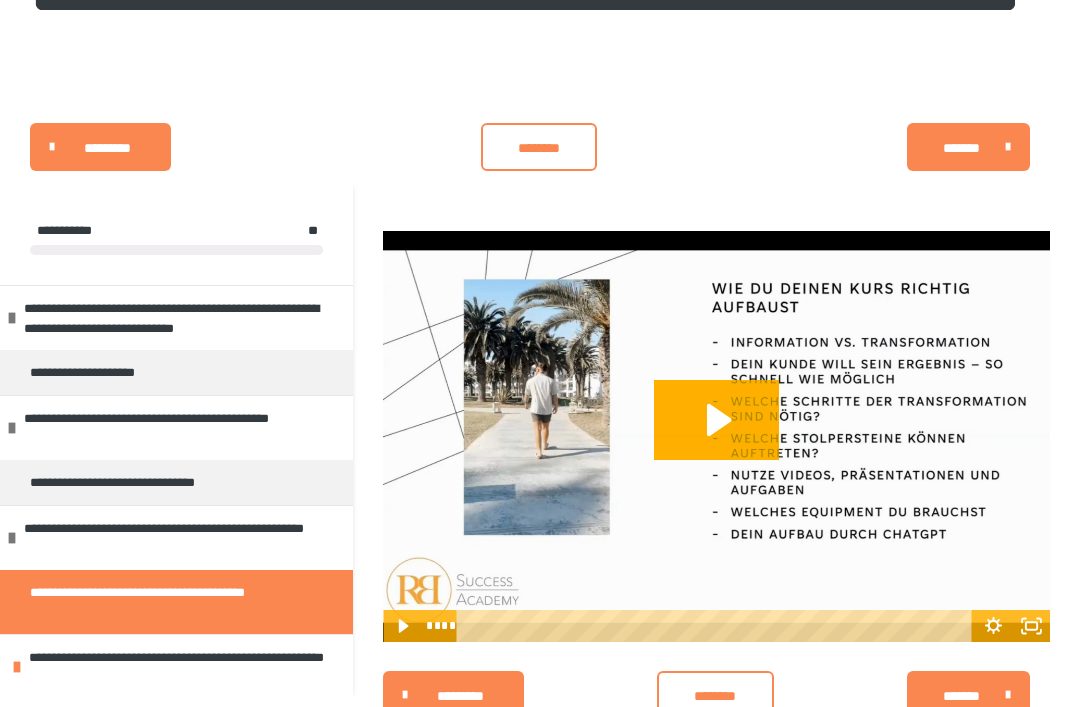 click 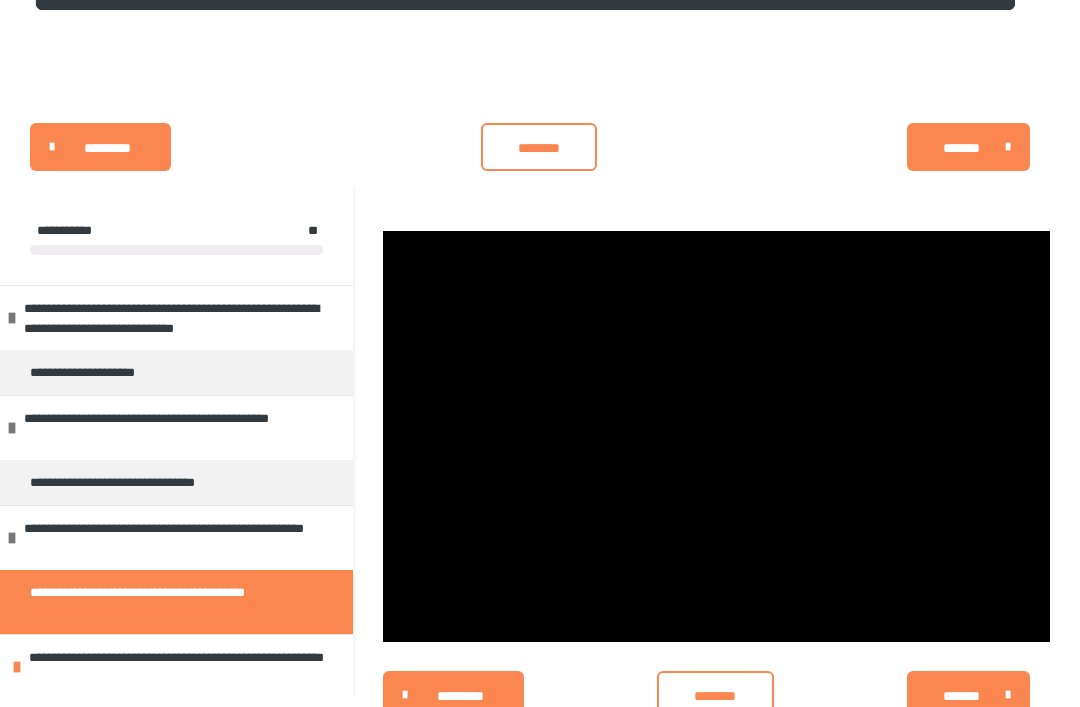 click at bounding box center [716, 436] 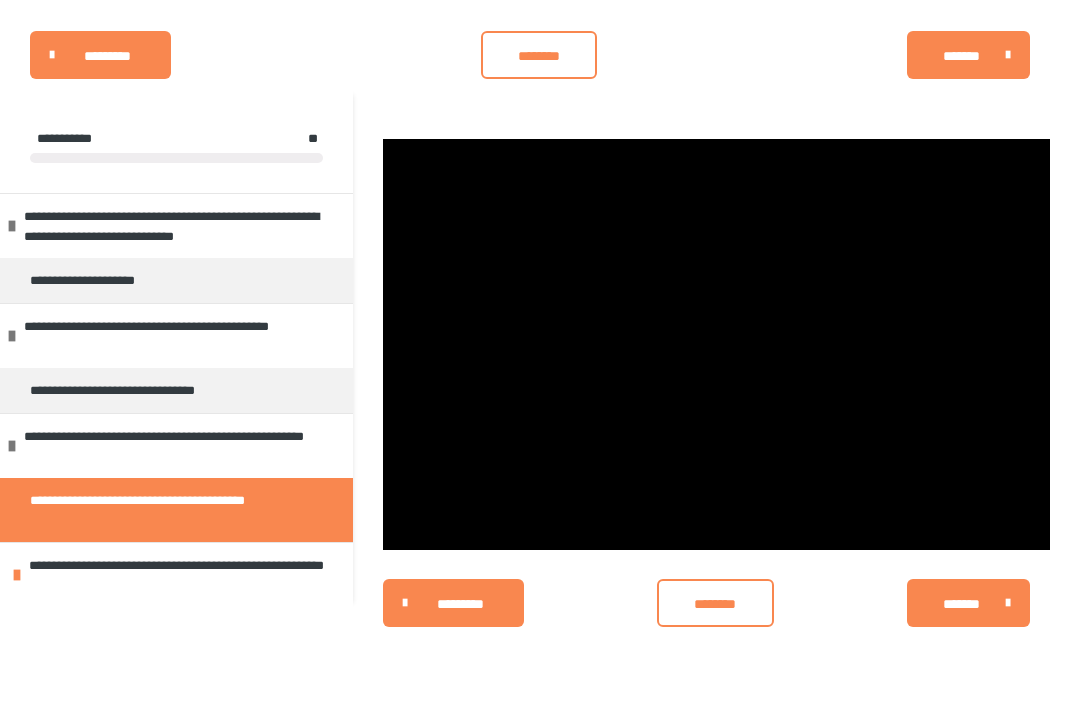scroll, scrollTop: 306, scrollLeft: 0, axis: vertical 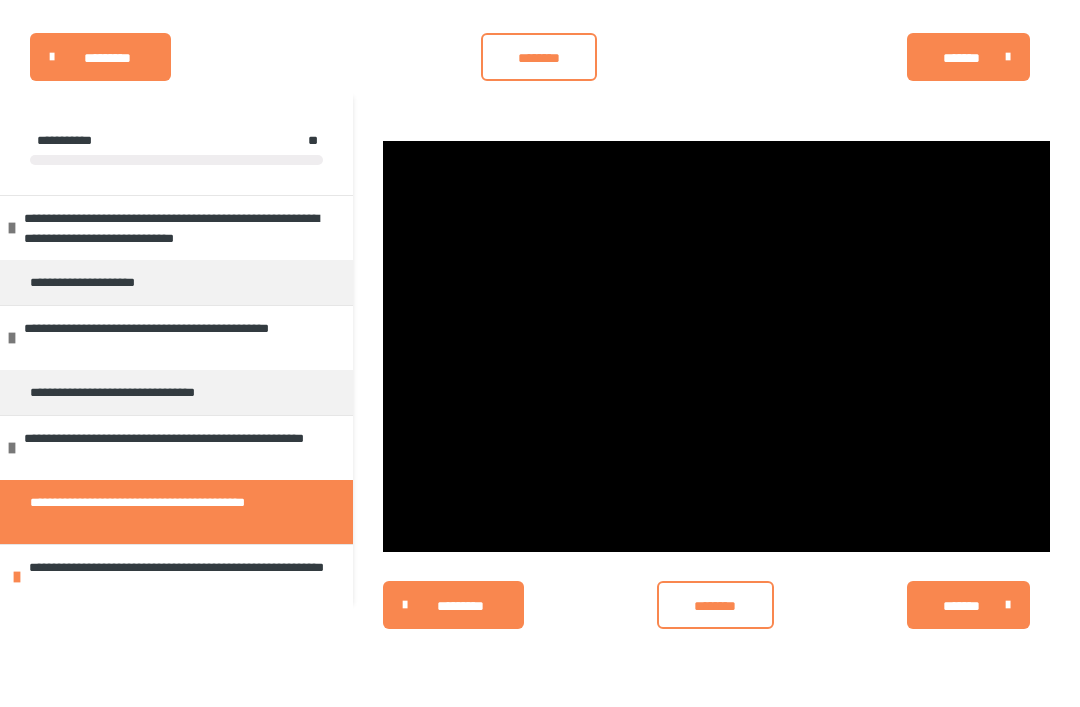 click at bounding box center (716, 346) 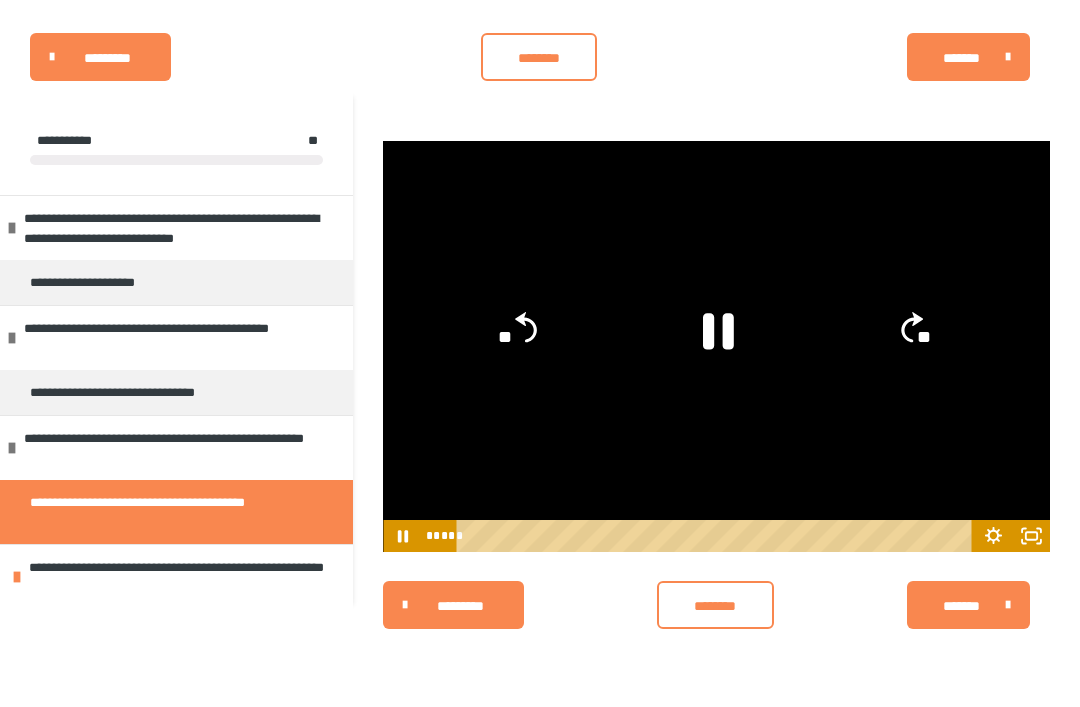 click on "**" 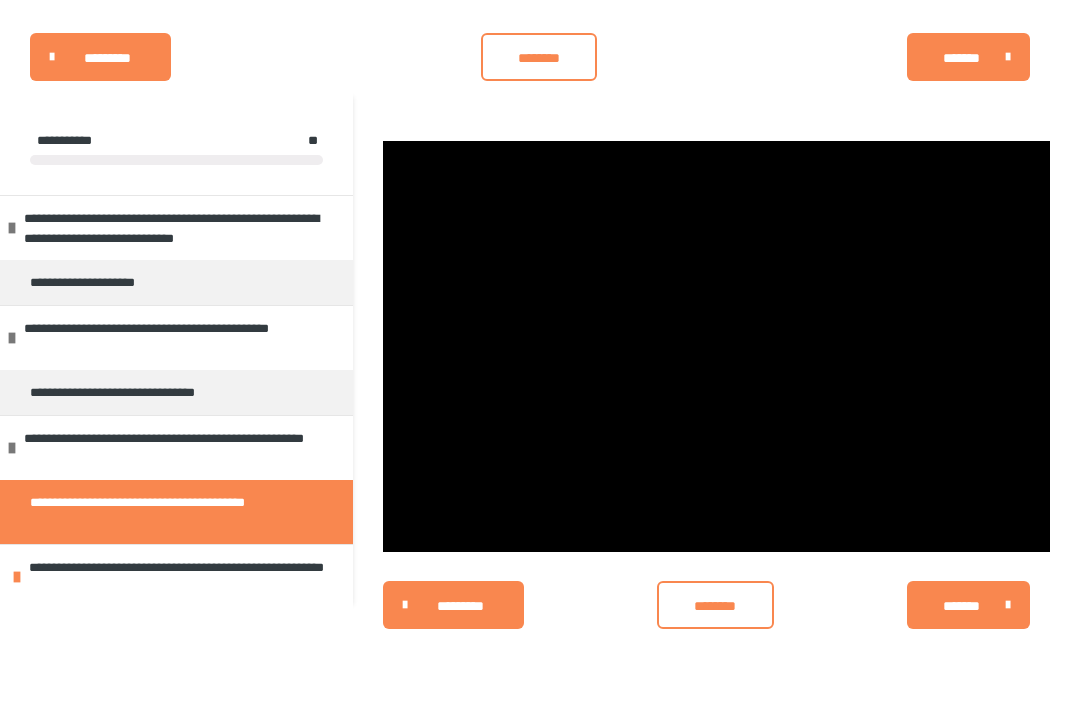 click at bounding box center (716, 346) 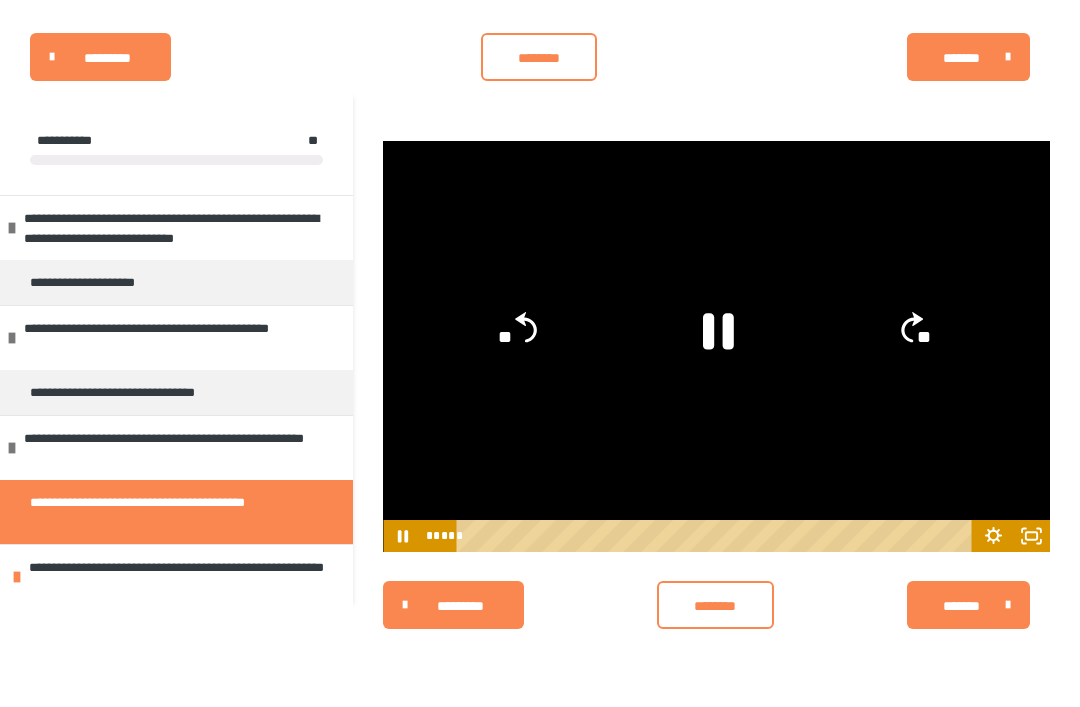 click at bounding box center [716, 346] 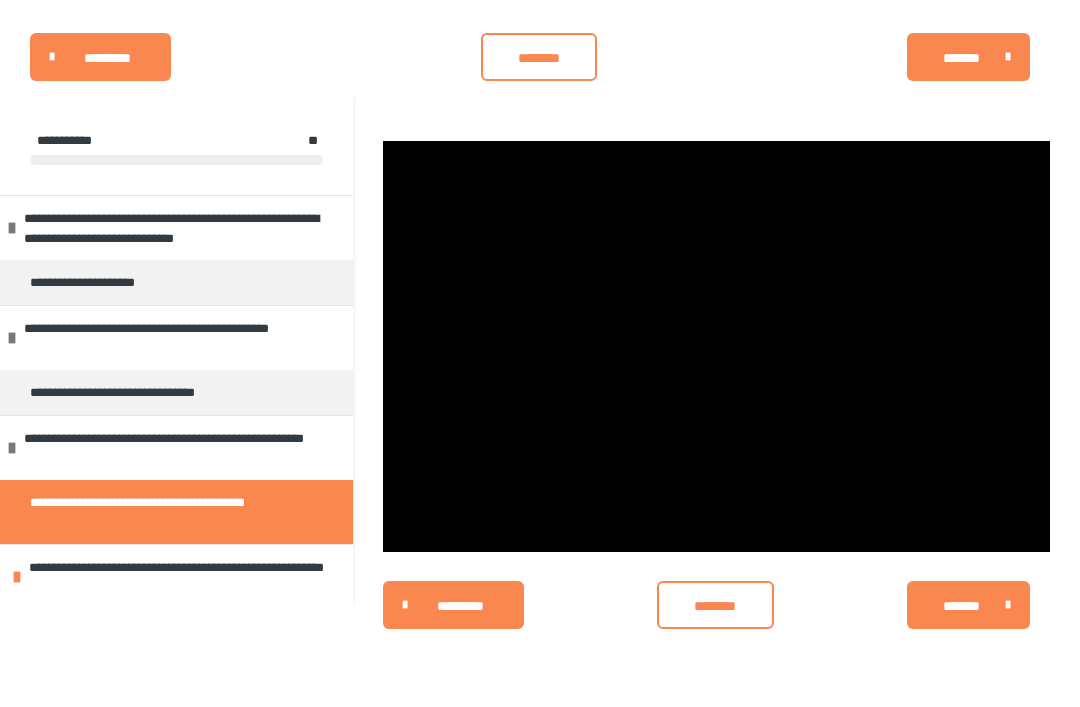 click at bounding box center (716, 346) 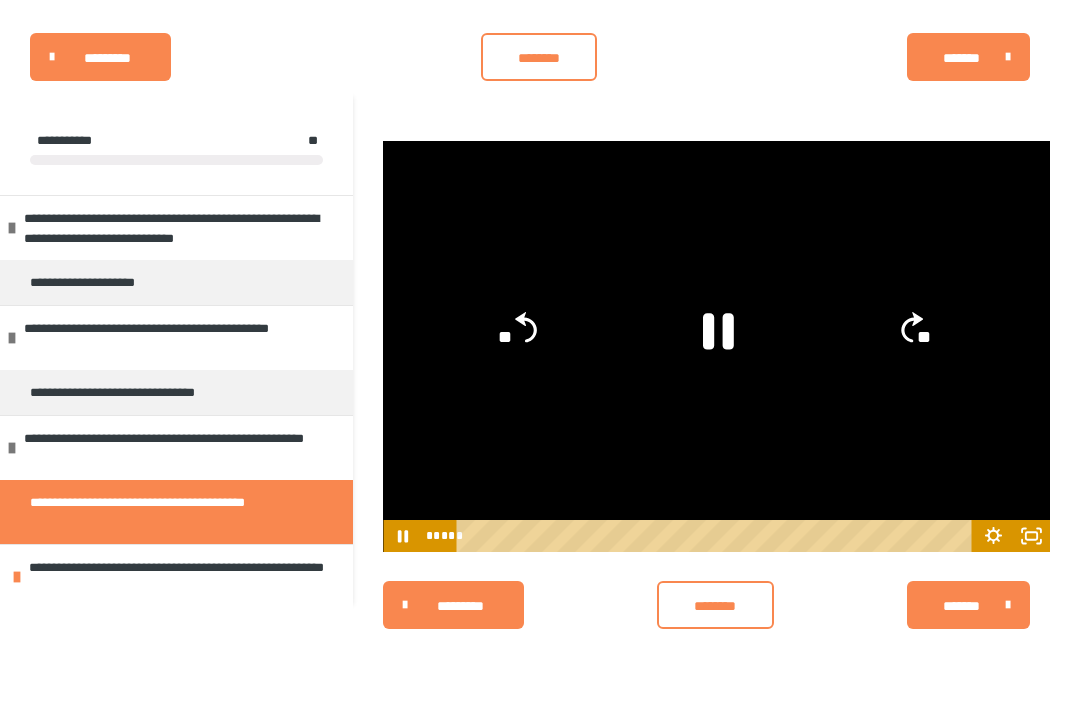 click at bounding box center (716, 346) 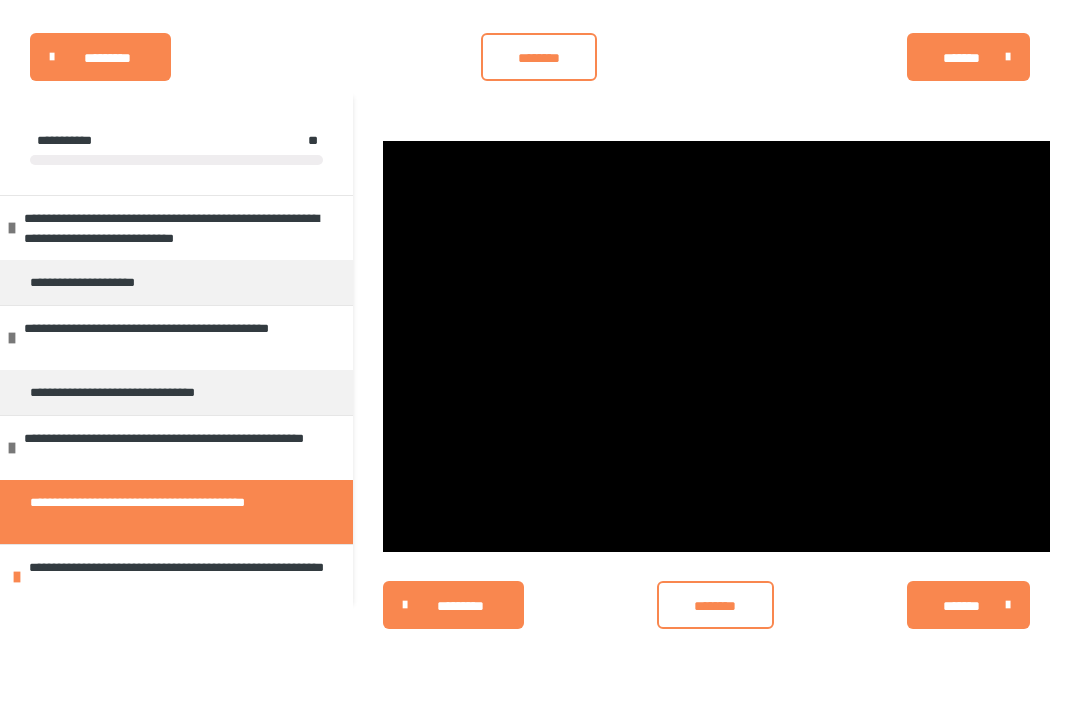 click at bounding box center [716, 346] 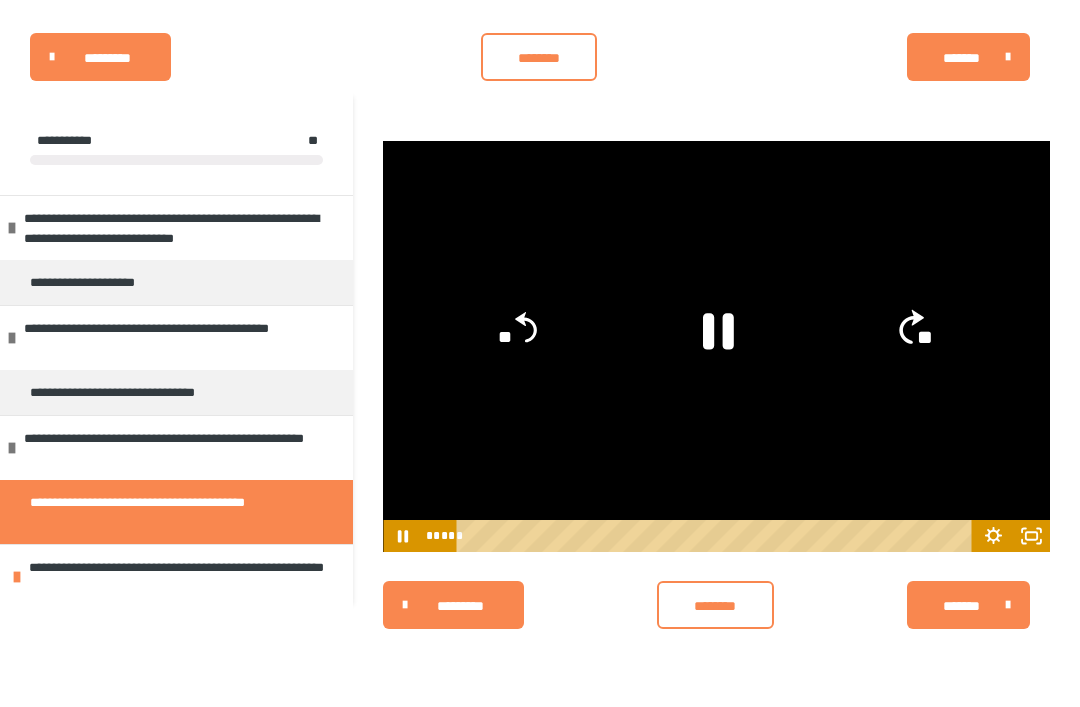 click on "**" 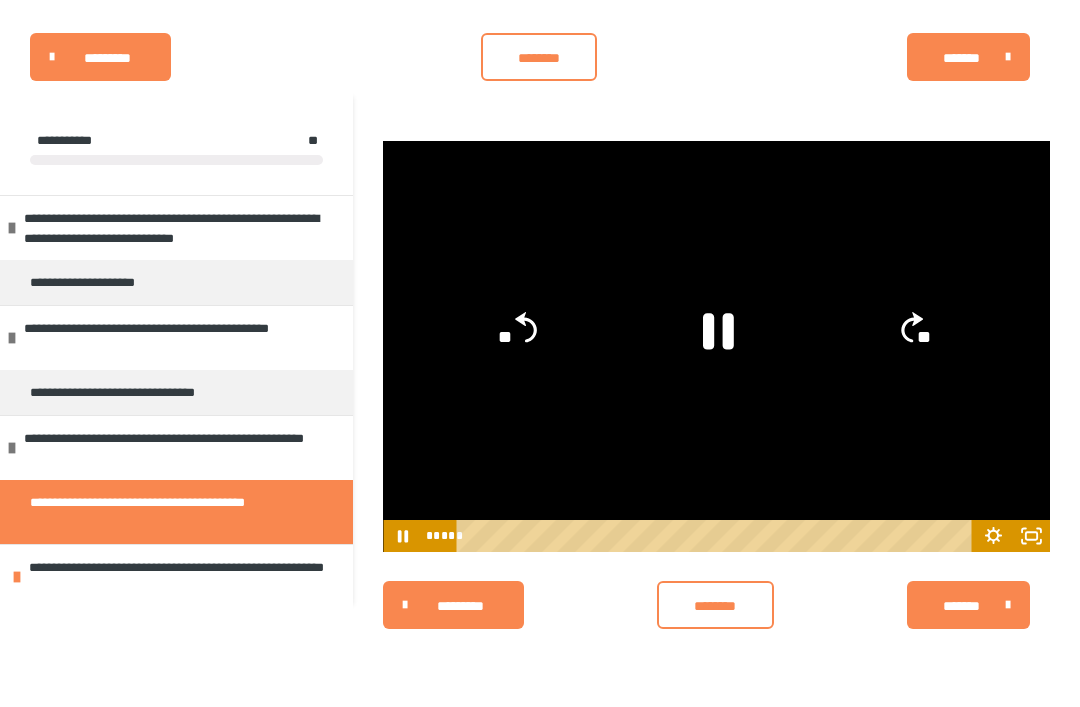 click 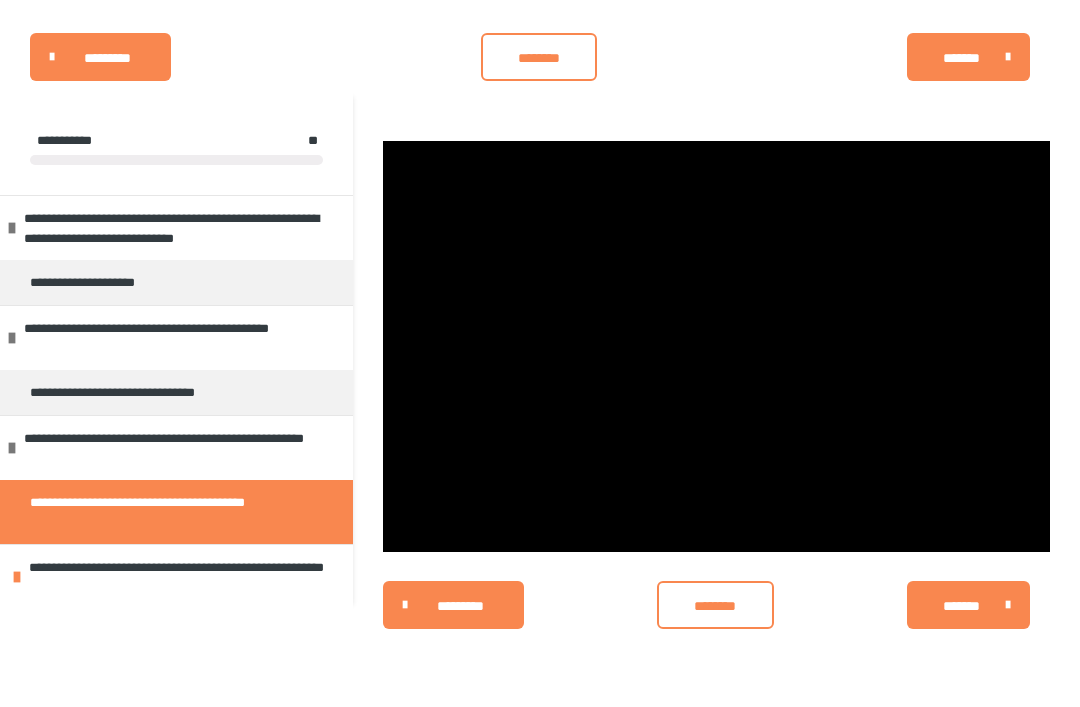 click at bounding box center (716, 346) 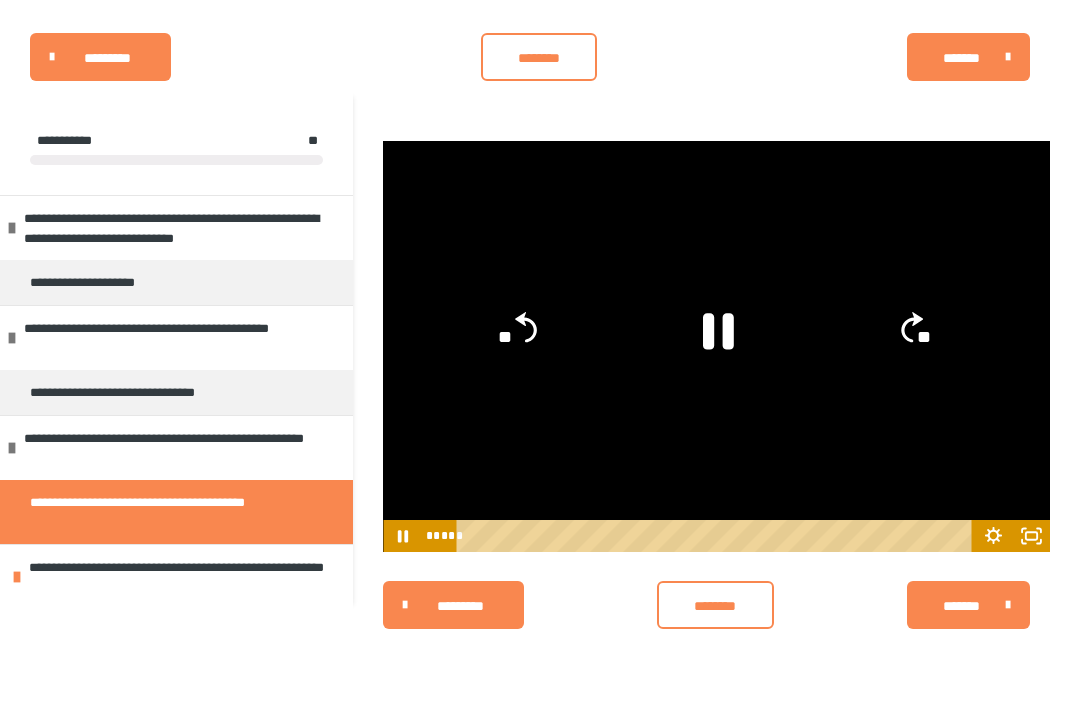 click on "**********" at bounding box center (186, 577) 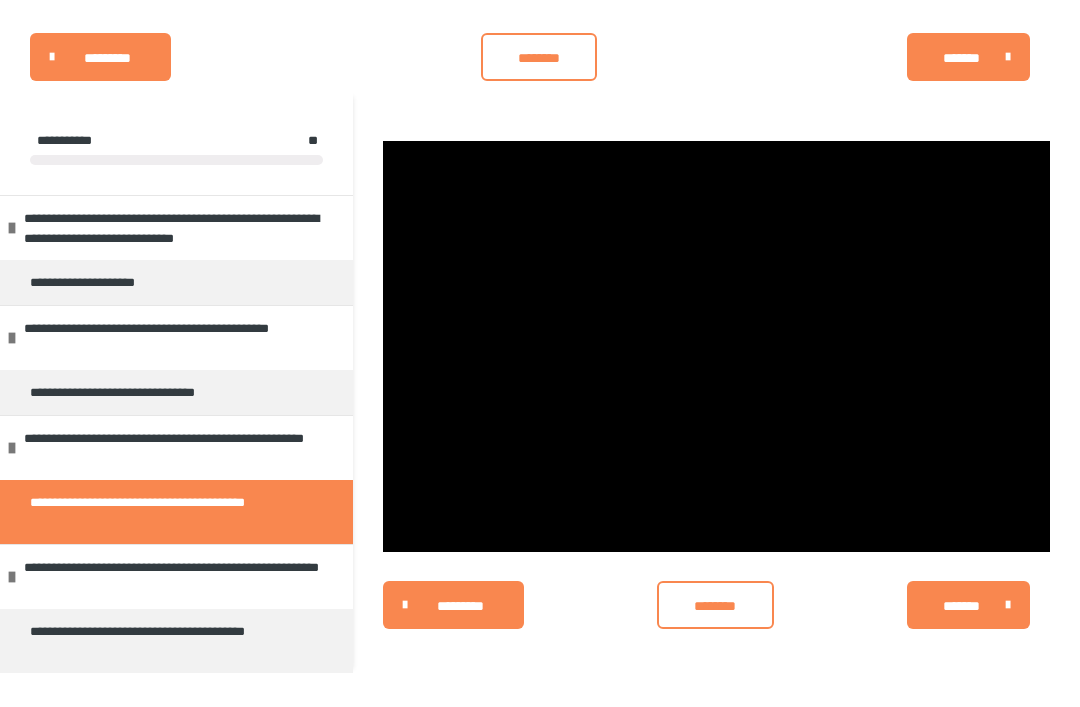 click on "**********" at bounding box center [168, 641] 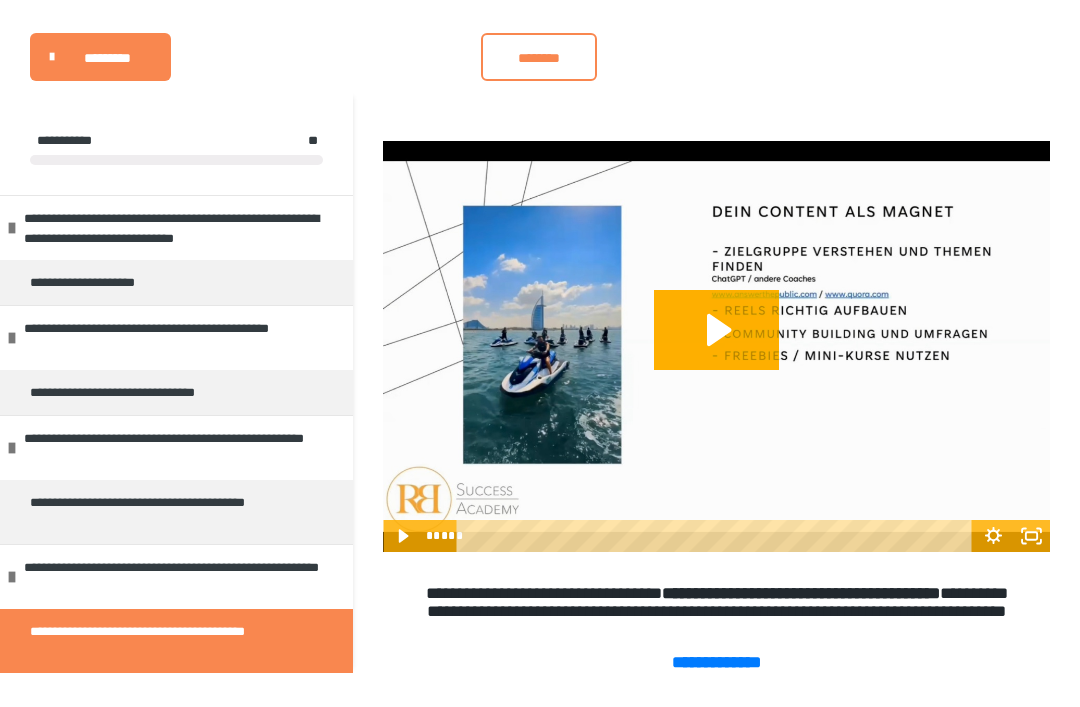 click 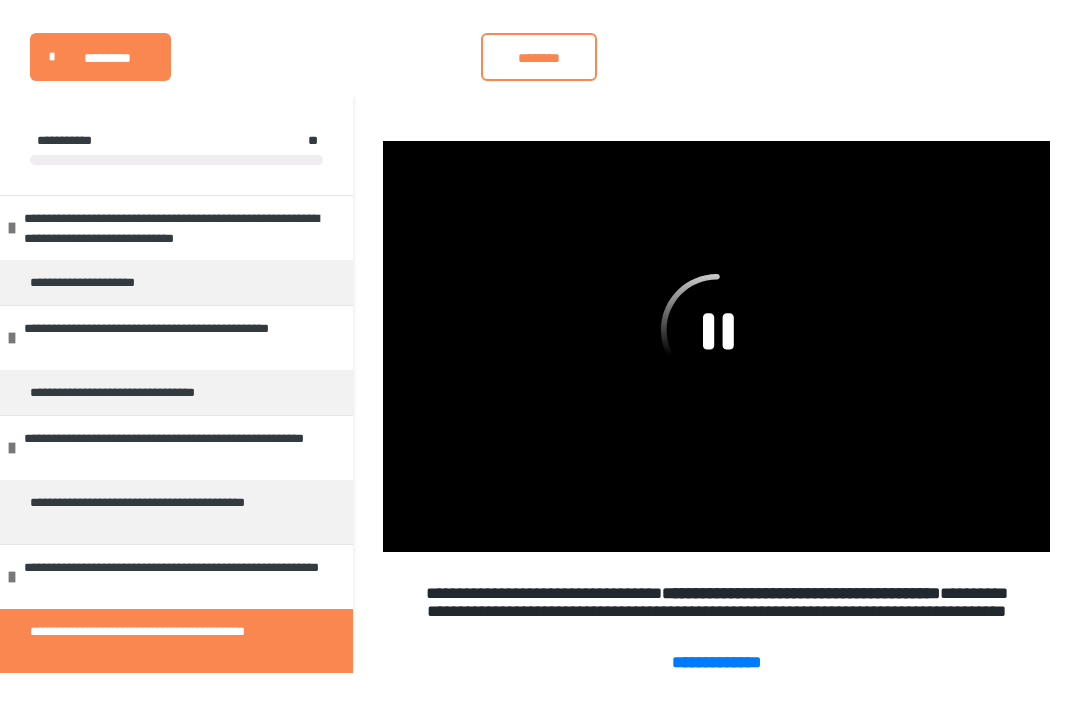 click 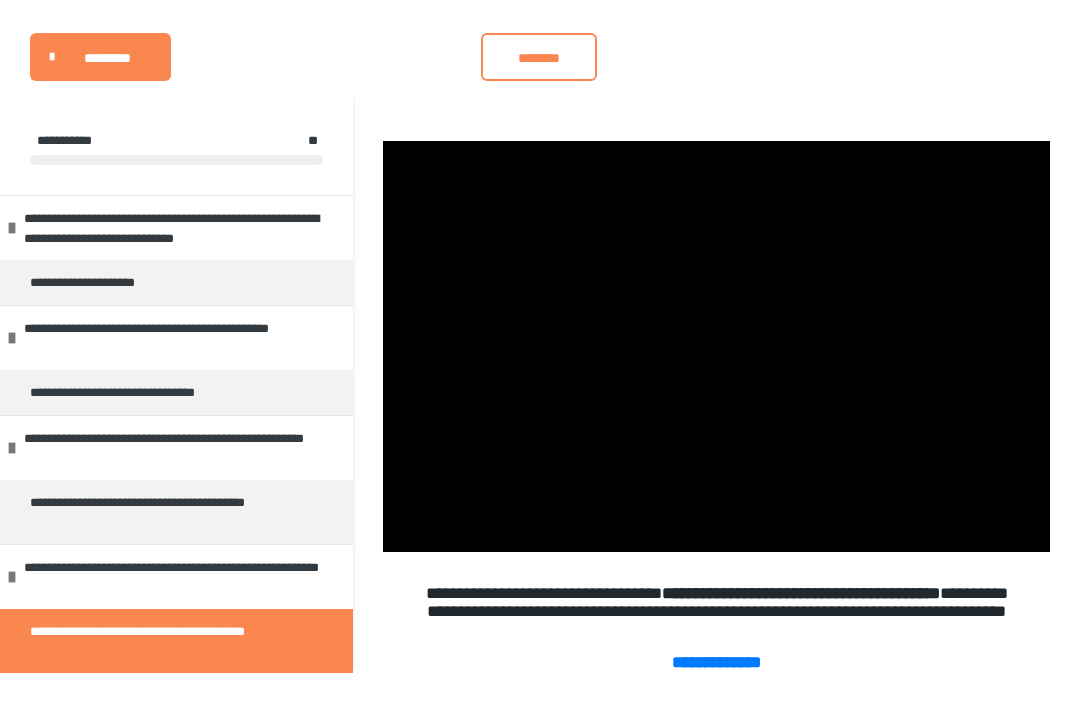 click at bounding box center [716, 346] 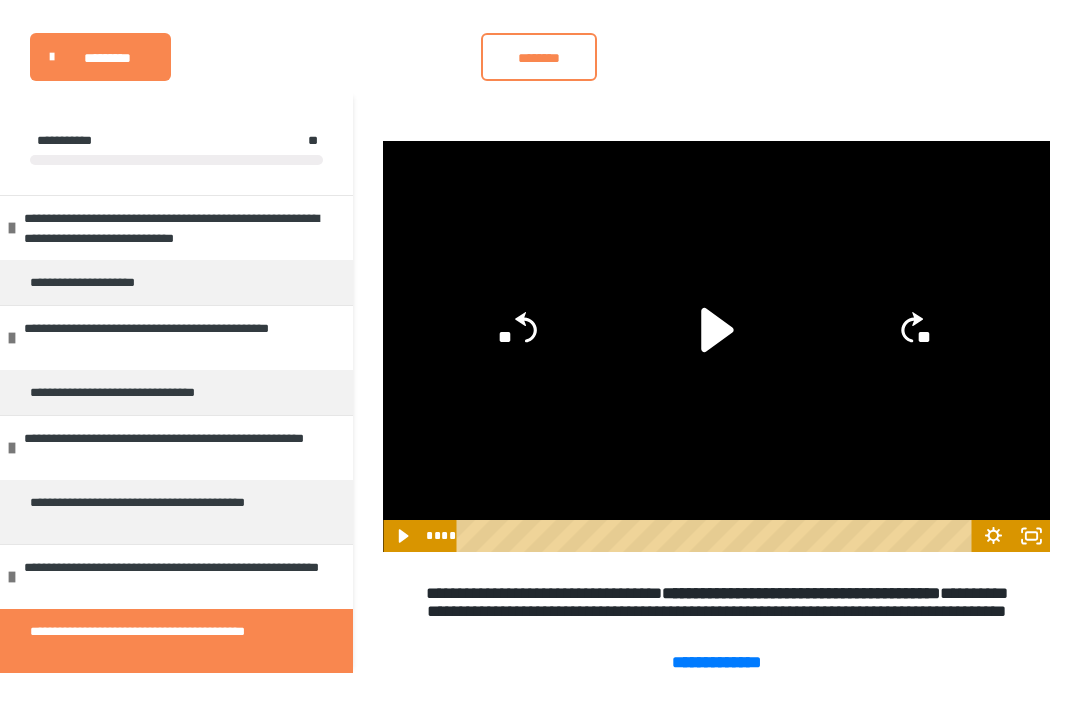click 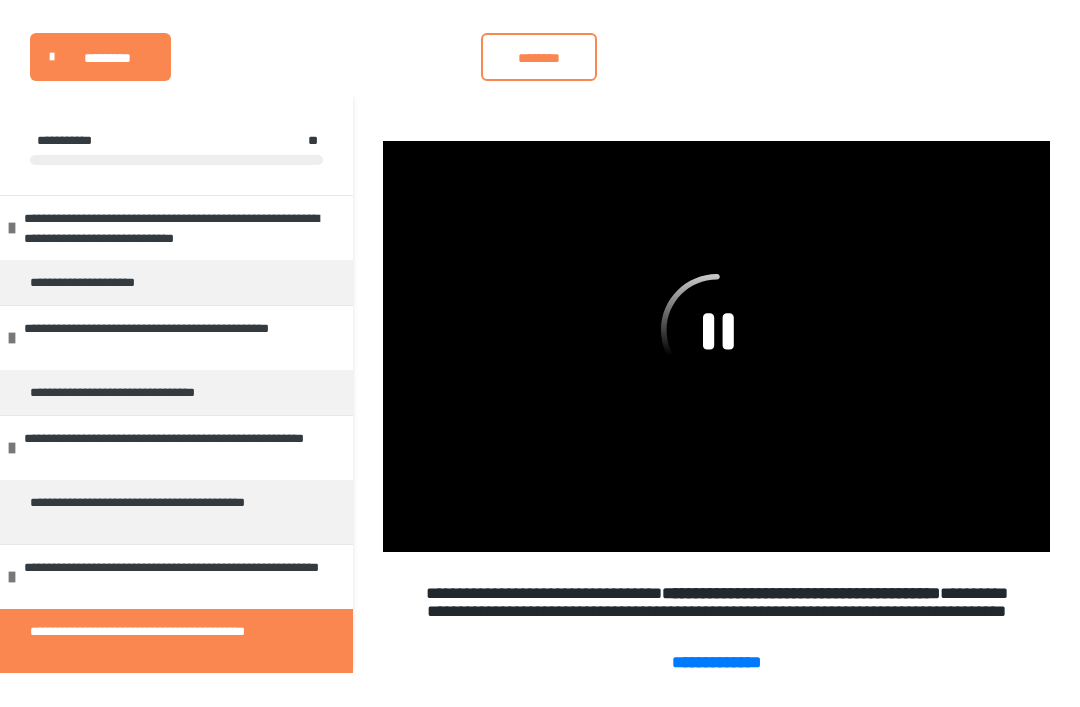 click 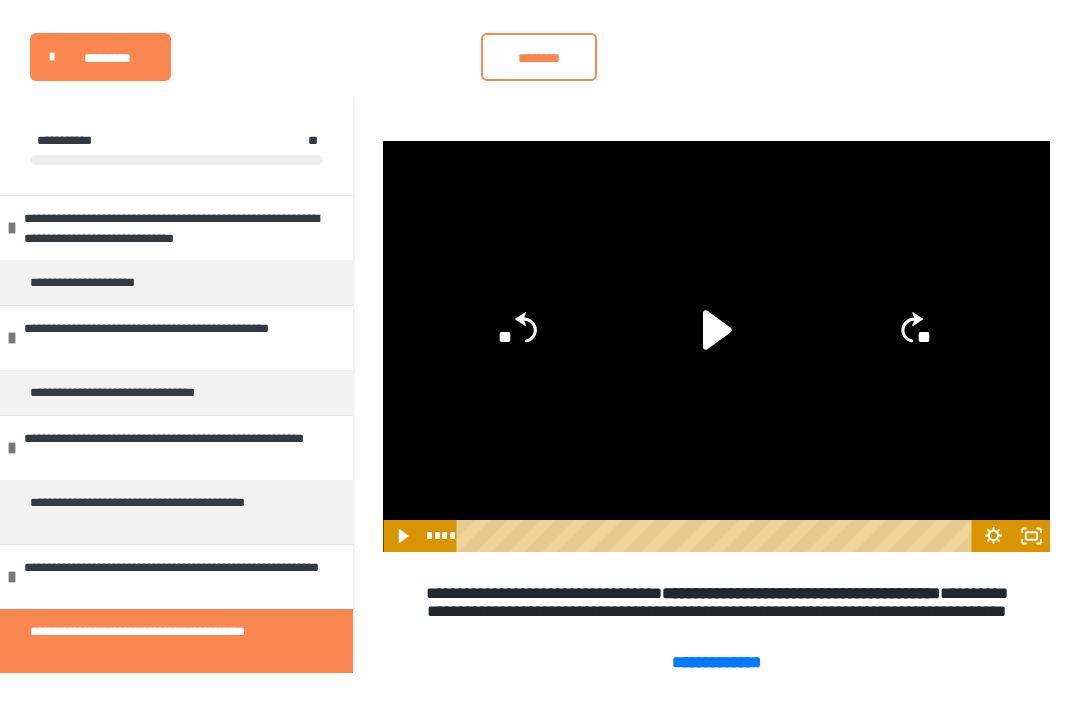 click on "**********" at bounding box center (168, 641) 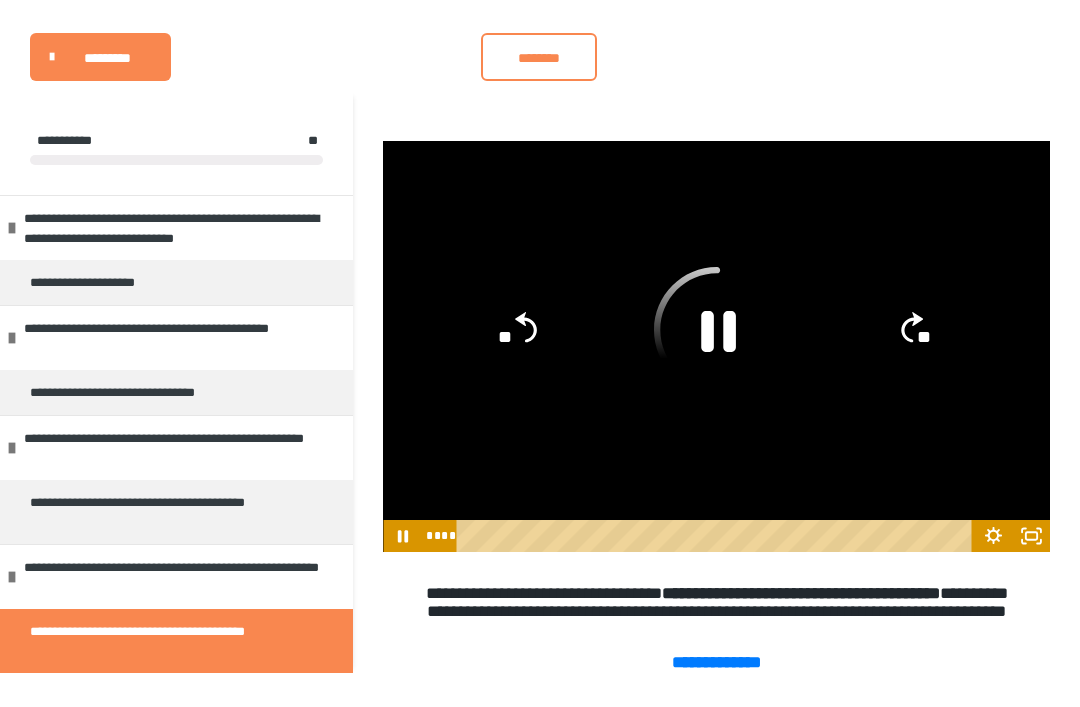 click 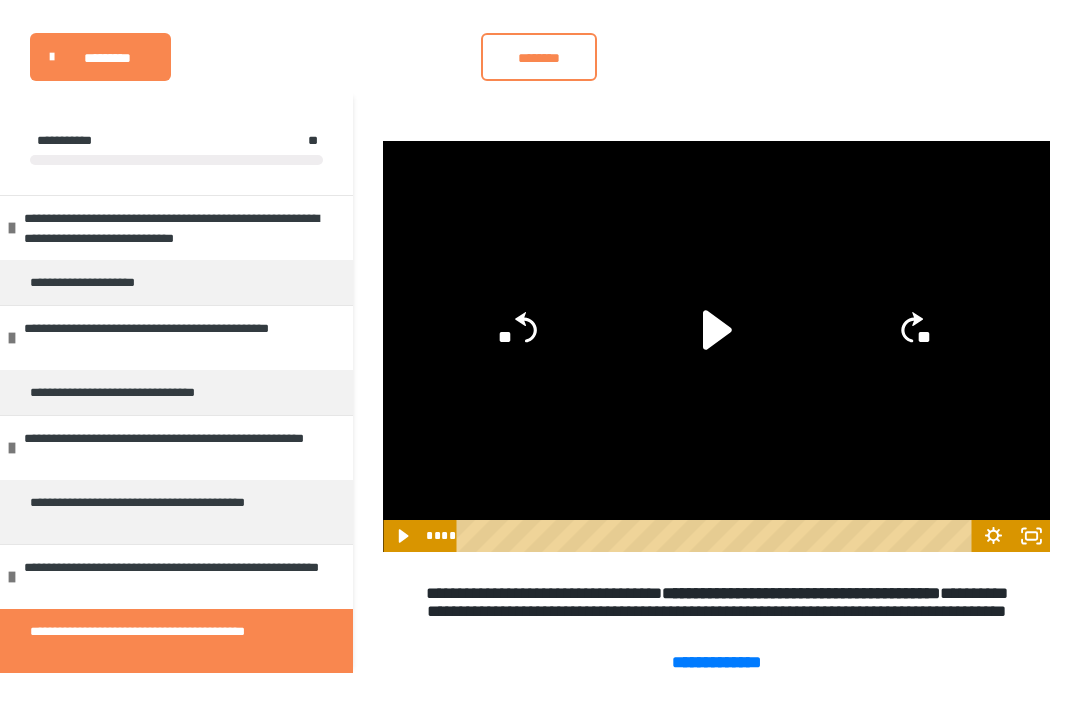click 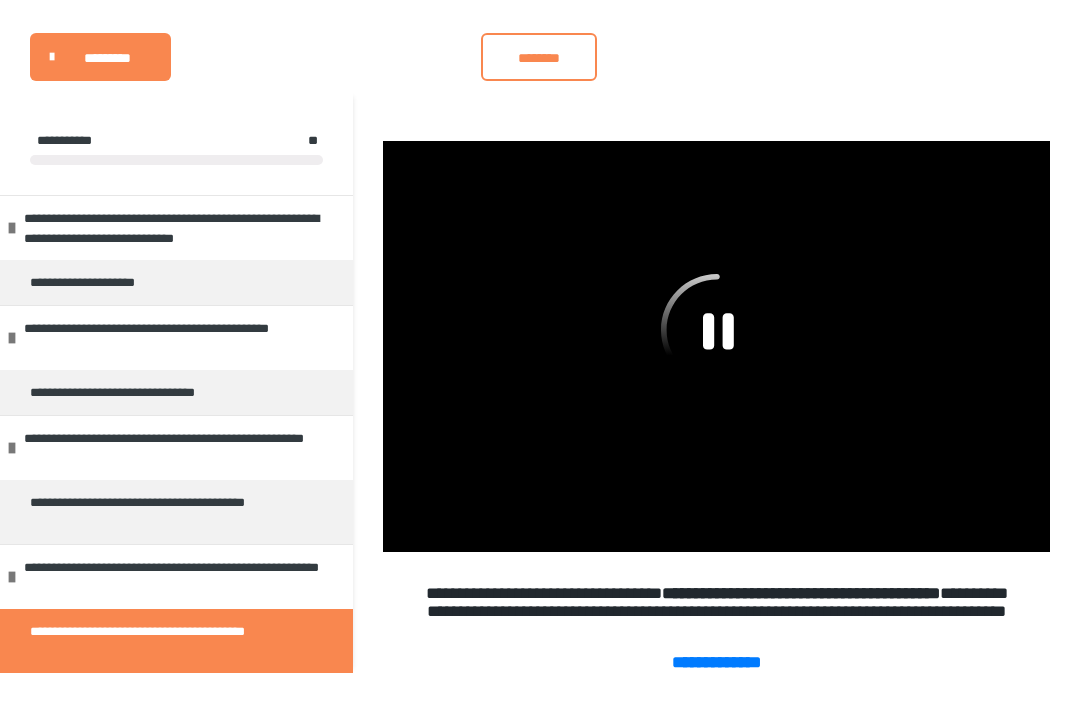 click 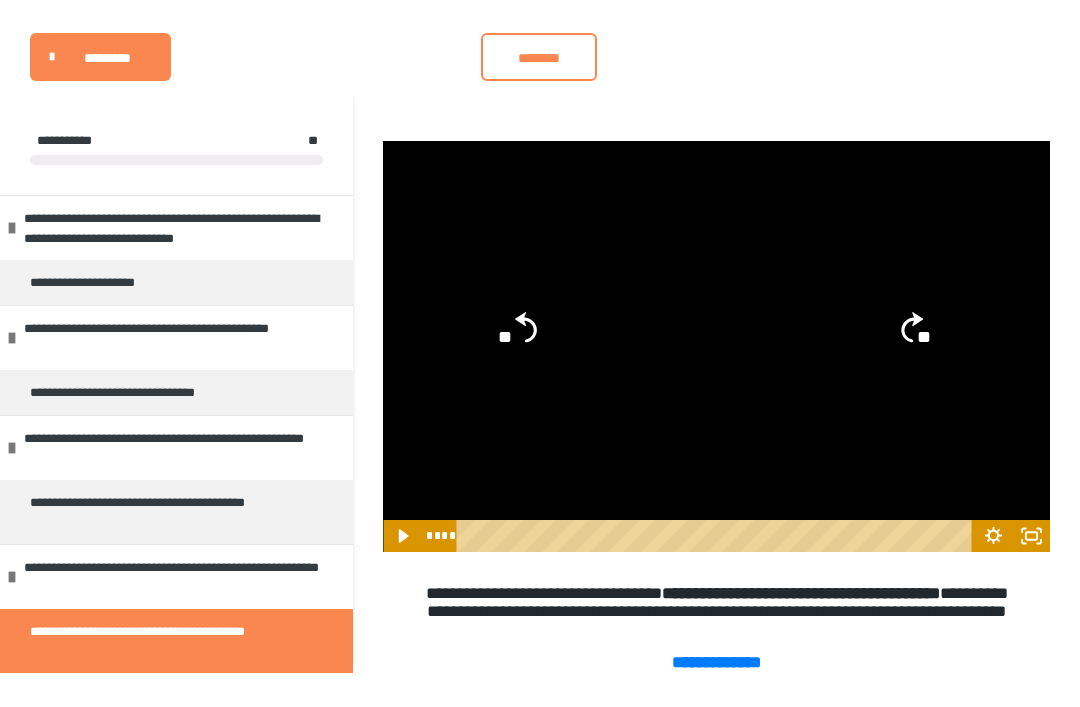 click on "**" 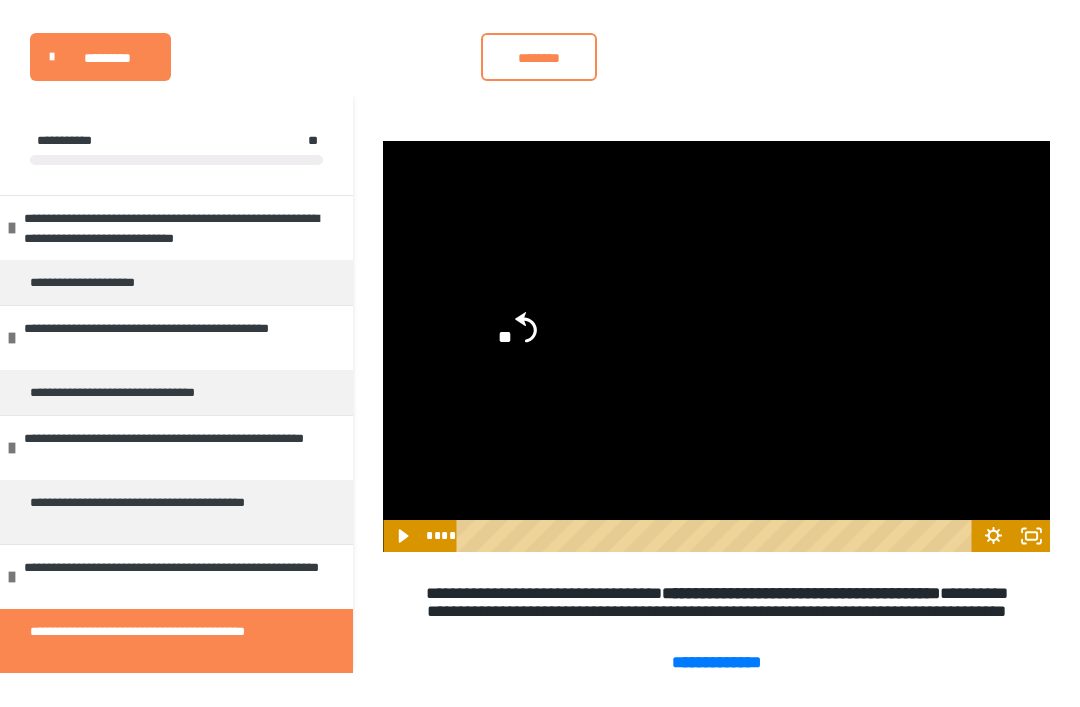 click on "**" 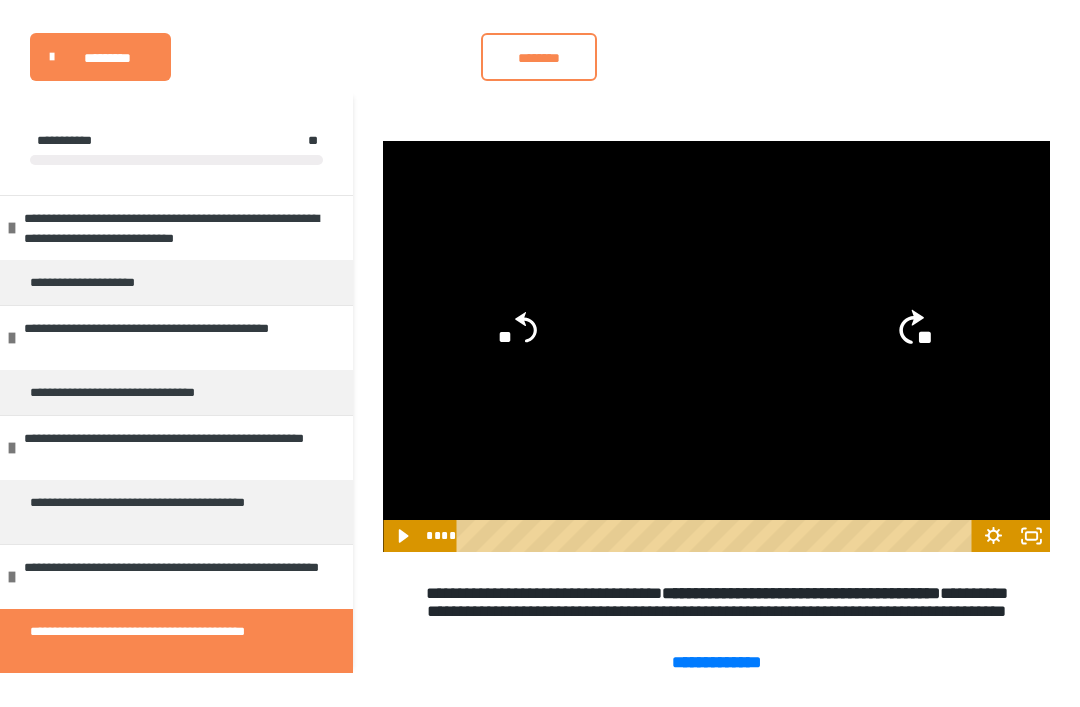 click on "**" 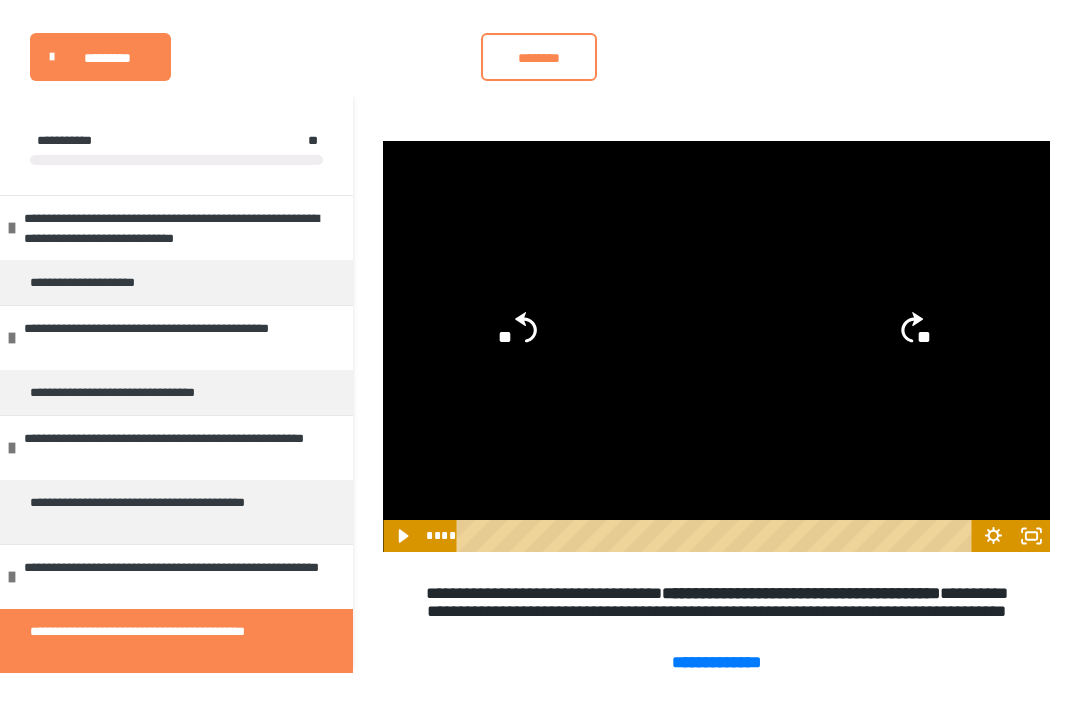 click 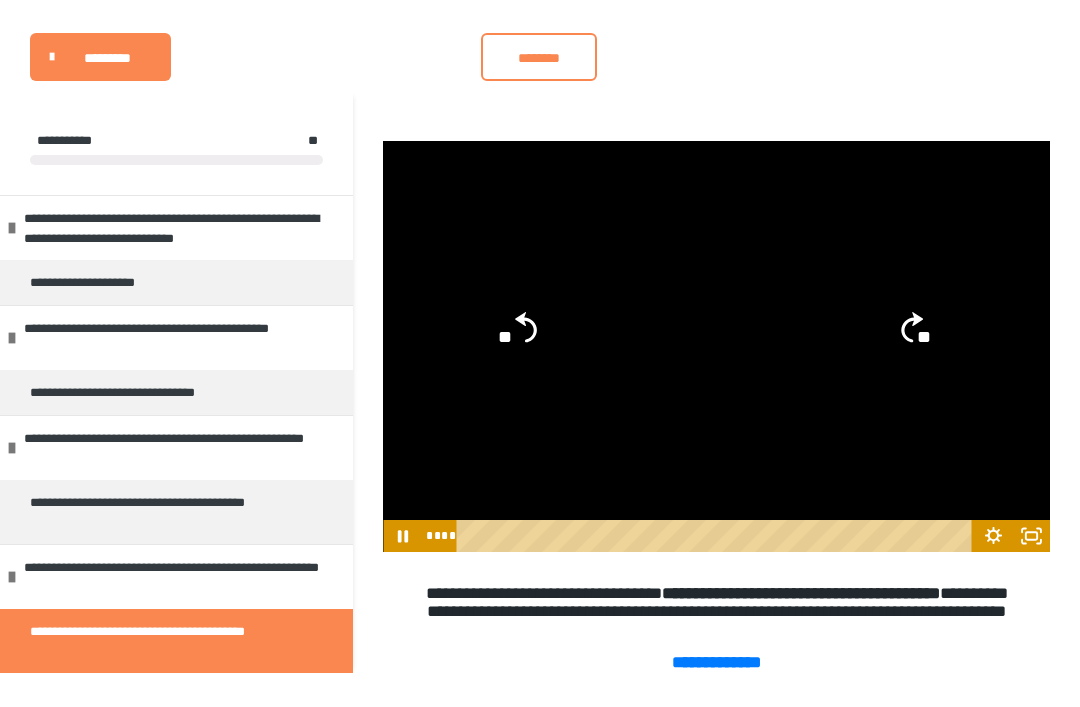 click on "**********" at bounding box center (168, 512) 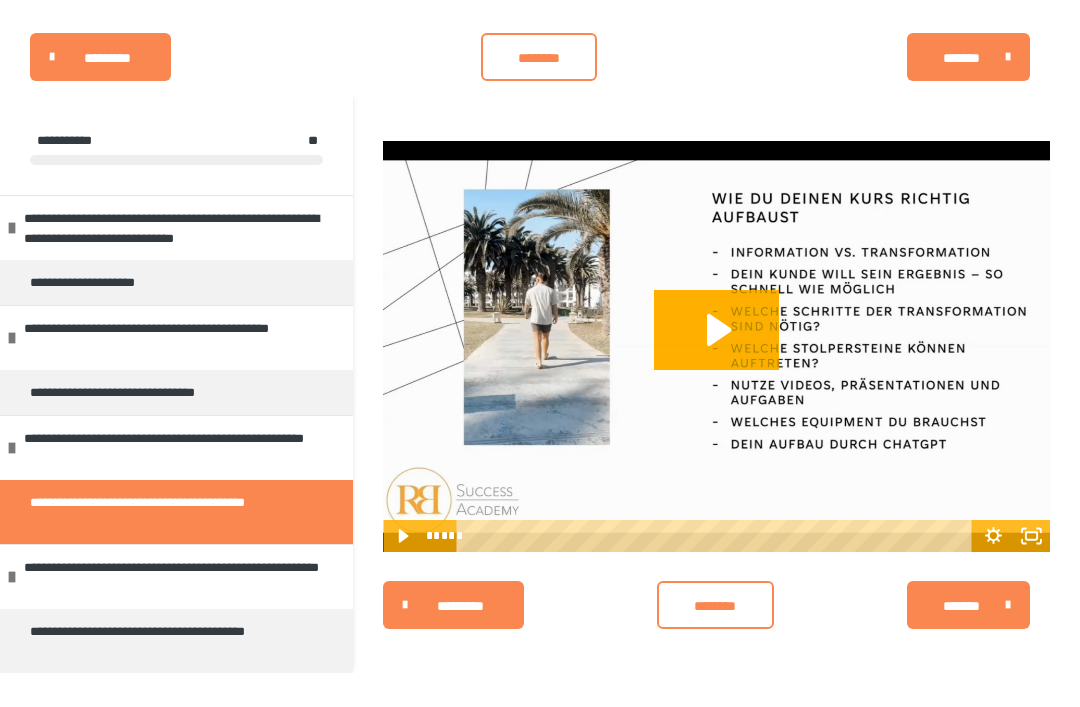 click on "**********" at bounding box center (168, 641) 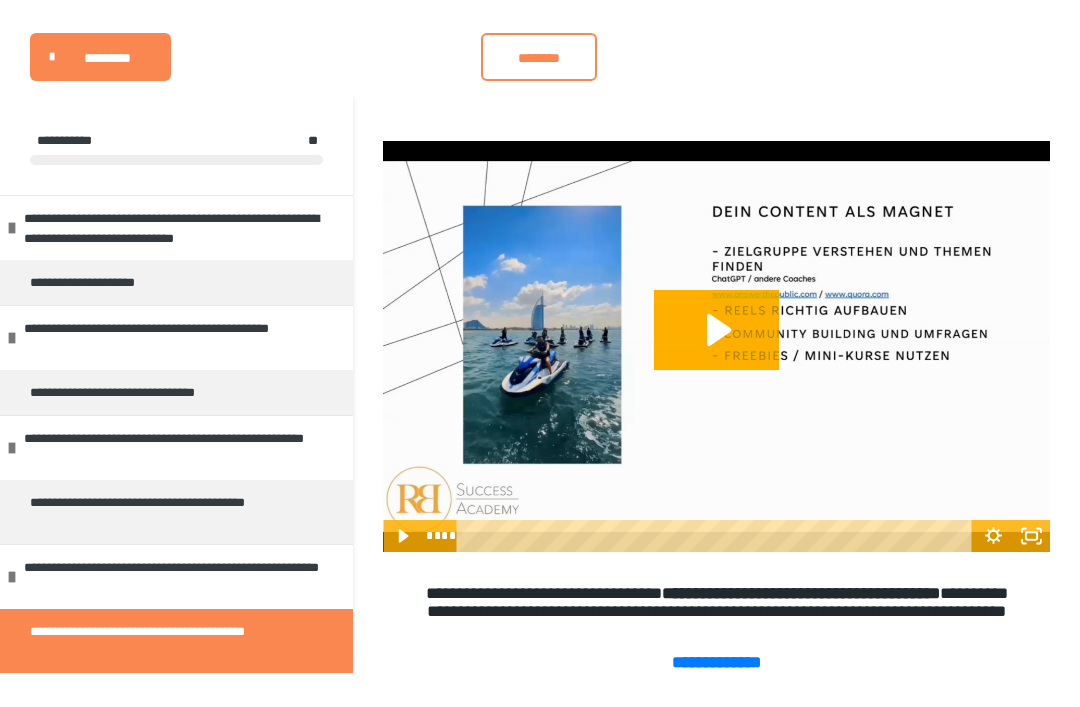 click 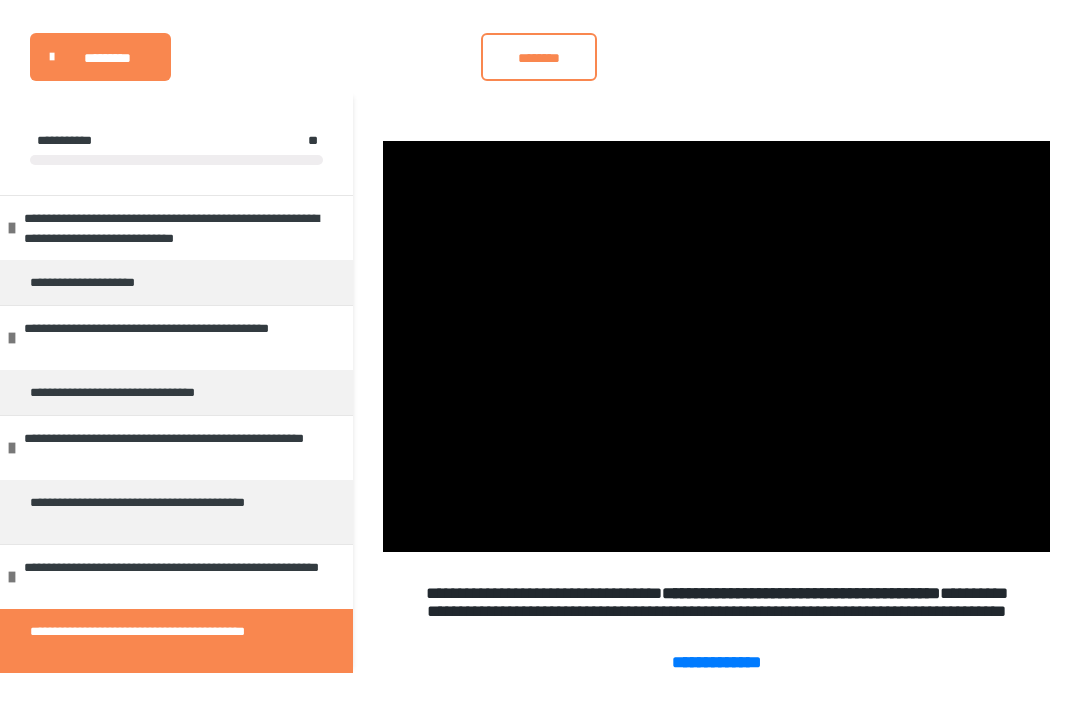 click on "**********" at bounding box center (168, 641) 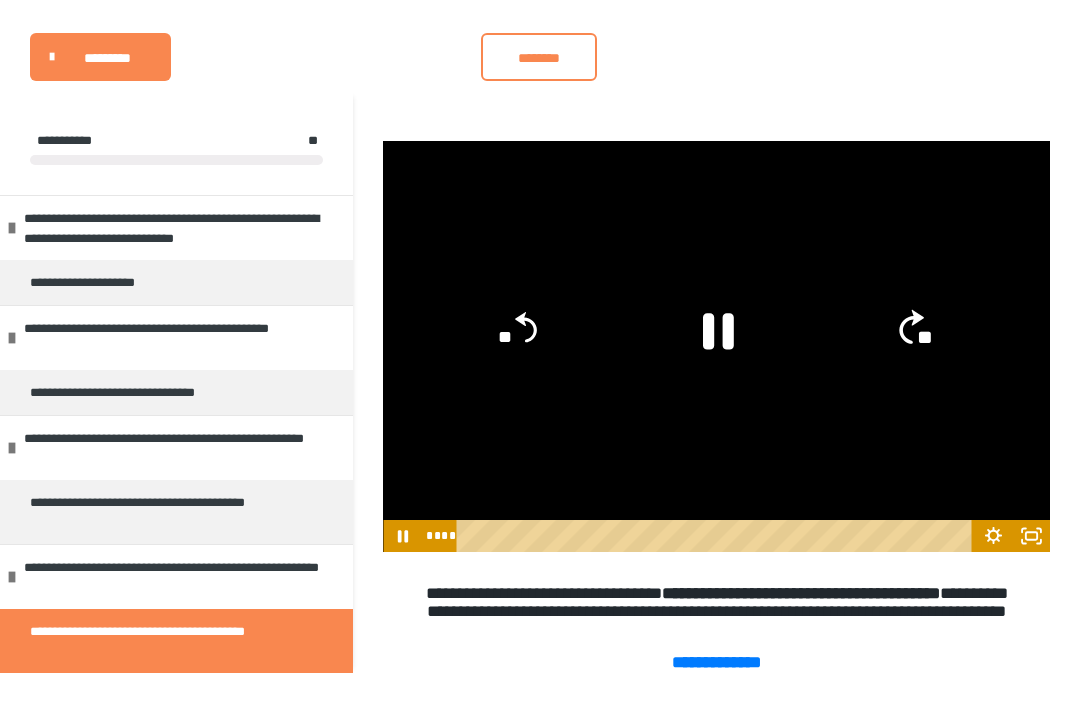 click on "**" 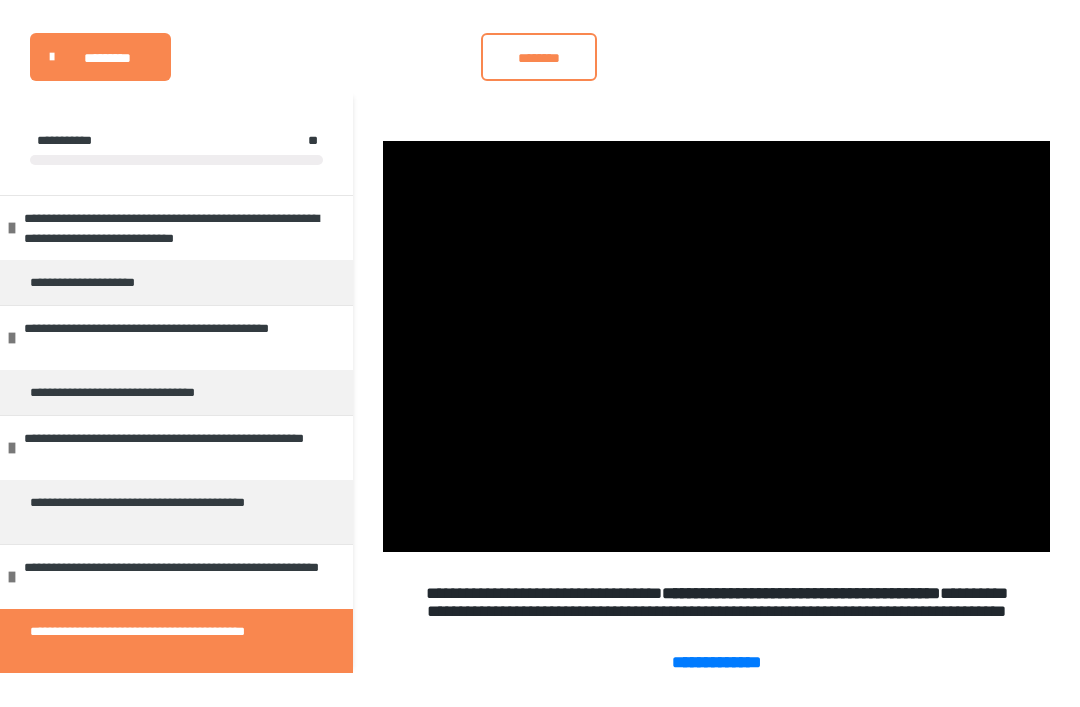 click at bounding box center [716, 346] 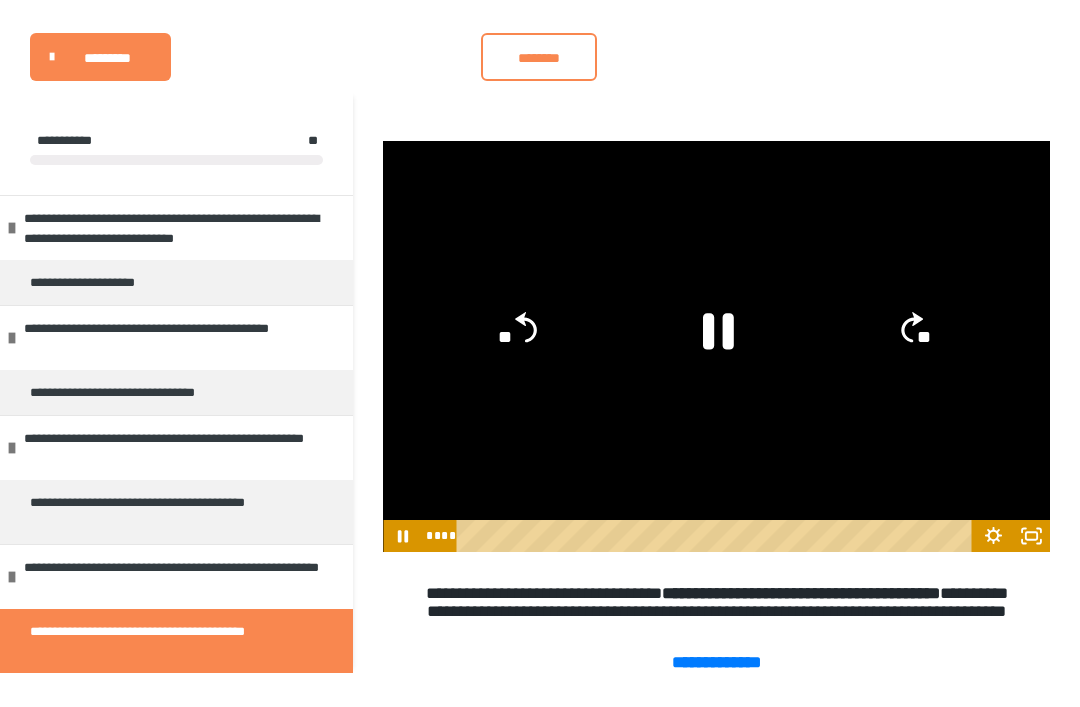 click on "**" 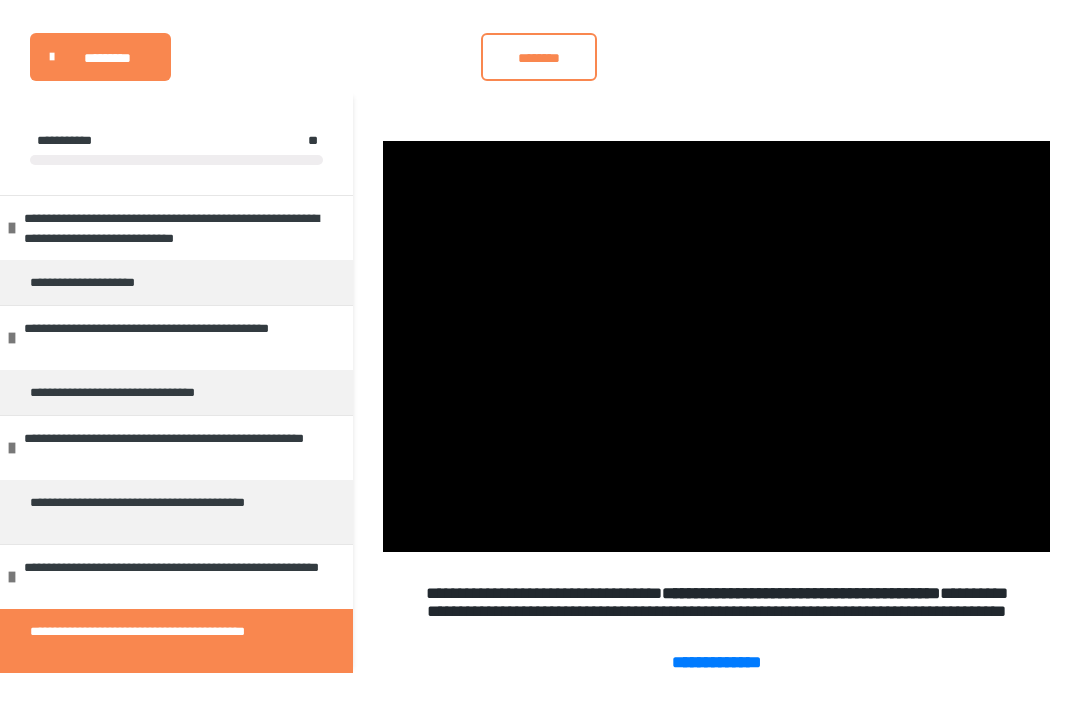 click at bounding box center [716, 346] 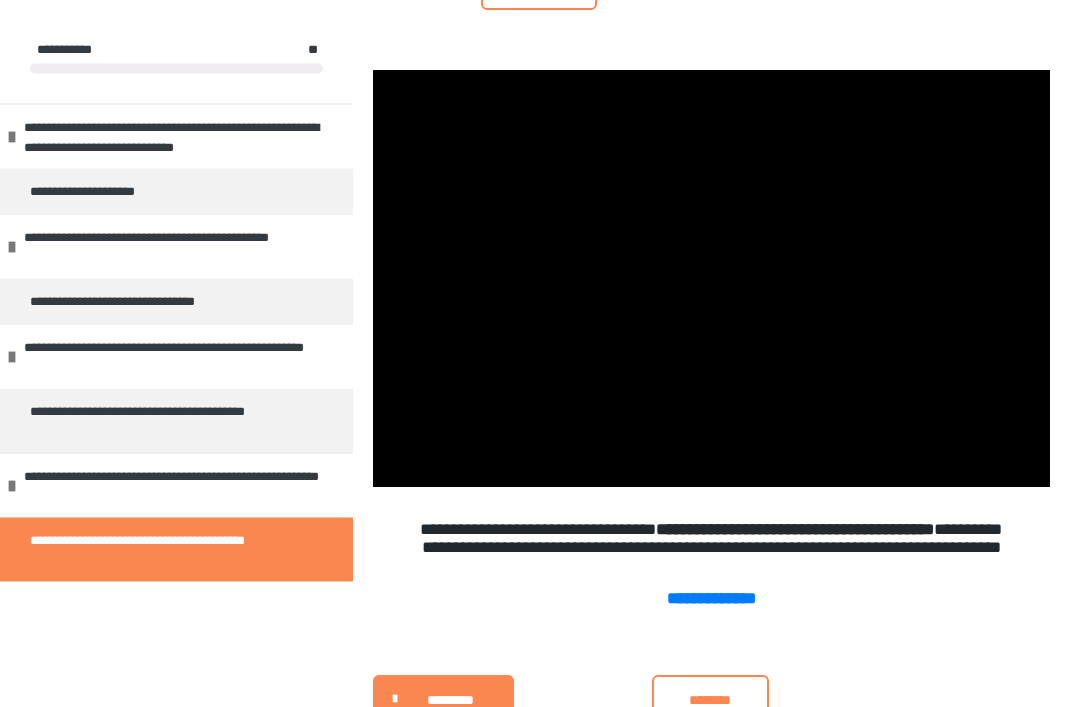 scroll, scrollTop: 377, scrollLeft: 0, axis: vertical 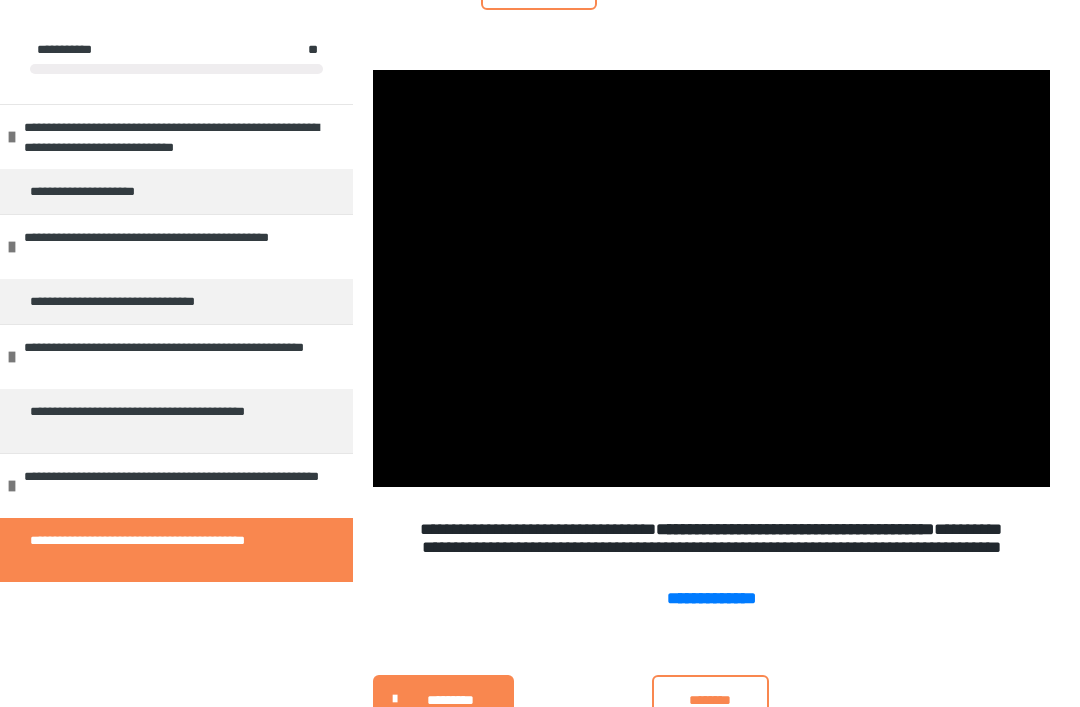 click at bounding box center [711, 278] 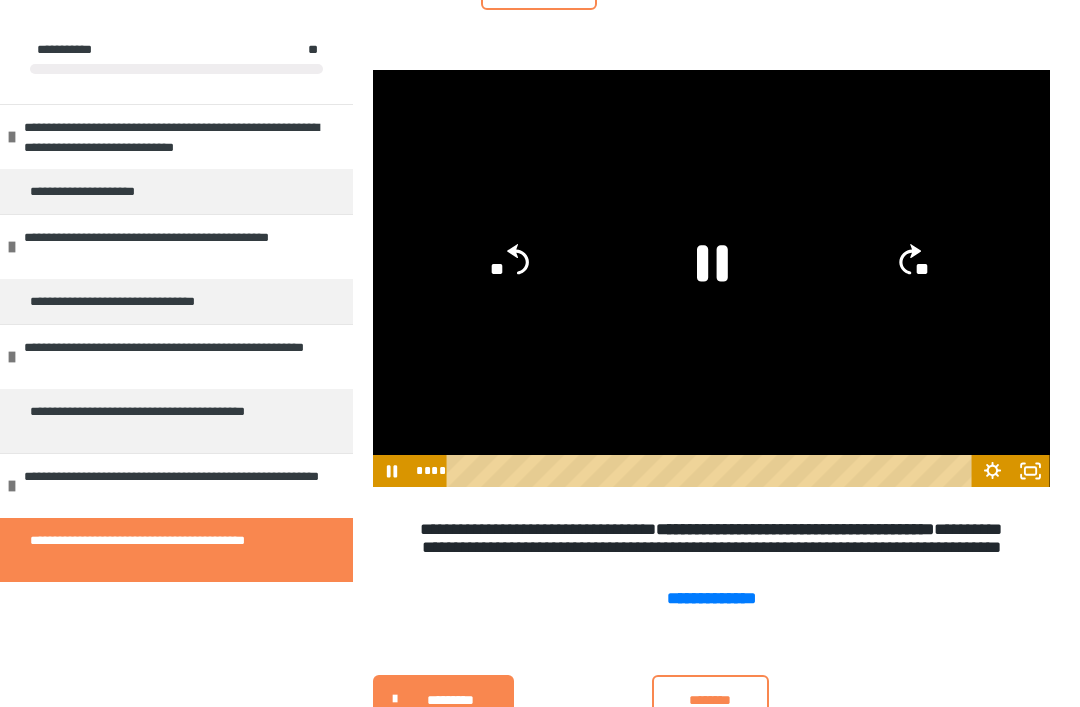 click on "**" 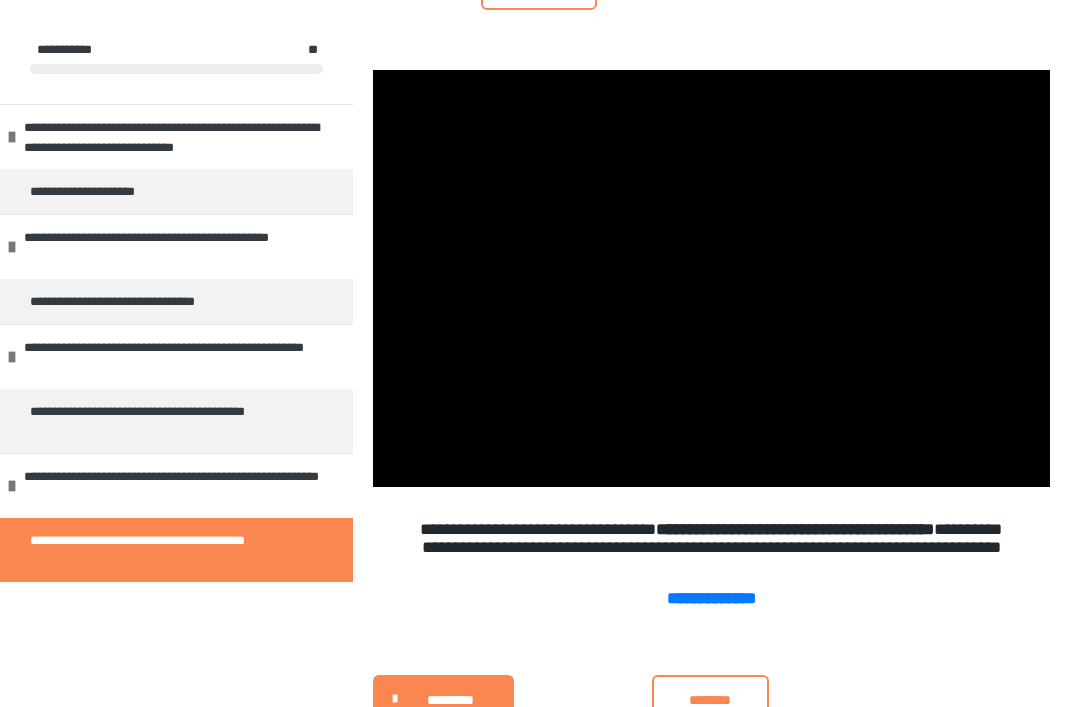 click at bounding box center [711, 278] 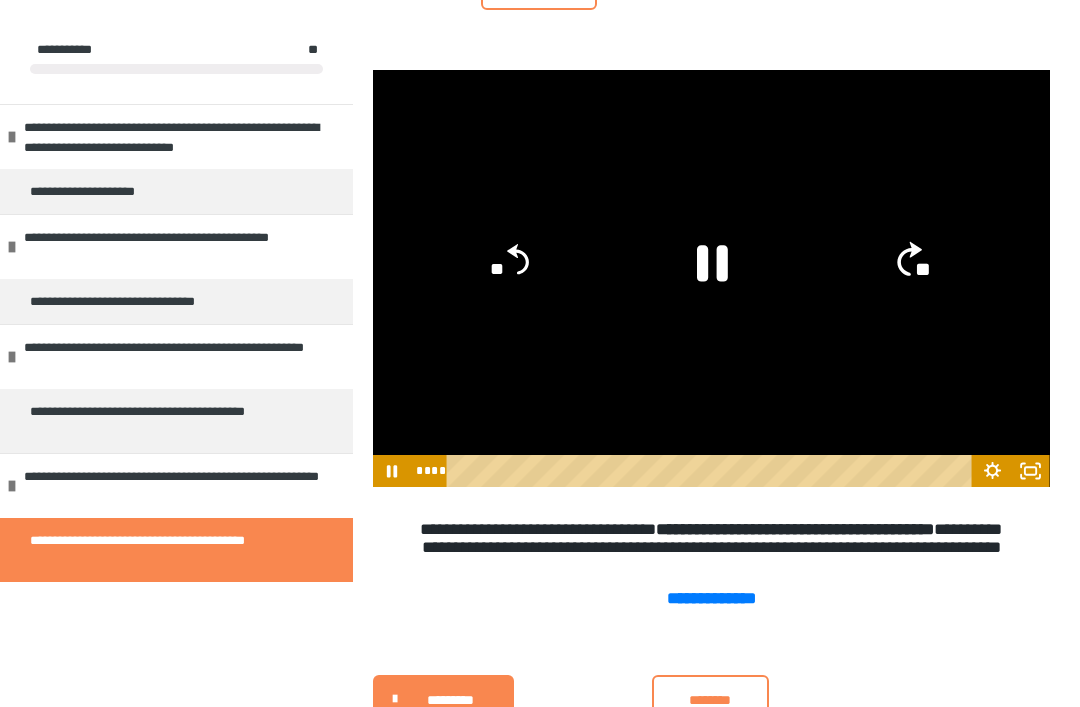click on "**" 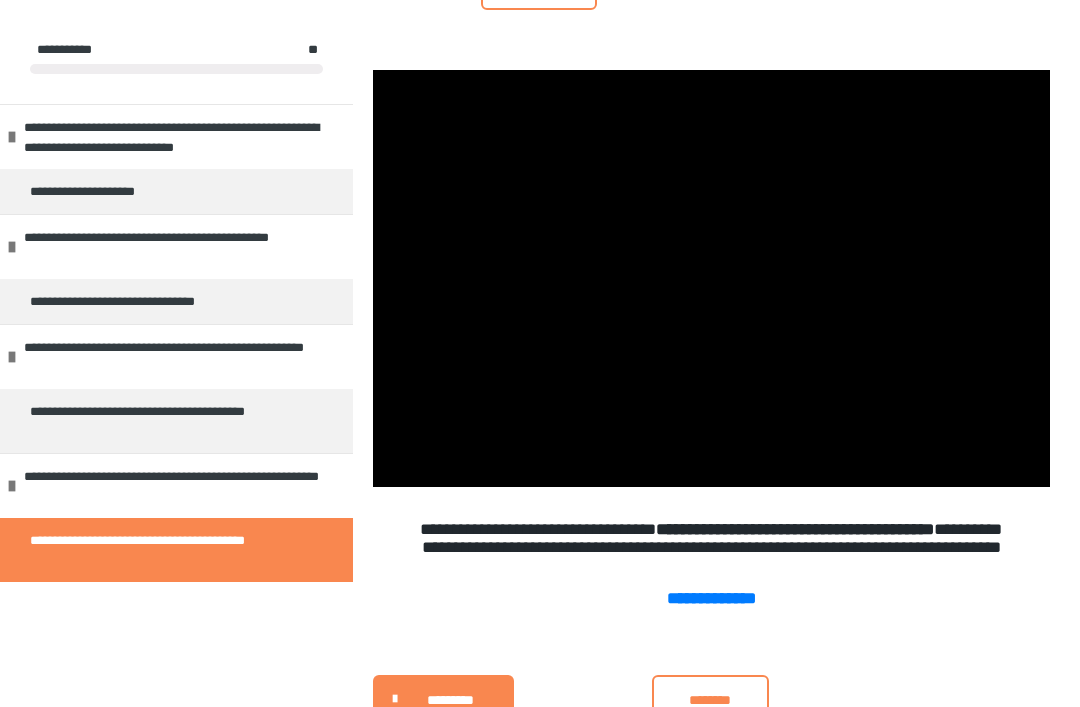 click at bounding box center (711, 278) 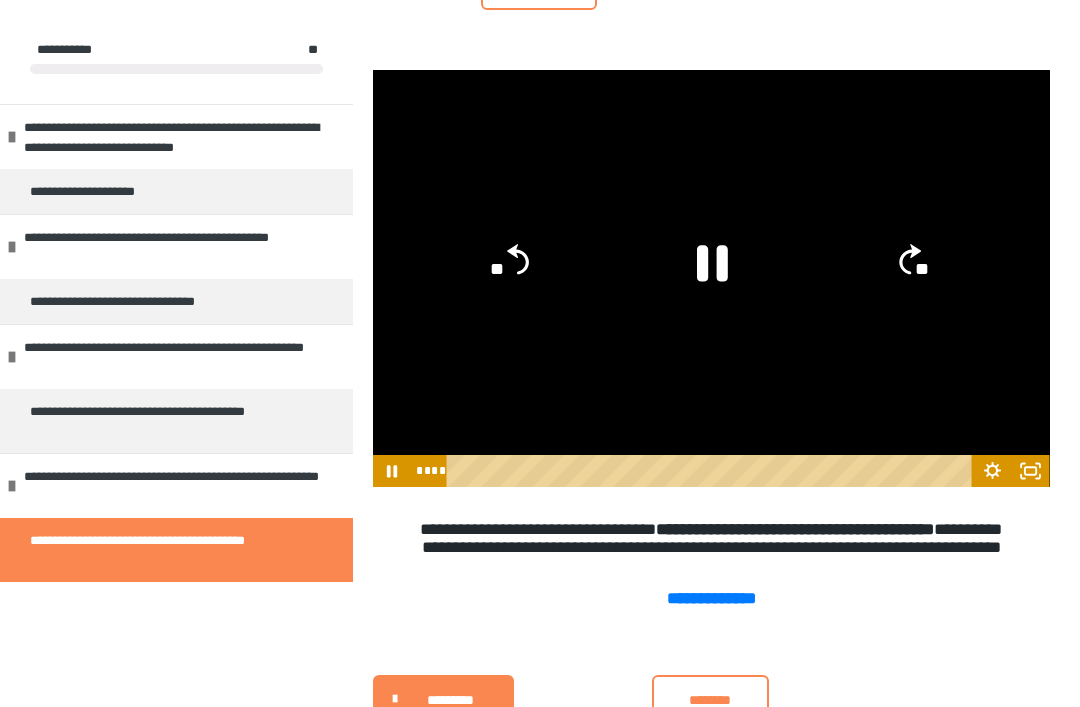 click on "**" 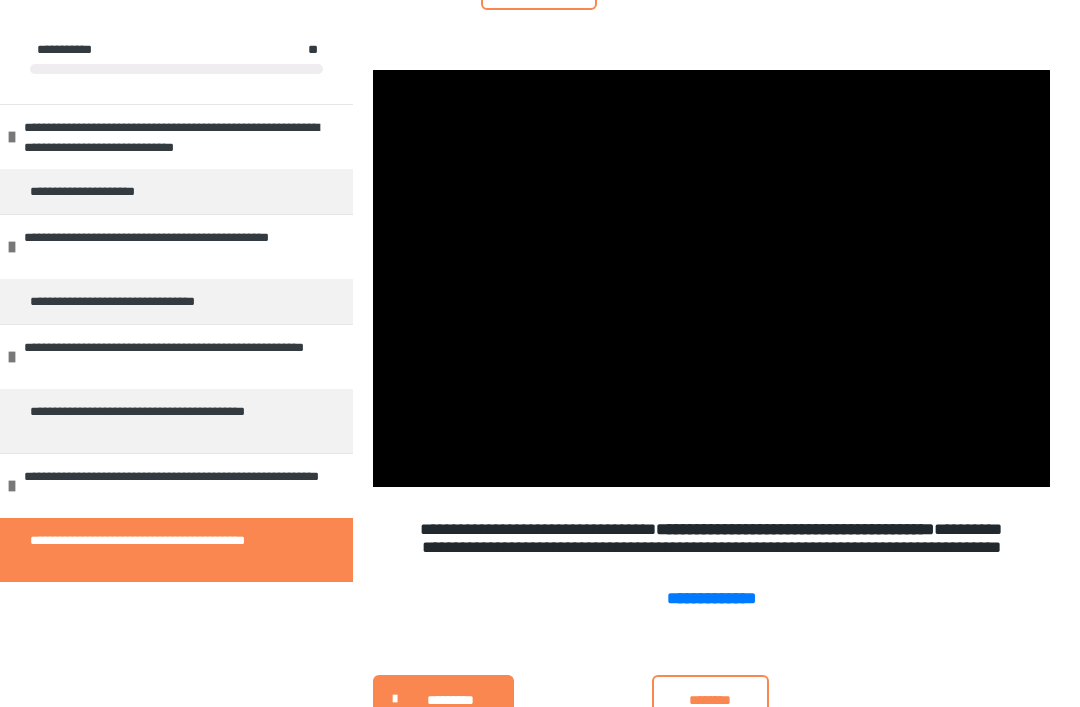 click at bounding box center (711, 278) 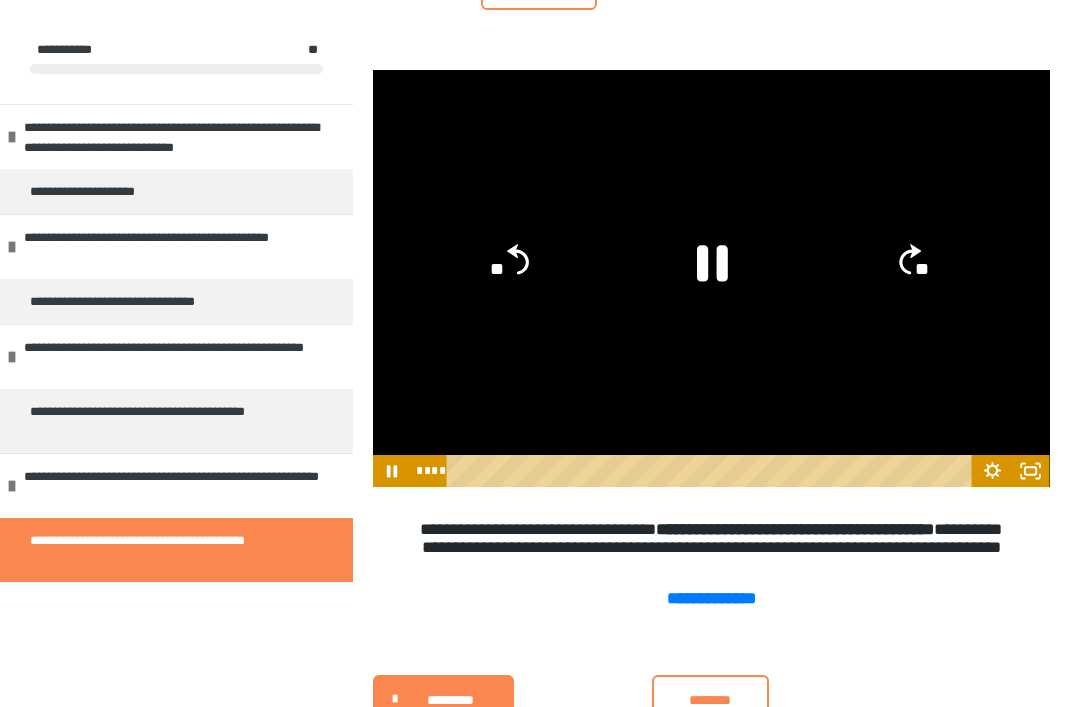 click on "**" 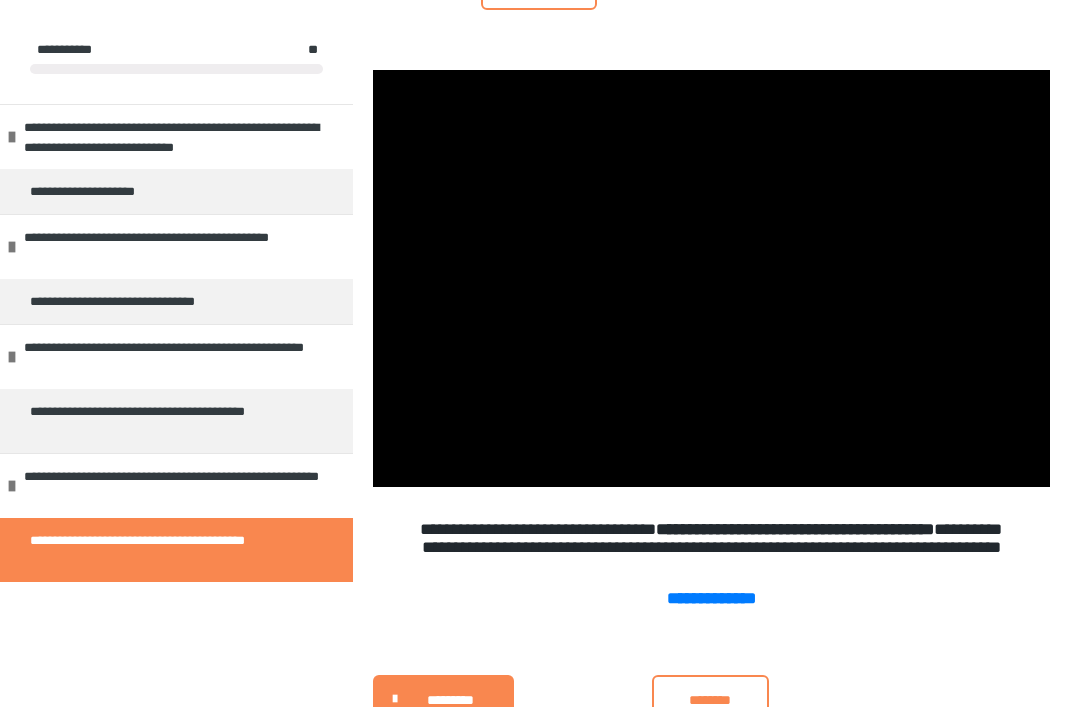 click at bounding box center [711, 278] 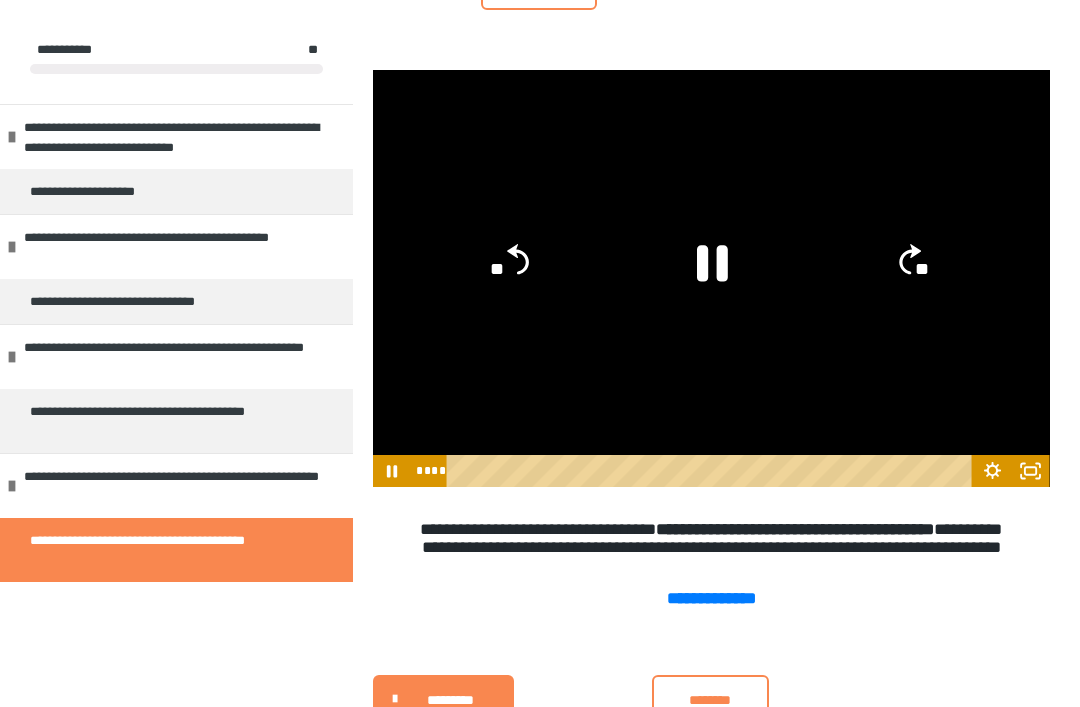 click on "**" 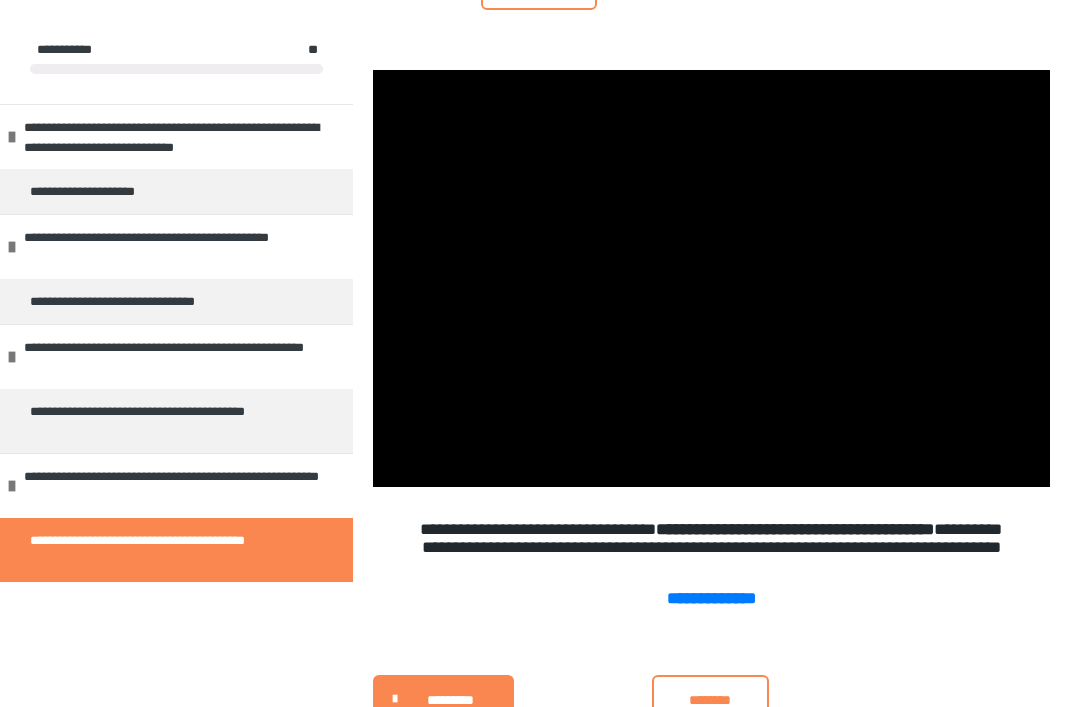 click at bounding box center [711, 278] 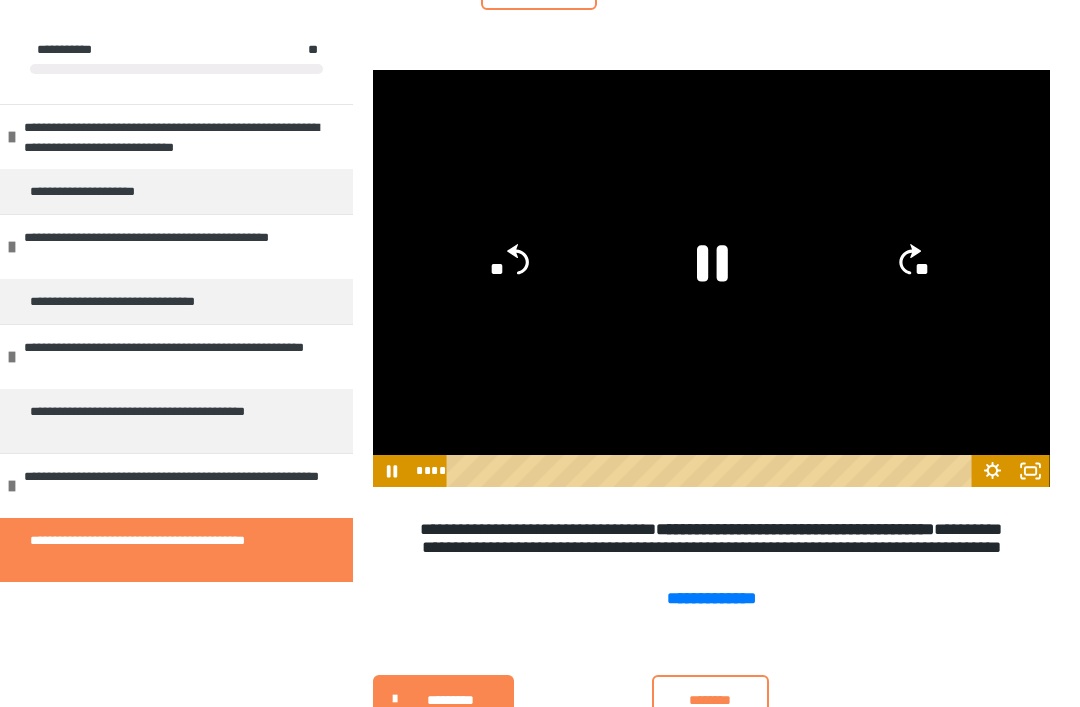 click on "**" 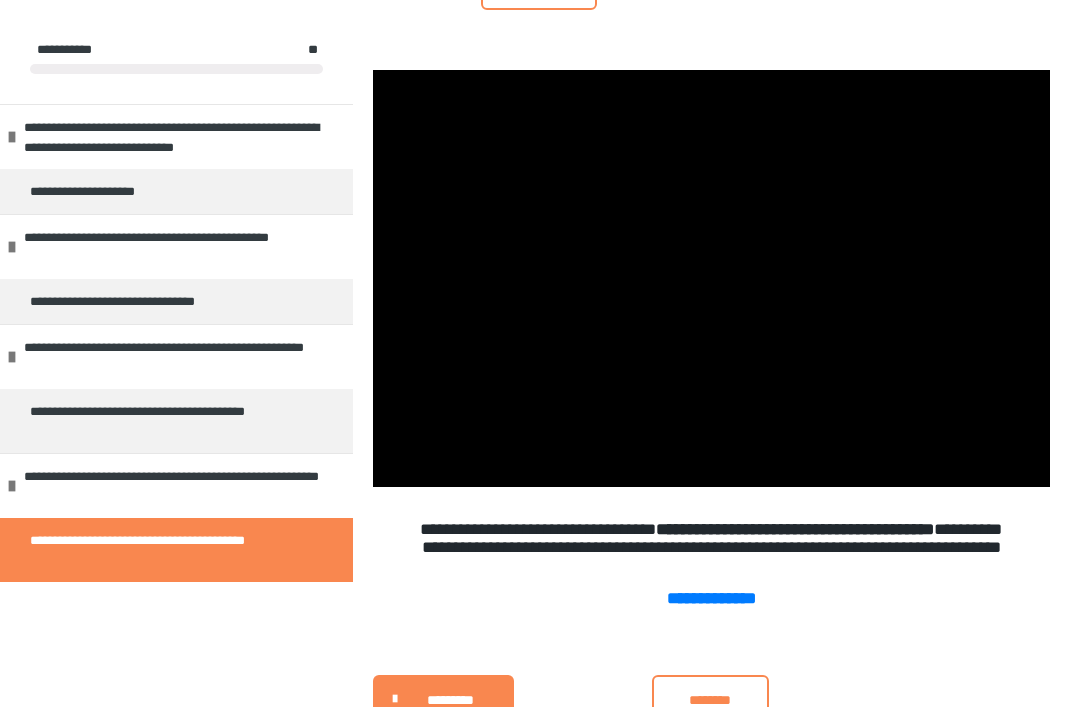 click at bounding box center (711, 278) 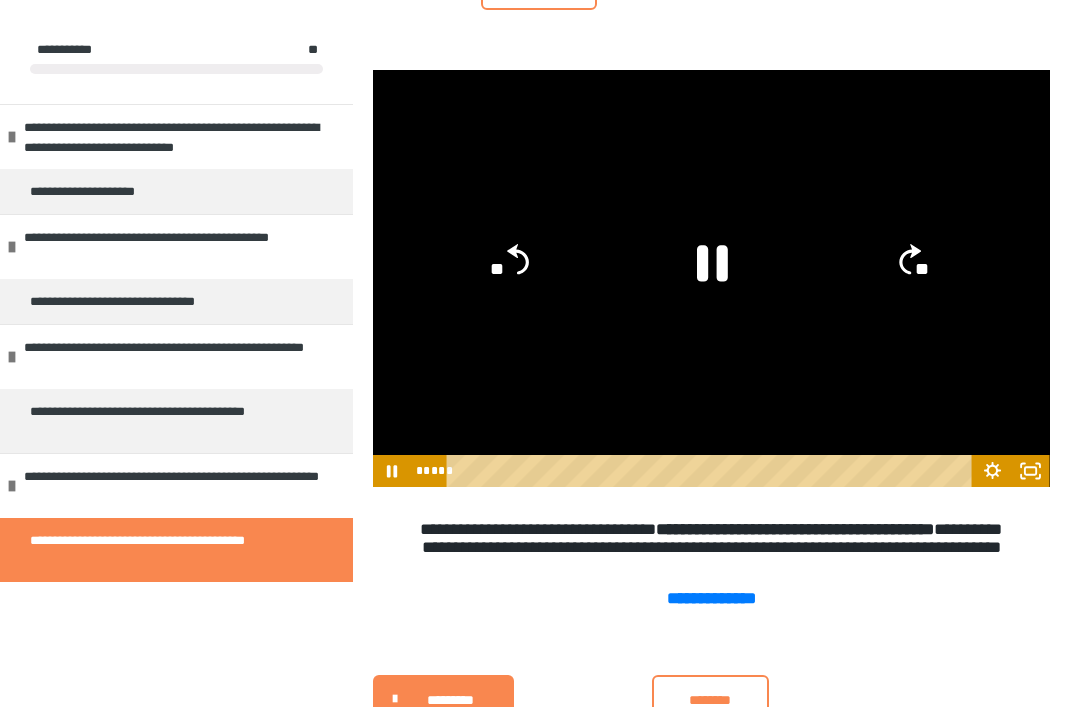 click on "**" 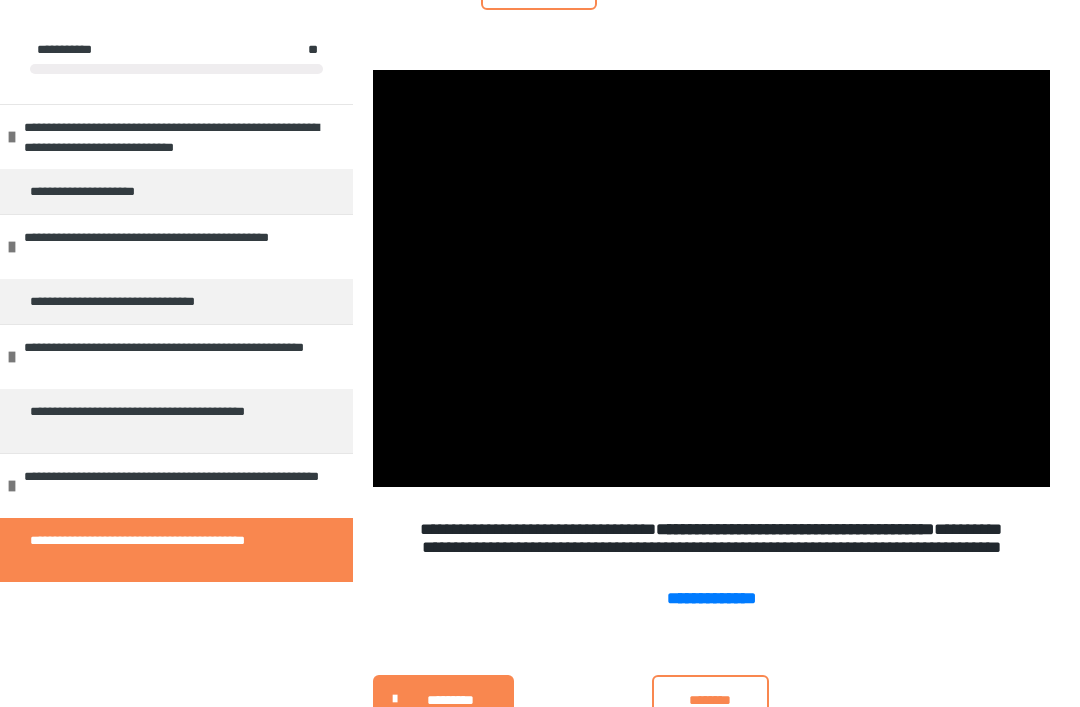 click at bounding box center [711, 278] 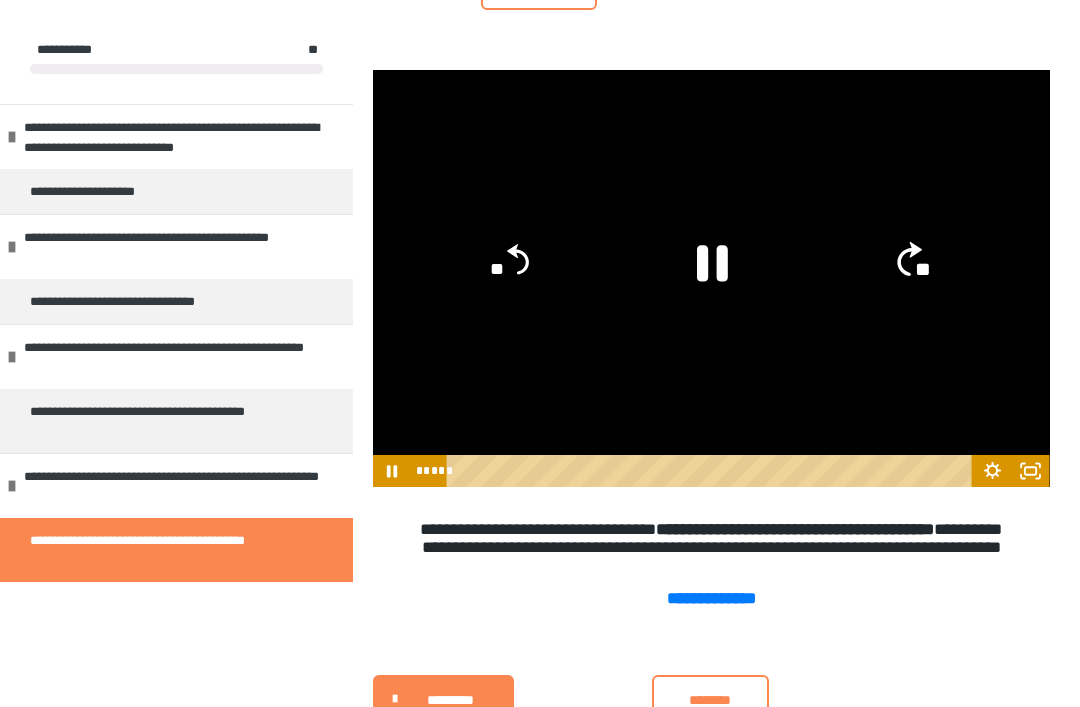 click on "**" 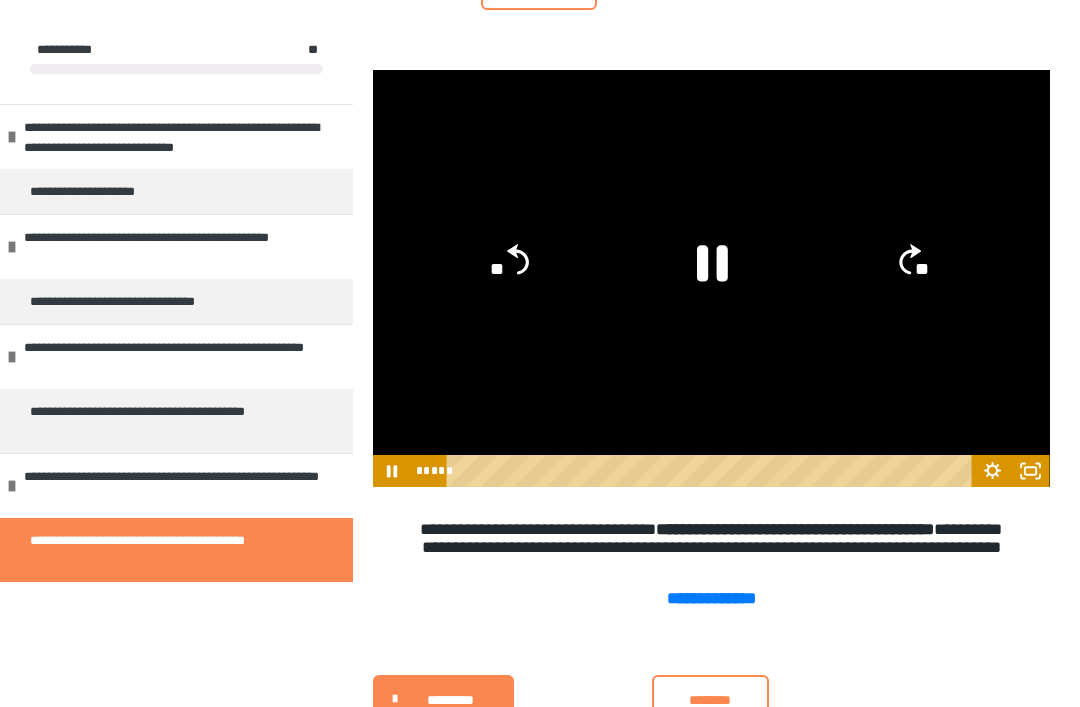 click on "**" 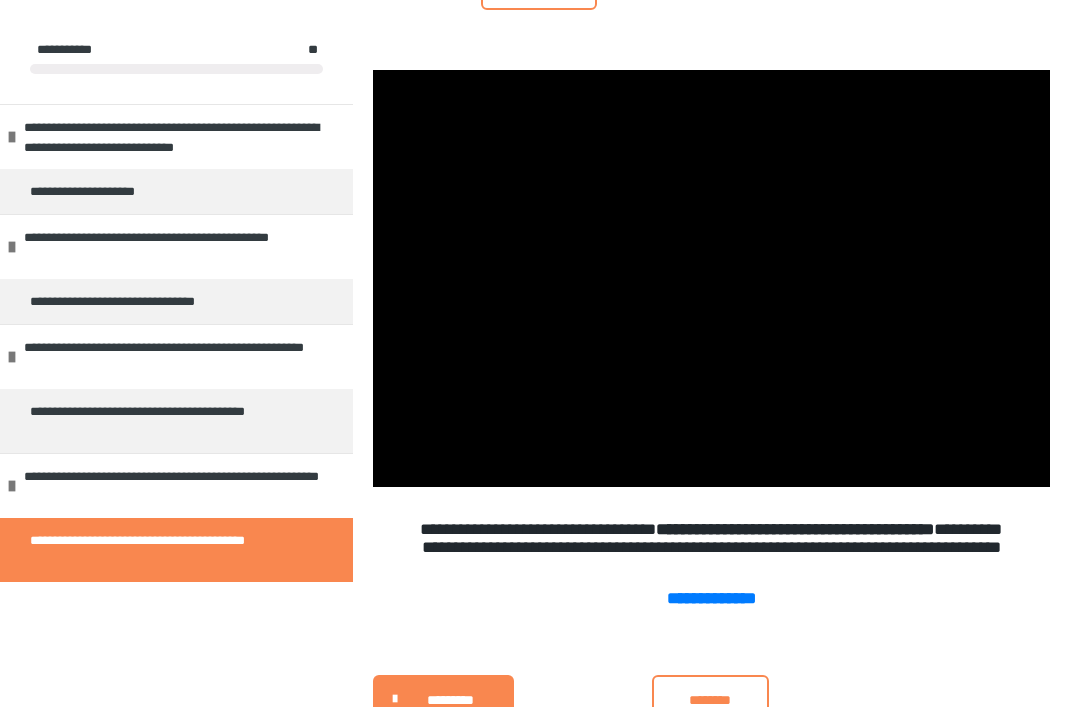 click at bounding box center [711, 278] 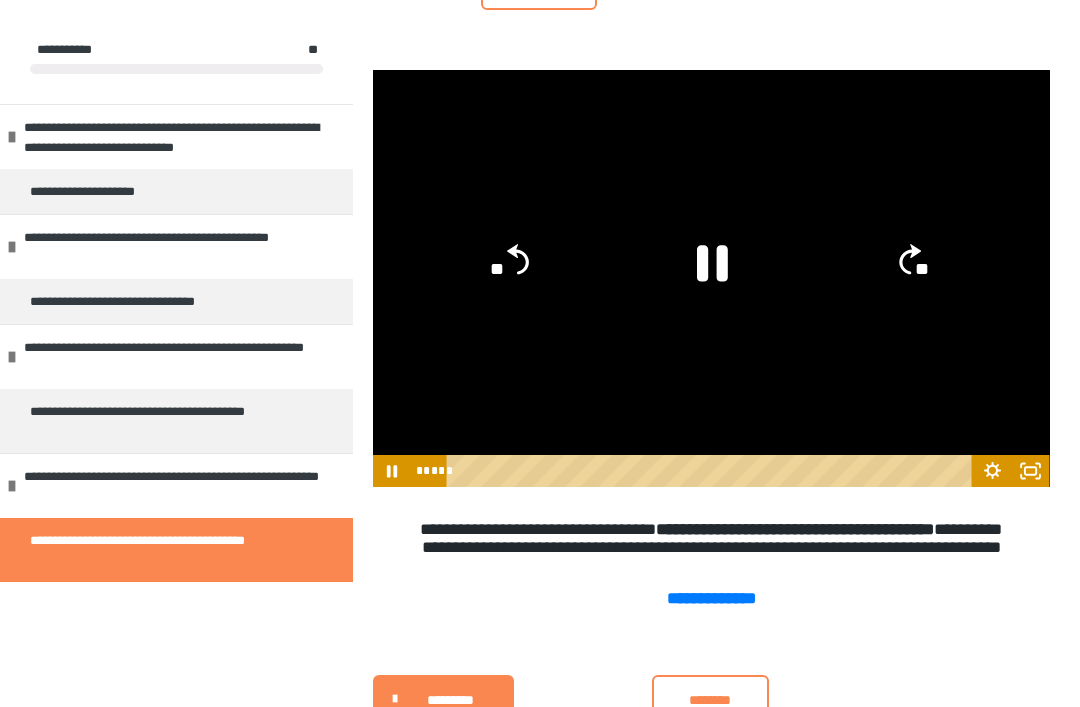 click on "**" 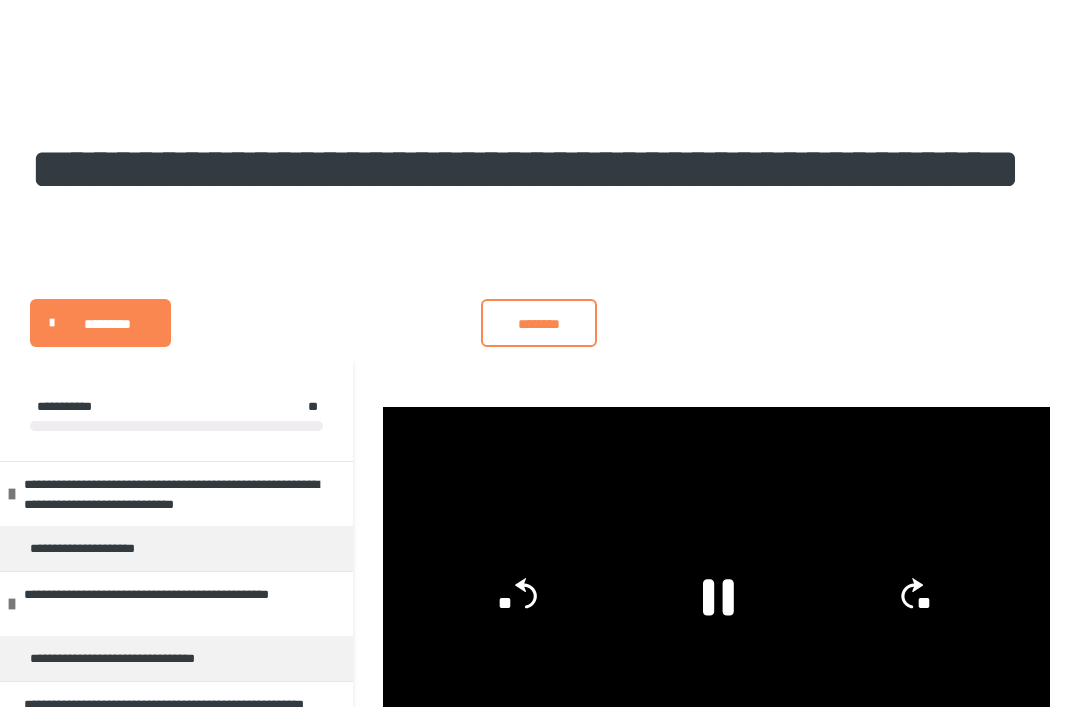 scroll, scrollTop: 0, scrollLeft: 0, axis: both 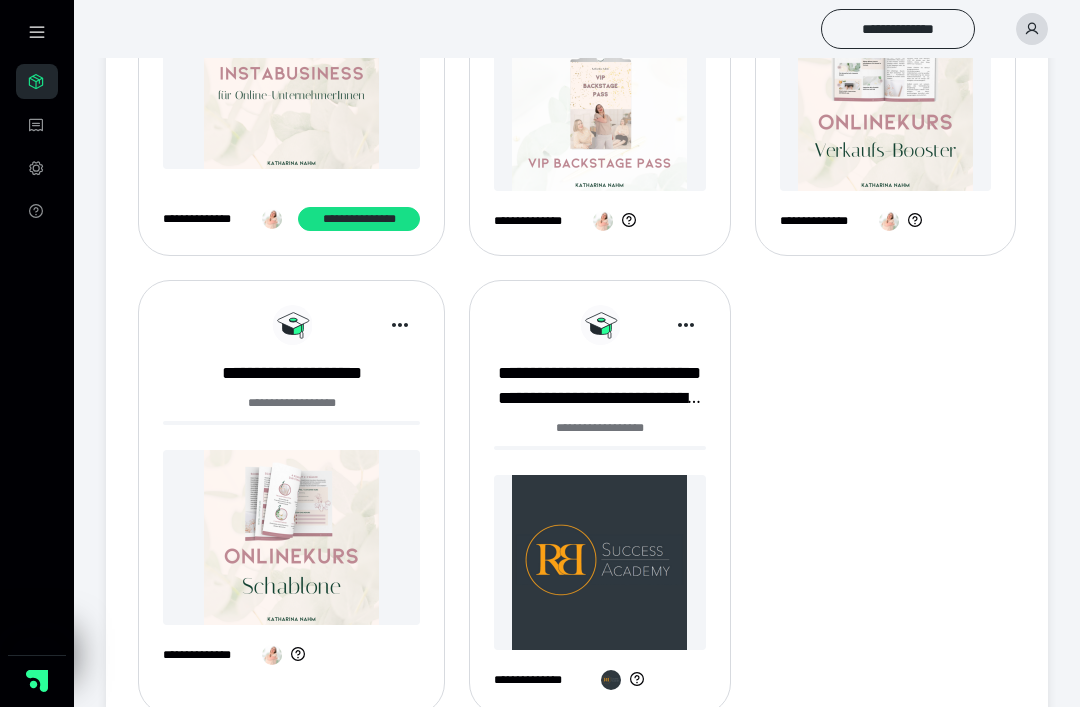 click on "**********" at bounding box center [291, 373] 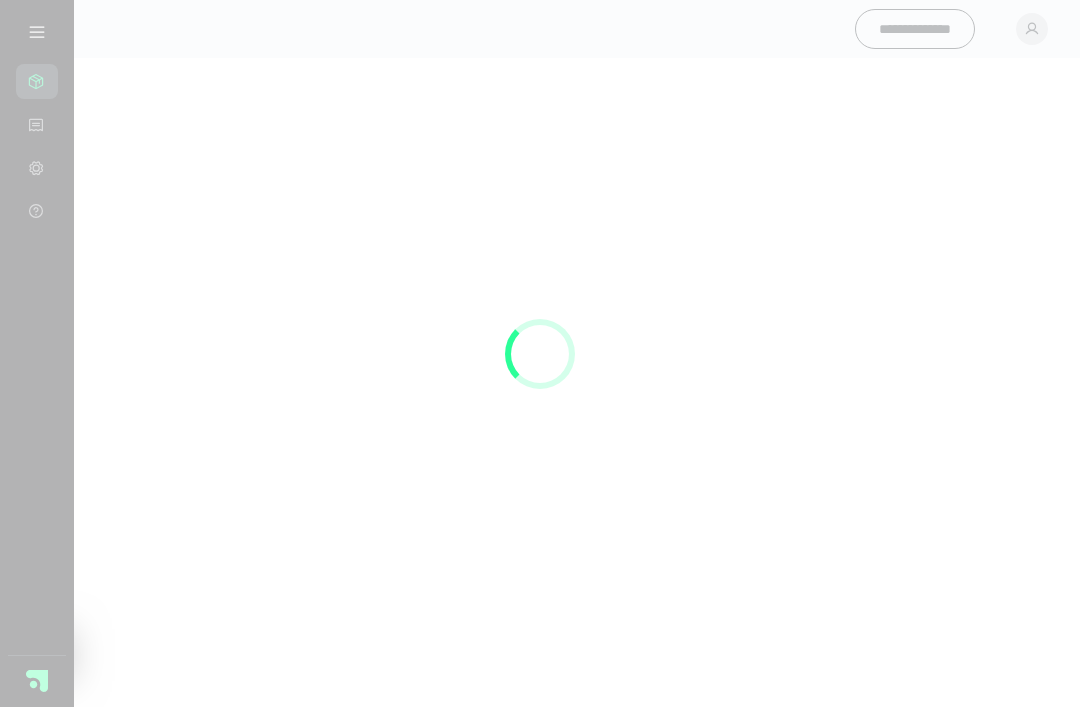 scroll, scrollTop: 0, scrollLeft: 0, axis: both 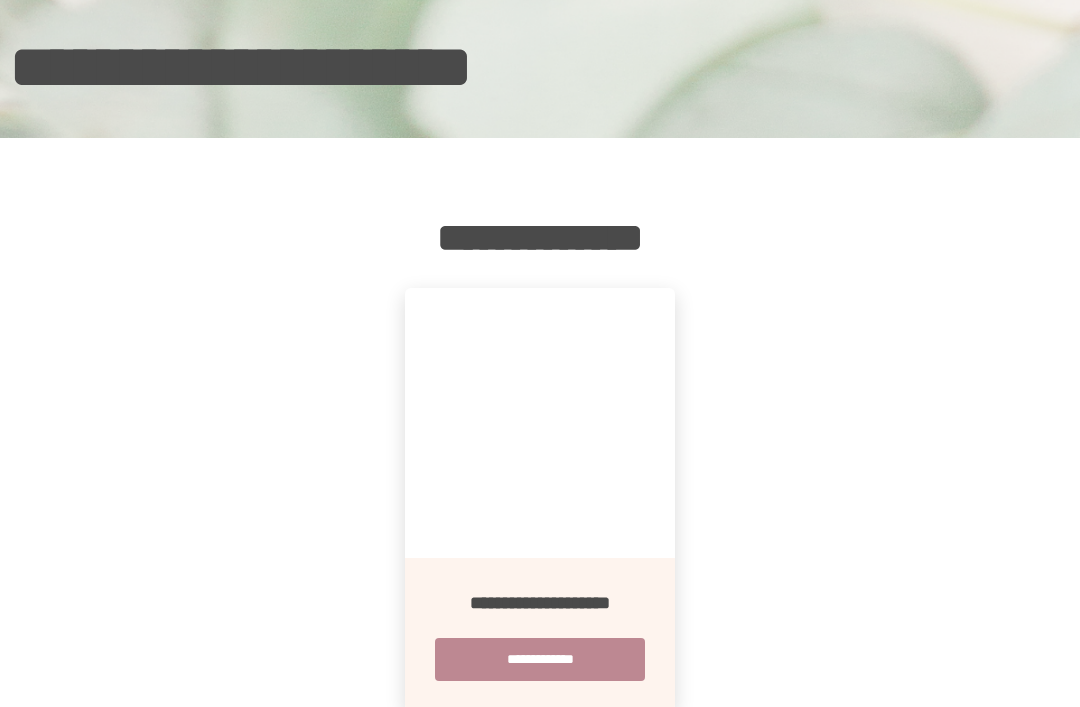 click on "**********" at bounding box center (540, 659) 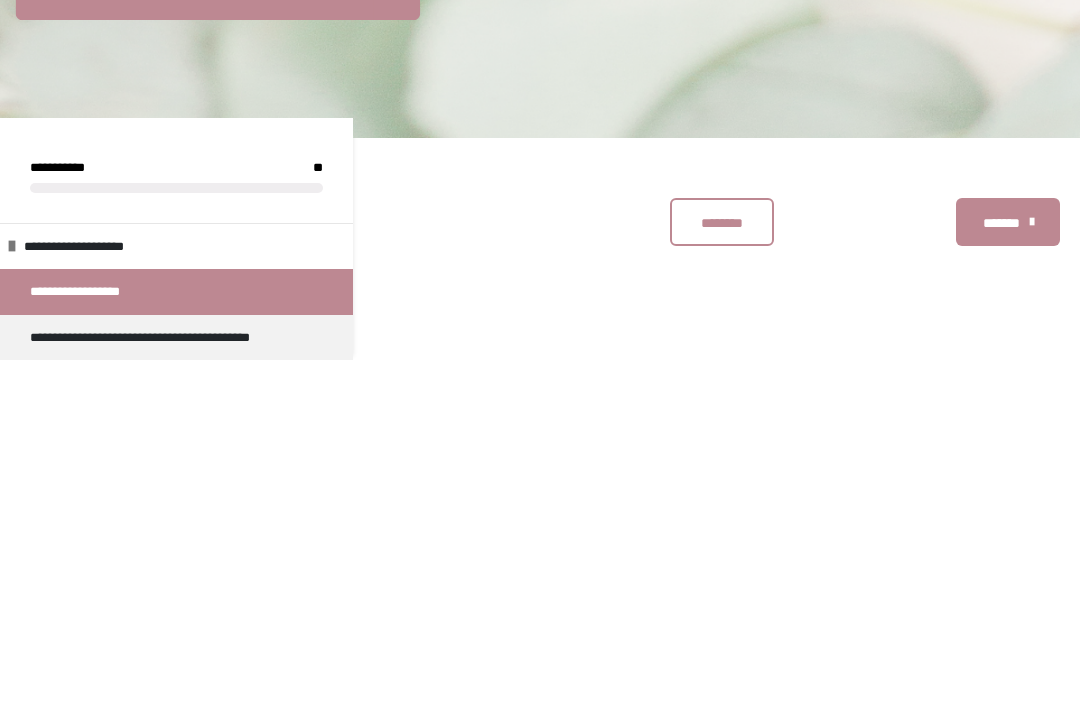 scroll, scrollTop: 0, scrollLeft: 0, axis: both 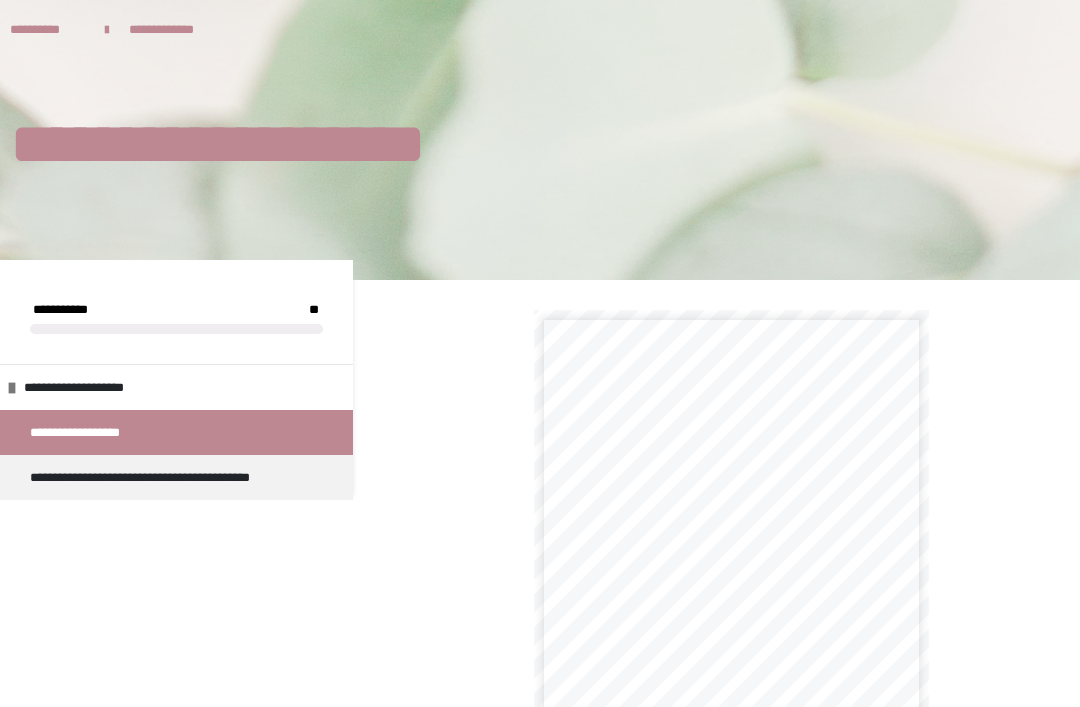 click on "*********" at bounding box center (731, 518) 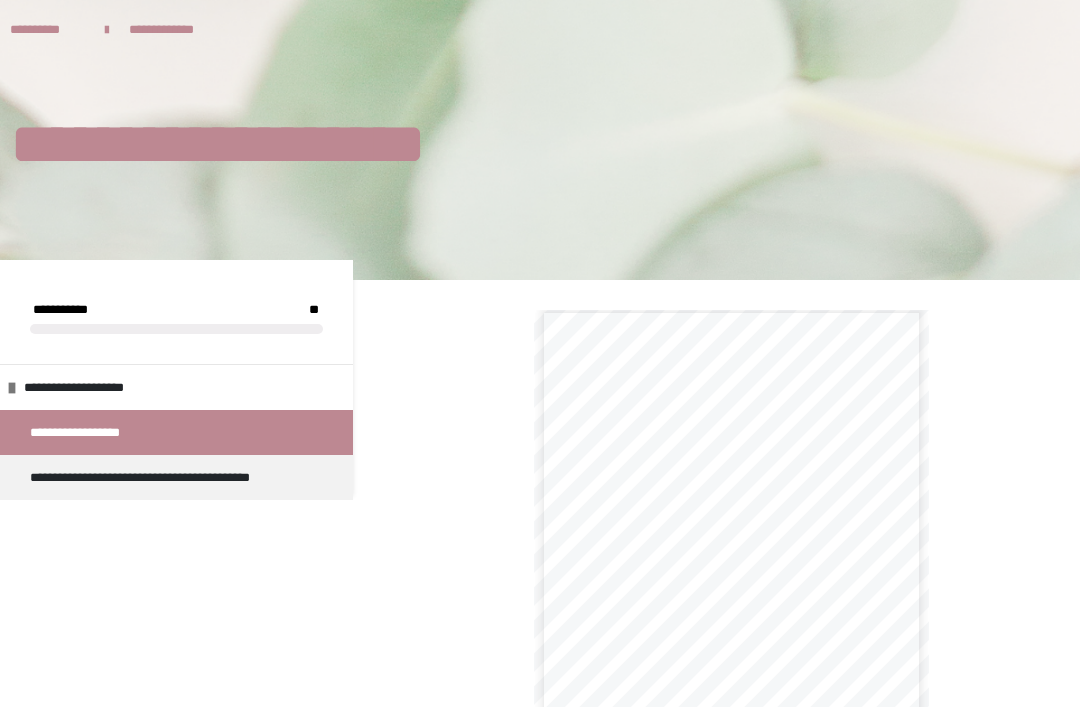 scroll, scrollTop: 7, scrollLeft: 0, axis: vertical 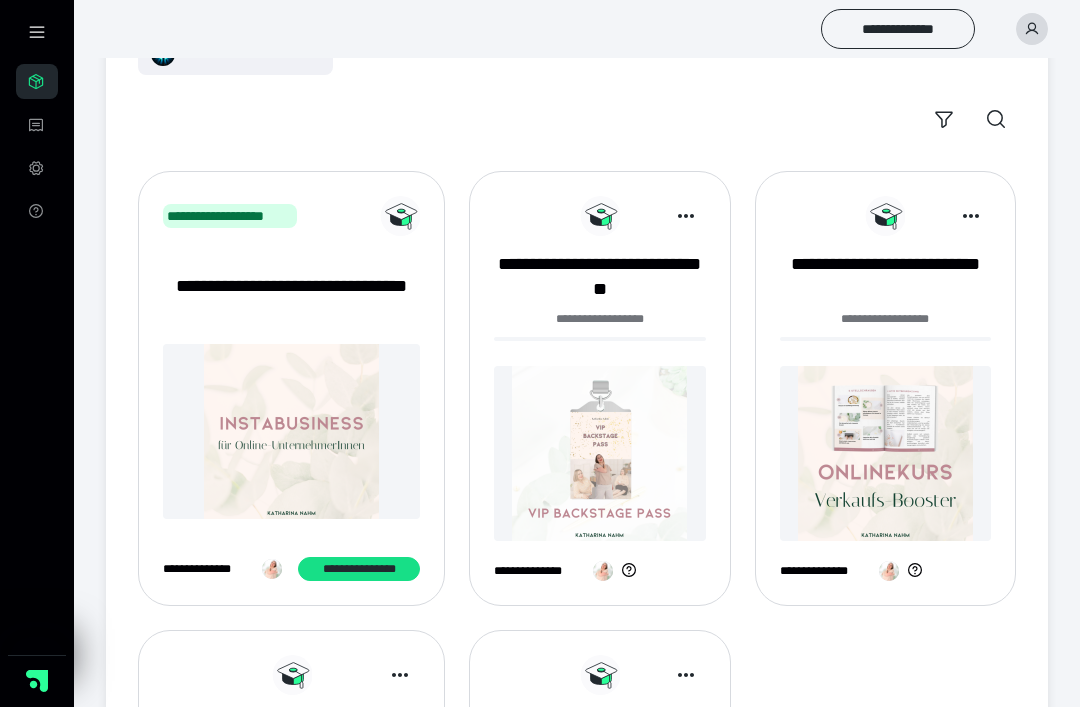 click at bounding box center (599, 453) 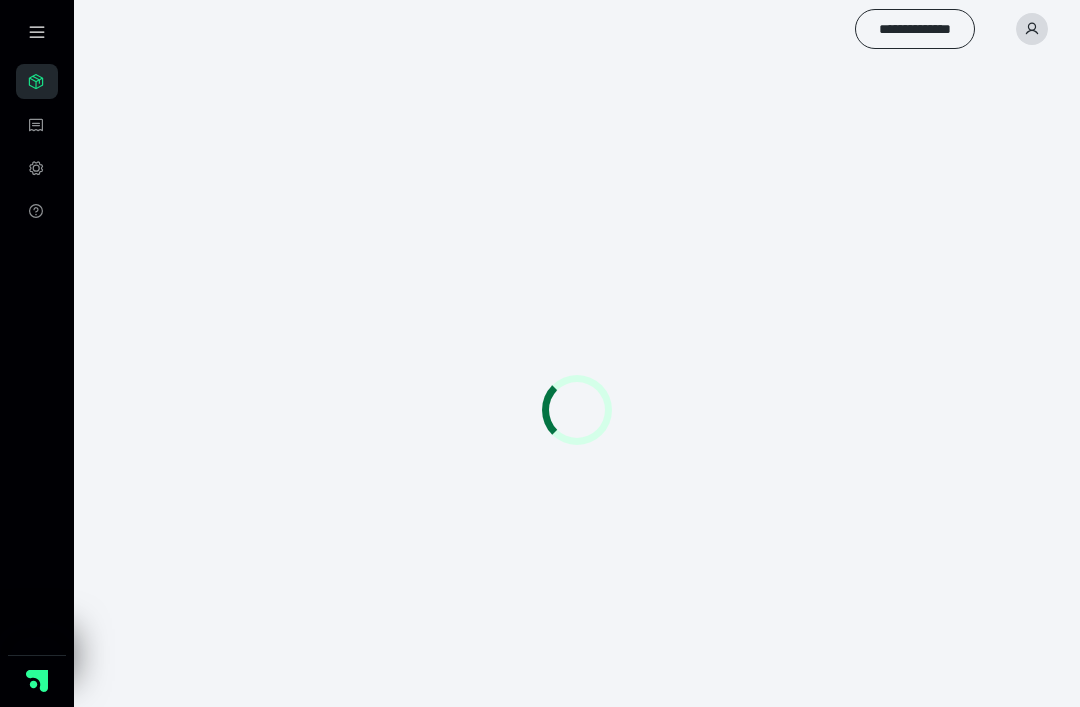scroll, scrollTop: 0, scrollLeft: 0, axis: both 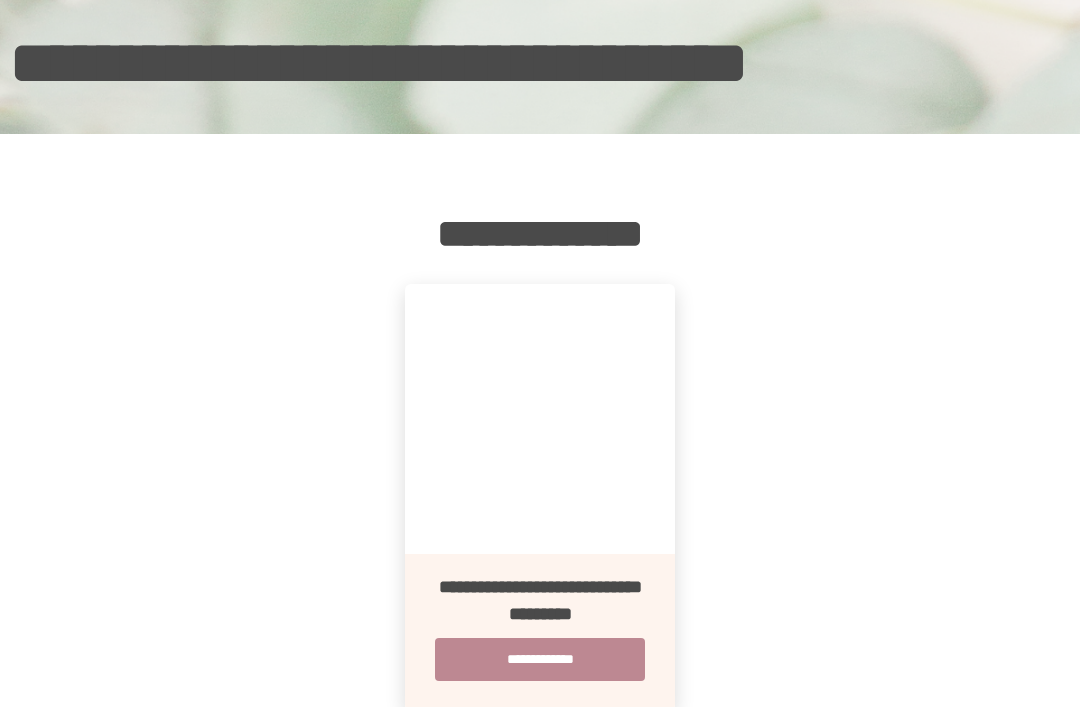 click on "**********" at bounding box center (540, 659) 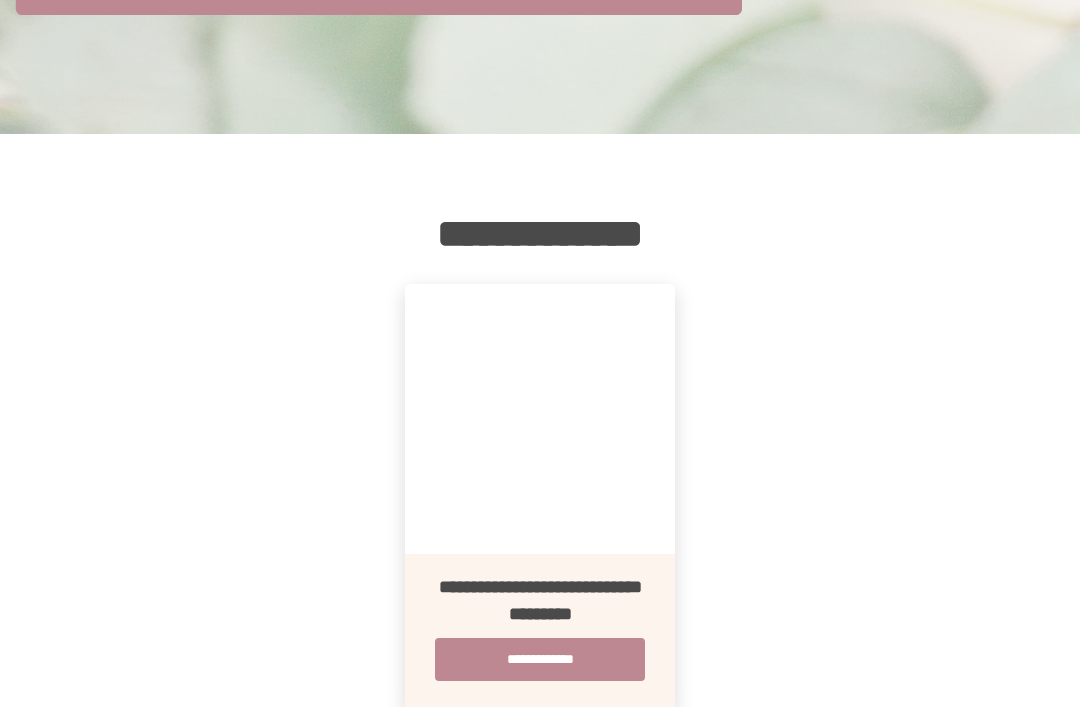 scroll, scrollTop: 0, scrollLeft: 0, axis: both 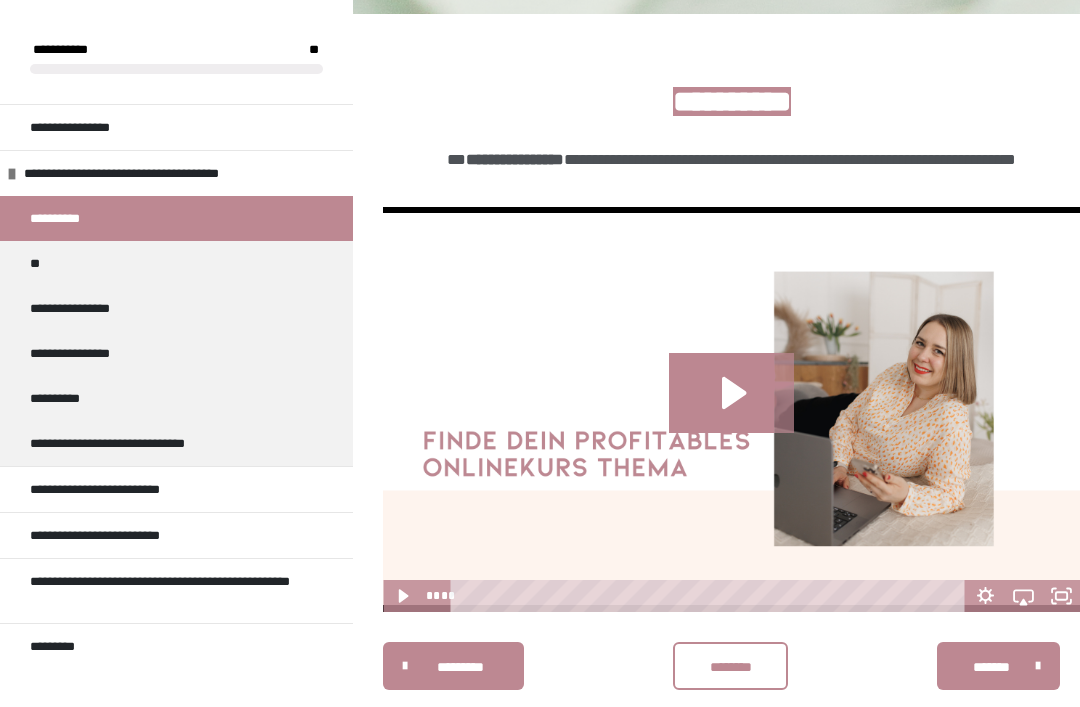 click 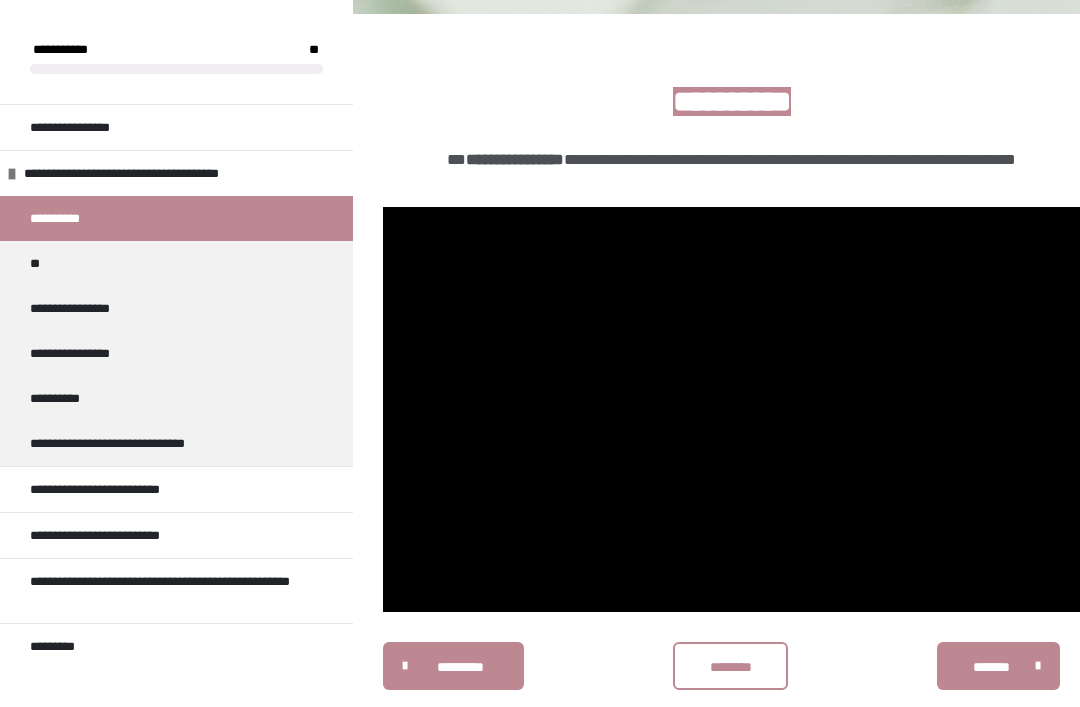 click at bounding box center [731, 409] 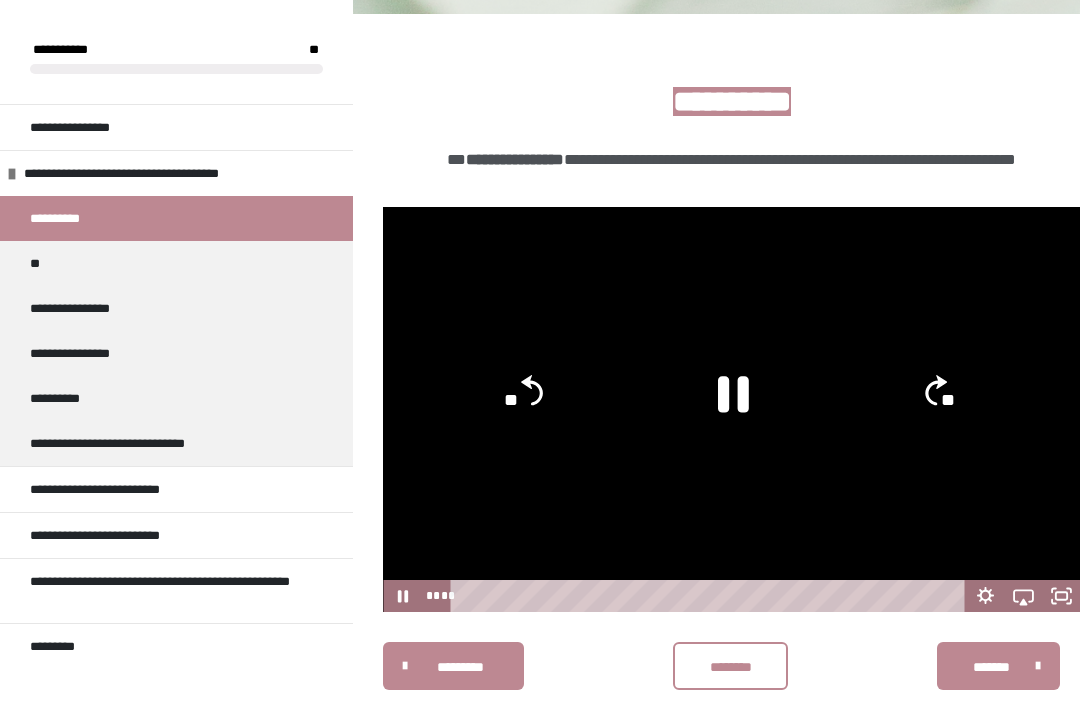 click 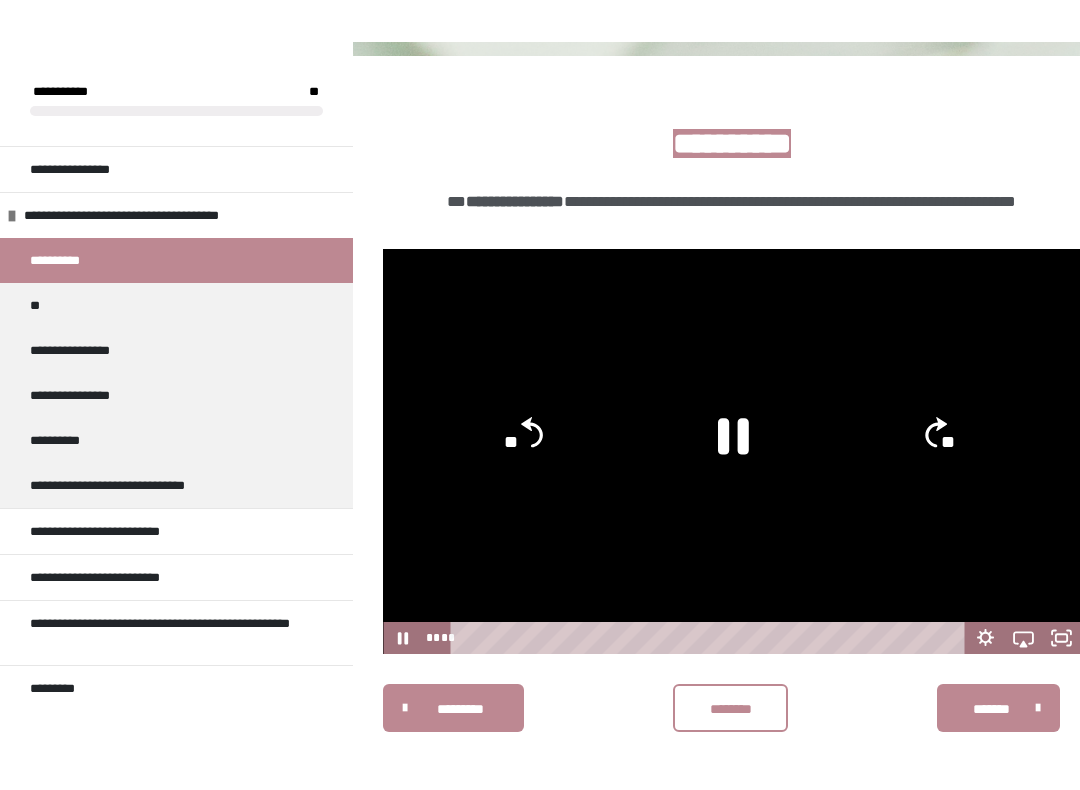scroll, scrollTop: 20, scrollLeft: 0, axis: vertical 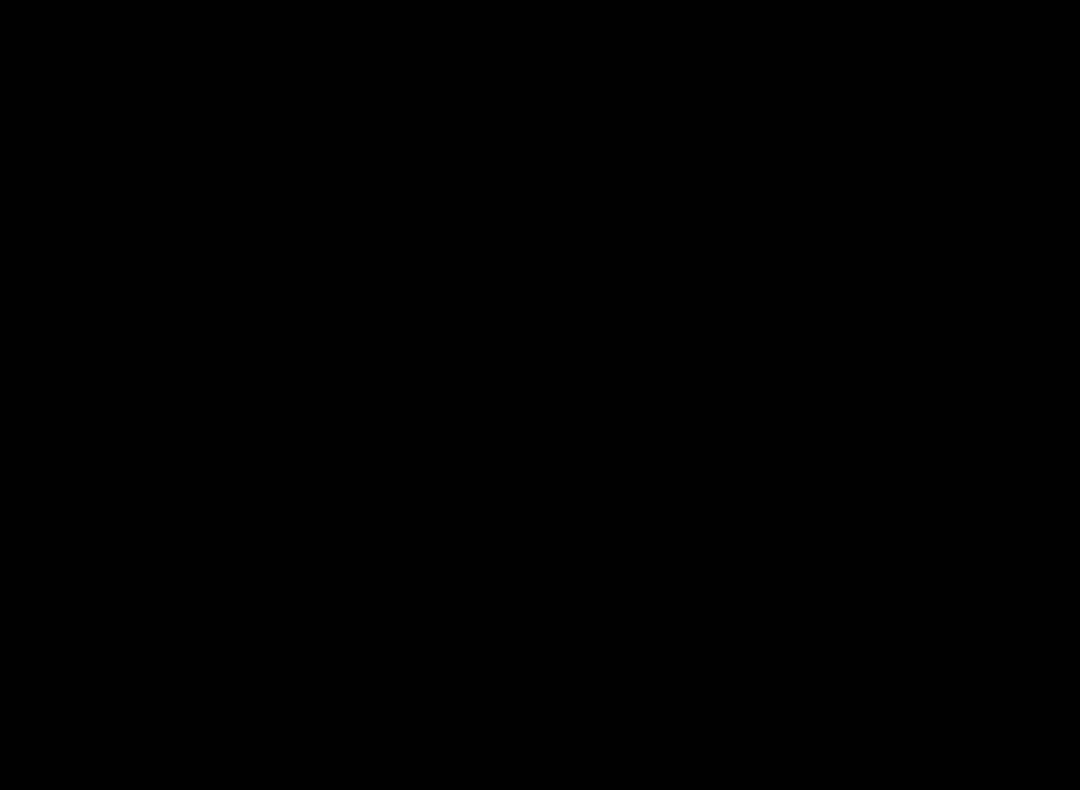 click at bounding box center (540, 395) 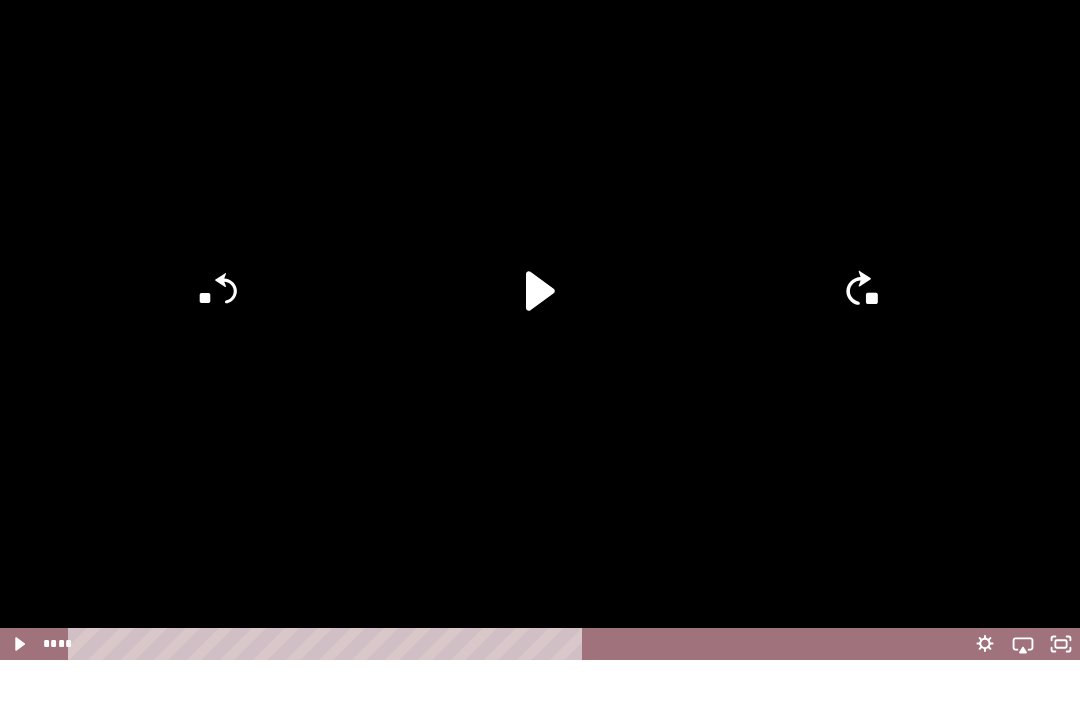 scroll, scrollTop: 340, scrollLeft: 0, axis: vertical 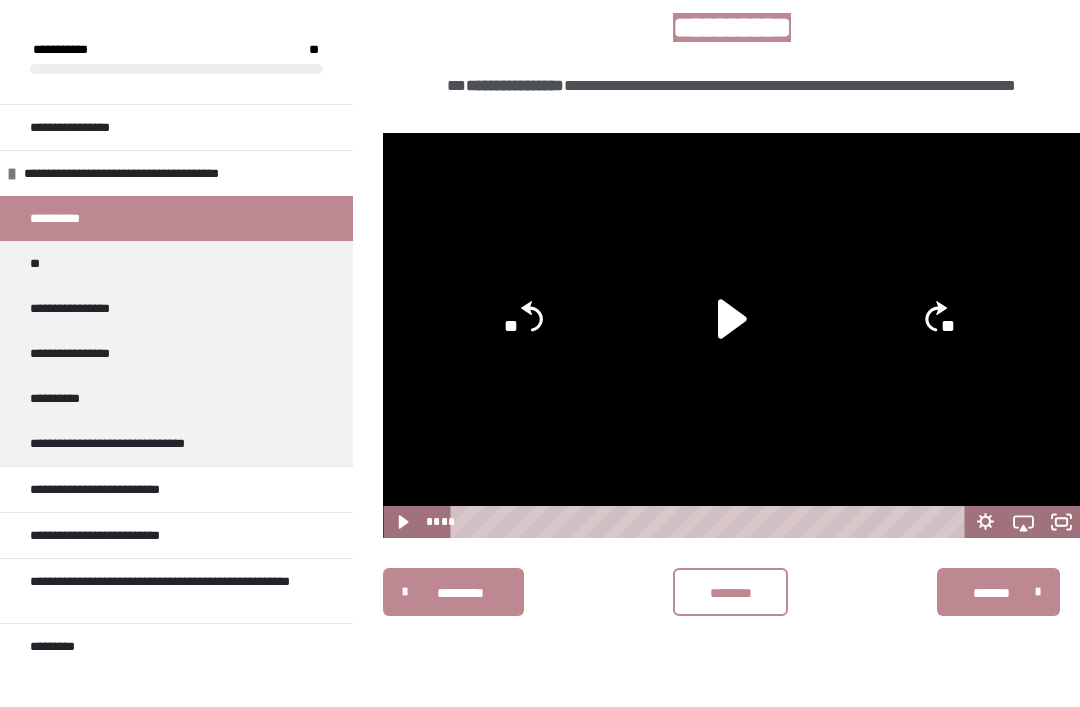 click on "*******" at bounding box center (998, 592) 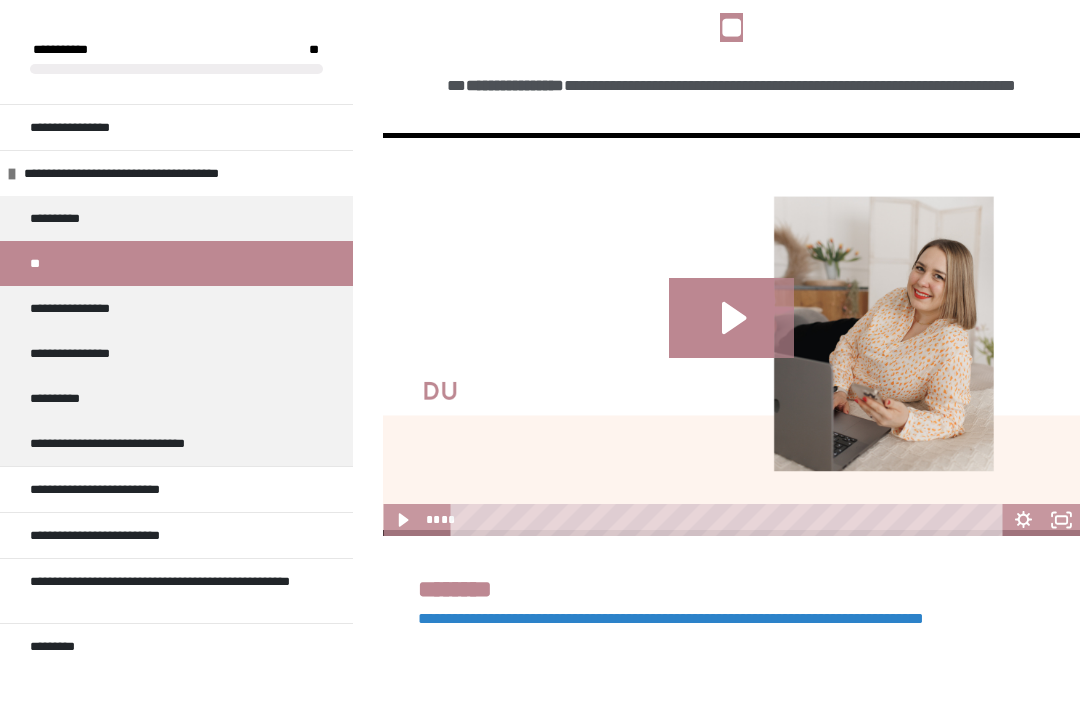 click 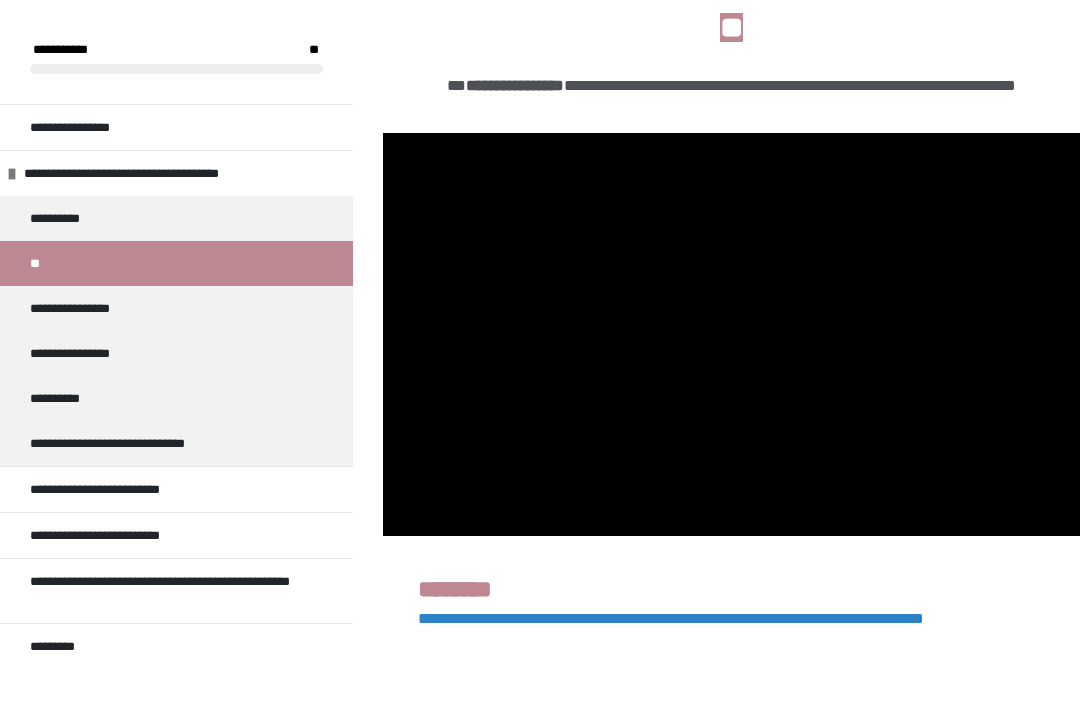 click on "**********" at bounding box center (671, 618) 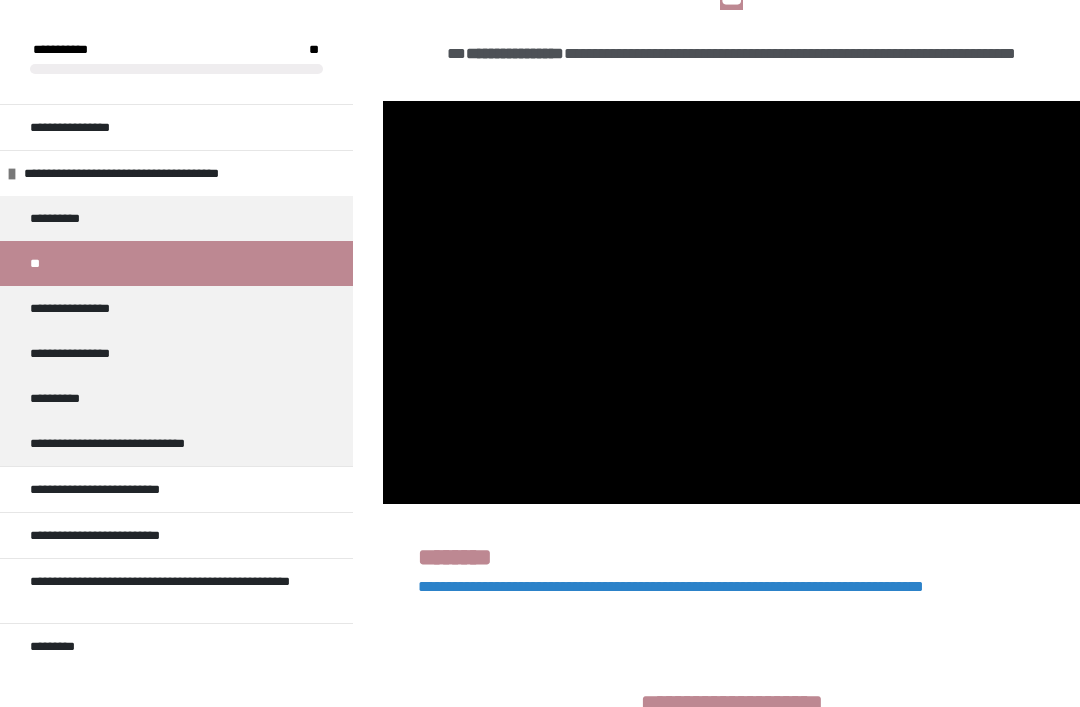 click on "**********" at bounding box center (731, 715) 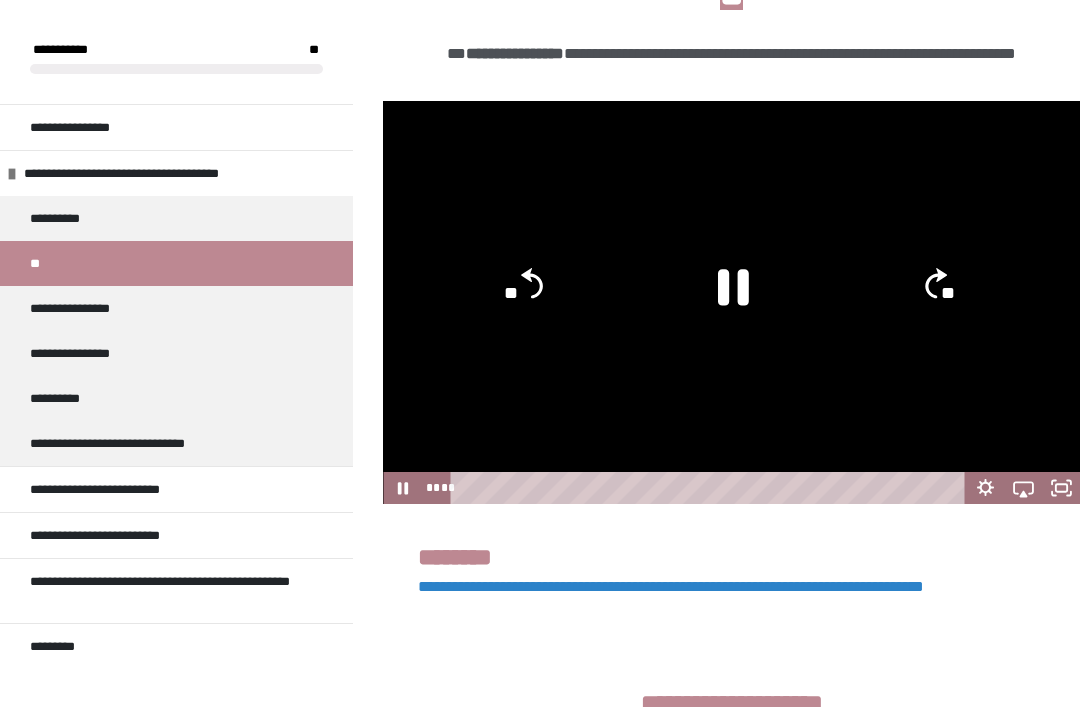 click 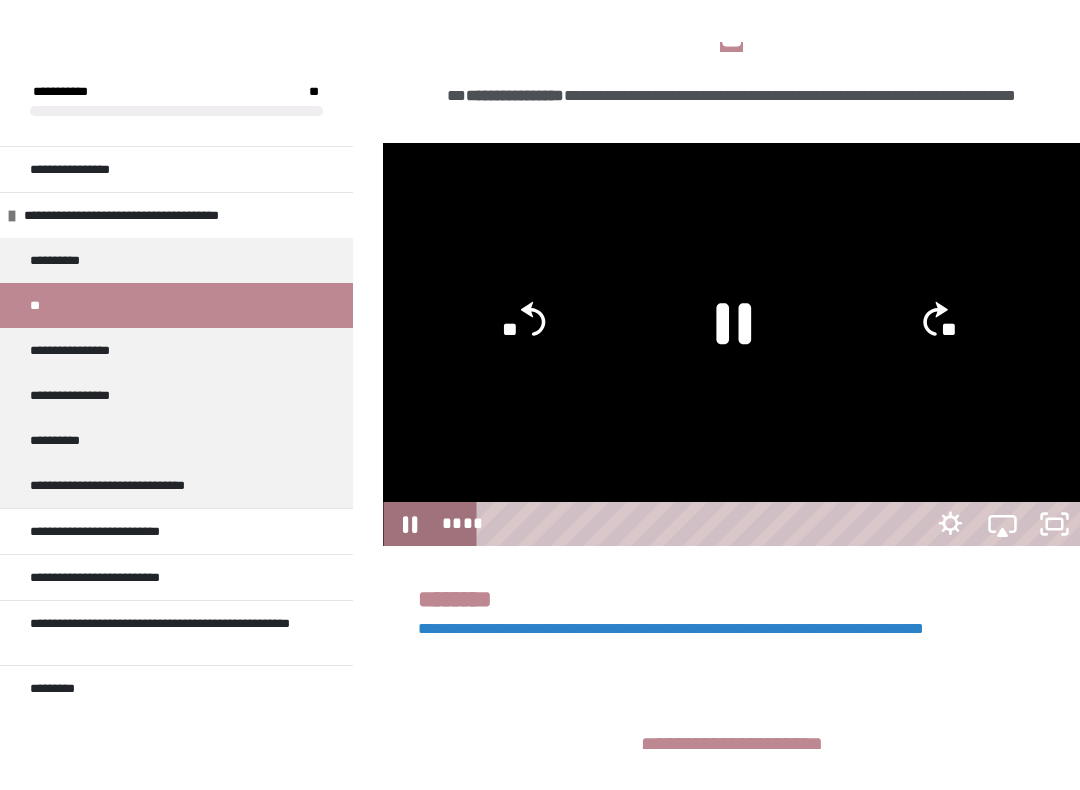 scroll, scrollTop: 20, scrollLeft: 0, axis: vertical 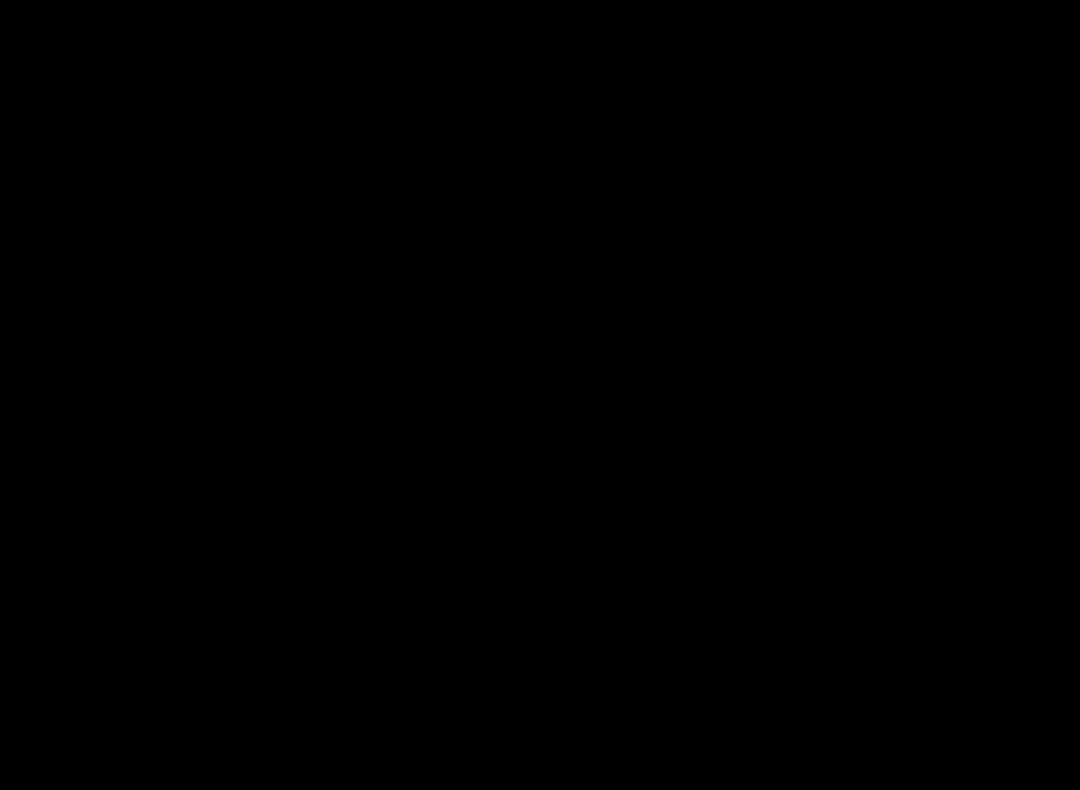 click at bounding box center [540, 395] 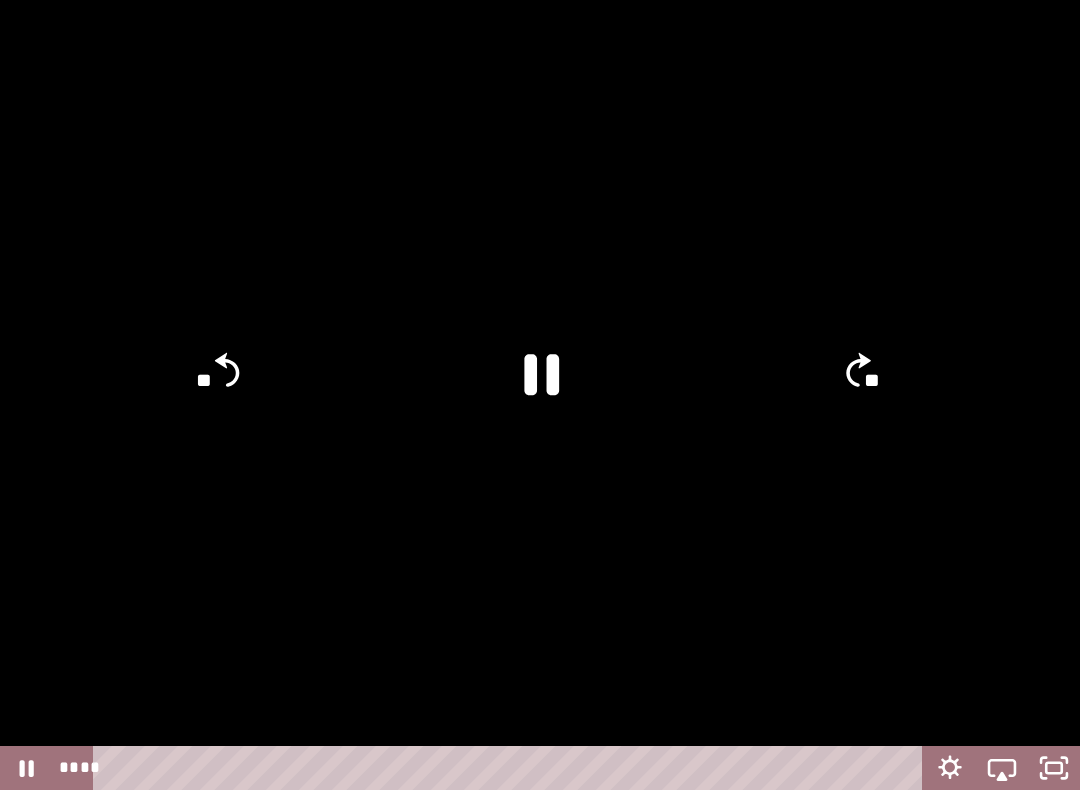 click on "**" 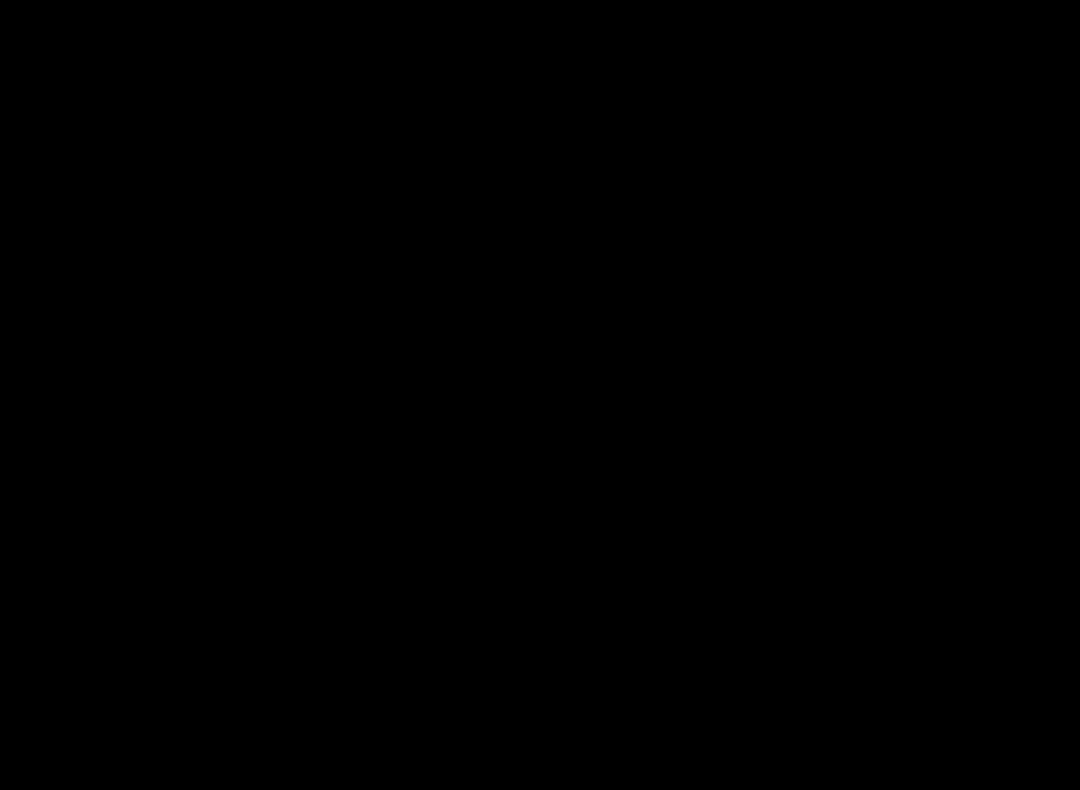 click at bounding box center (540, 395) 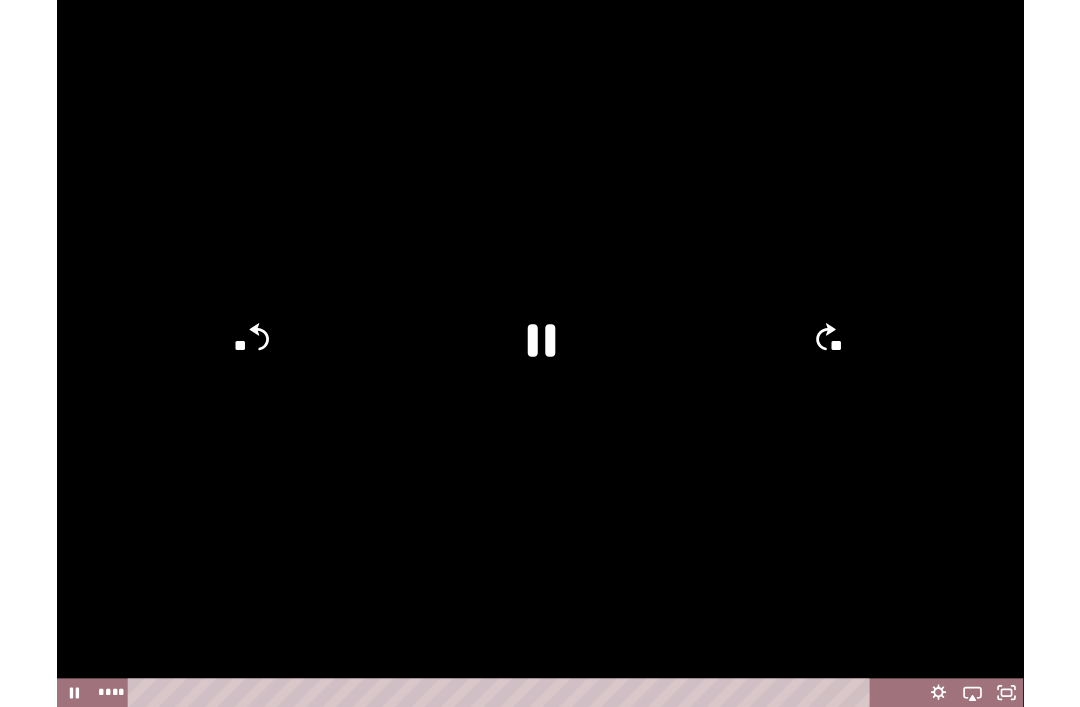 scroll, scrollTop: 372, scrollLeft: 0, axis: vertical 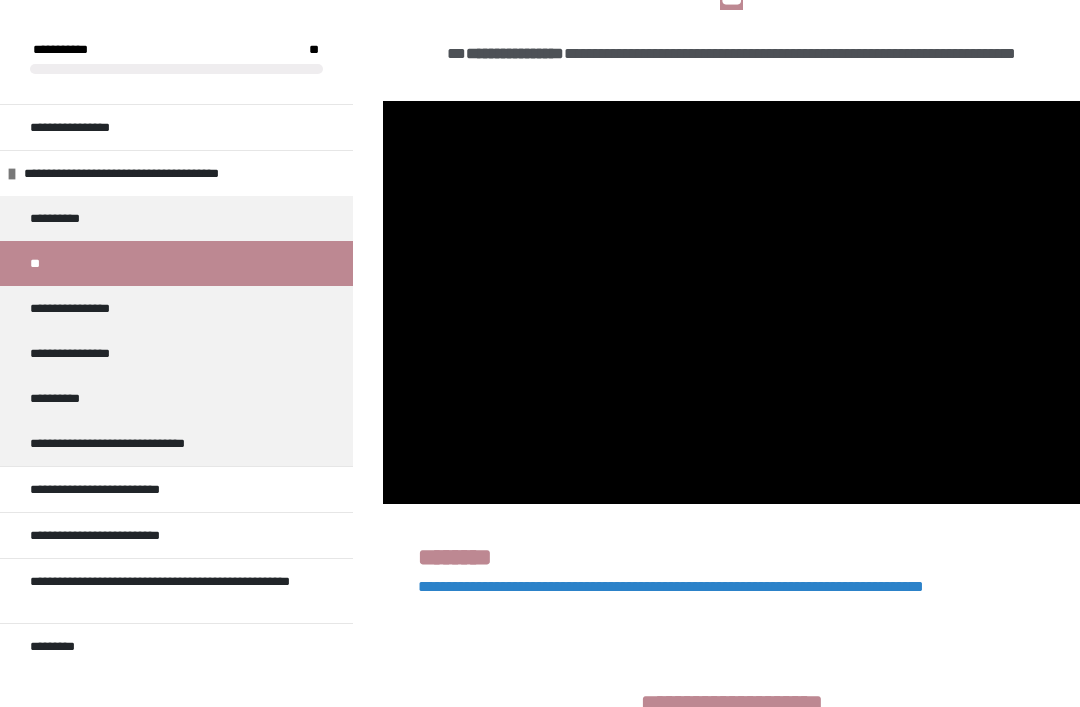 click on "**********" at bounding box center (731, 715) 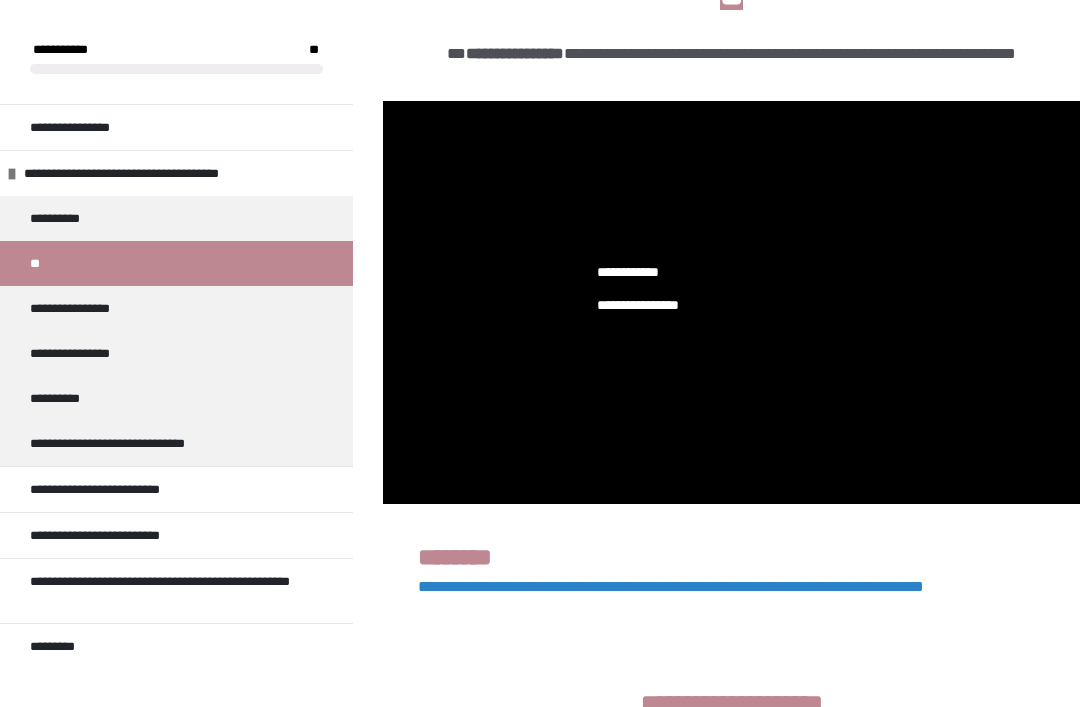 click on "**********" at bounding box center [731, 577] 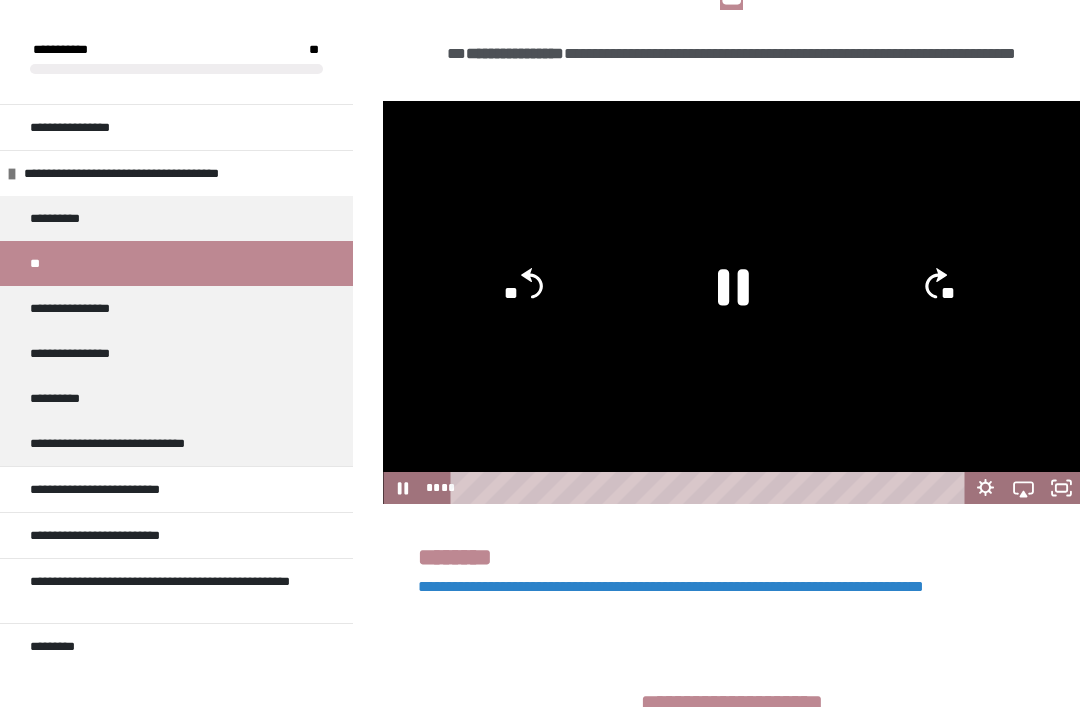 click 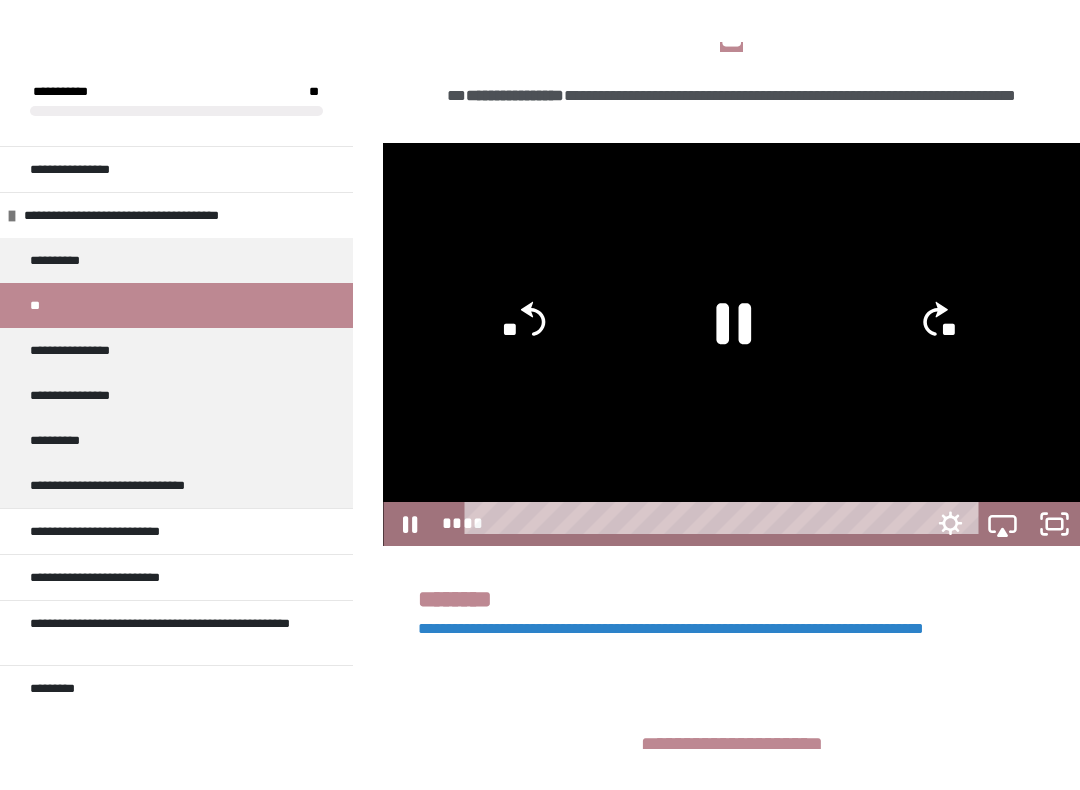 scroll, scrollTop: 20, scrollLeft: 0, axis: vertical 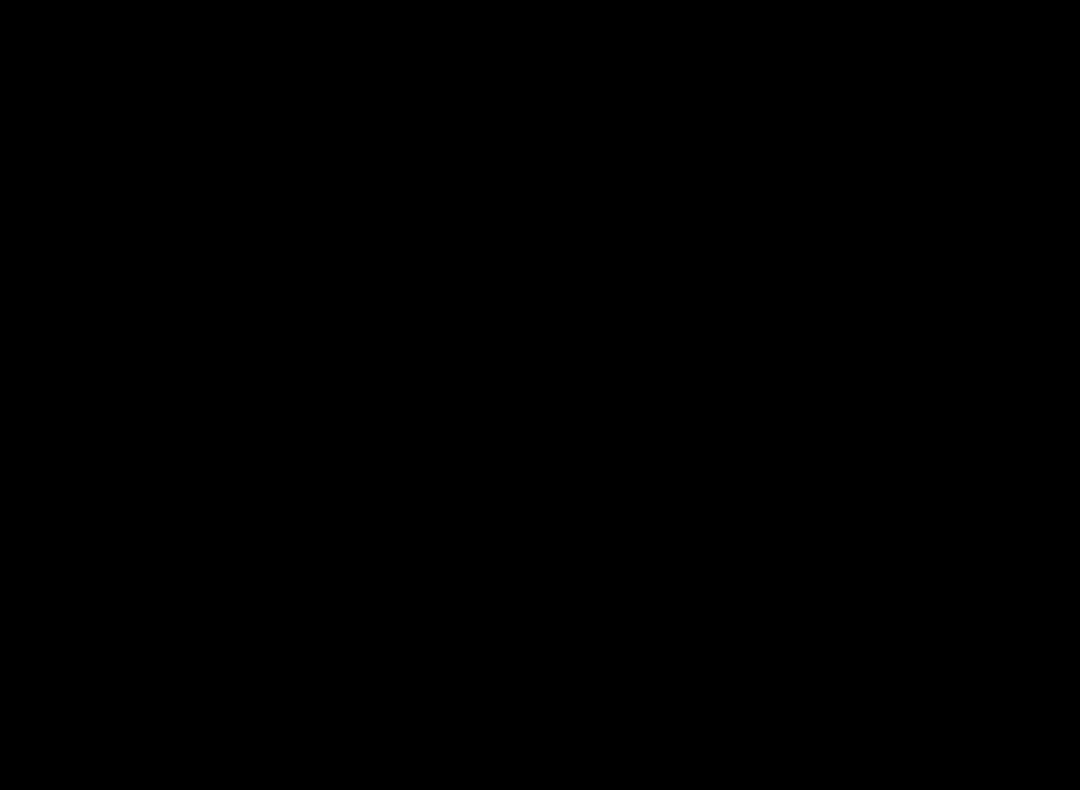 click at bounding box center [540, 395] 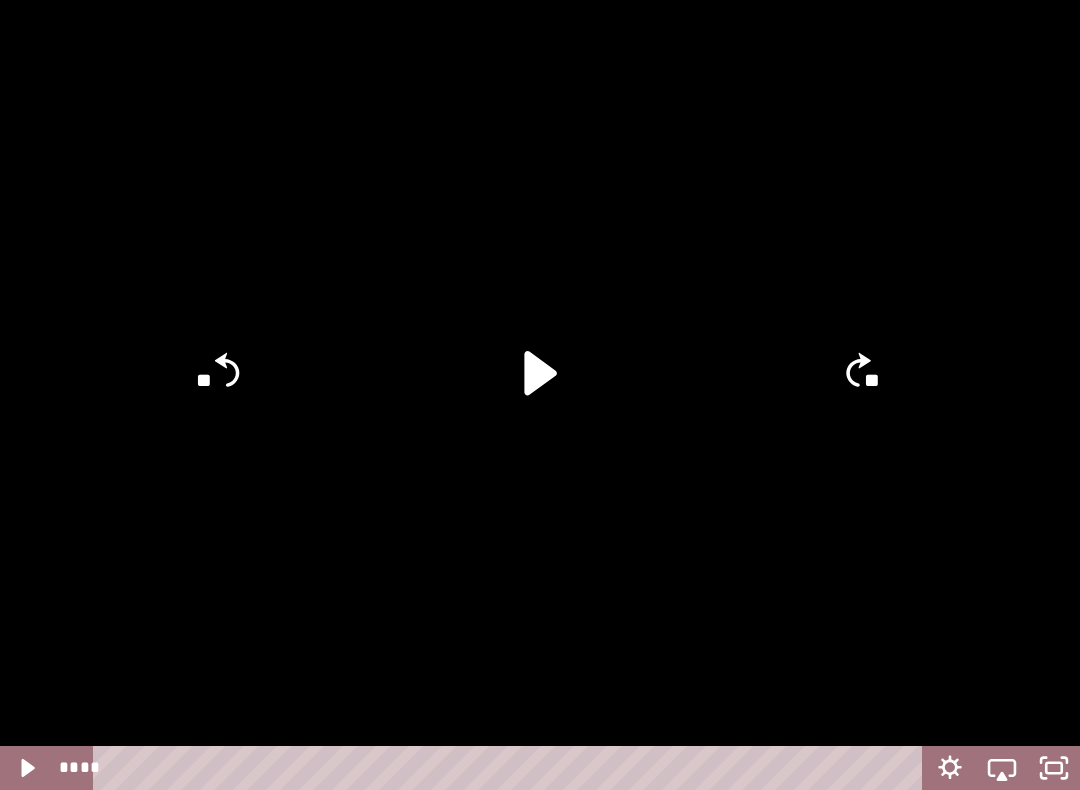 click 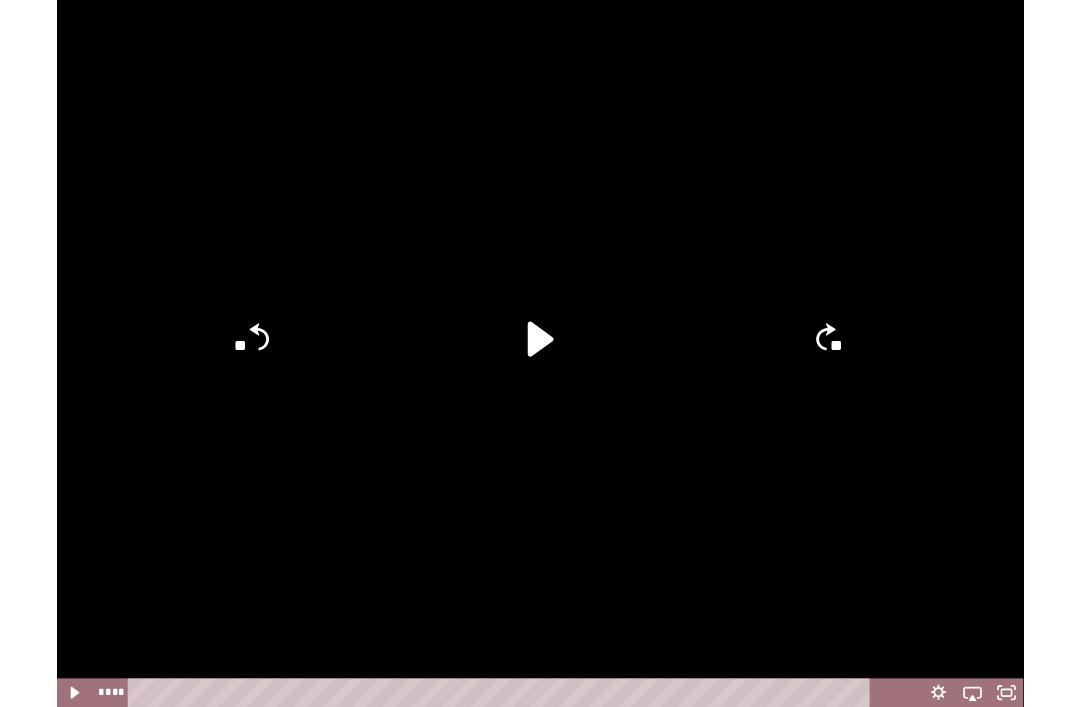 scroll, scrollTop: 372, scrollLeft: 0, axis: vertical 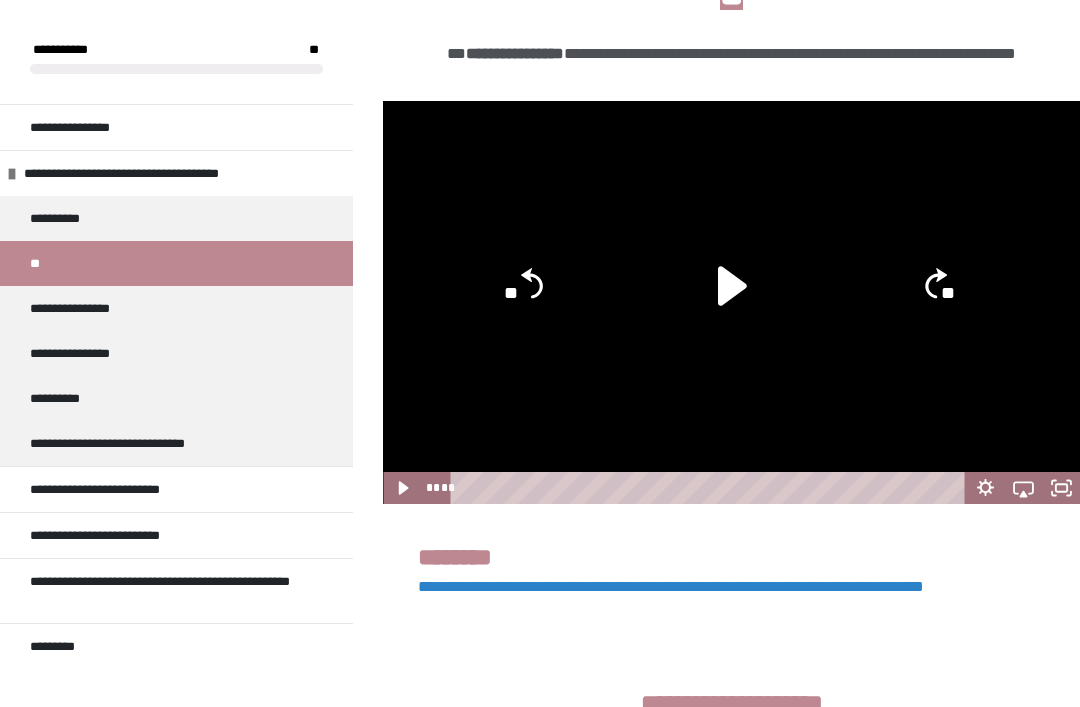 click on "**********" at bounding box center [671, 586] 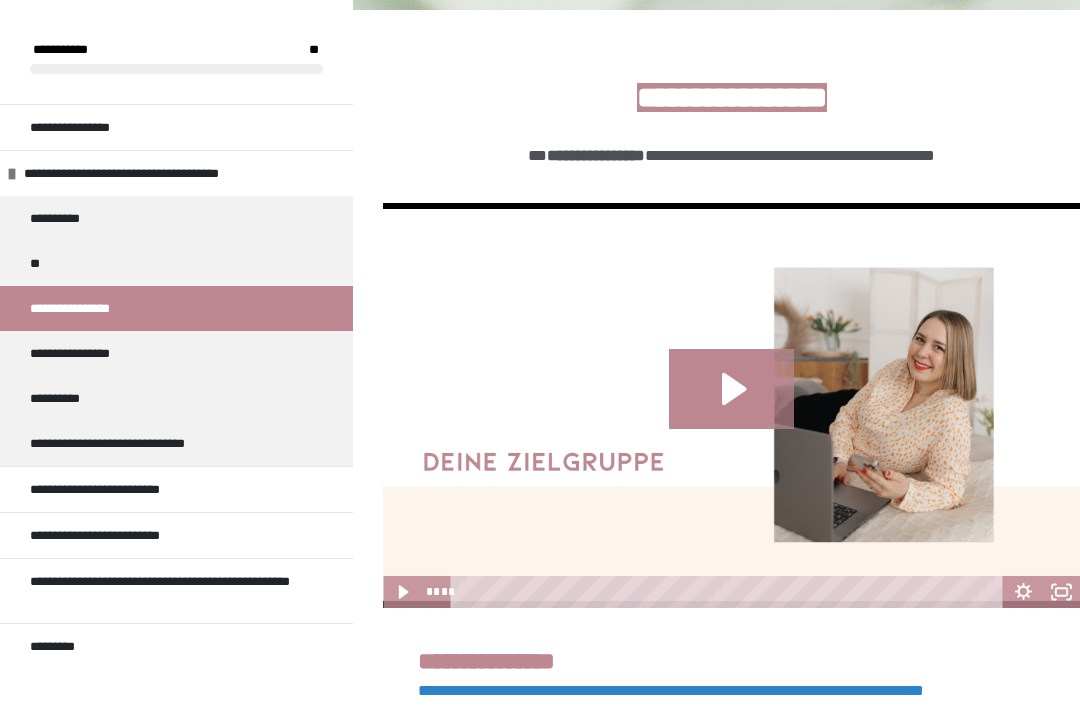 click 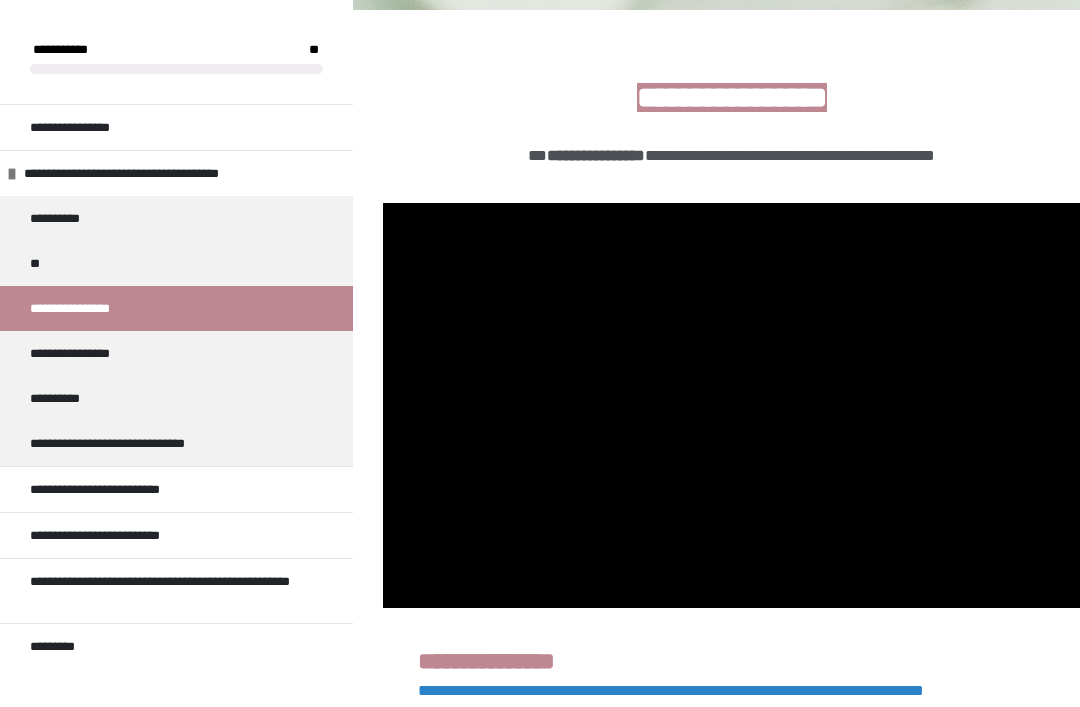 click at bounding box center (731, 405) 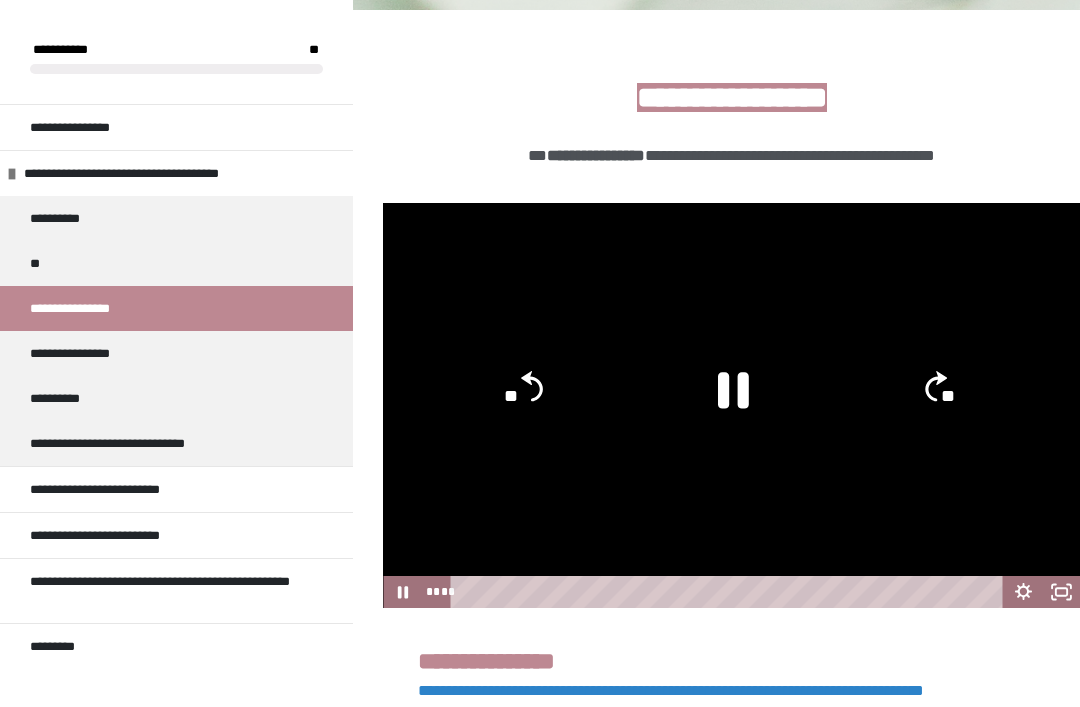 click at bounding box center [731, 405] 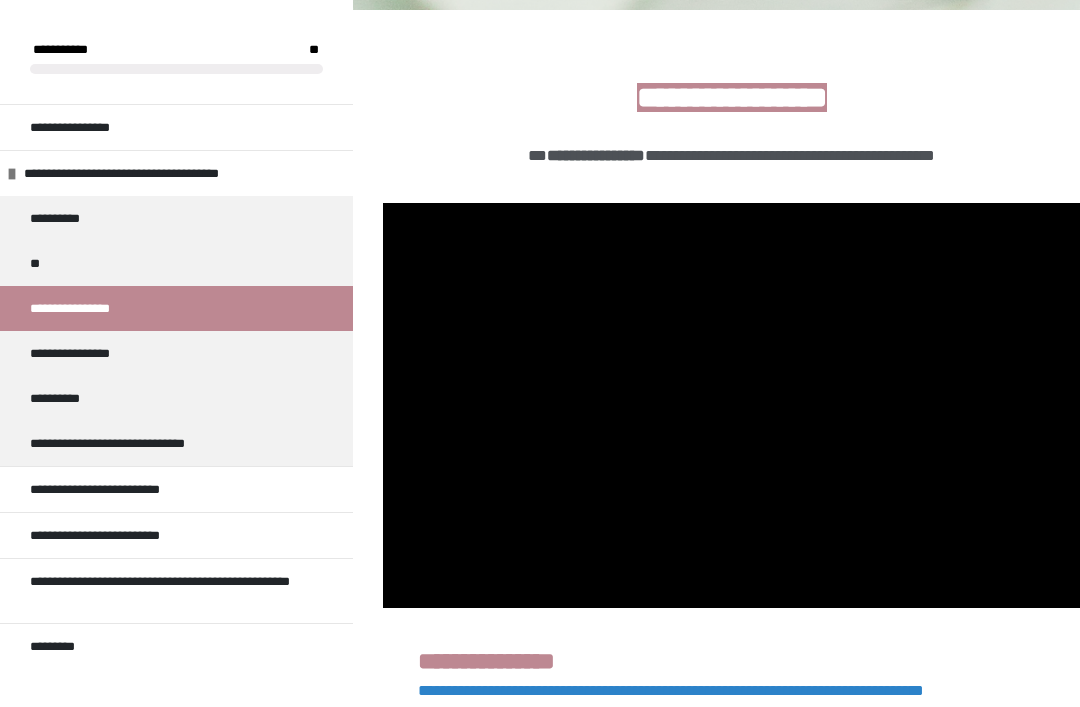 click at bounding box center [731, 405] 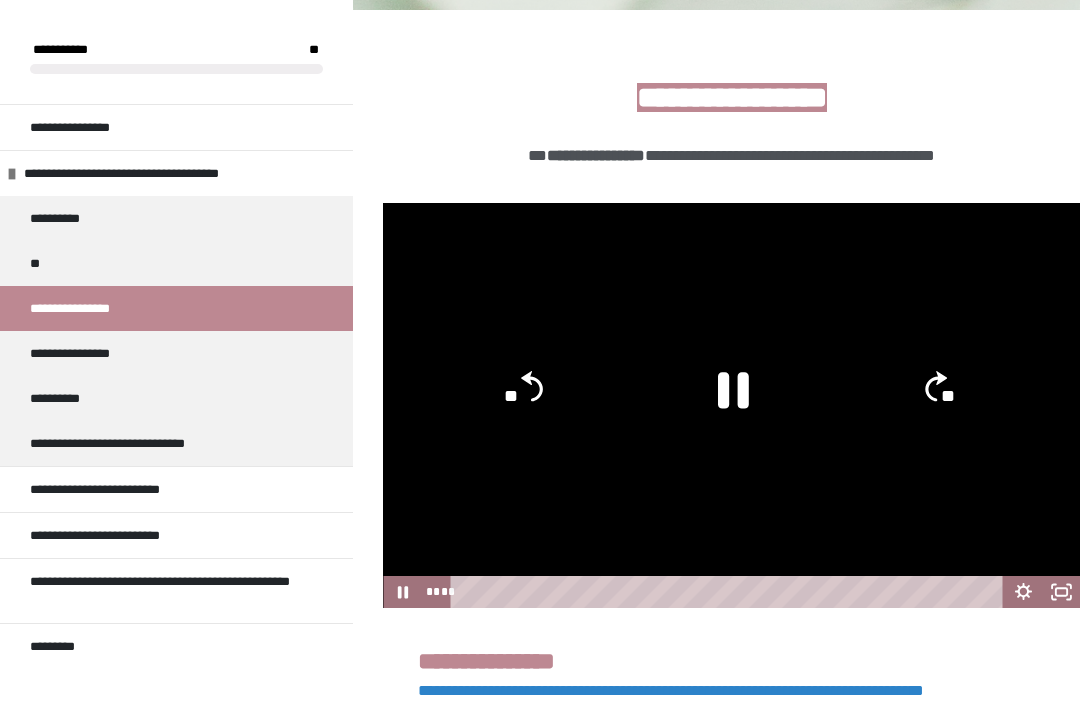click at bounding box center (731, 405) 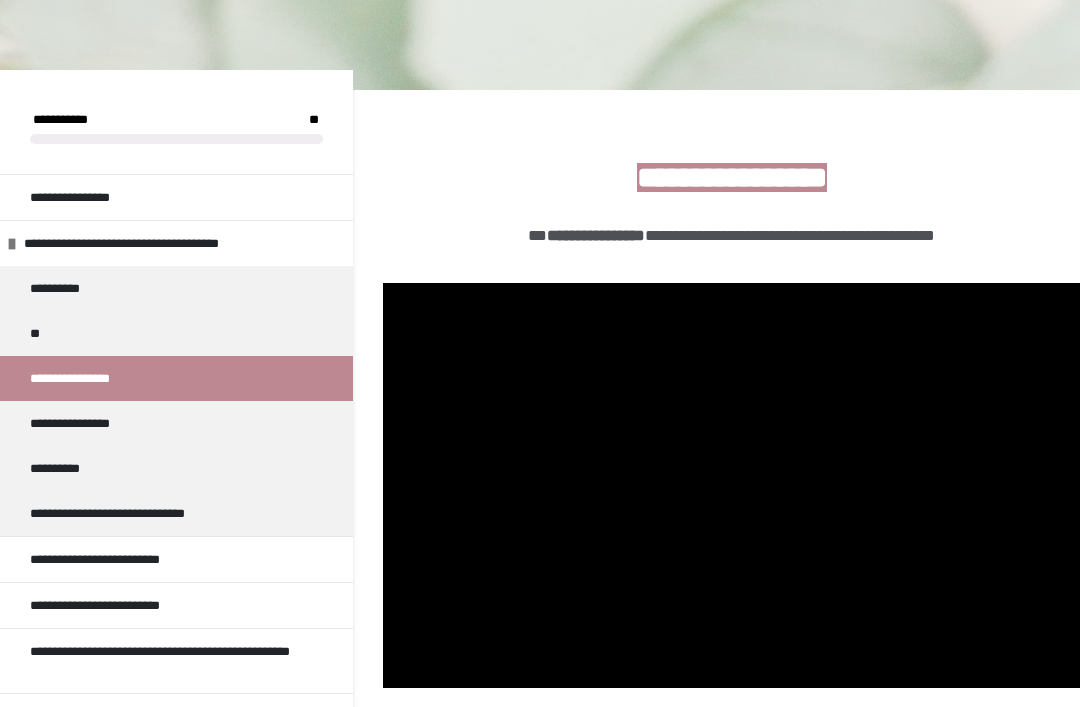 scroll, scrollTop: 190, scrollLeft: 0, axis: vertical 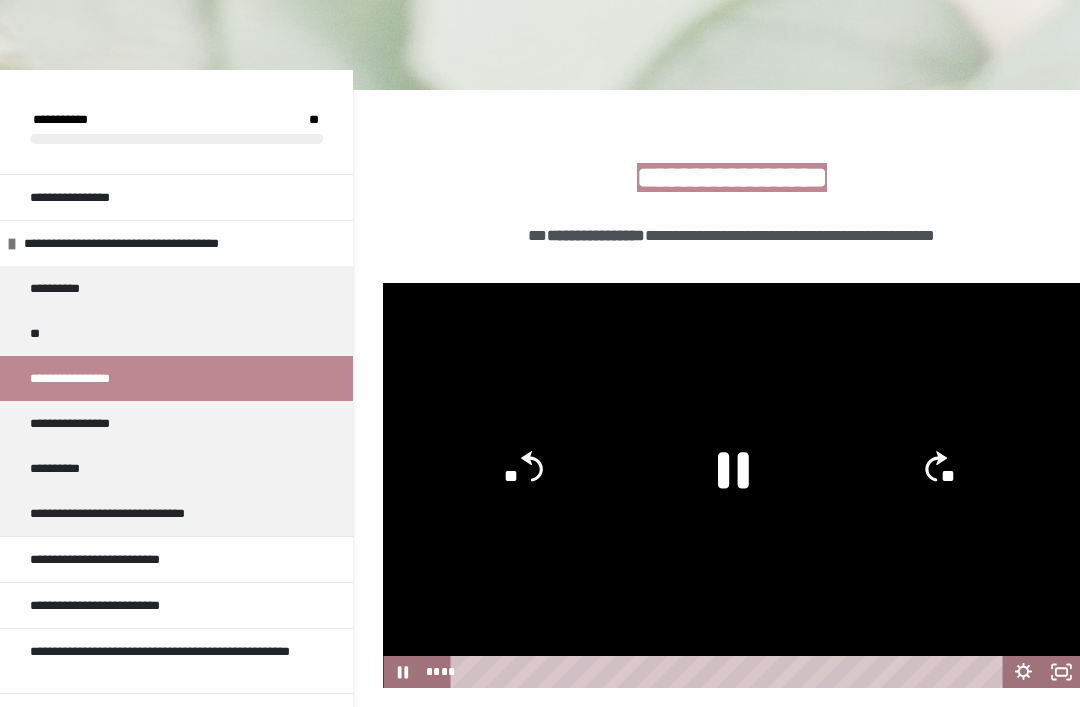 click 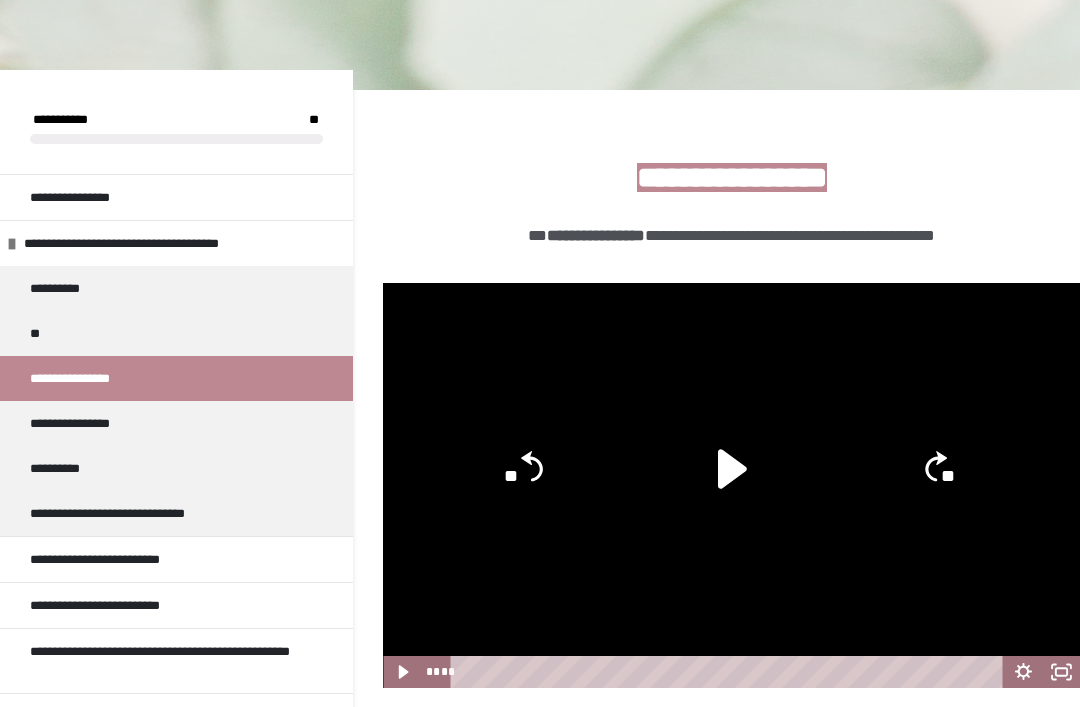 click 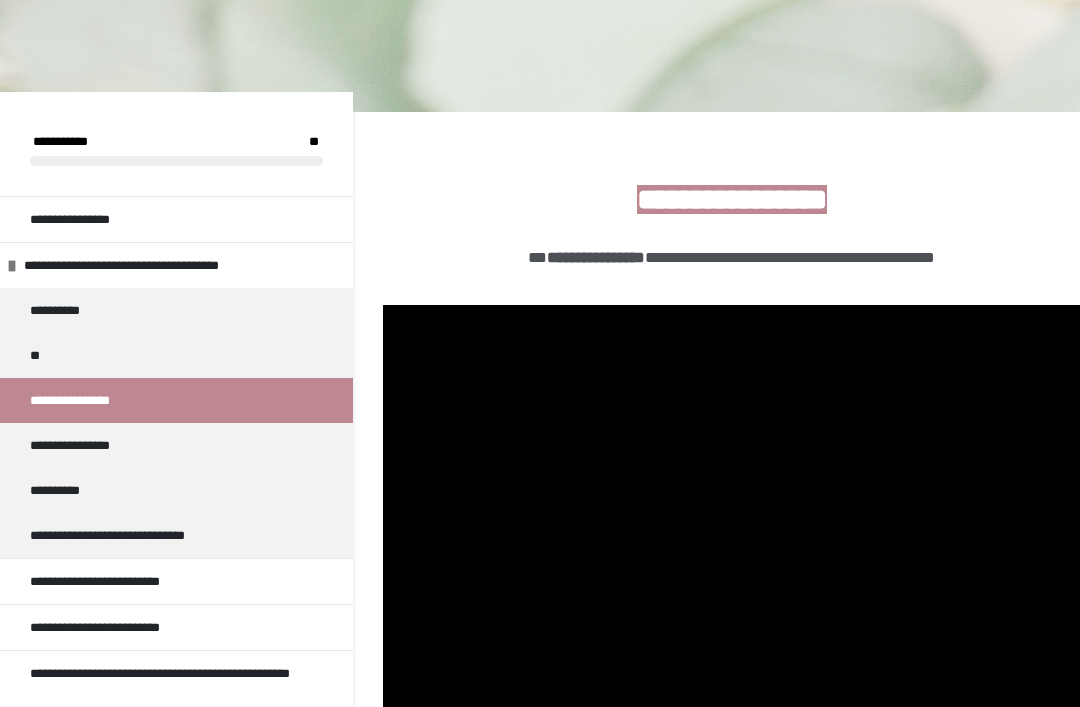 scroll, scrollTop: 209, scrollLeft: 0, axis: vertical 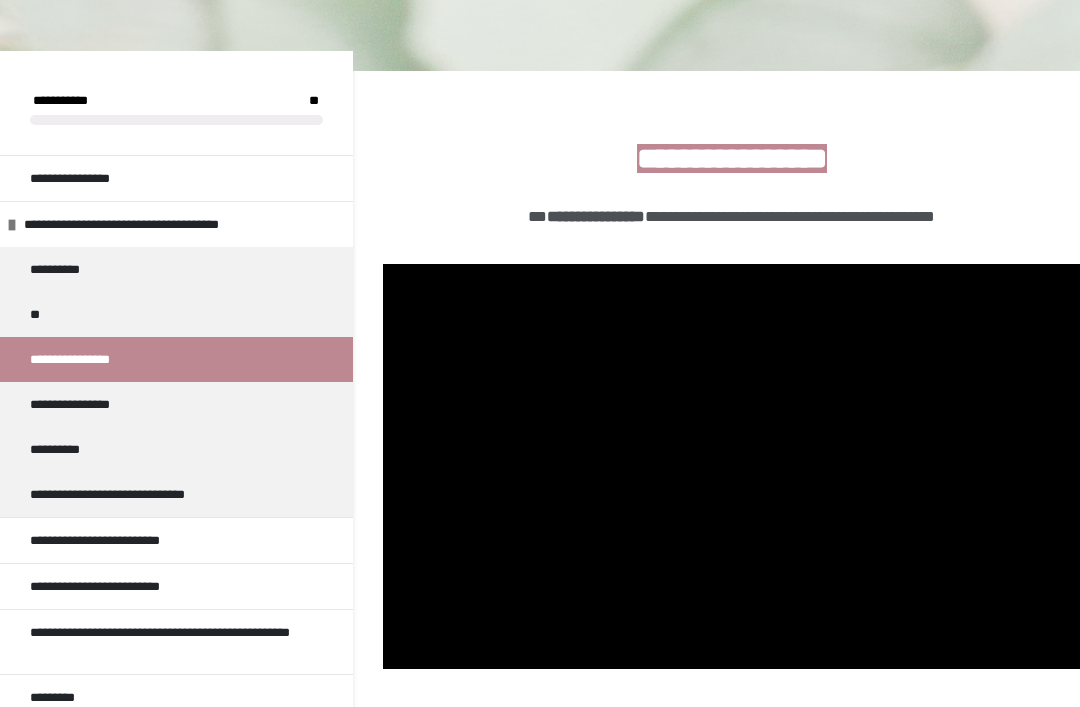 click at bounding box center (731, 466) 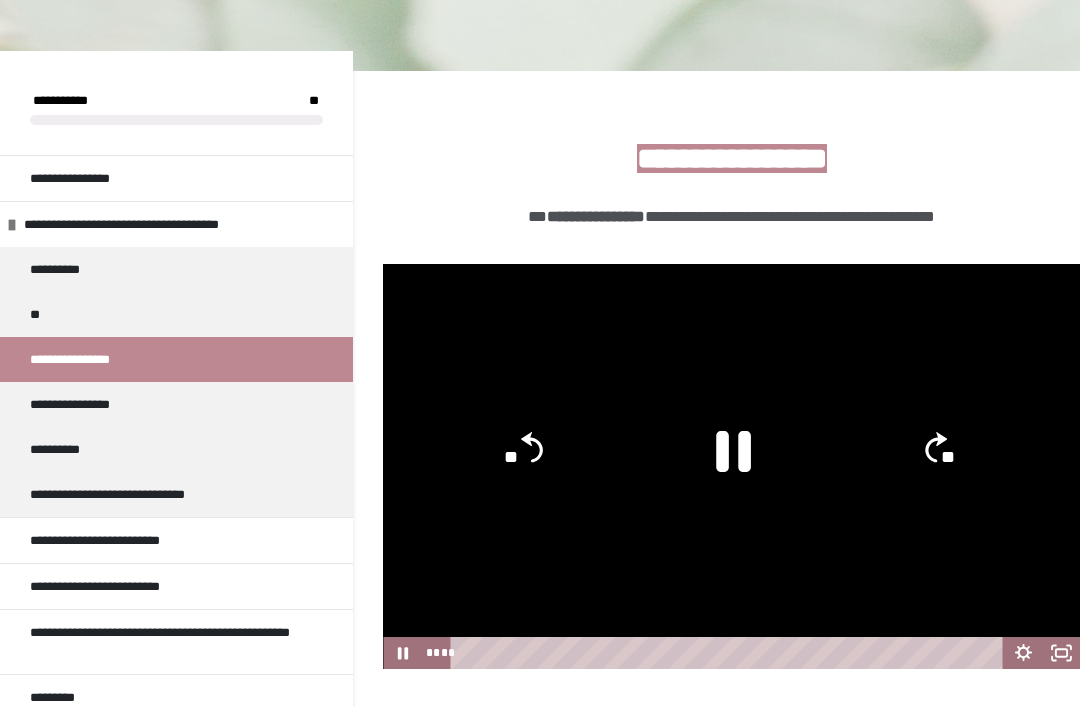 click 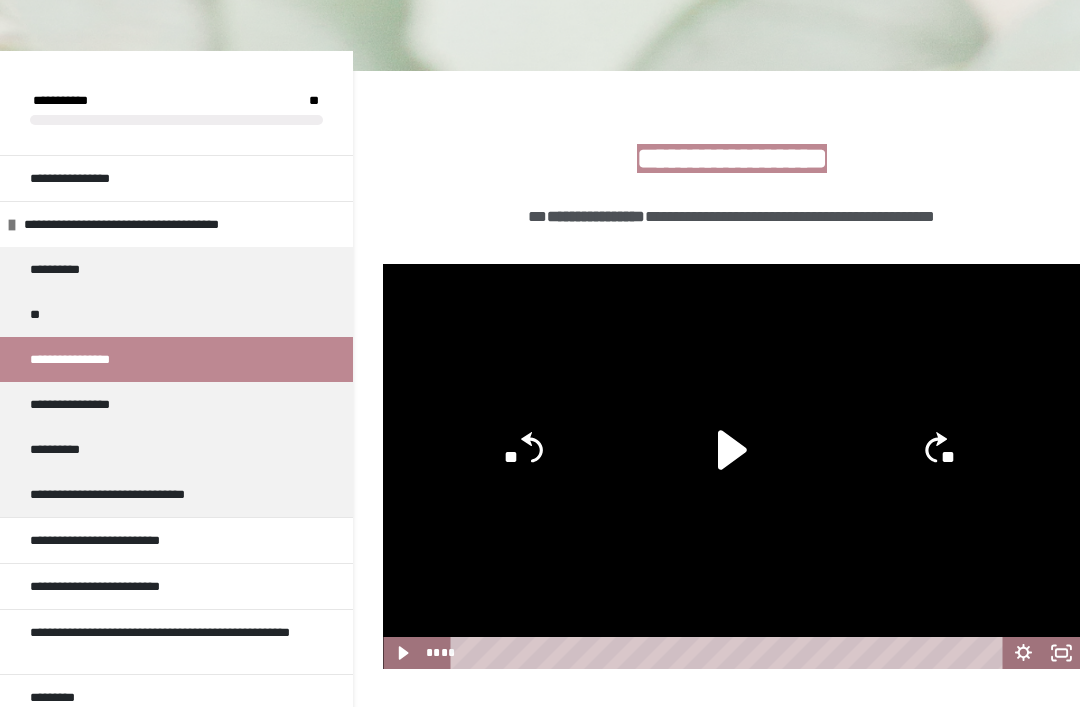 click at bounding box center (731, 466) 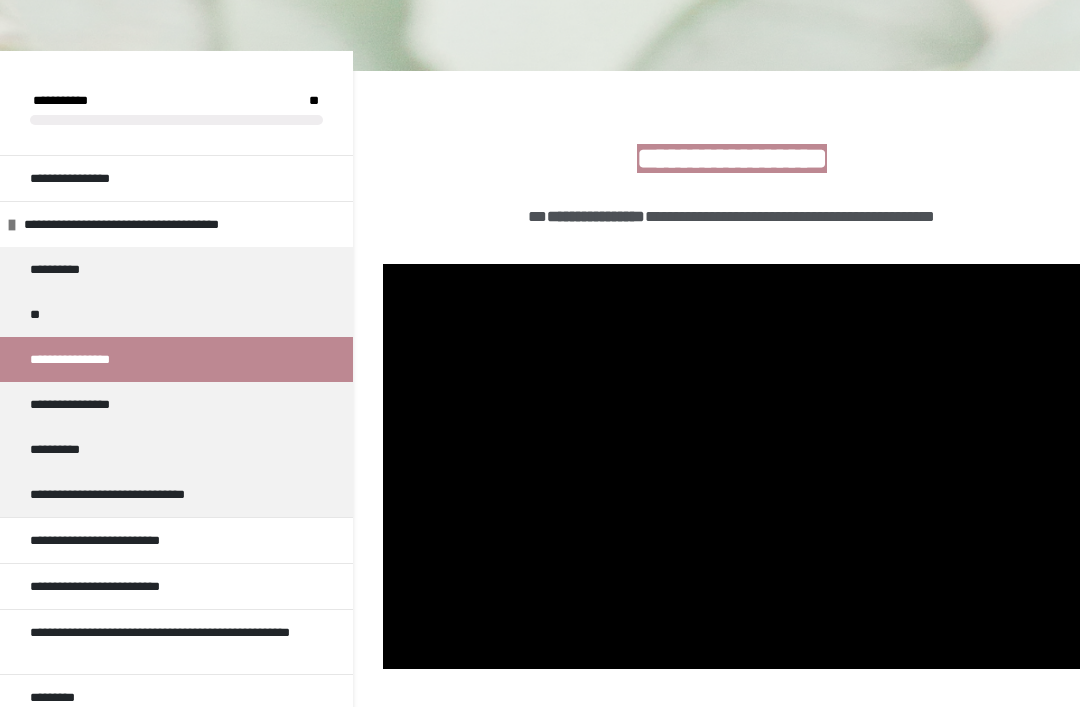 click at bounding box center [731, 466] 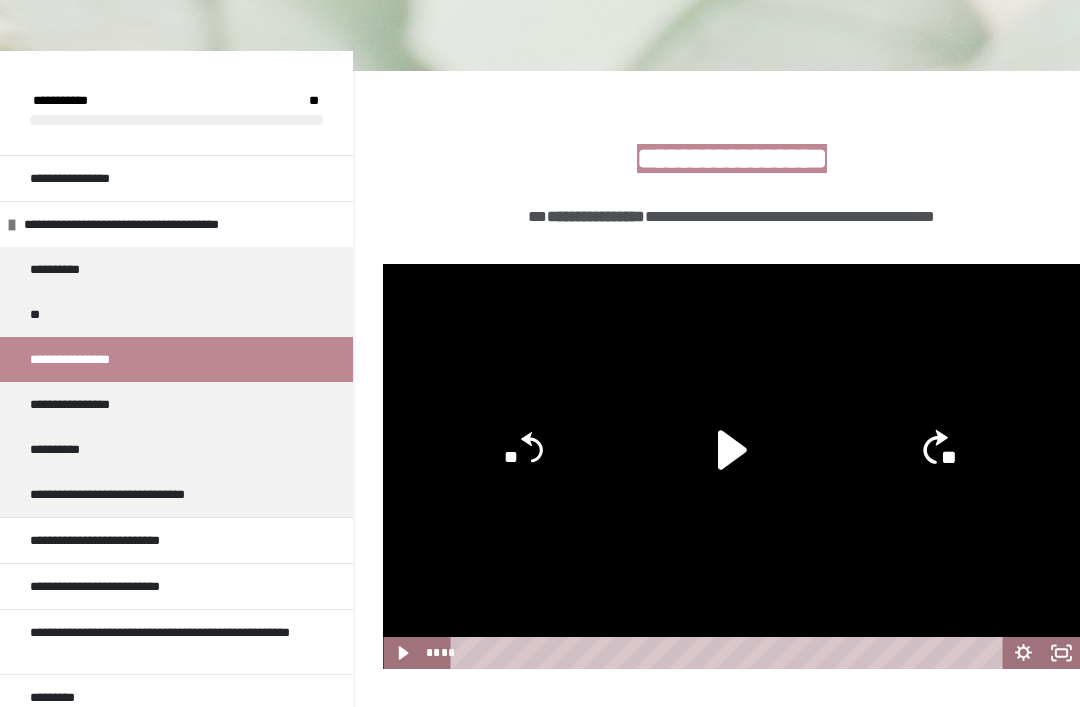 click on "**" 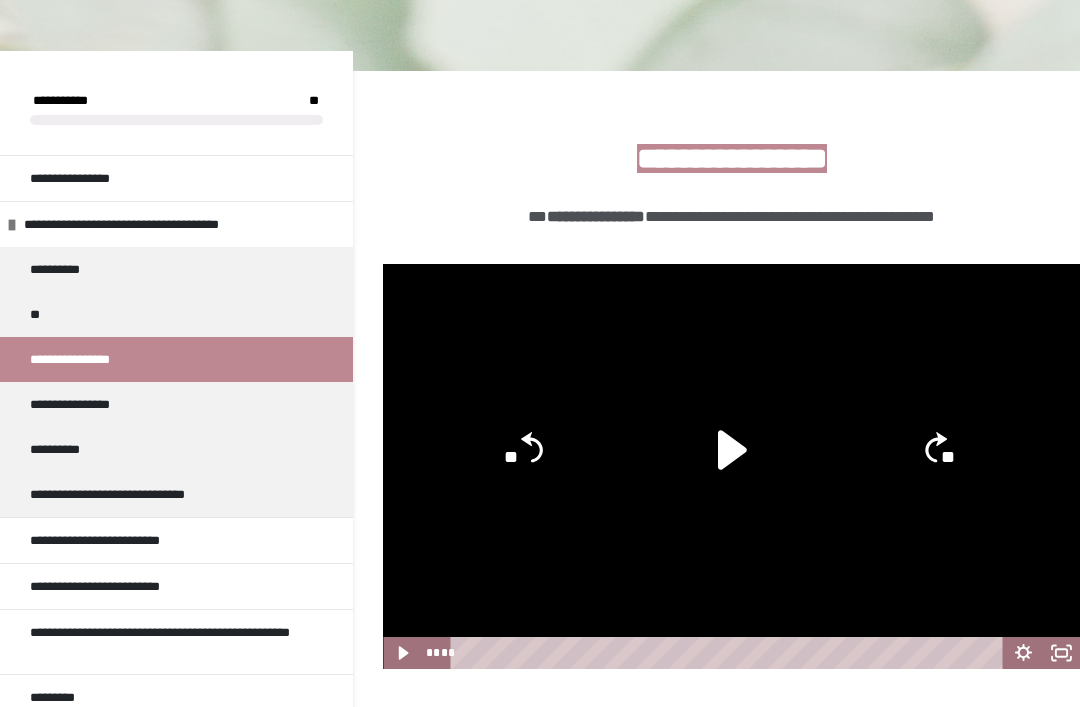 click 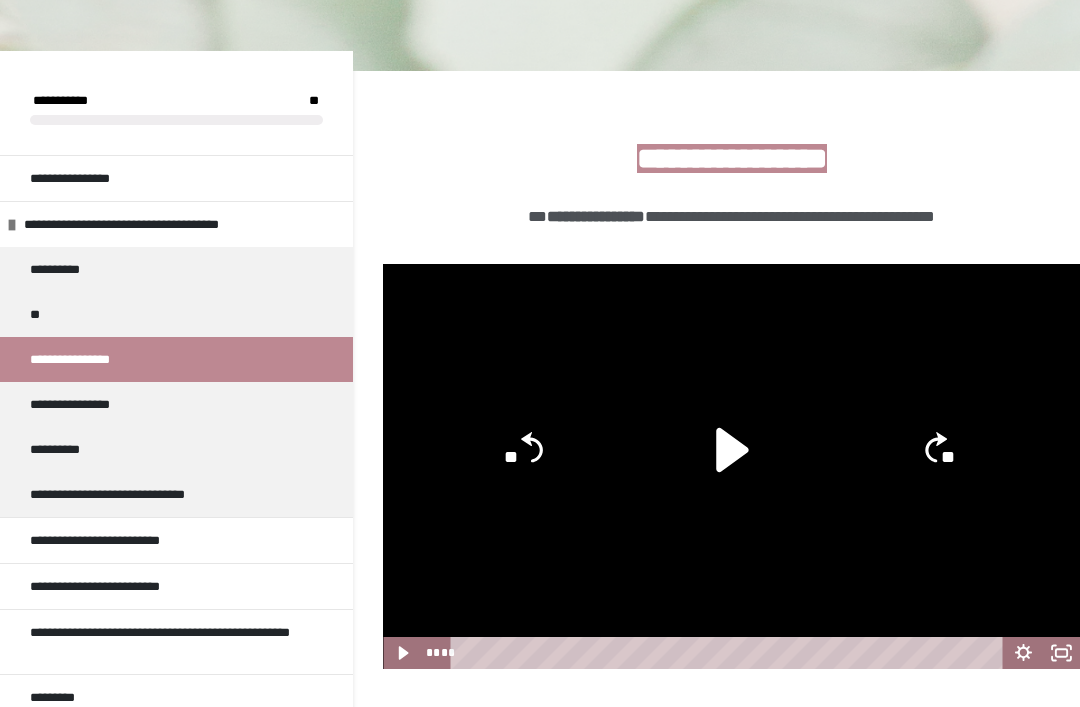 click 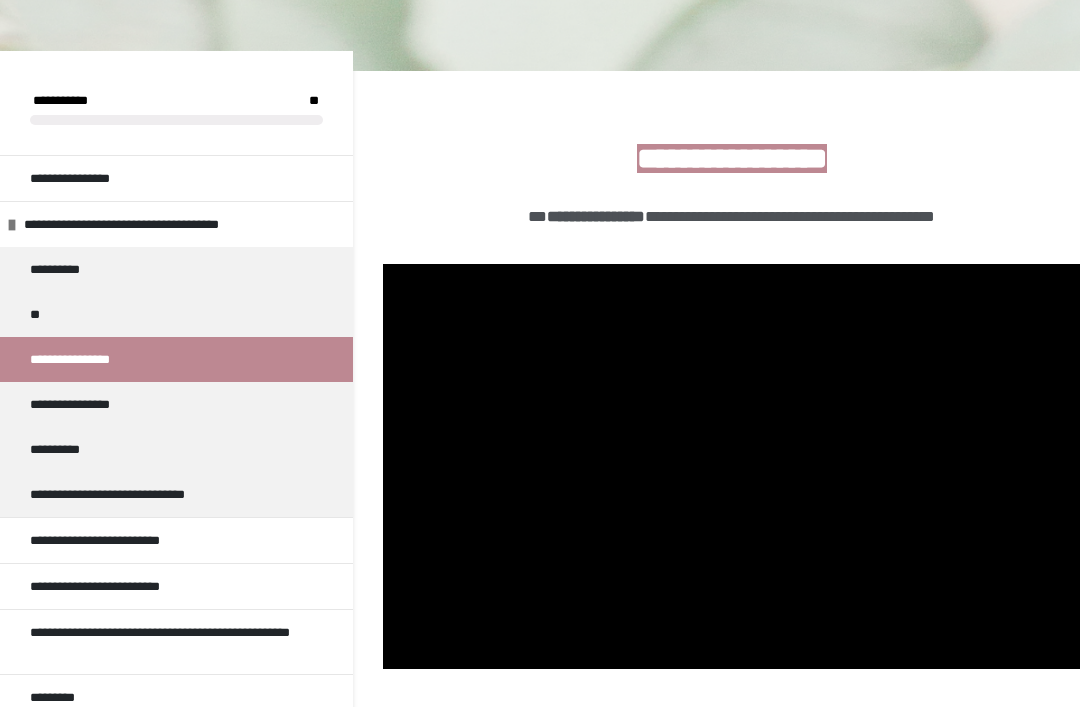 click at bounding box center (731, 466) 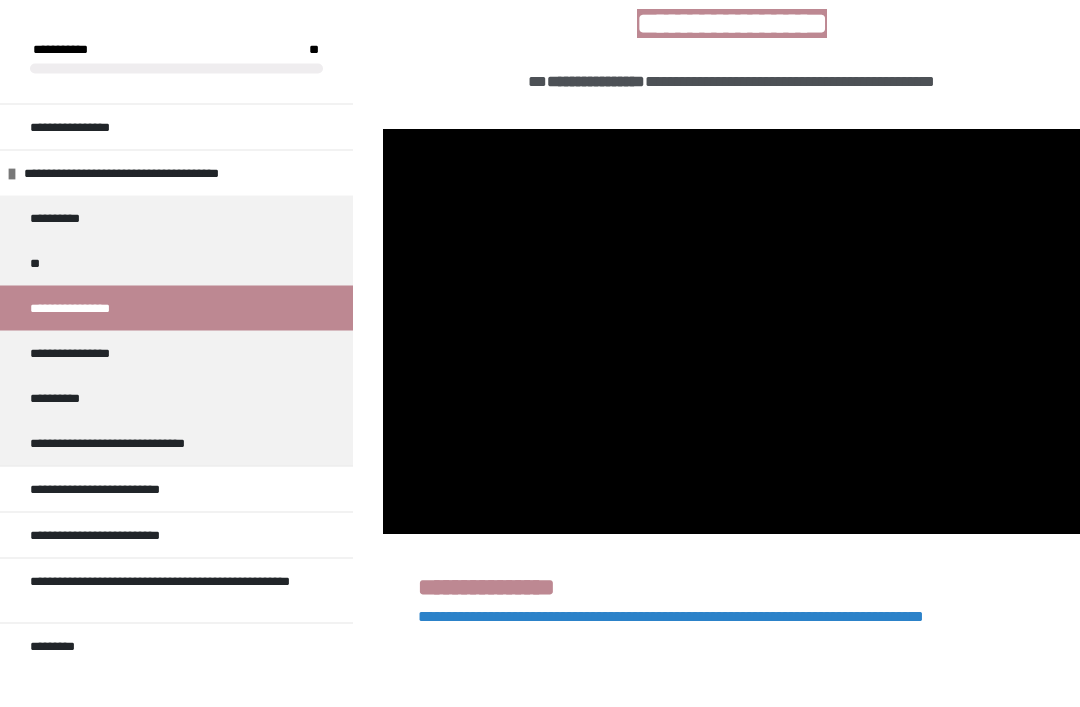 scroll, scrollTop: 344, scrollLeft: 0, axis: vertical 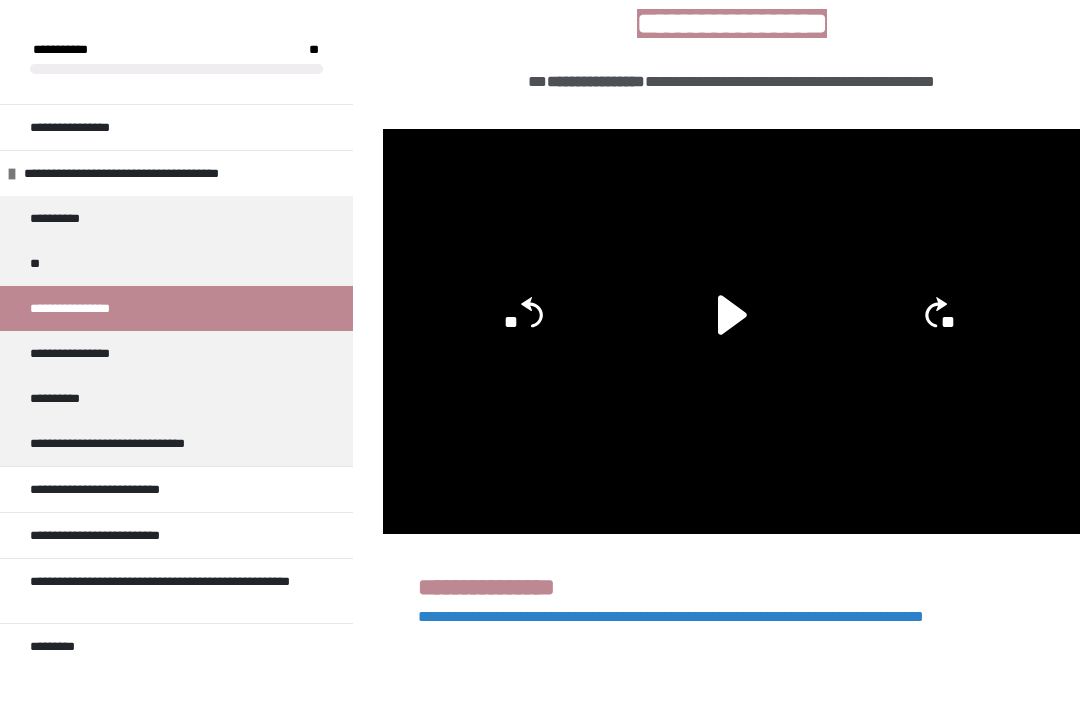 click at bounding box center [731, 331] 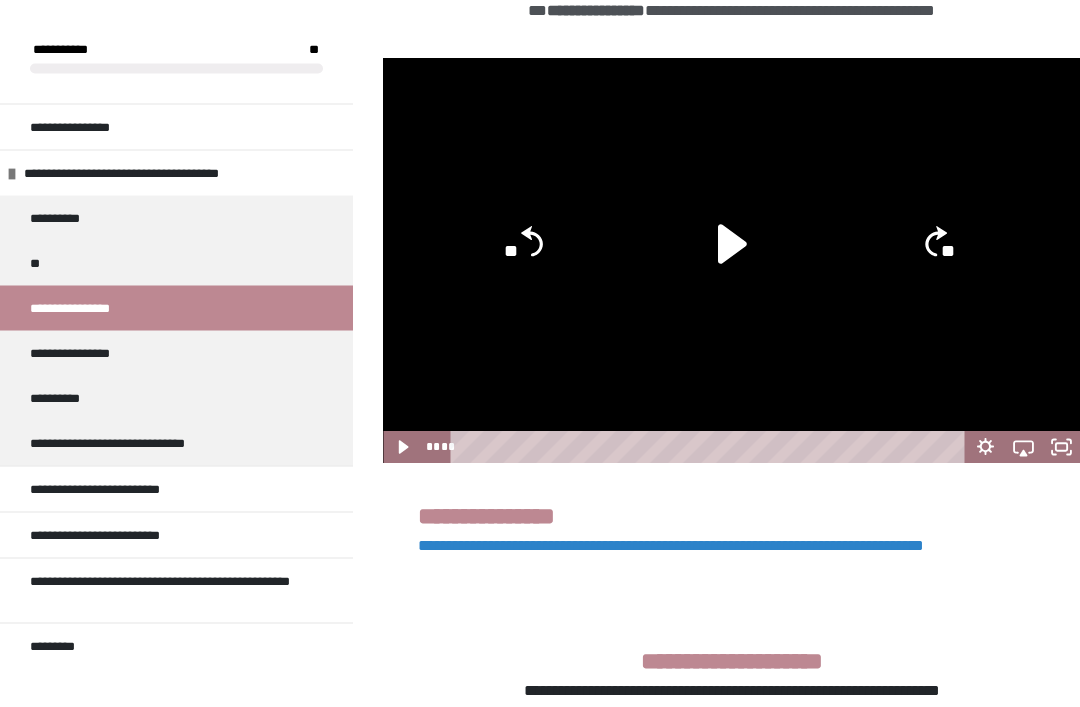 scroll, scrollTop: 415, scrollLeft: 0, axis: vertical 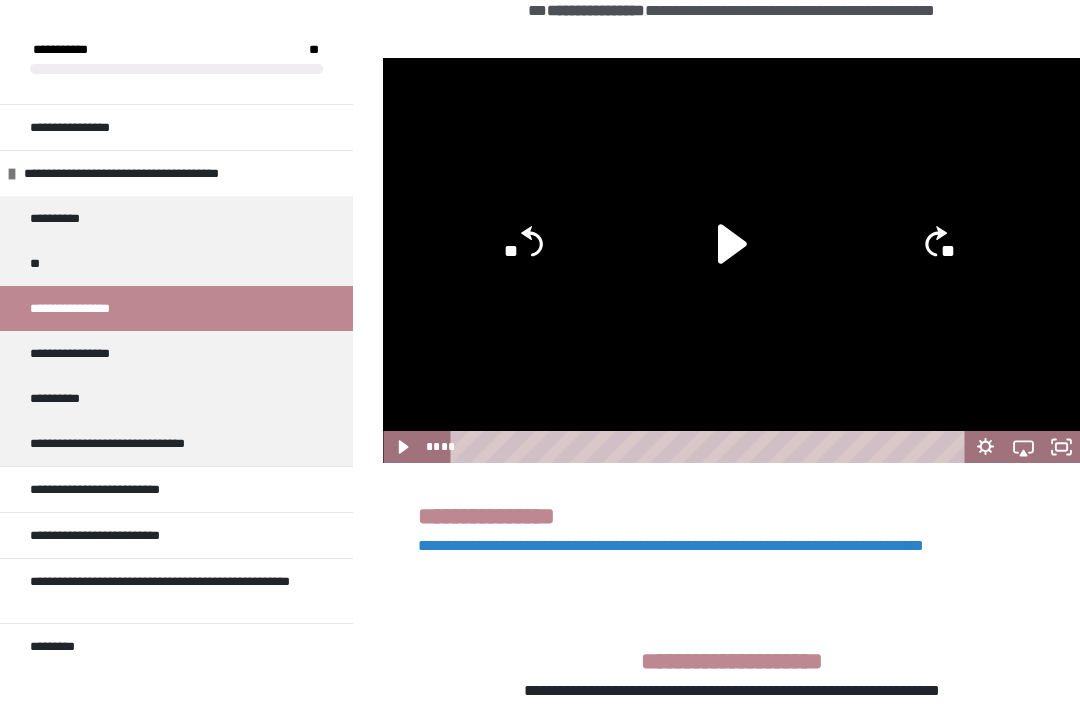 click on "**********" at bounding box center (671, 545) 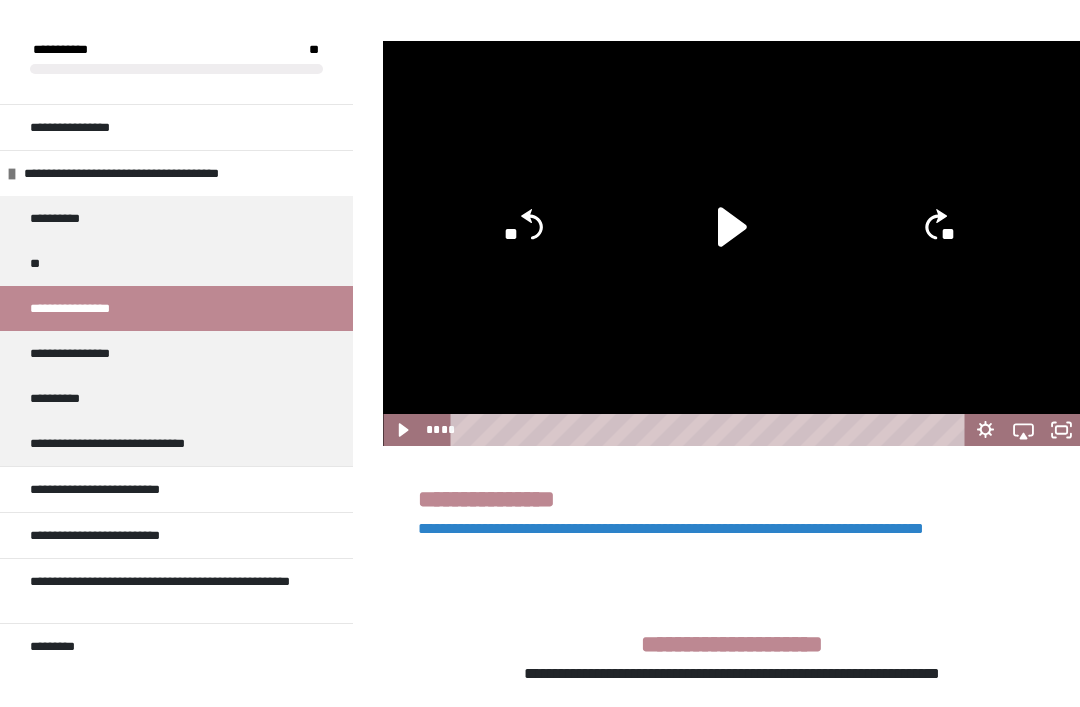 scroll, scrollTop: 546, scrollLeft: 0, axis: vertical 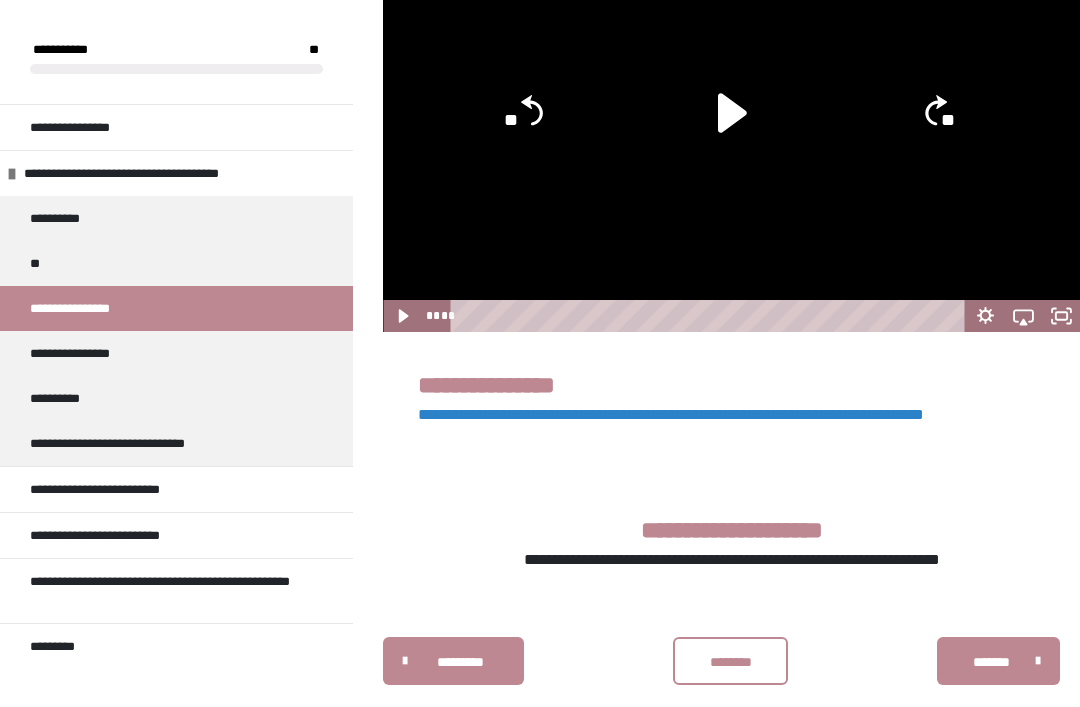 click on "*******" at bounding box center (998, 661) 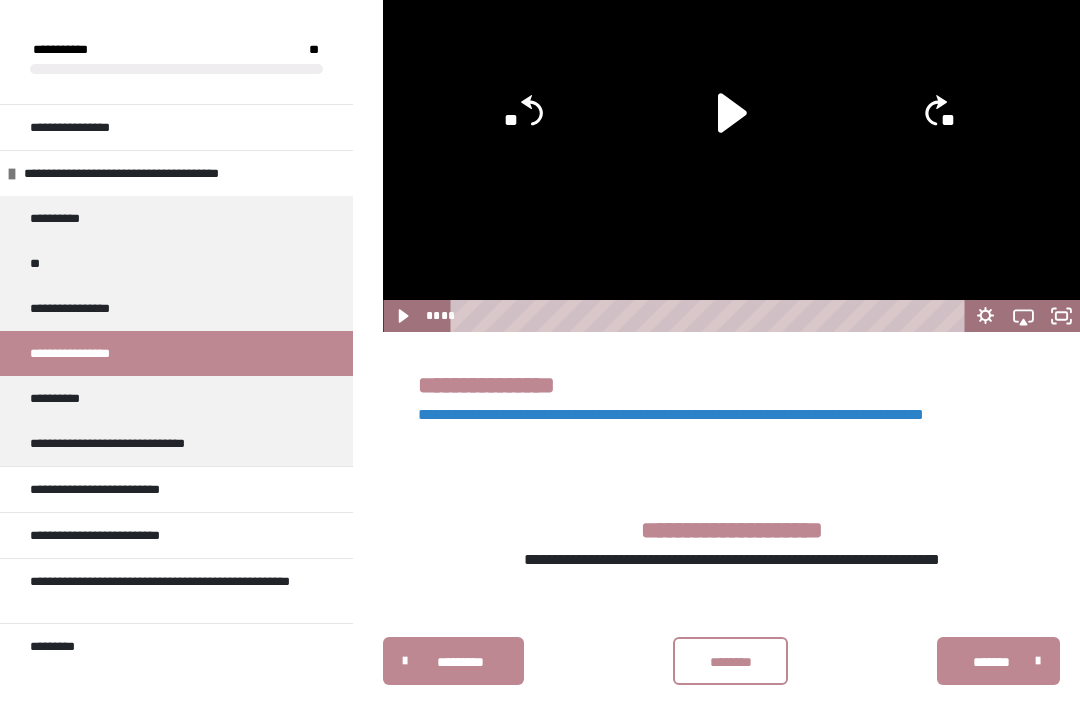 scroll, scrollTop: 340, scrollLeft: 0, axis: vertical 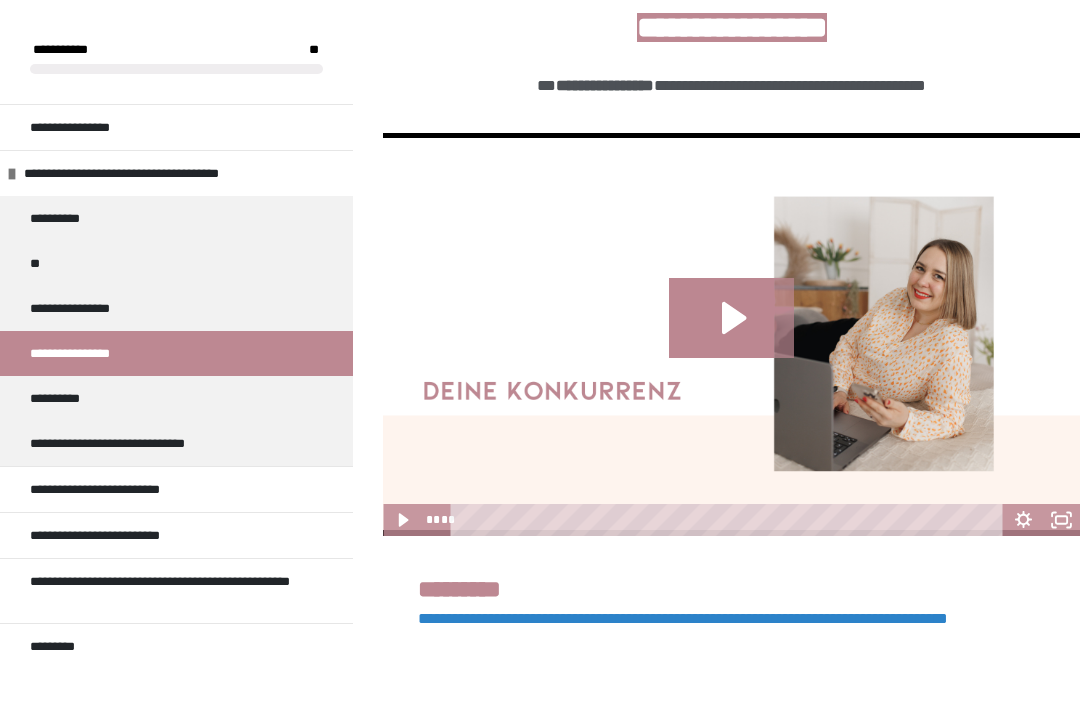 click 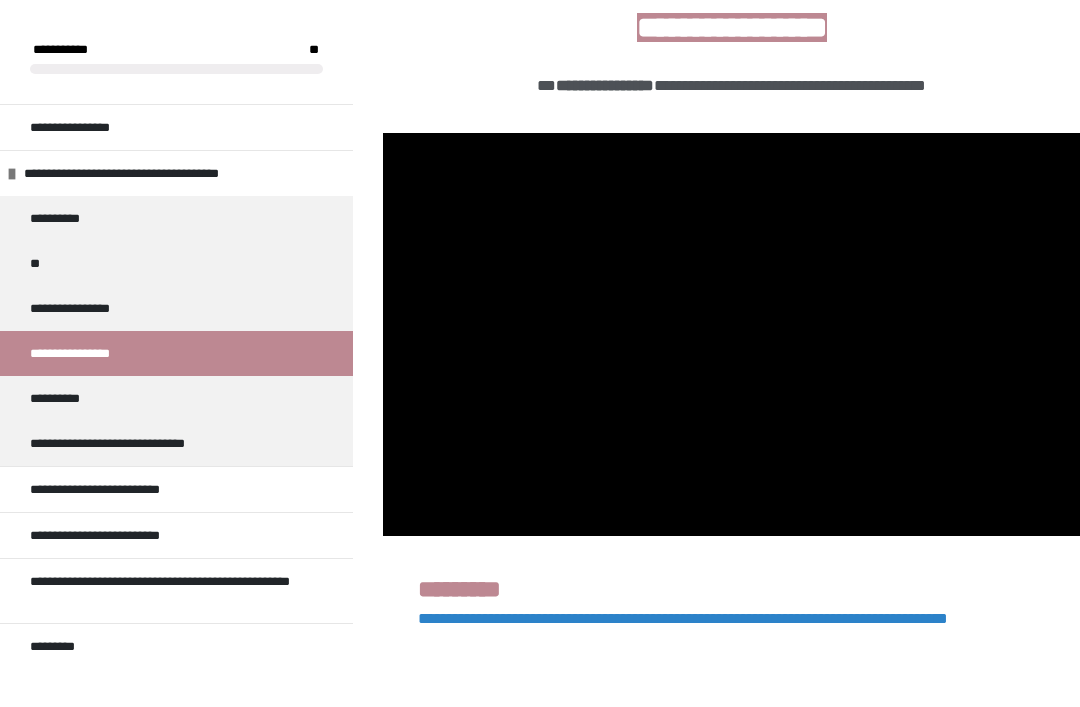 click at bounding box center [731, 334] 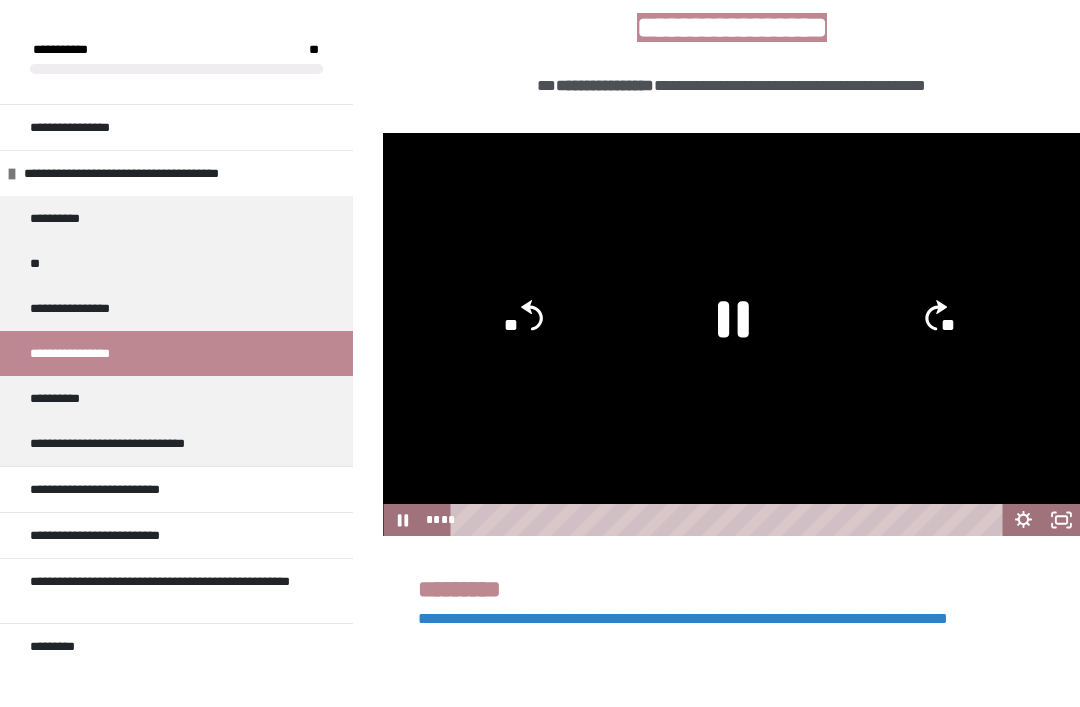 click on "**" 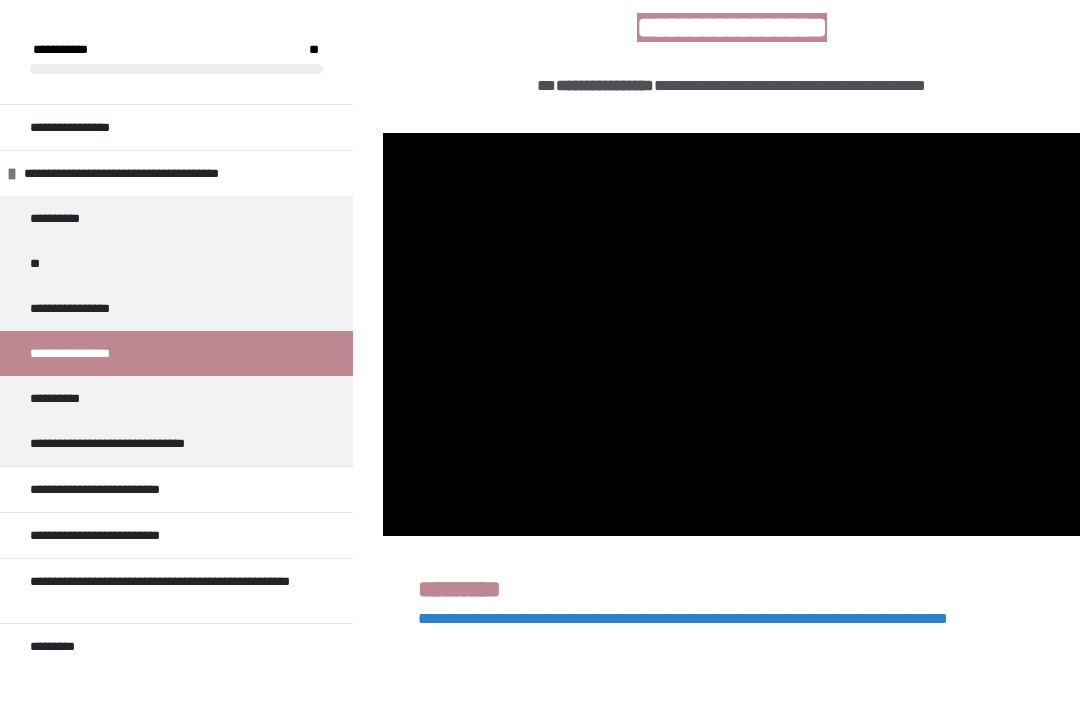 click at bounding box center [731, 334] 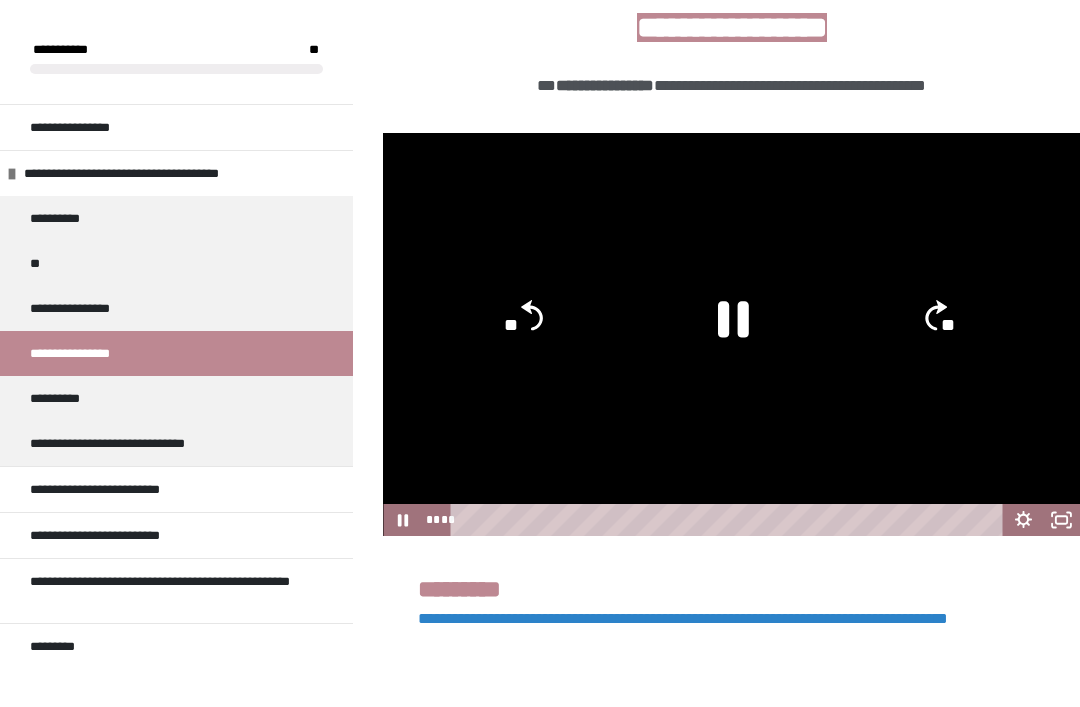 click 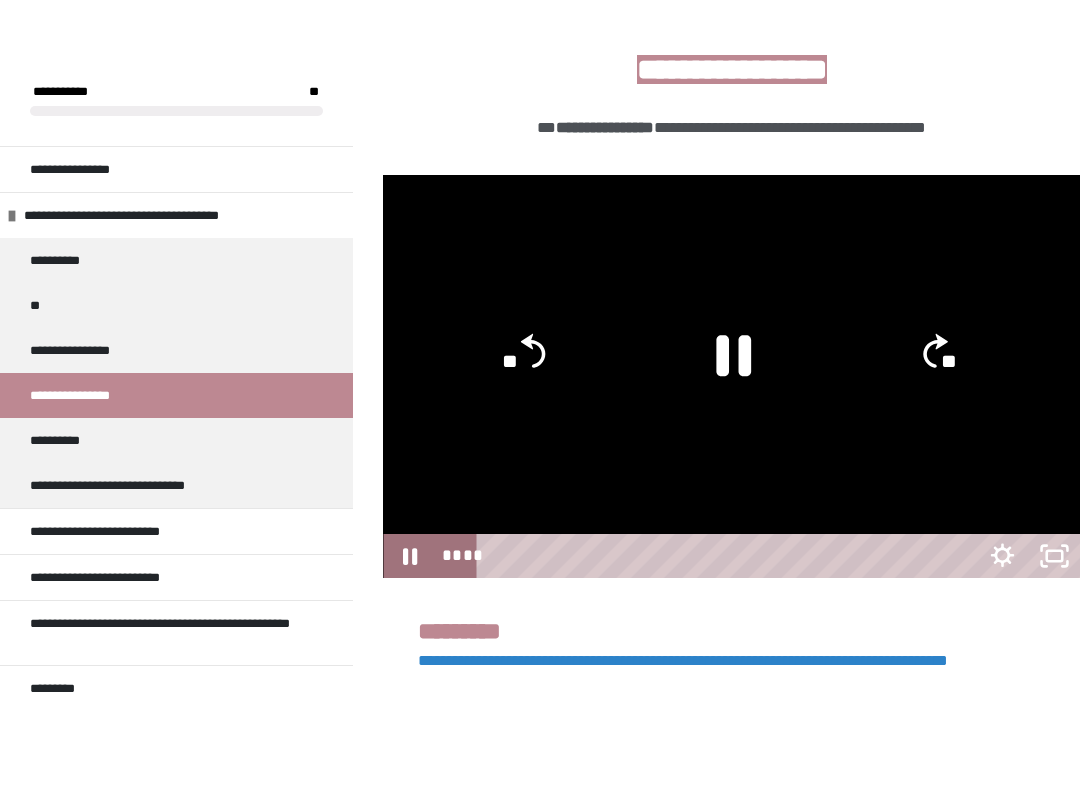scroll, scrollTop: 20, scrollLeft: 0, axis: vertical 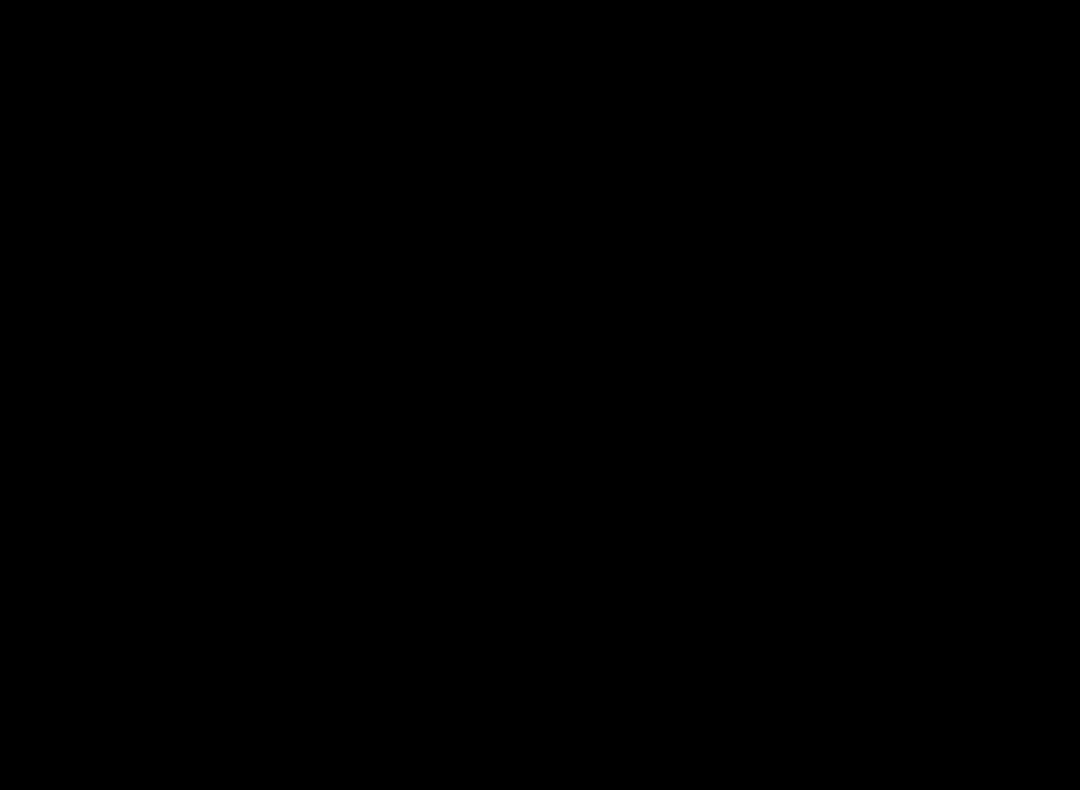 click at bounding box center (540, 395) 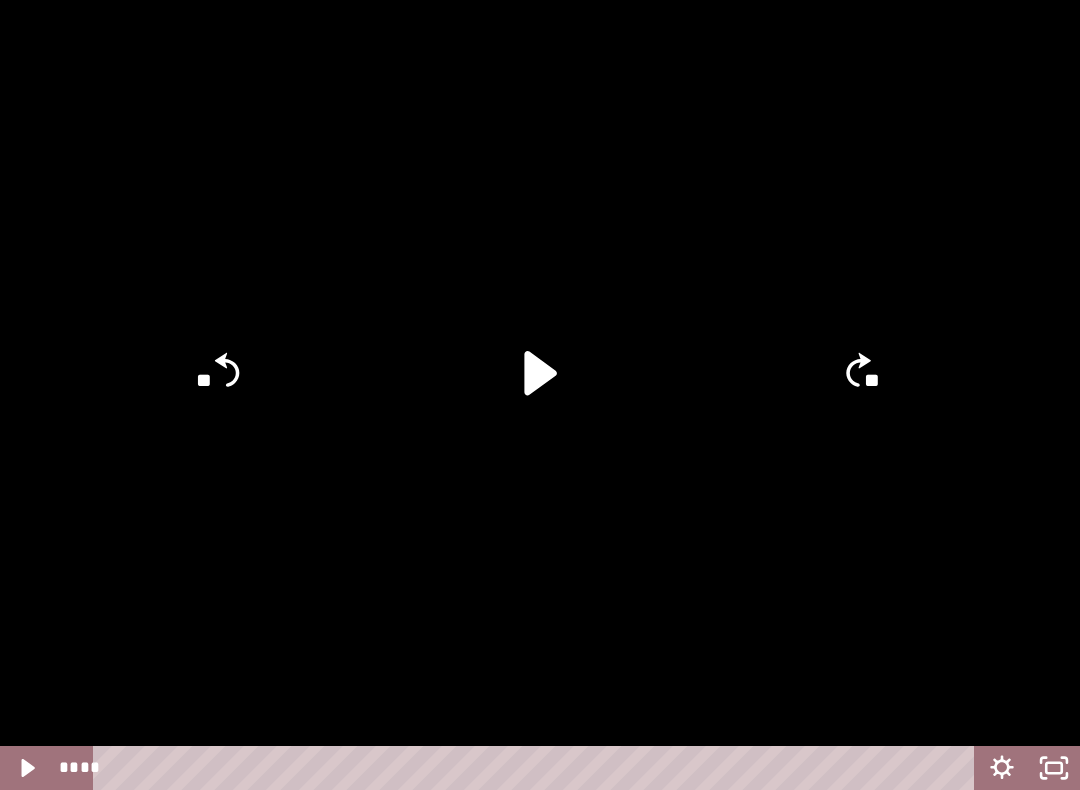 click 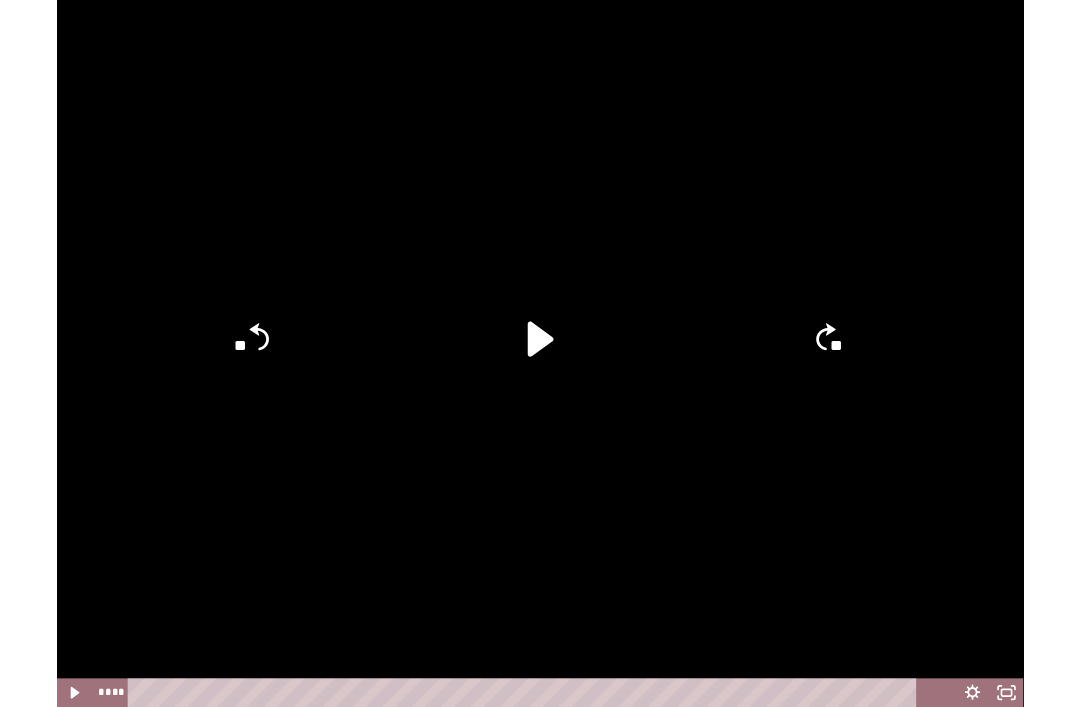 scroll, scrollTop: 340, scrollLeft: 0, axis: vertical 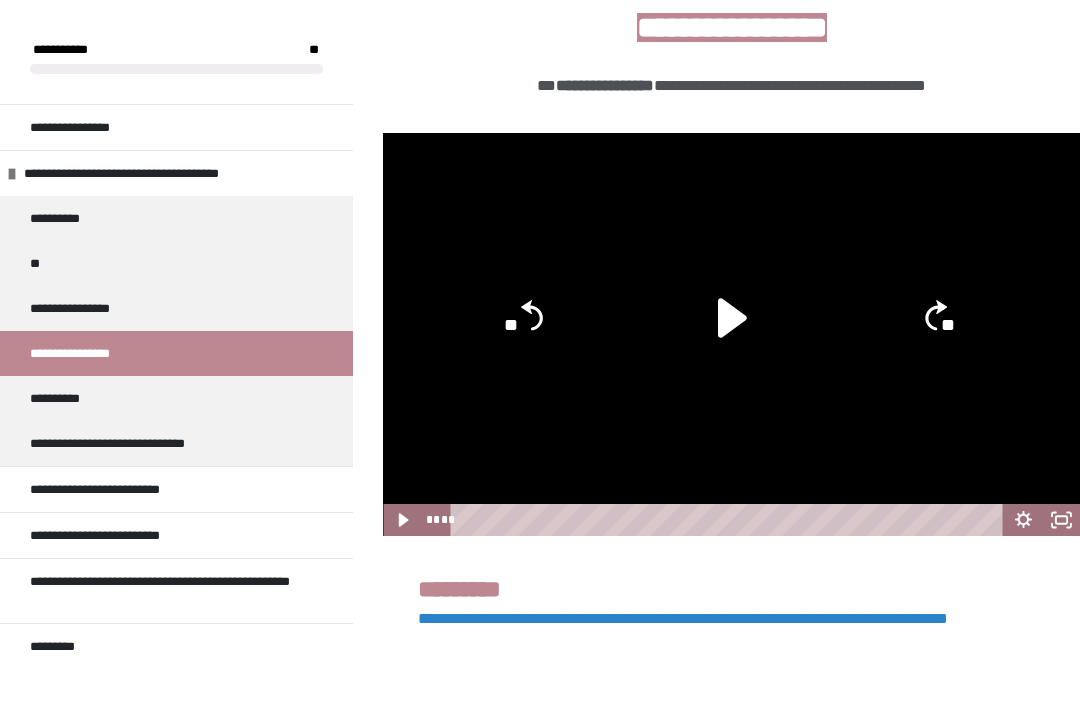 click on "**********" at bounding box center [683, 618] 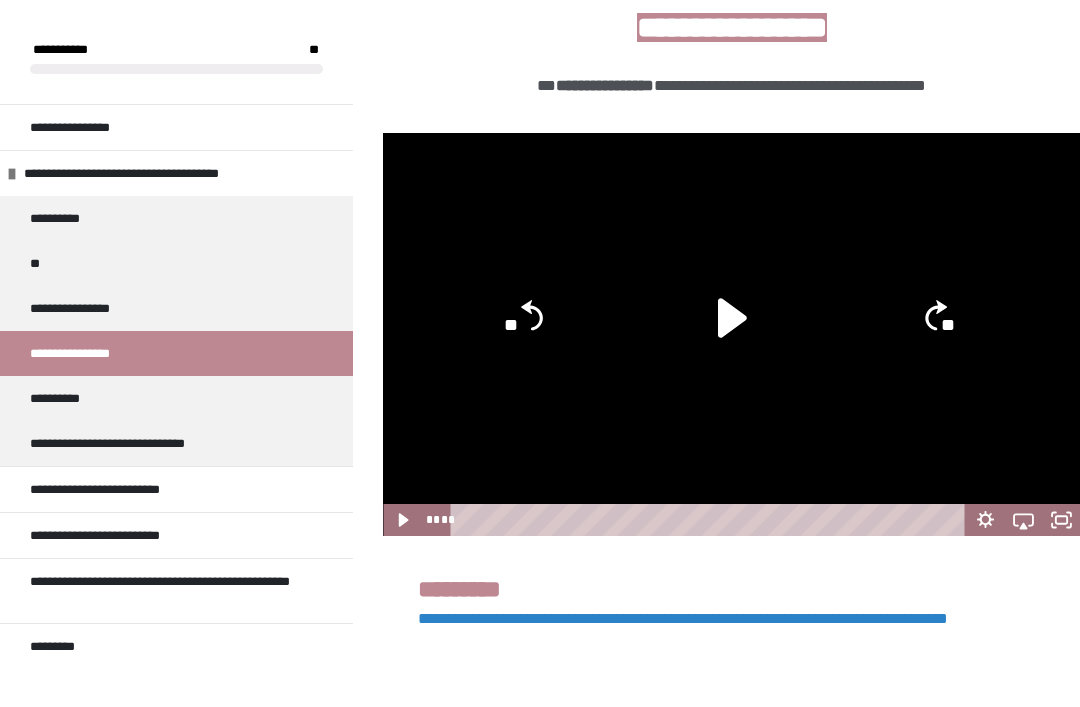click on "**********" at bounding box center (66, 398) 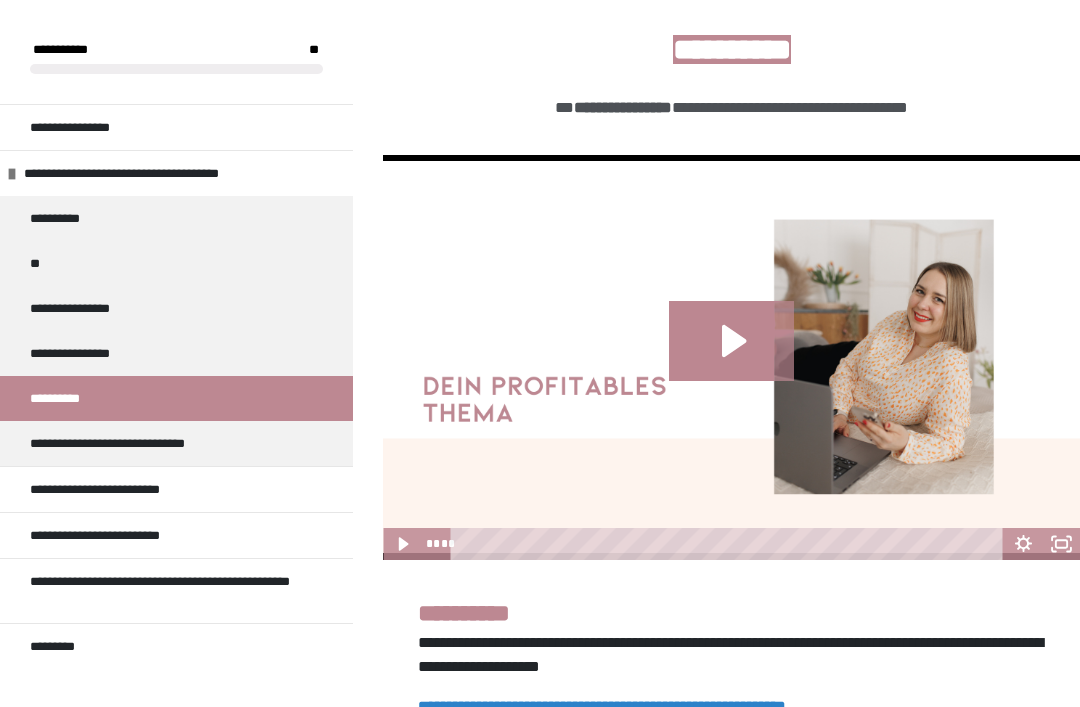 scroll, scrollTop: 318, scrollLeft: 0, axis: vertical 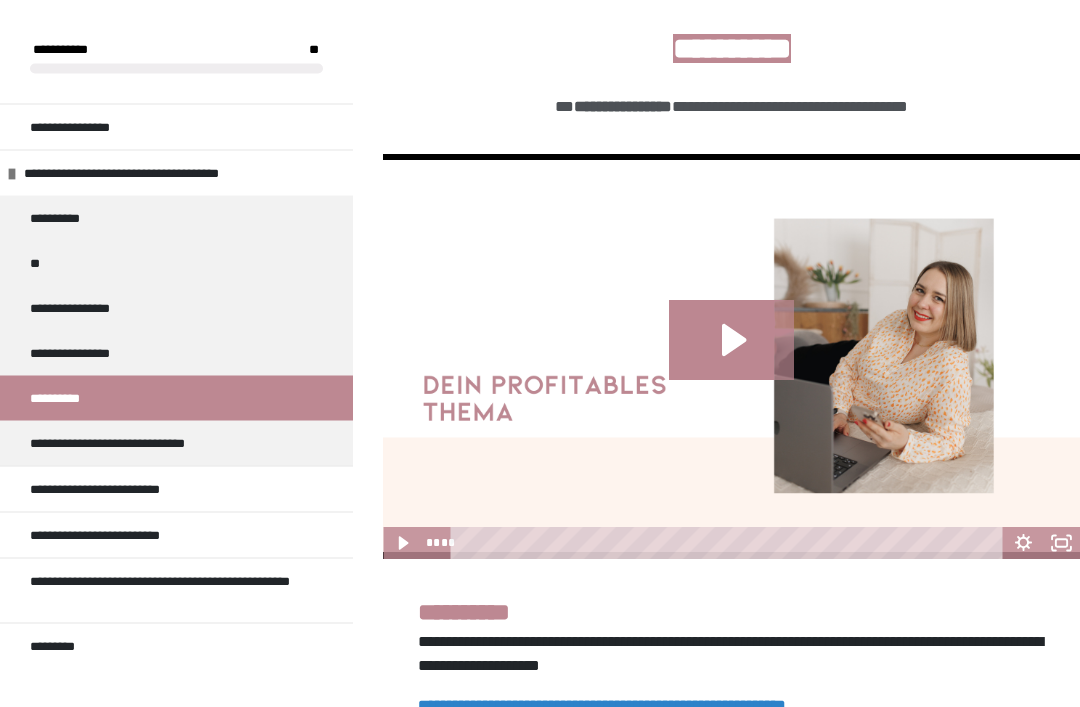 click 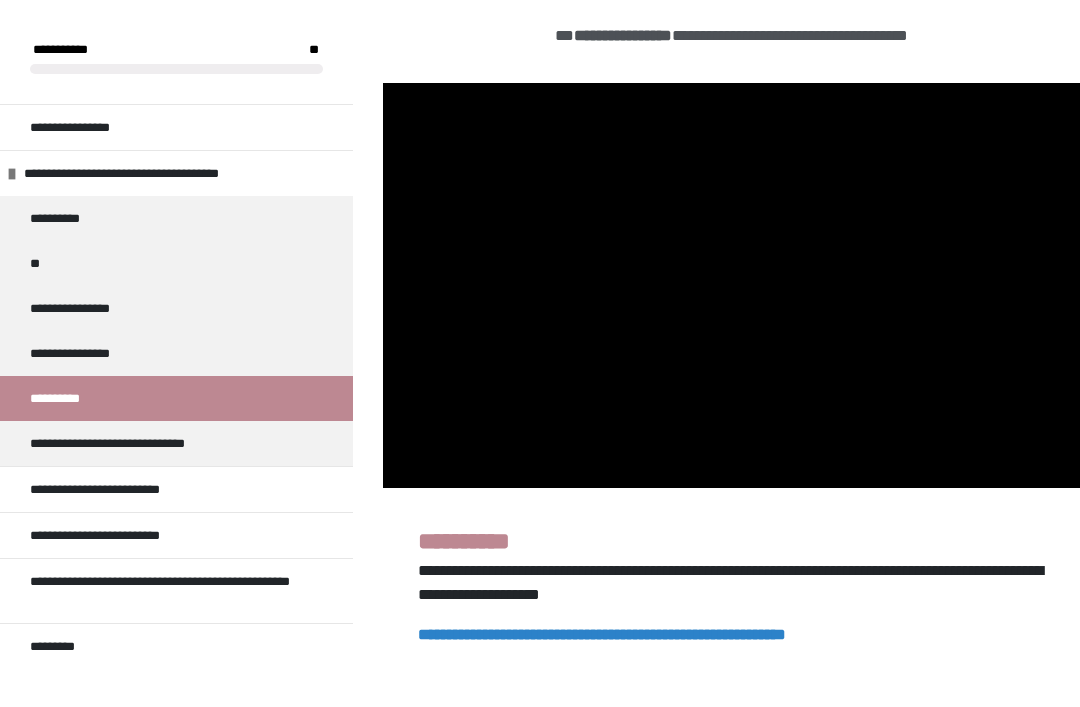 scroll, scrollTop: 389, scrollLeft: 0, axis: vertical 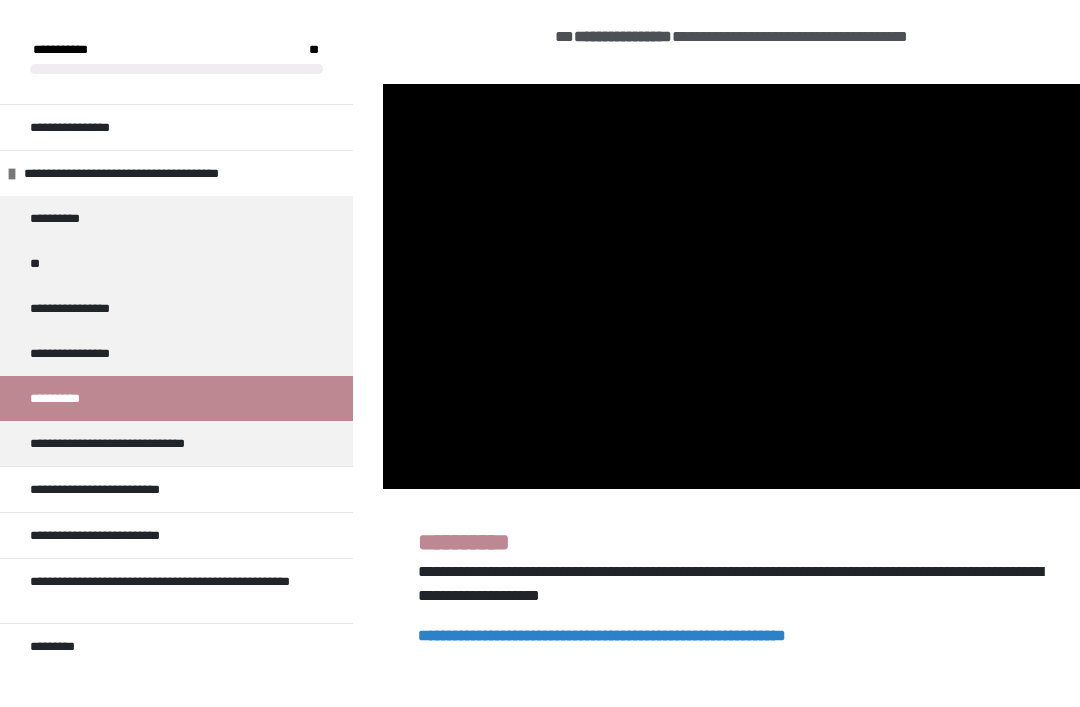 click at bounding box center (731, 286) 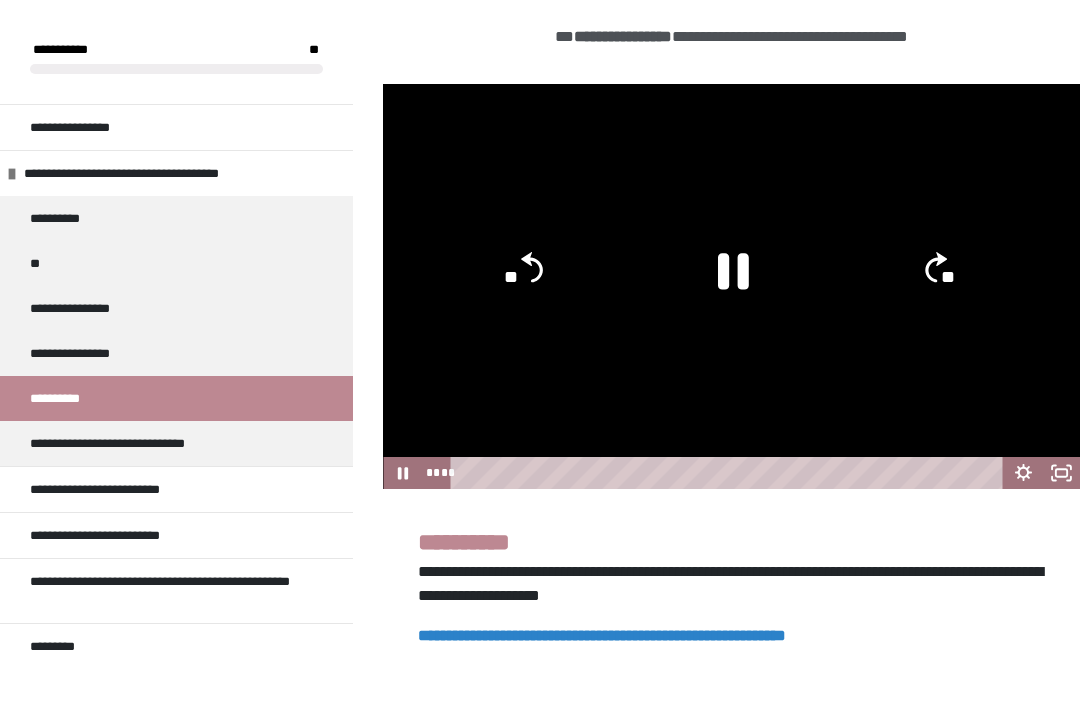 click on "**" 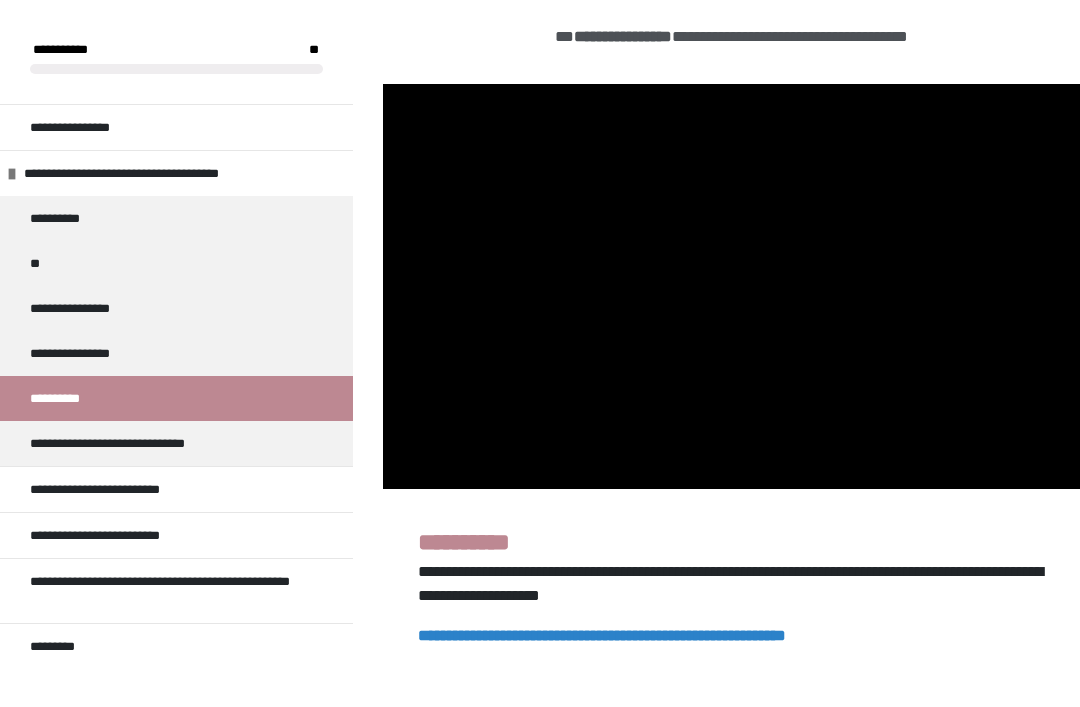click at bounding box center (731, 286) 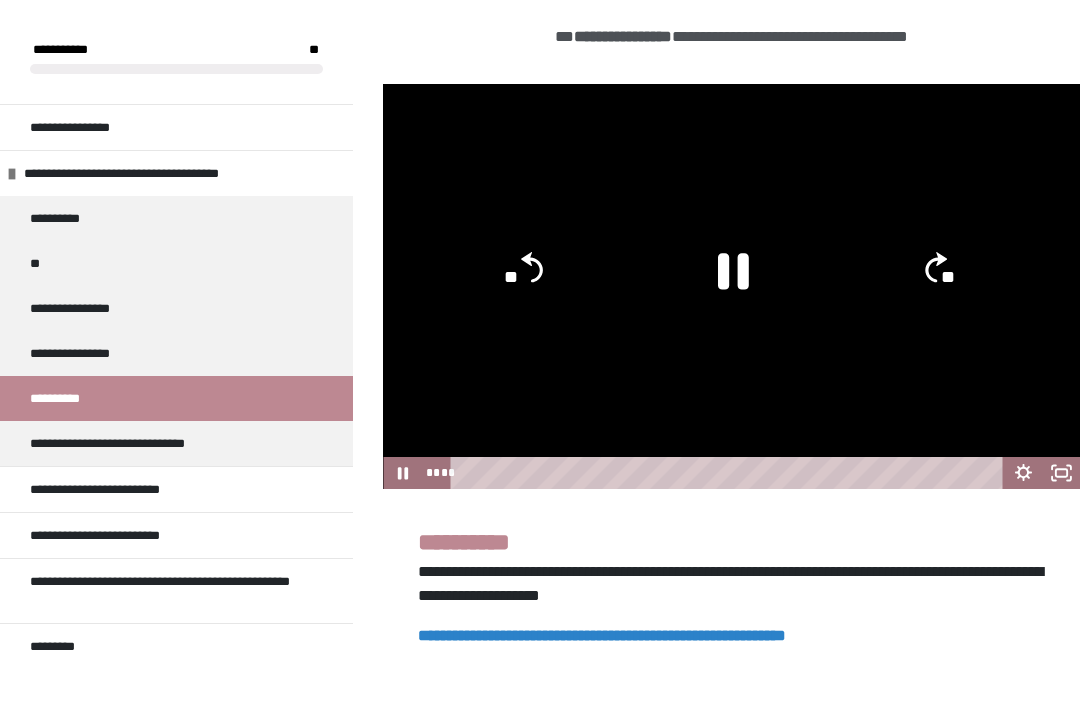 click on "**" 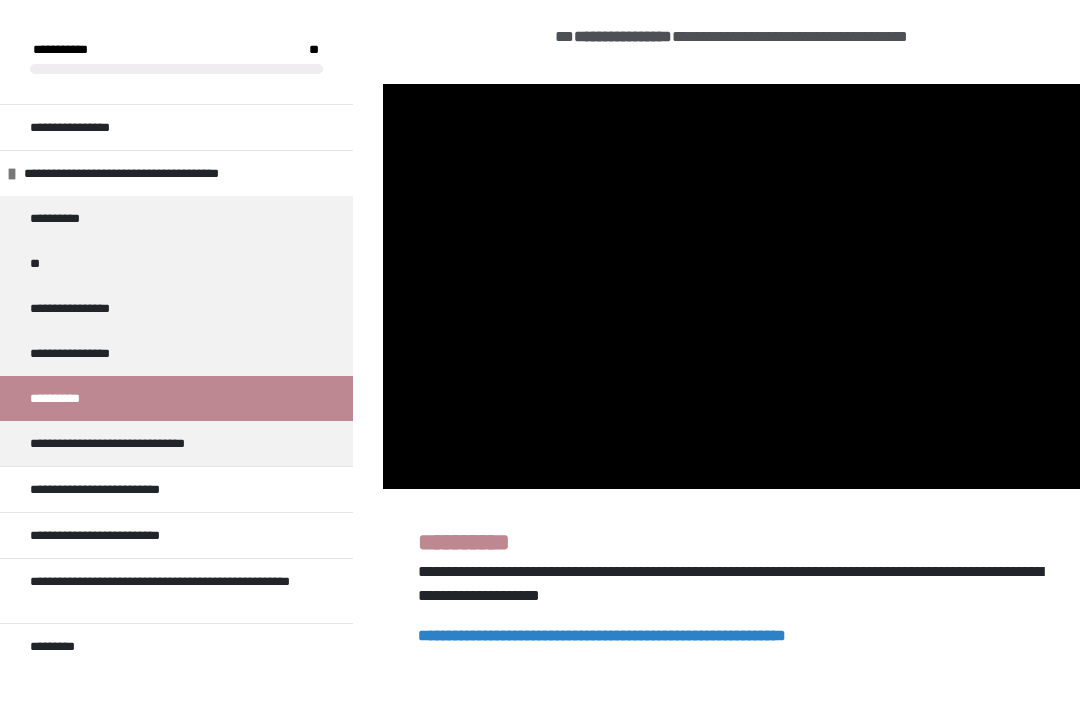 click at bounding box center (731, 286) 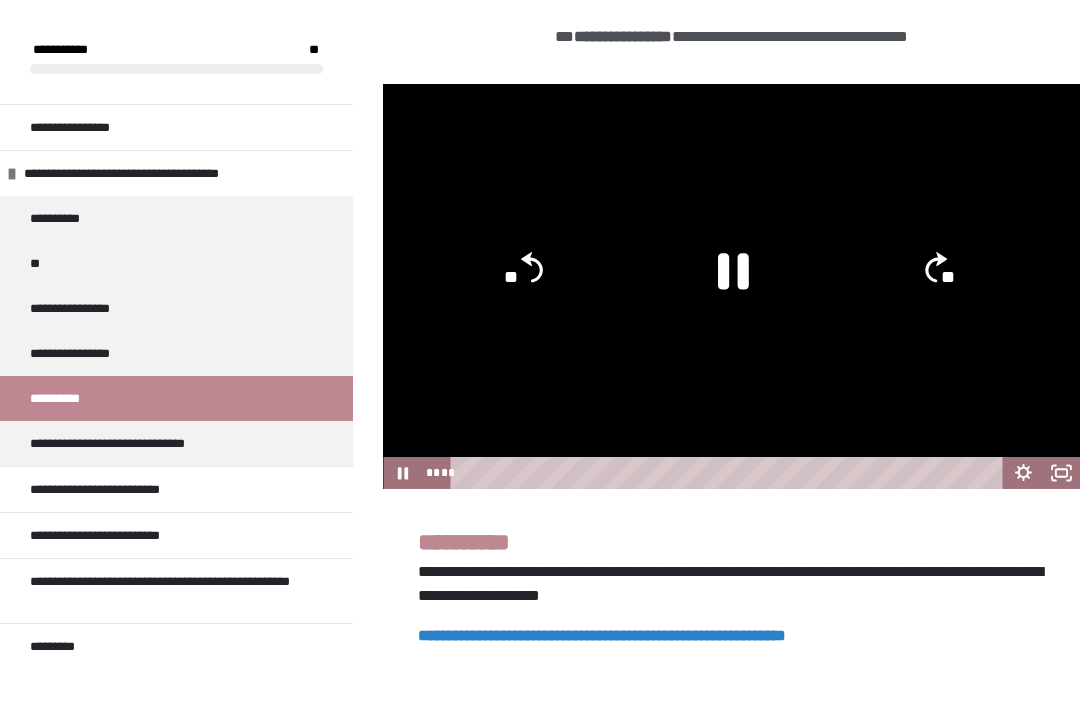 click at bounding box center (731, 286) 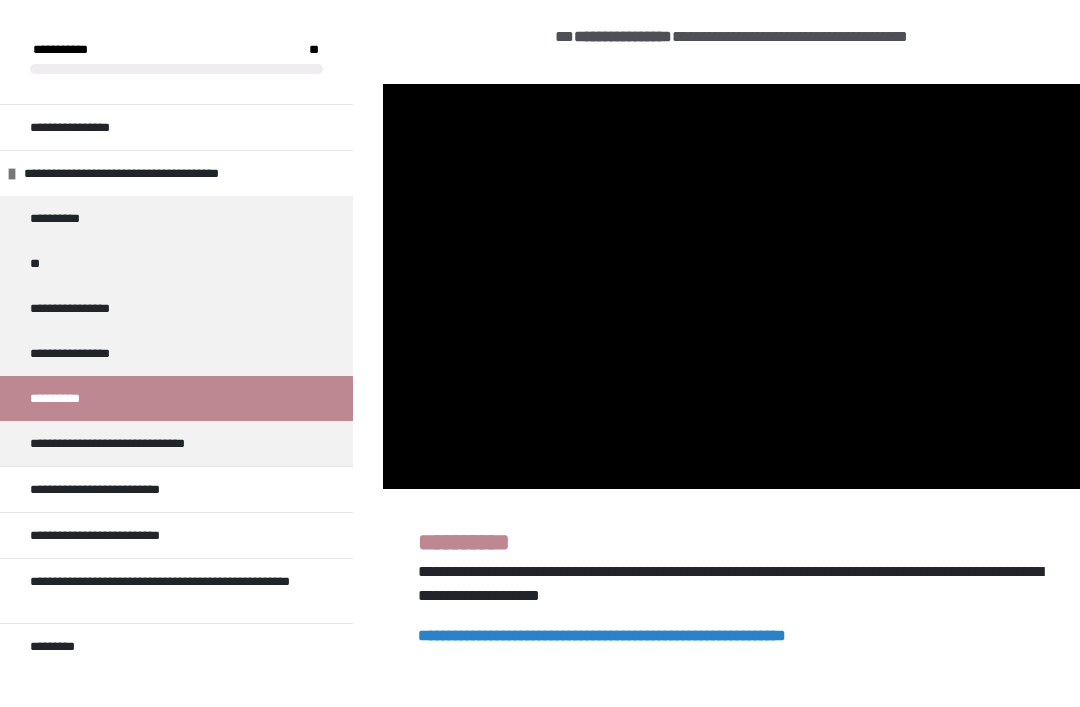 click at bounding box center [731, 286] 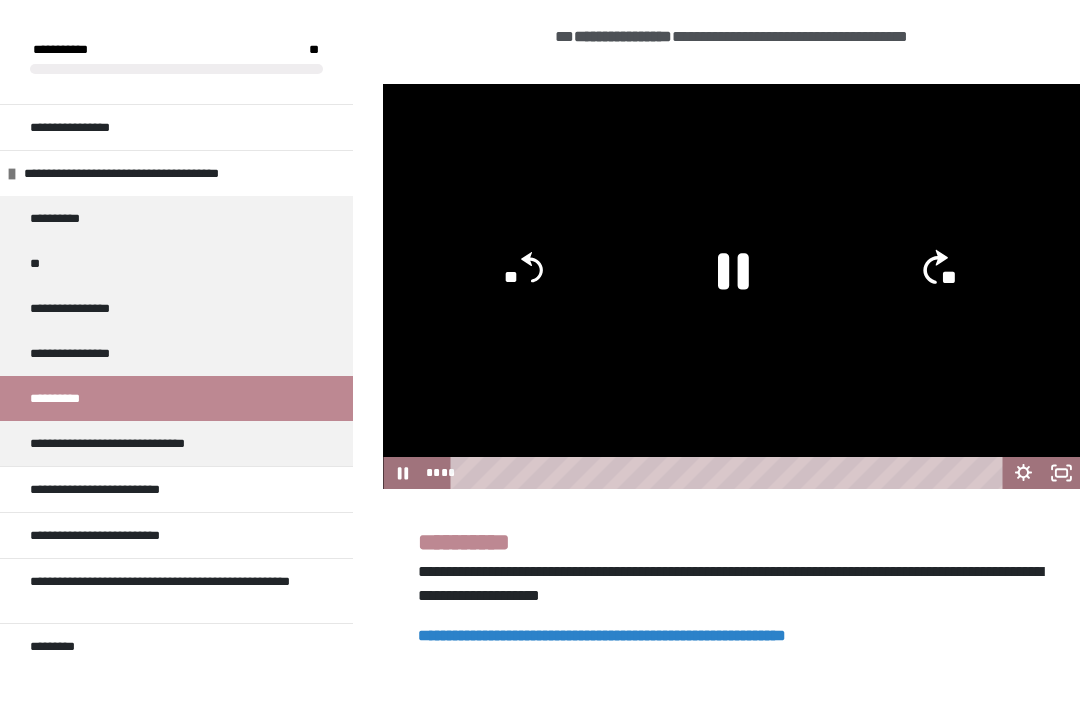 click on "**" 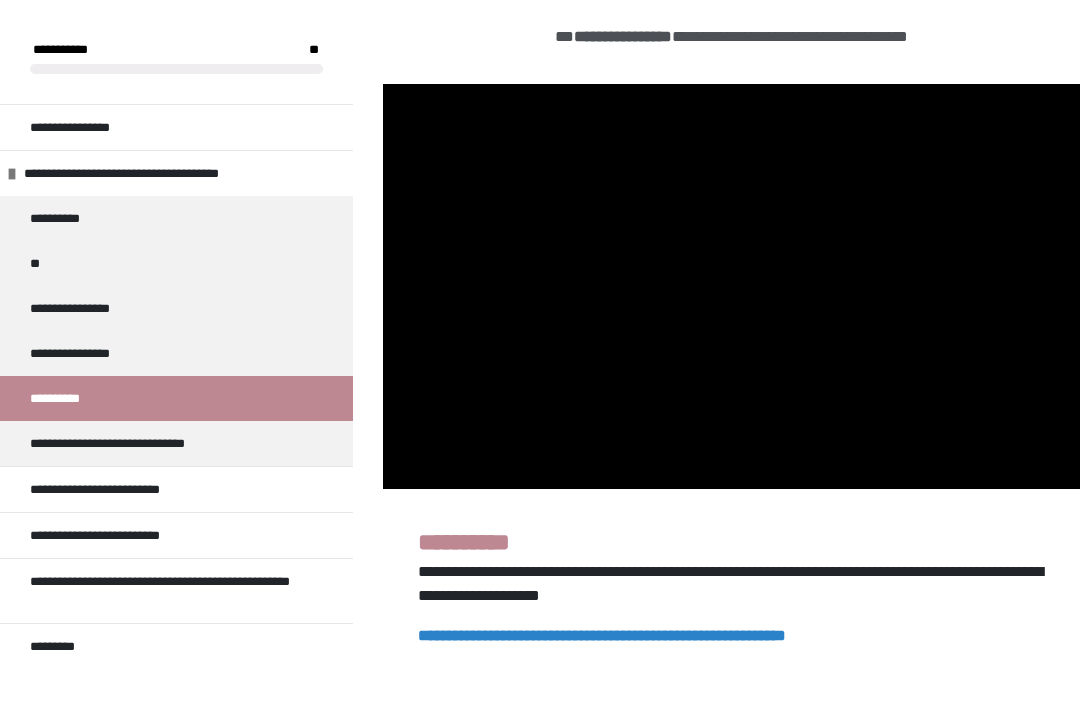 click at bounding box center [731, 286] 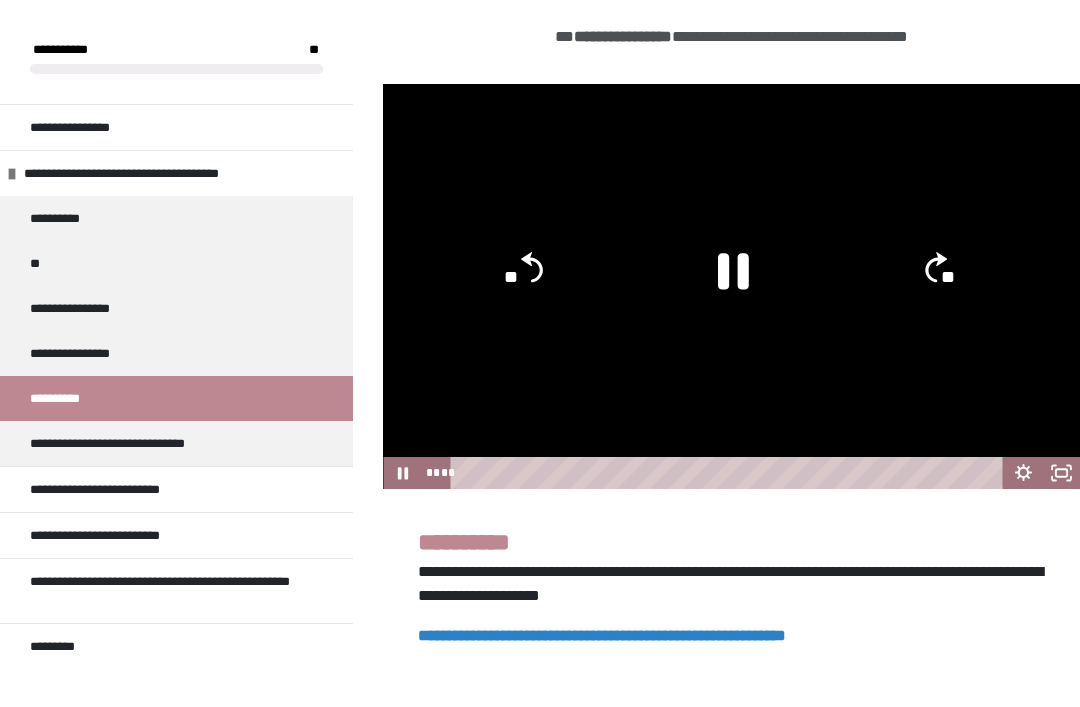 click on "**" 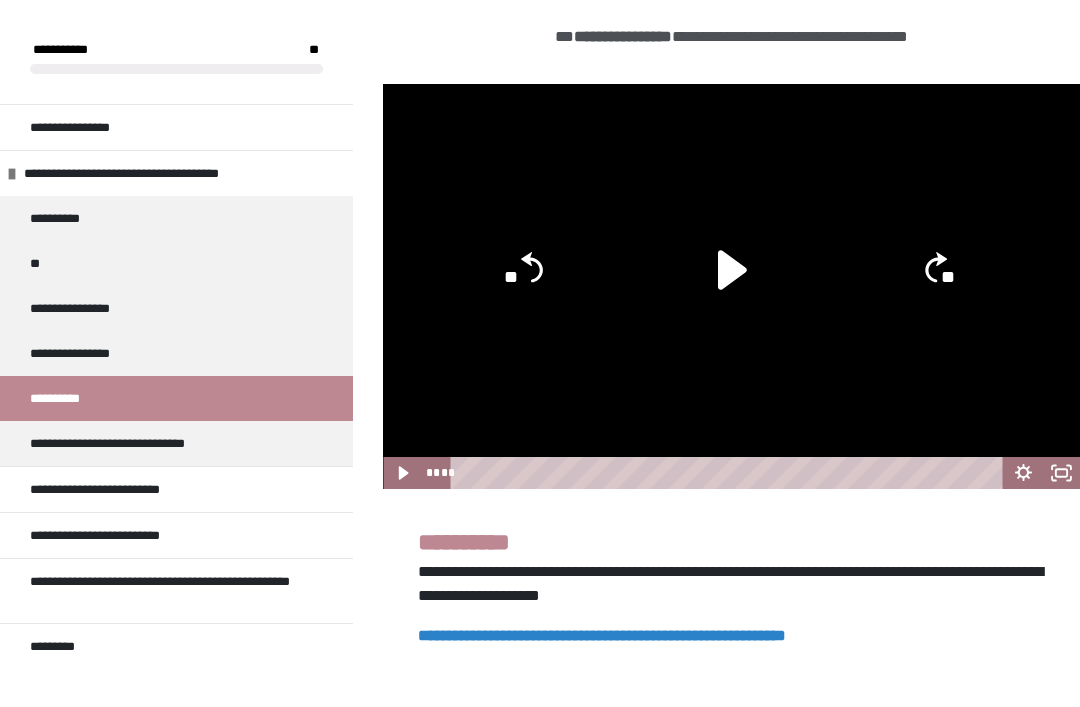 click 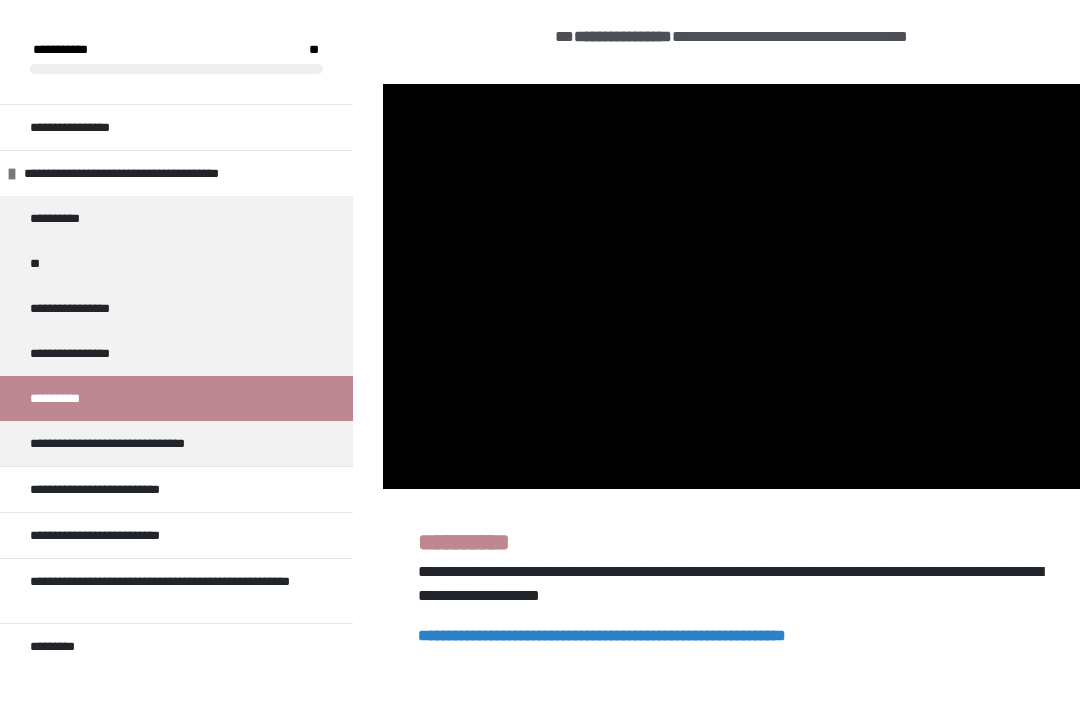 click at bounding box center [731, 286] 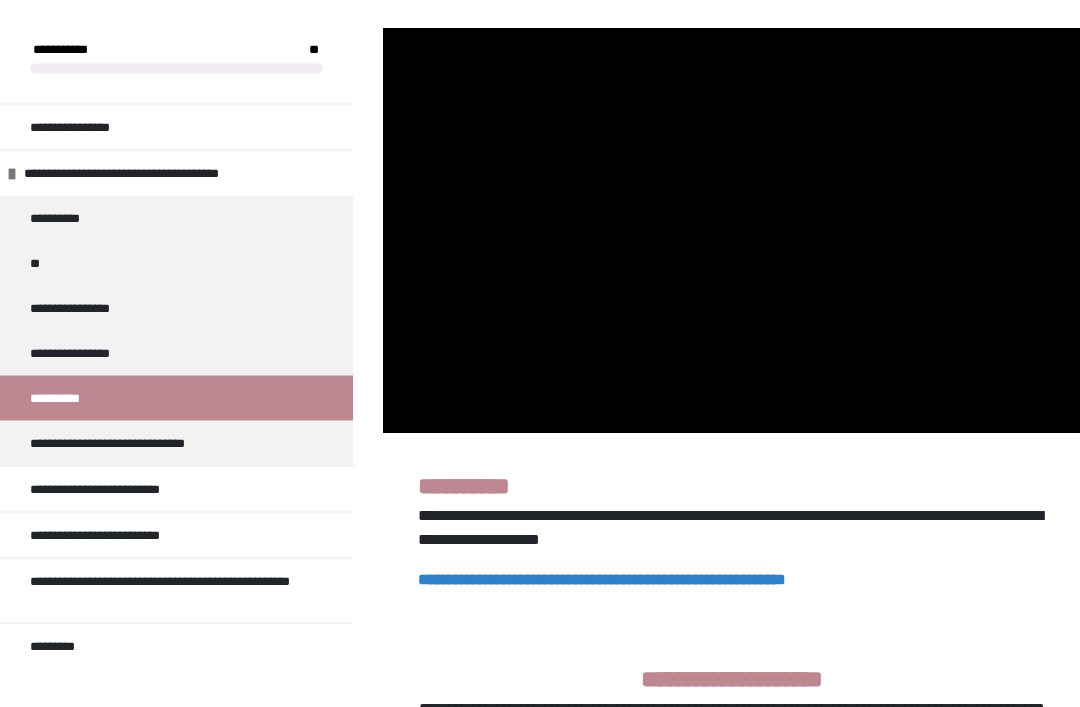 scroll, scrollTop: 430, scrollLeft: 0, axis: vertical 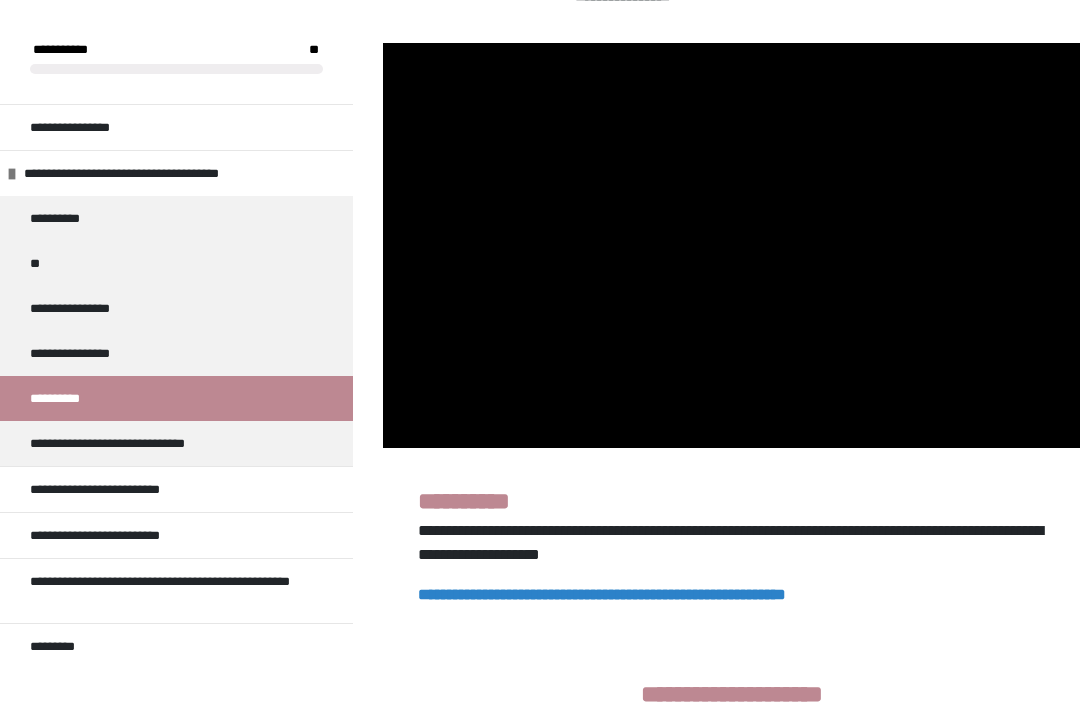 click at bounding box center [731, 245] 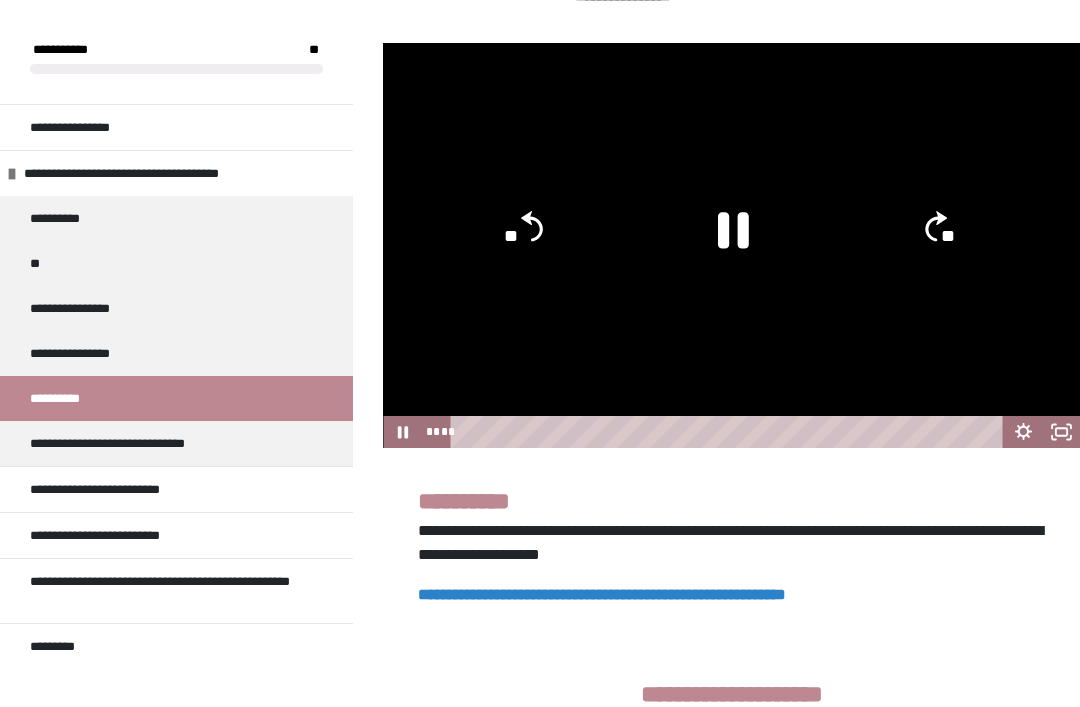 click on "**" 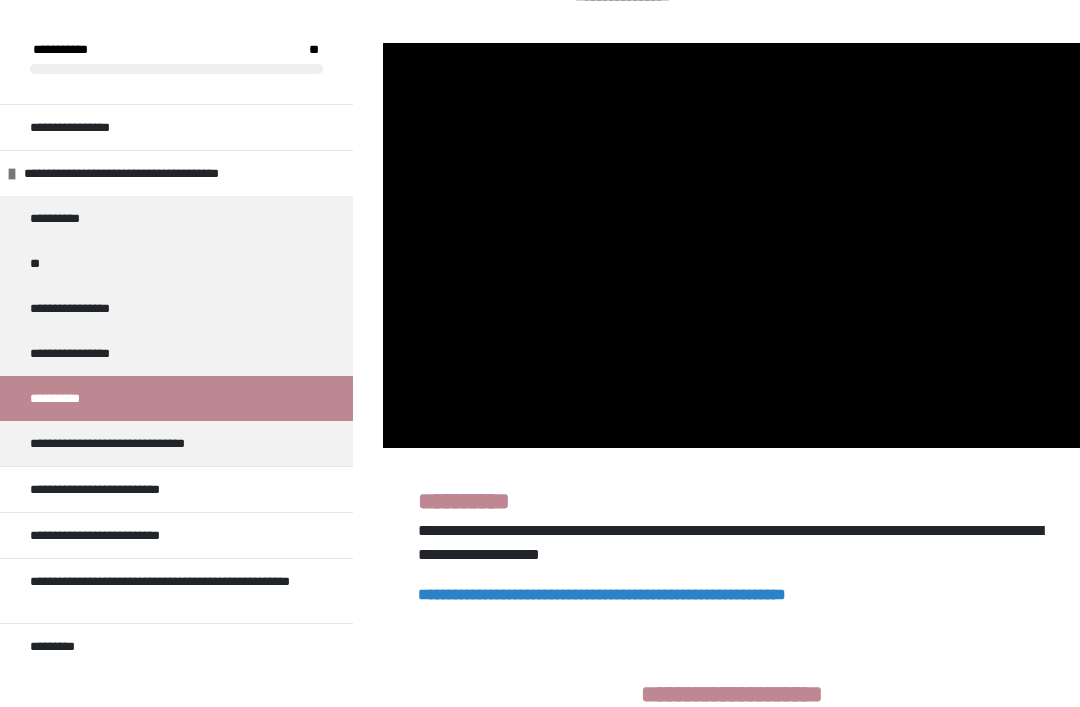 click at bounding box center (731, 245) 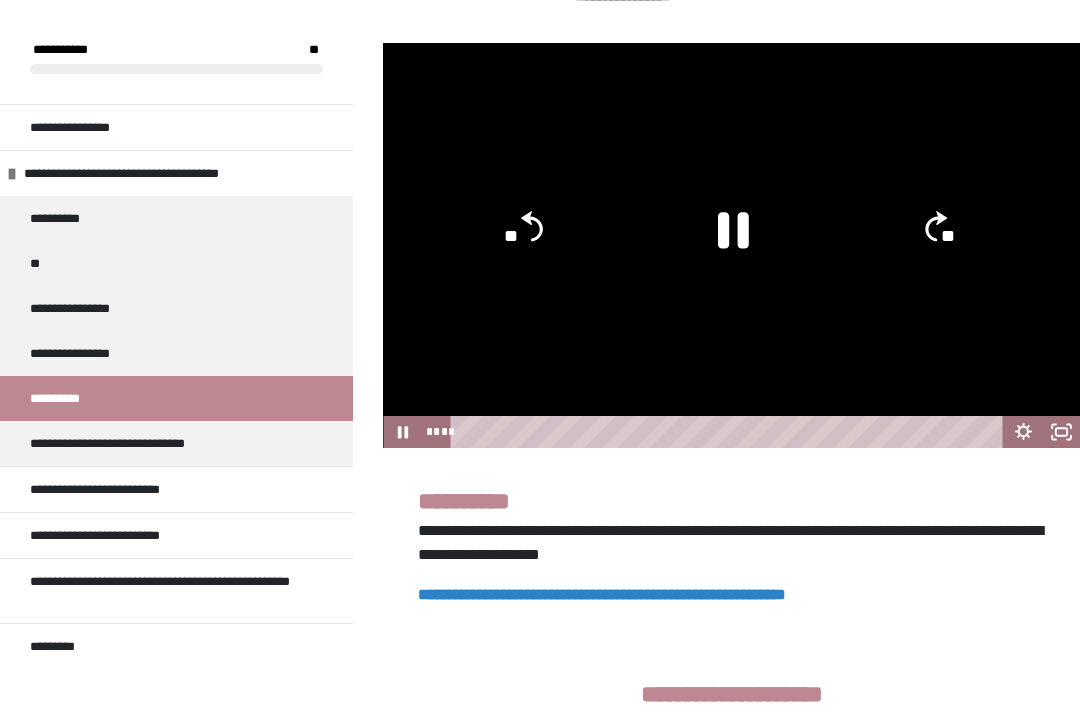 click at bounding box center (731, 245) 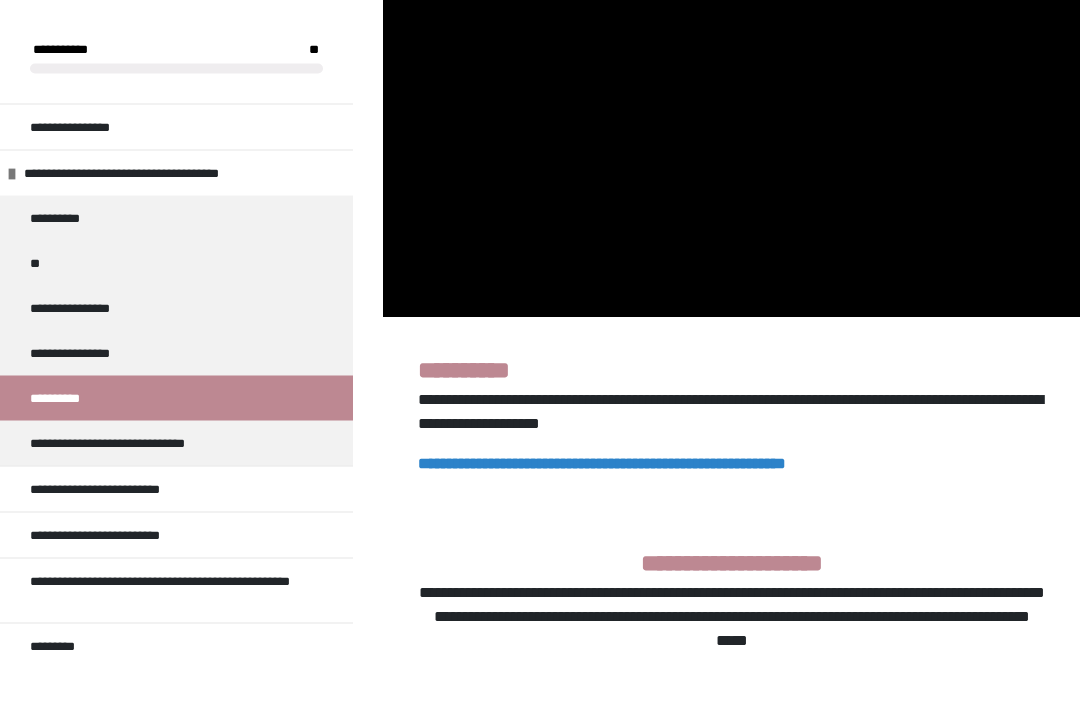 scroll, scrollTop: 618, scrollLeft: 0, axis: vertical 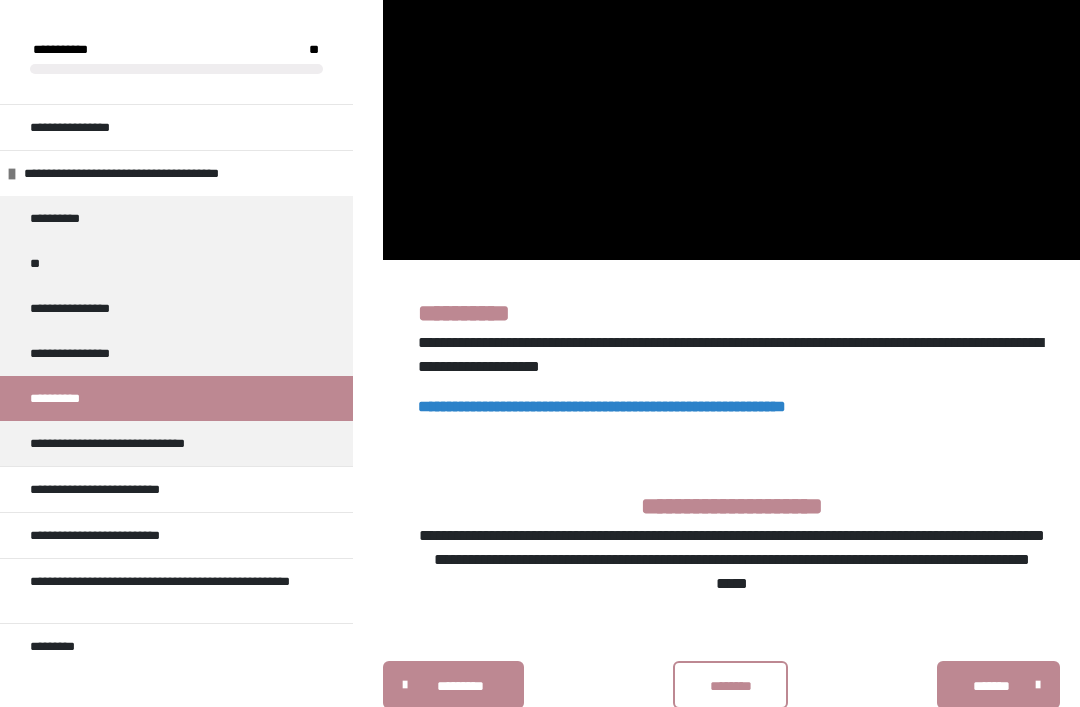 click on "**********" at bounding box center [602, 406] 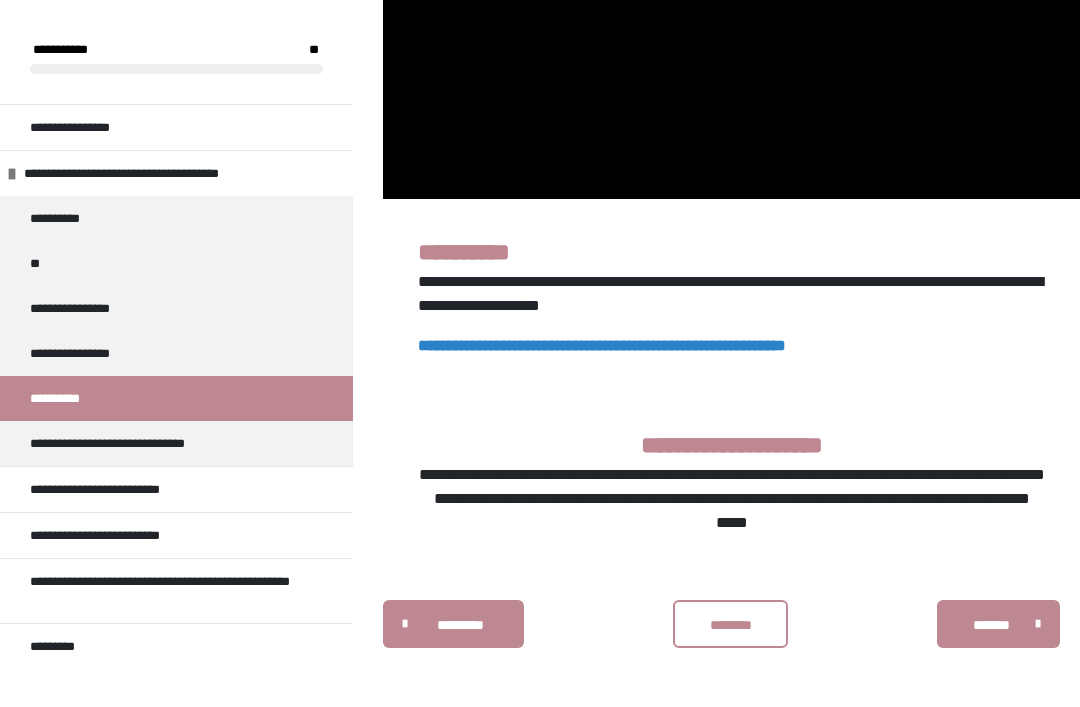 scroll, scrollTop: 682, scrollLeft: 0, axis: vertical 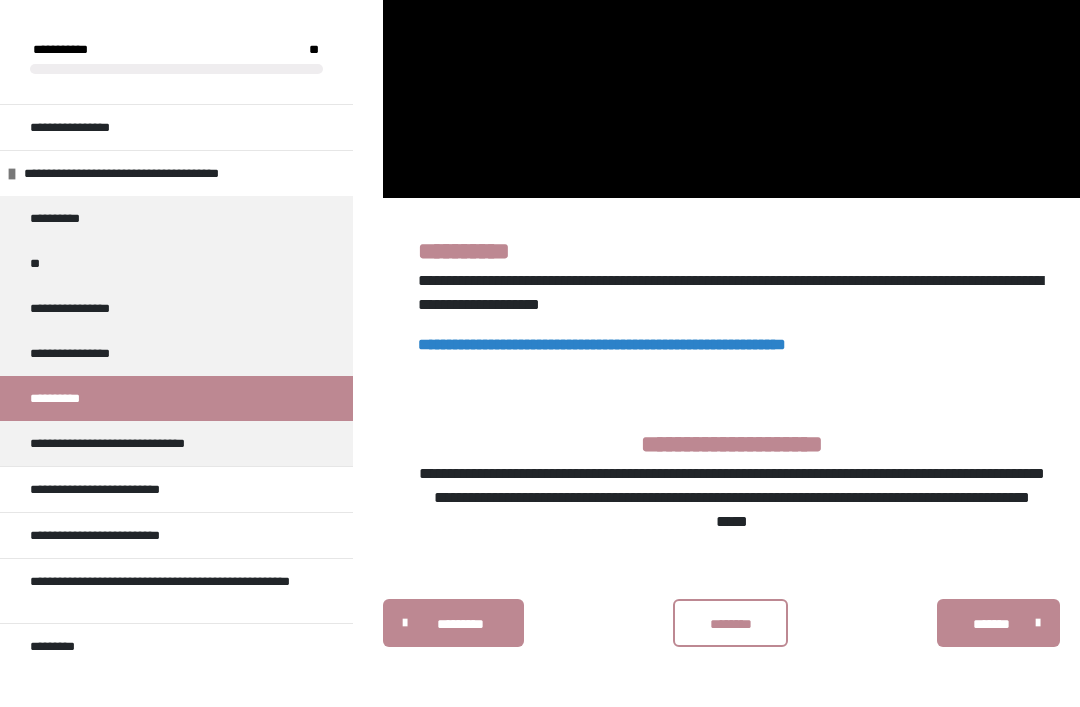 click on "**********" at bounding box center (602, 344) 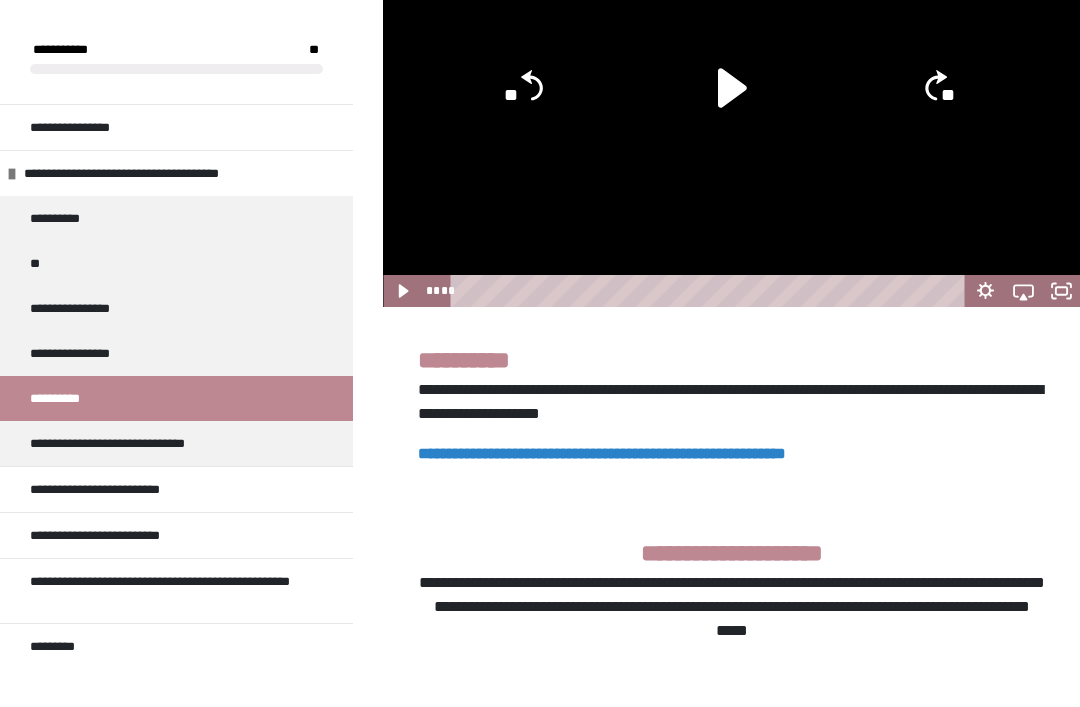 scroll, scrollTop: 562, scrollLeft: 0, axis: vertical 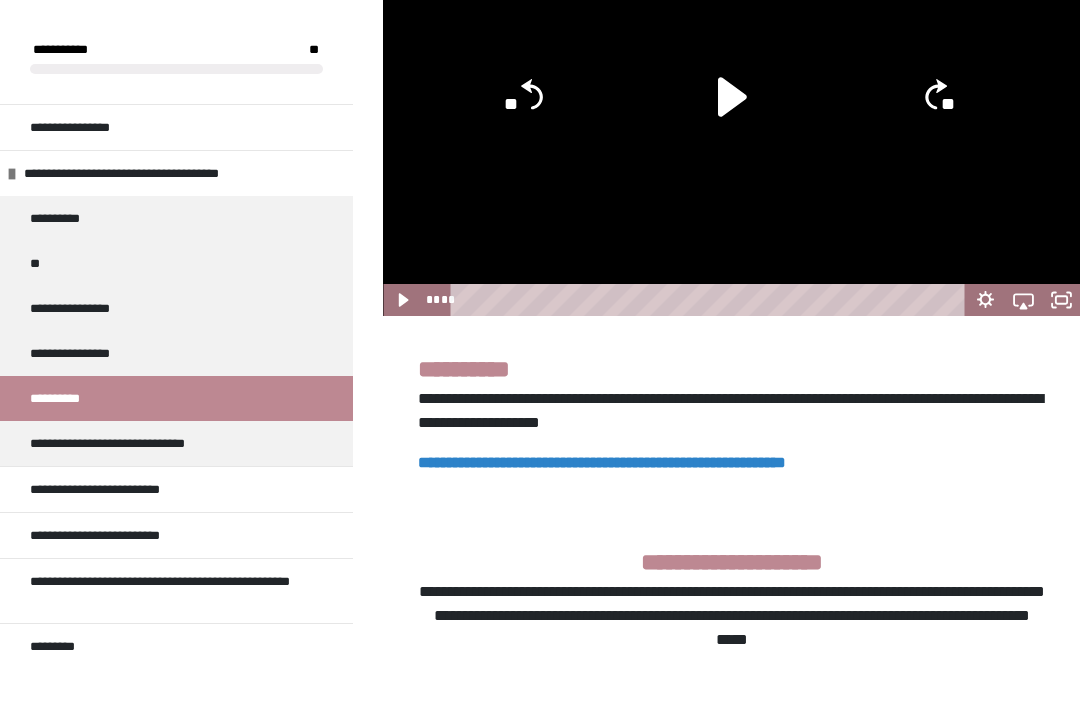 click on "**********" at bounding box center [134, 443] 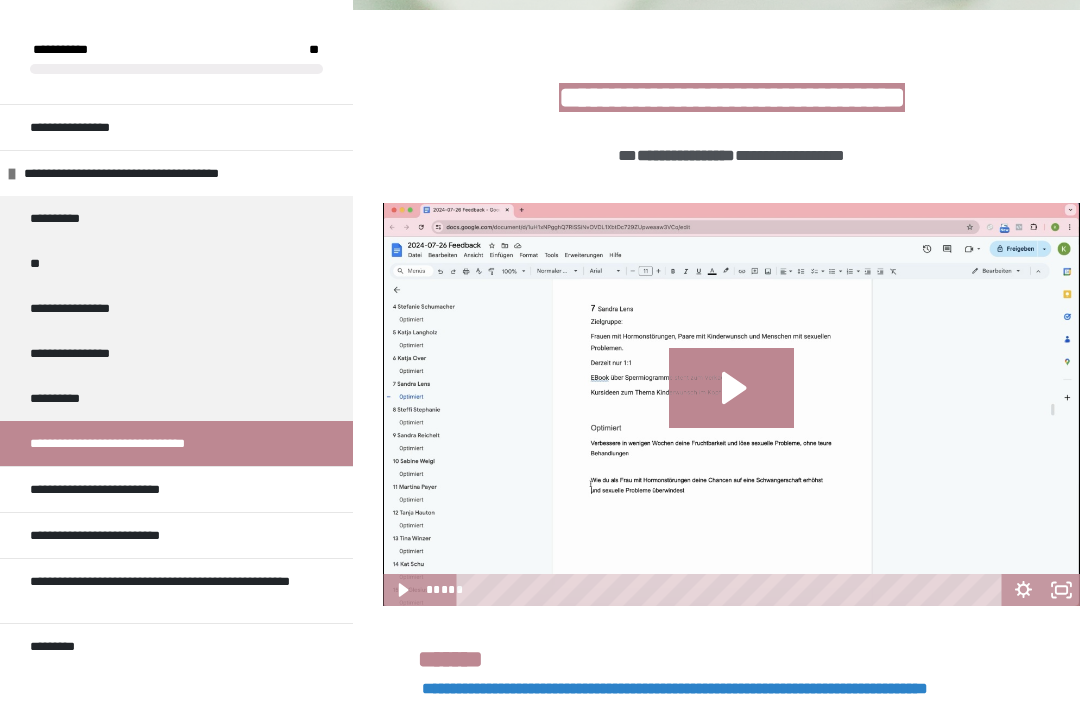click on "**********" at bounding box center [106, 489] 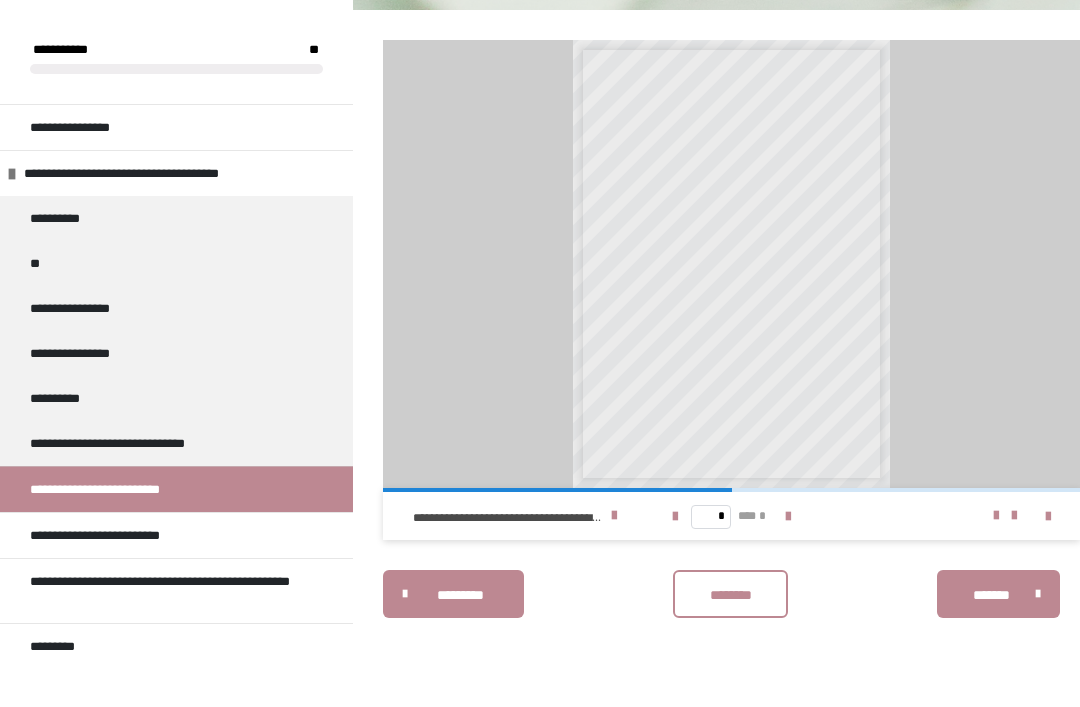 click at bounding box center (1048, 517) 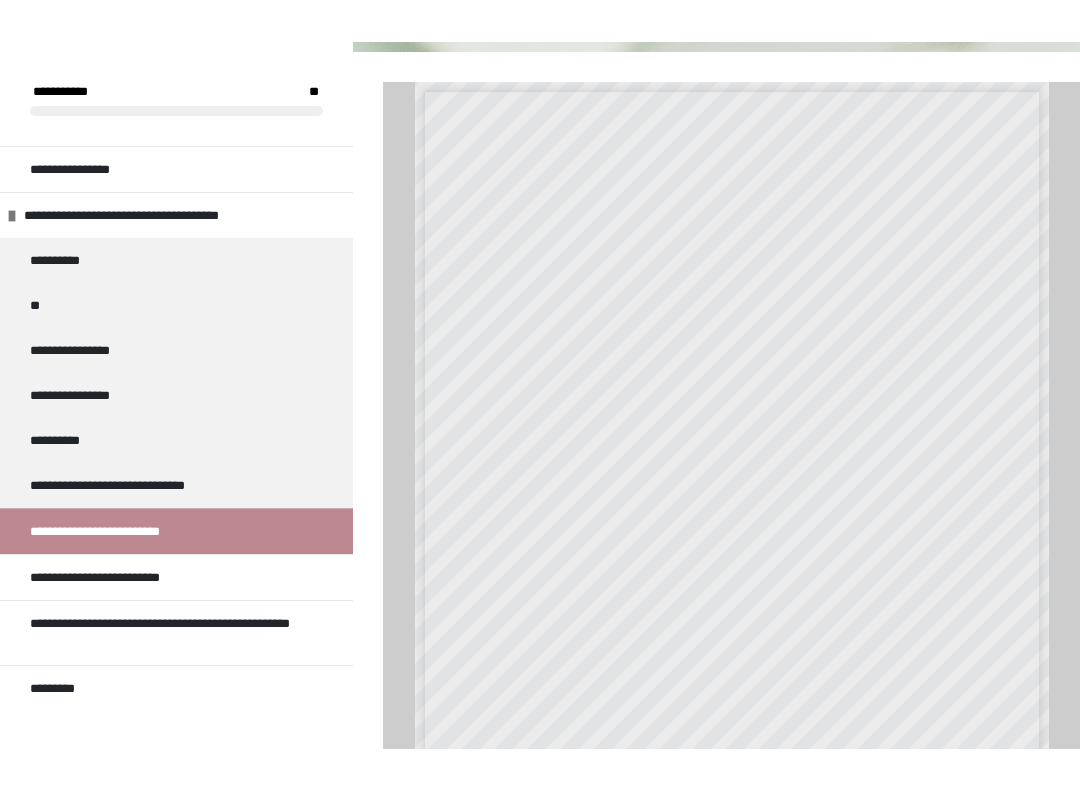 scroll, scrollTop: 20, scrollLeft: 0, axis: vertical 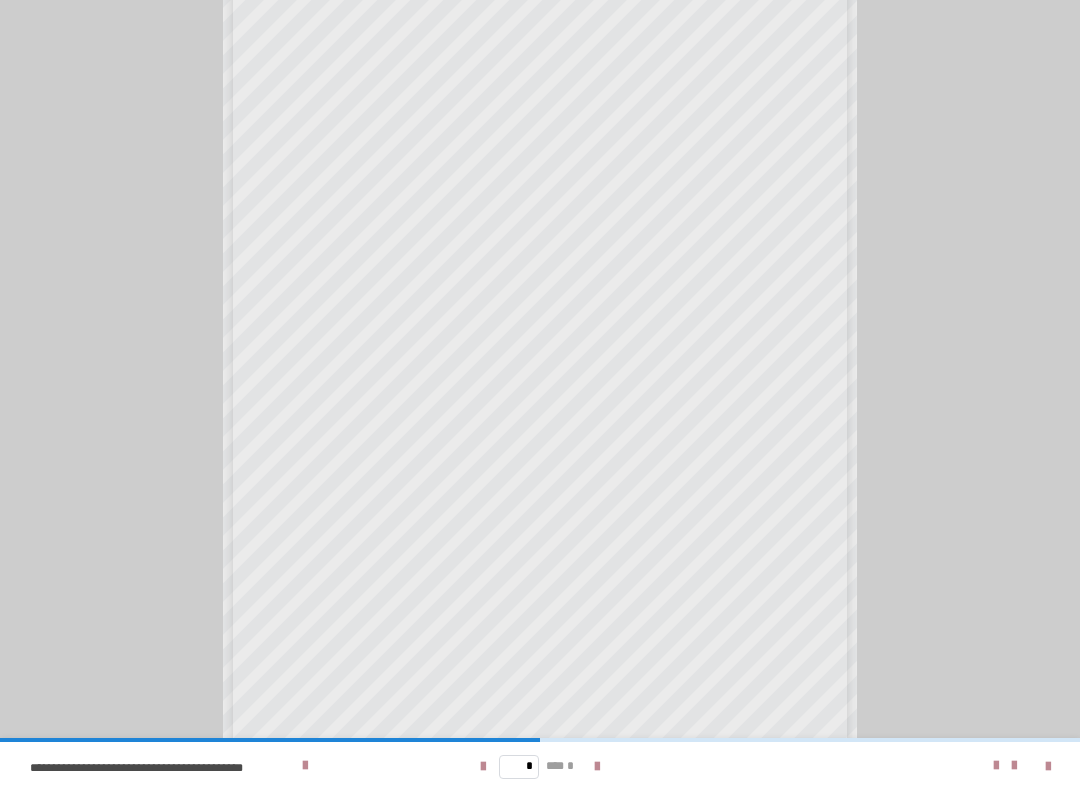click at bounding box center [597, 766] 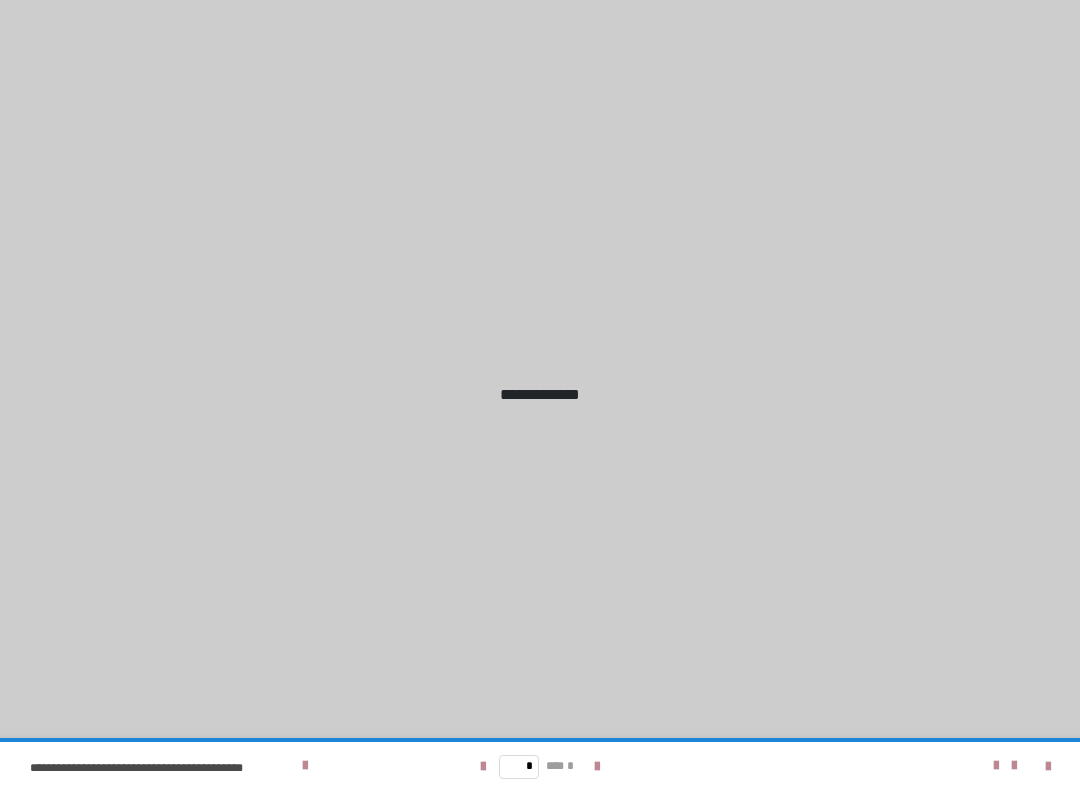 scroll, scrollTop: 0, scrollLeft: 0, axis: both 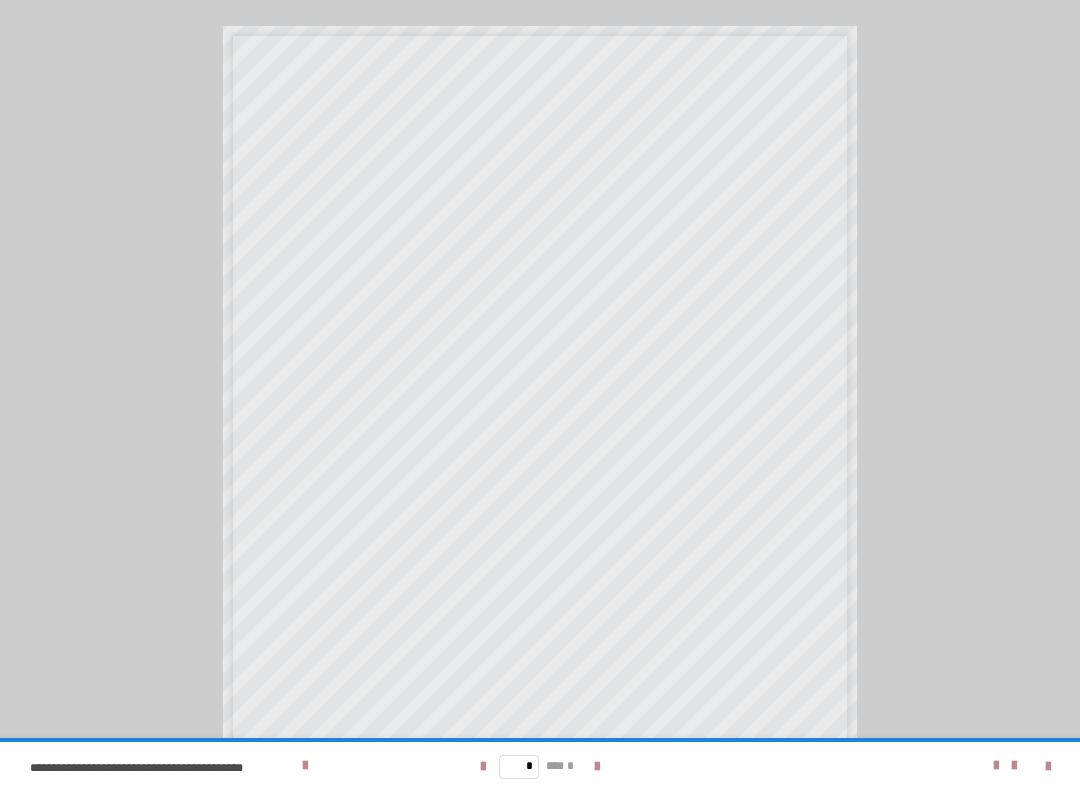 click at bounding box center (483, 767) 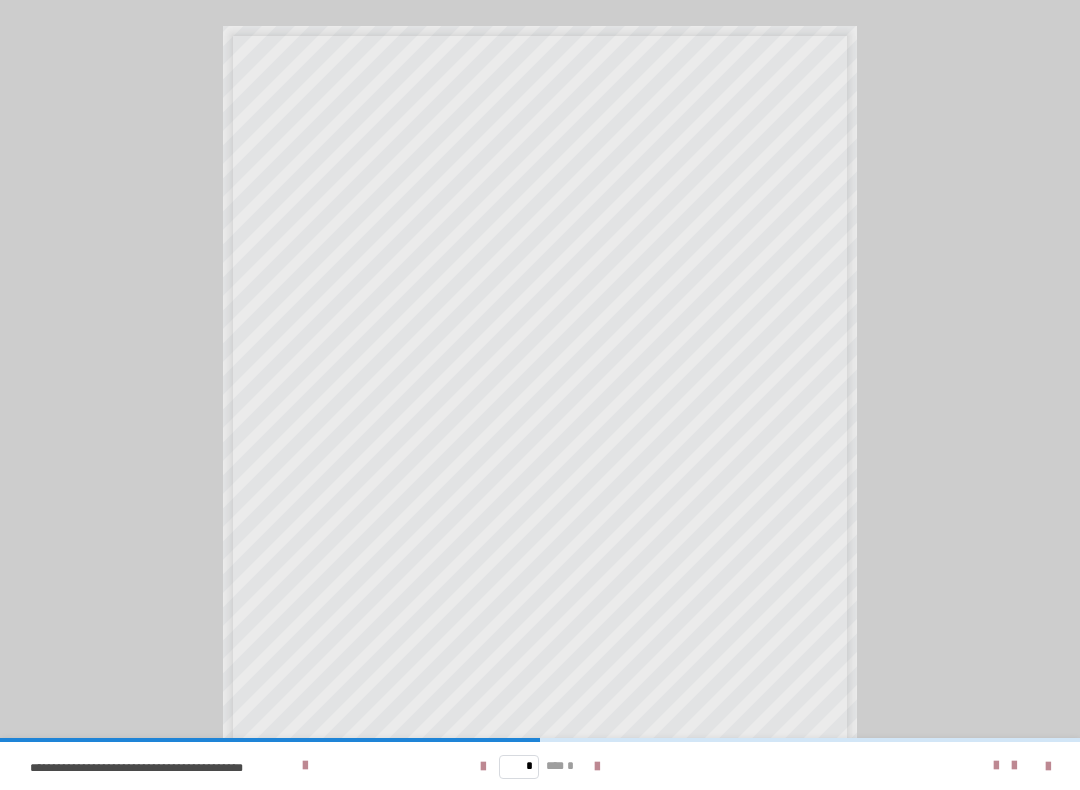 click on "**********" at bounding box center [214, 766] 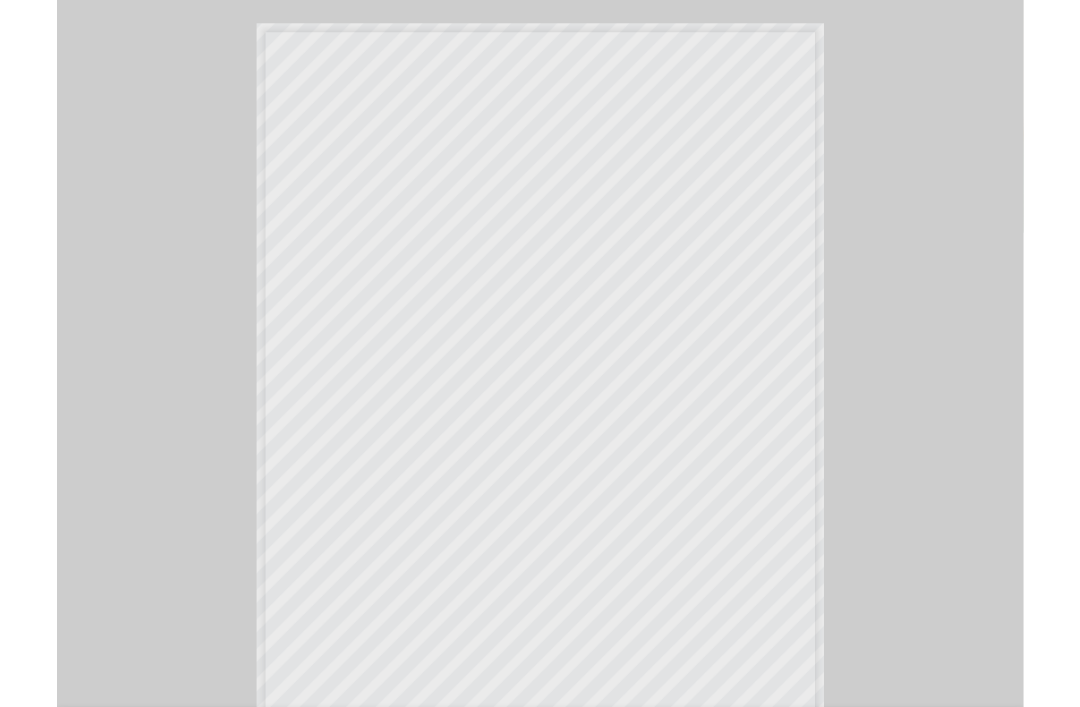 scroll, scrollTop: 302, scrollLeft: 0, axis: vertical 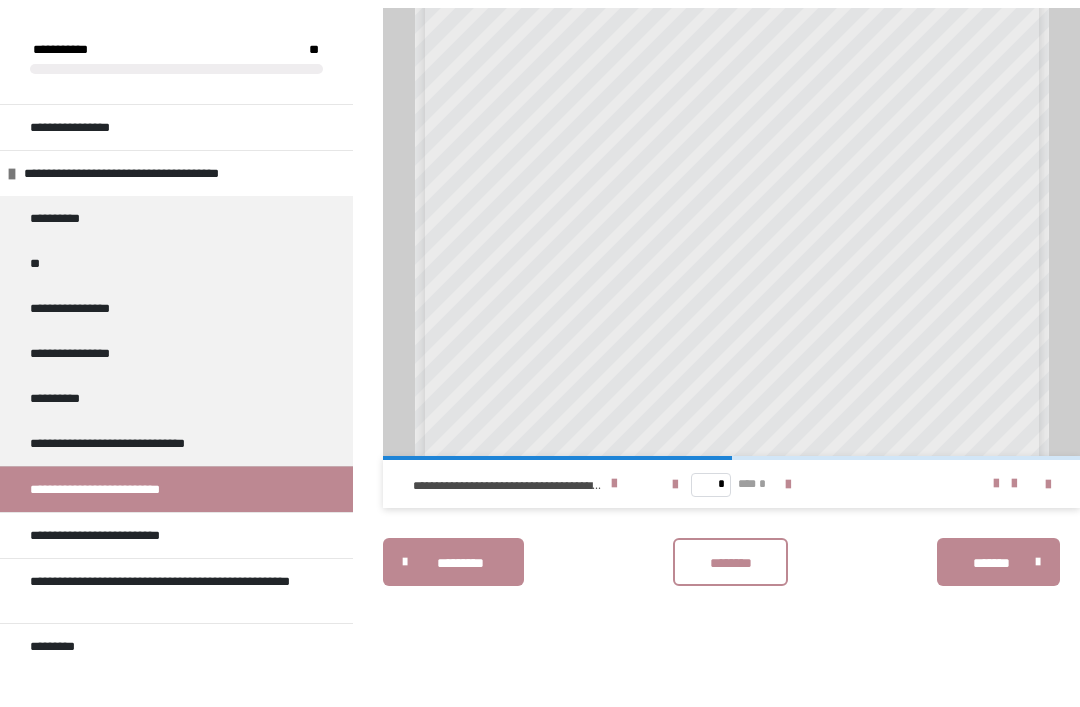 click on "**********" at bounding box center [117, 535] 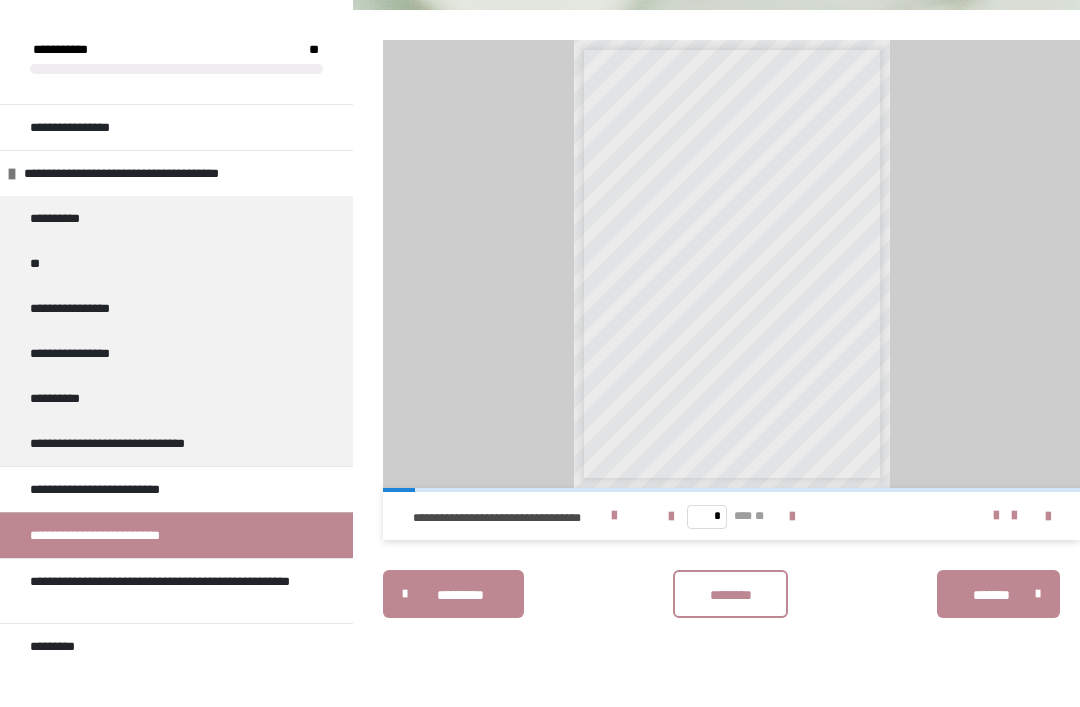 click at bounding box center (614, 516) 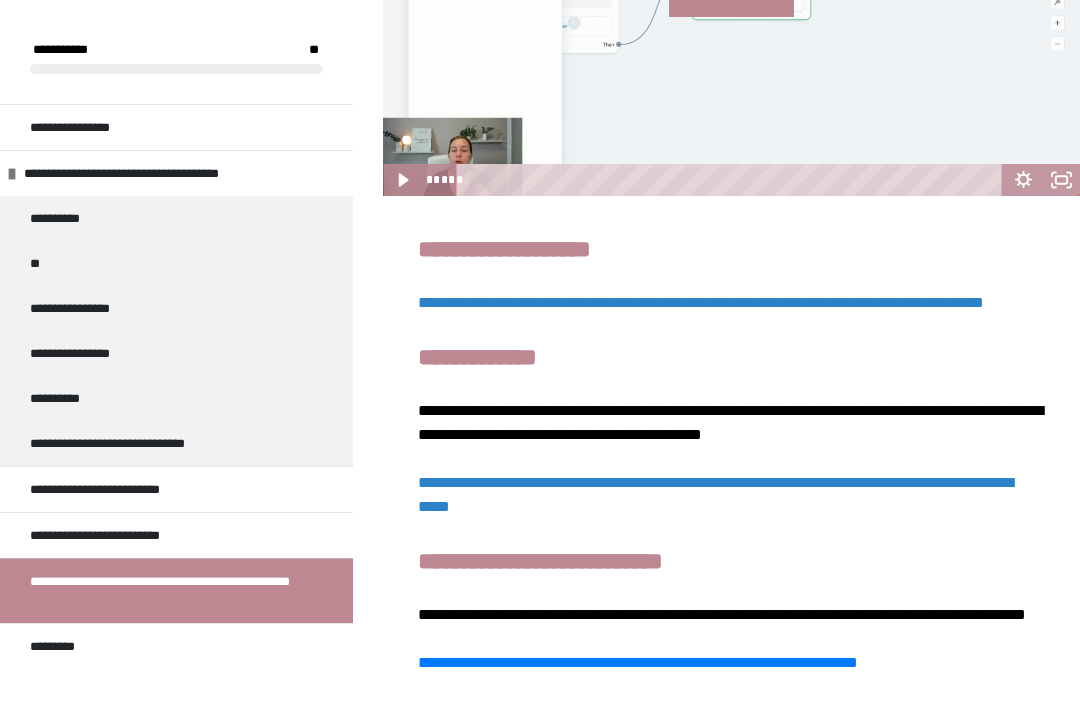 scroll, scrollTop: 704, scrollLeft: 0, axis: vertical 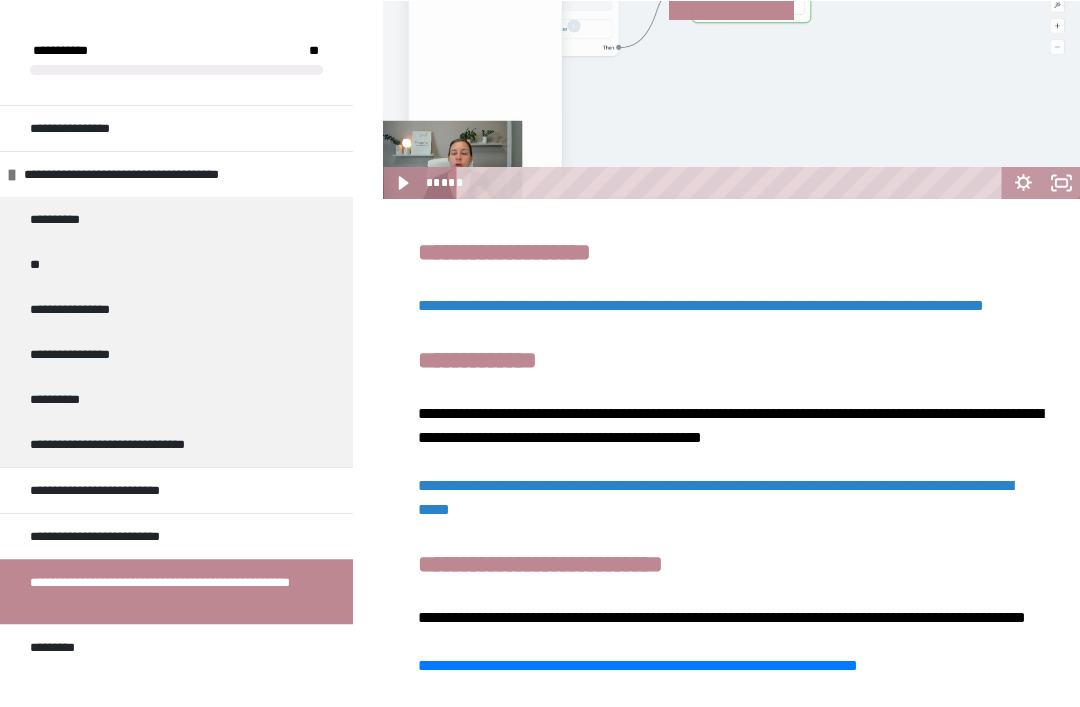 click on "**********" at bounding box center (701, 304) 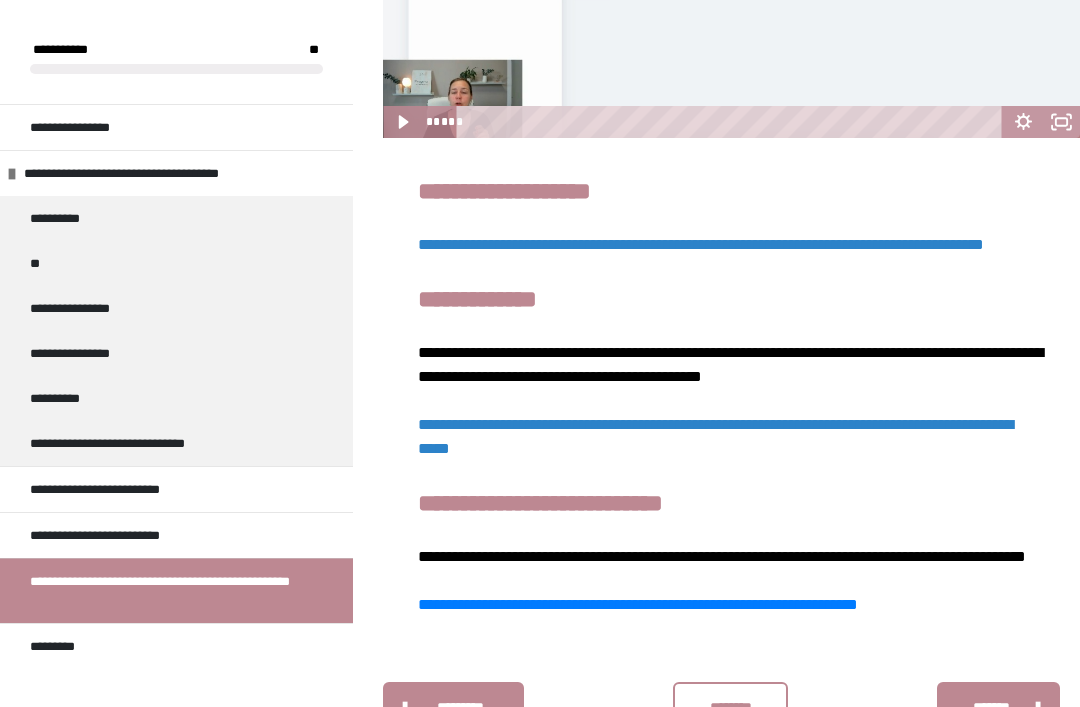scroll, scrollTop: 767, scrollLeft: 0, axis: vertical 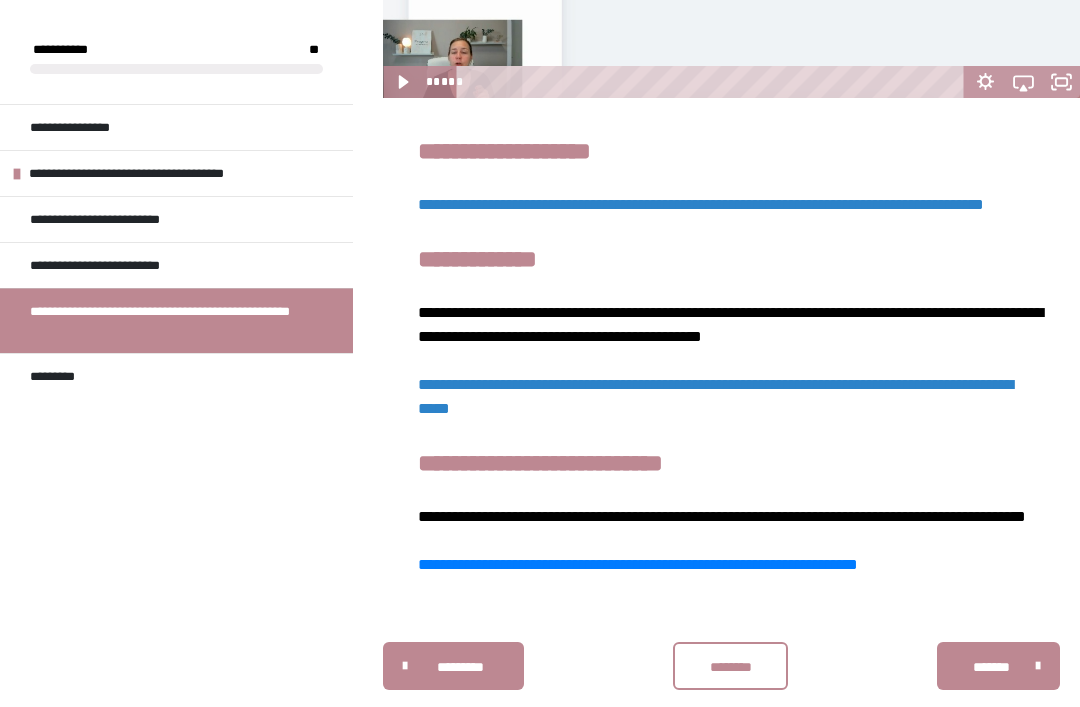 click on "**********" at bounding box center [715, 396] 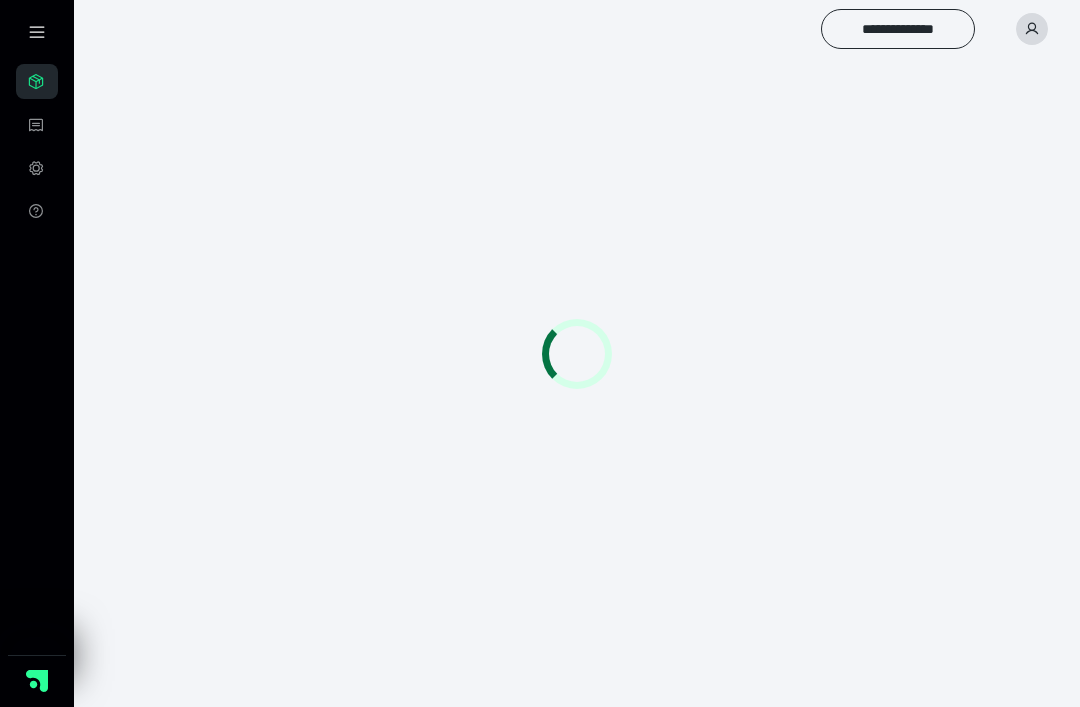 scroll, scrollTop: 0, scrollLeft: 0, axis: both 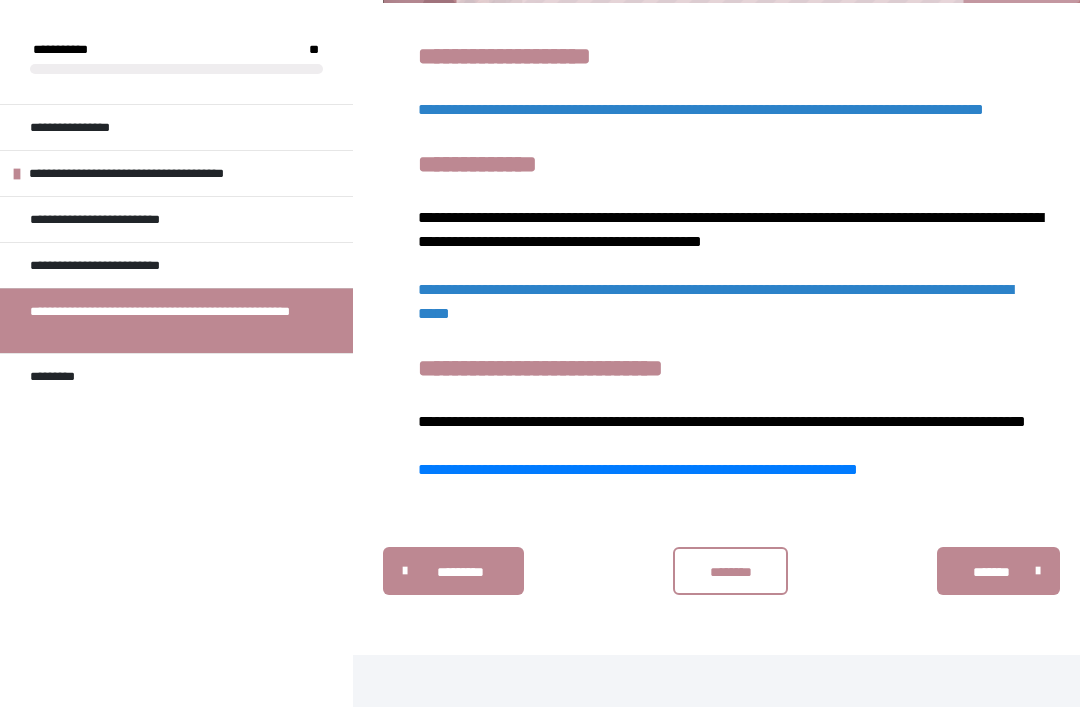 click on "**********" at bounding box center (638, 469) 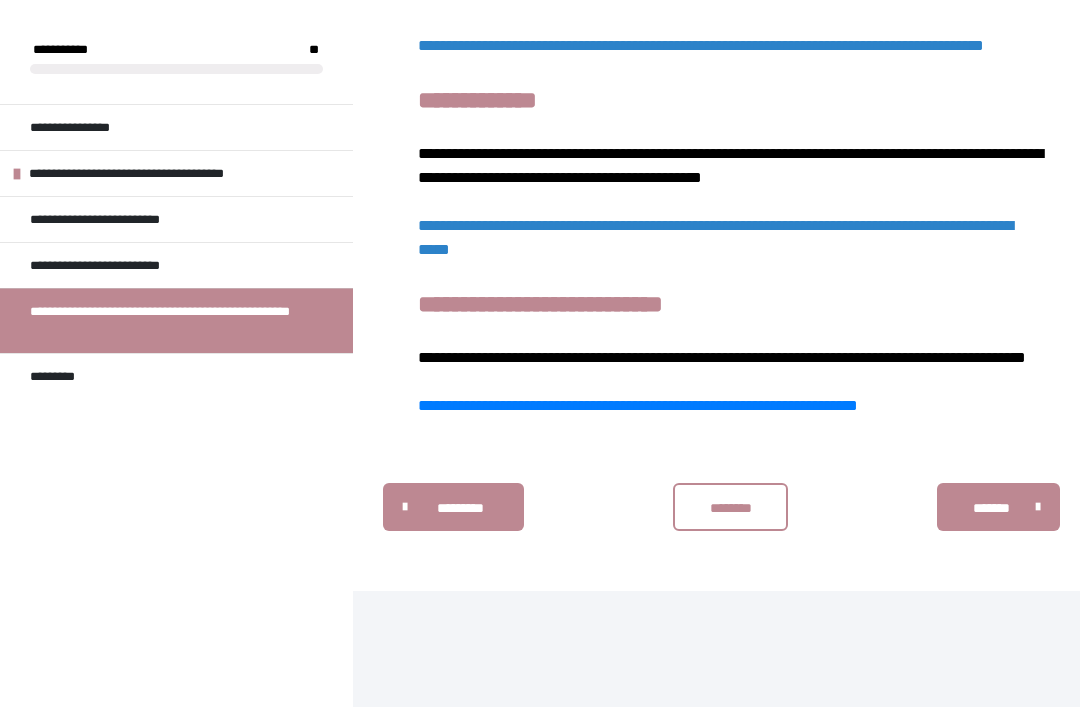 click on "*********" at bounding box center [59, 376] 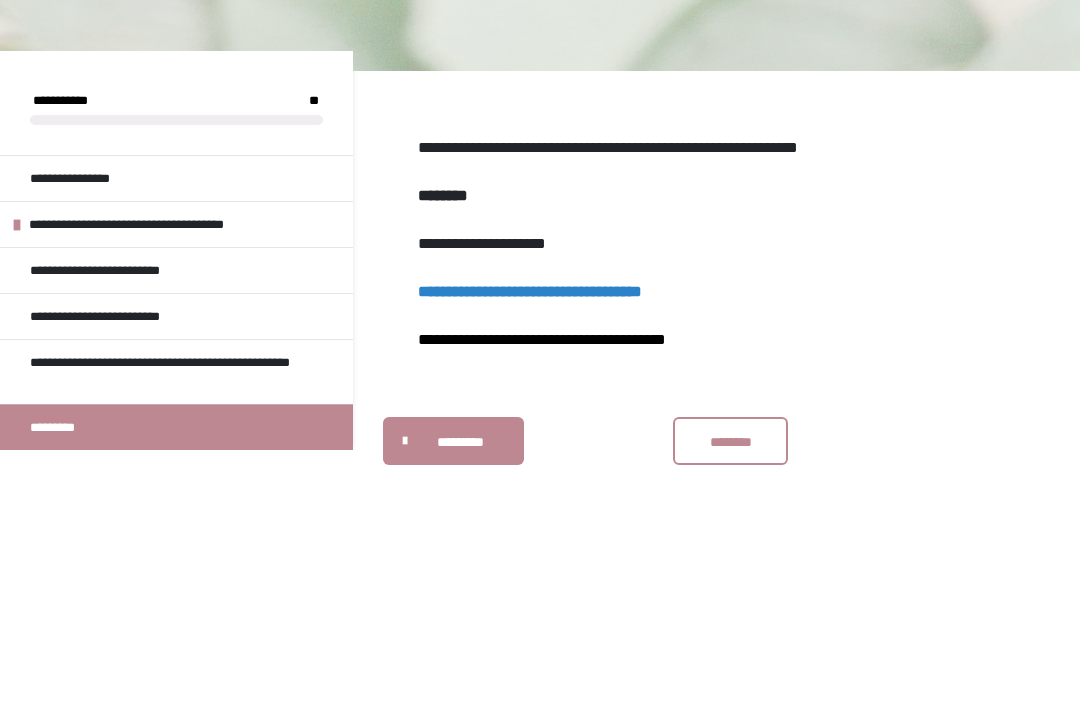 scroll, scrollTop: 209, scrollLeft: 0, axis: vertical 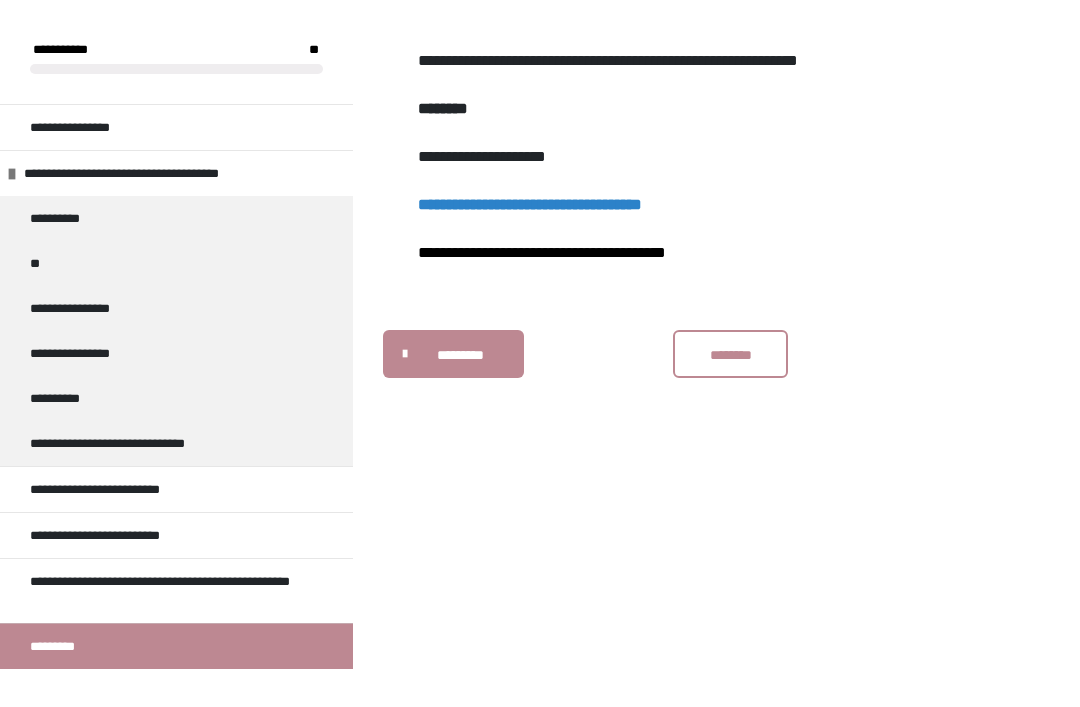 click on "**********" at bounding box center (134, 443) 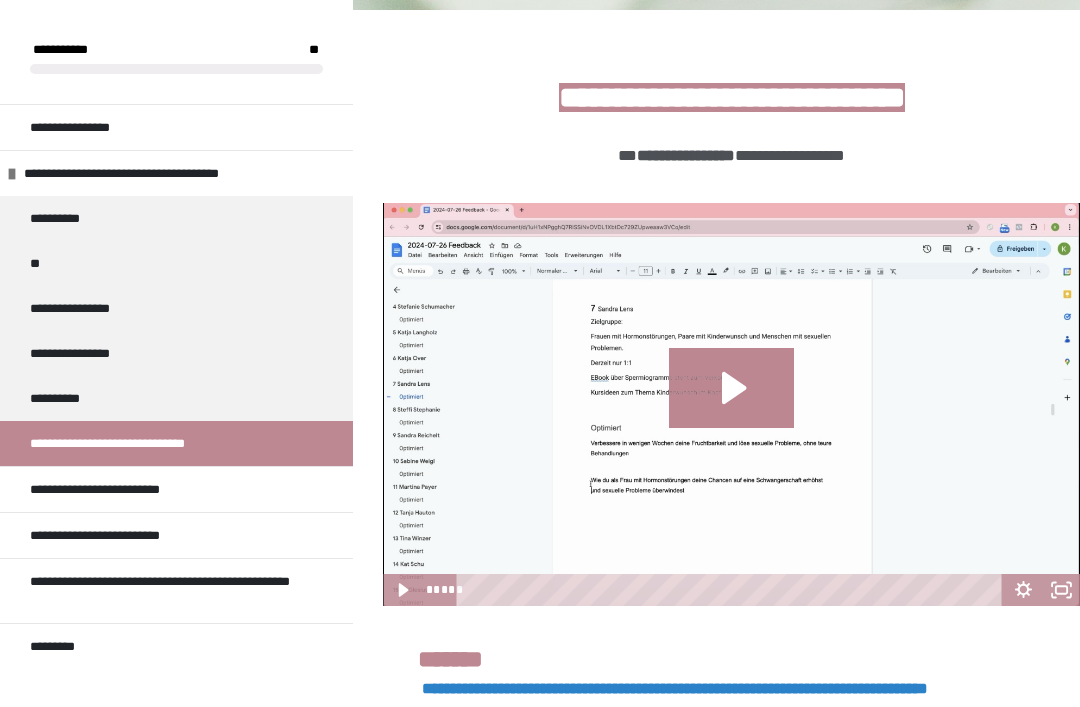 click on "**********" at bounding box center (106, 489) 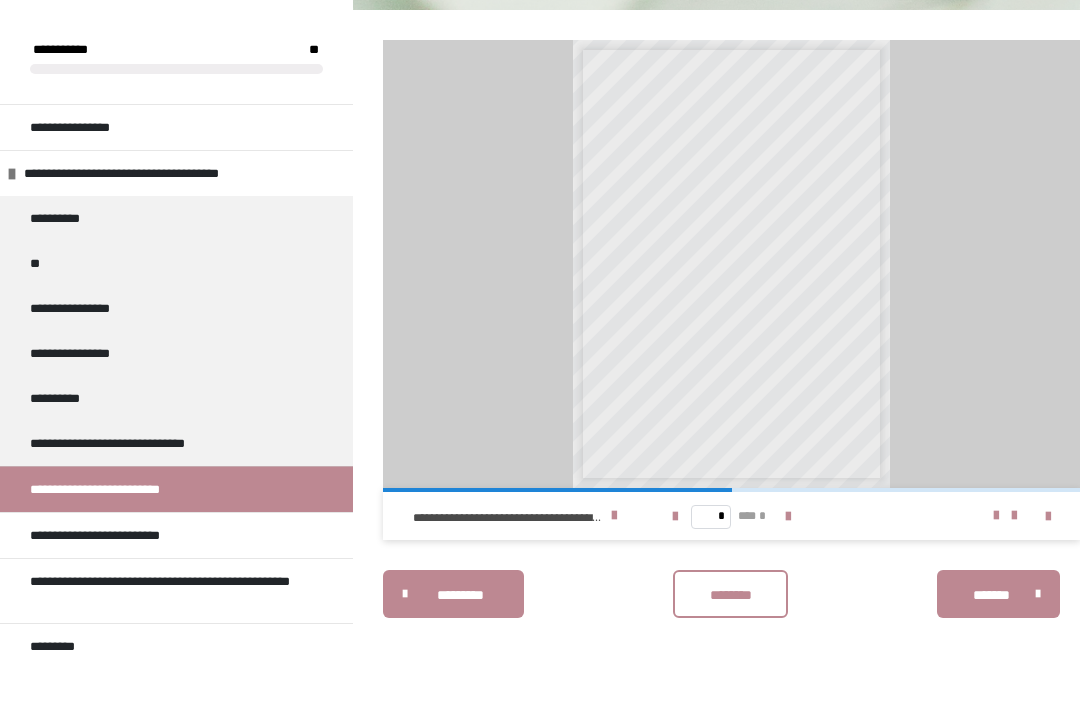 click on "**********" at bounding box center [117, 535] 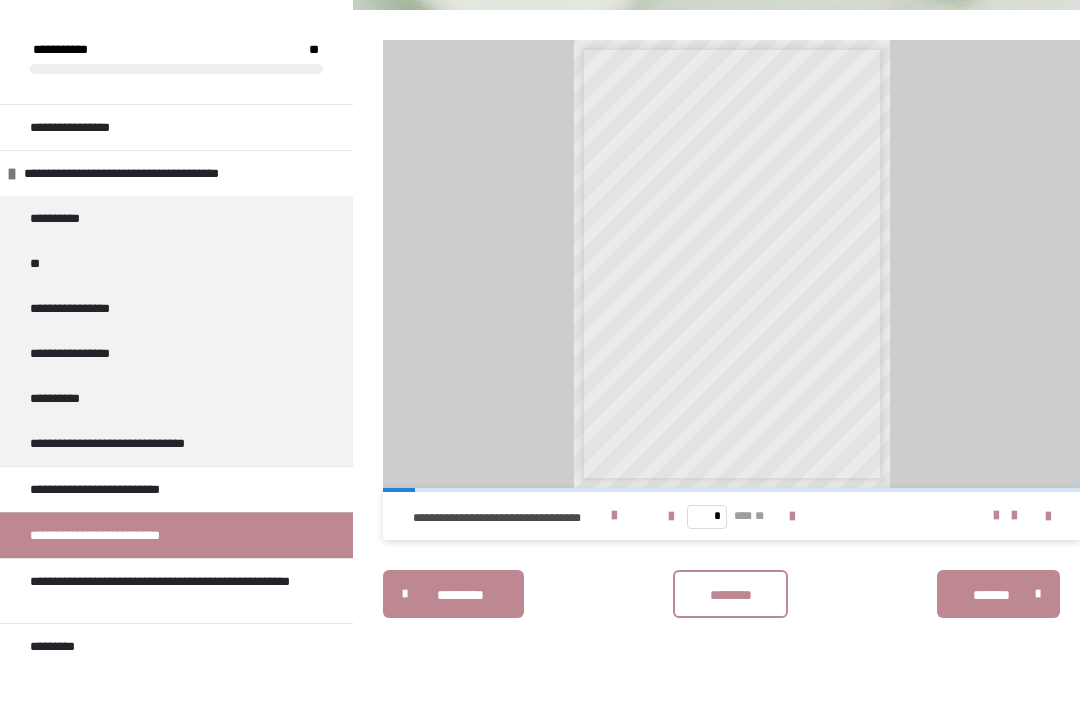 click on "*******" at bounding box center (991, 595) 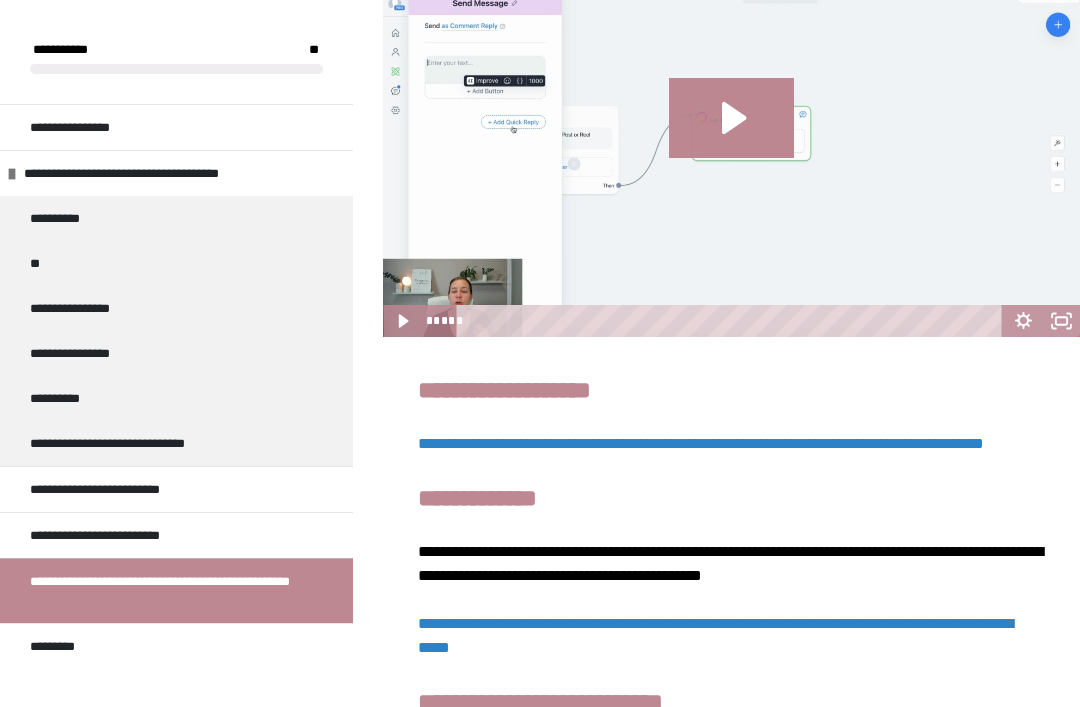 click on "**********" at bounding box center [134, 443] 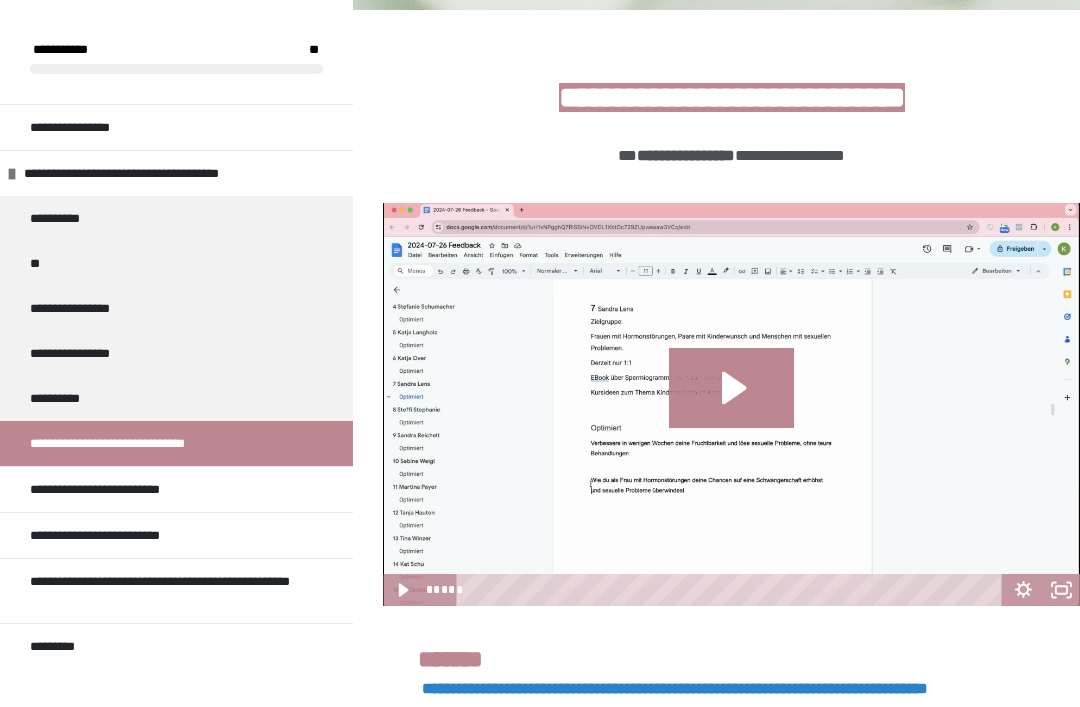 click 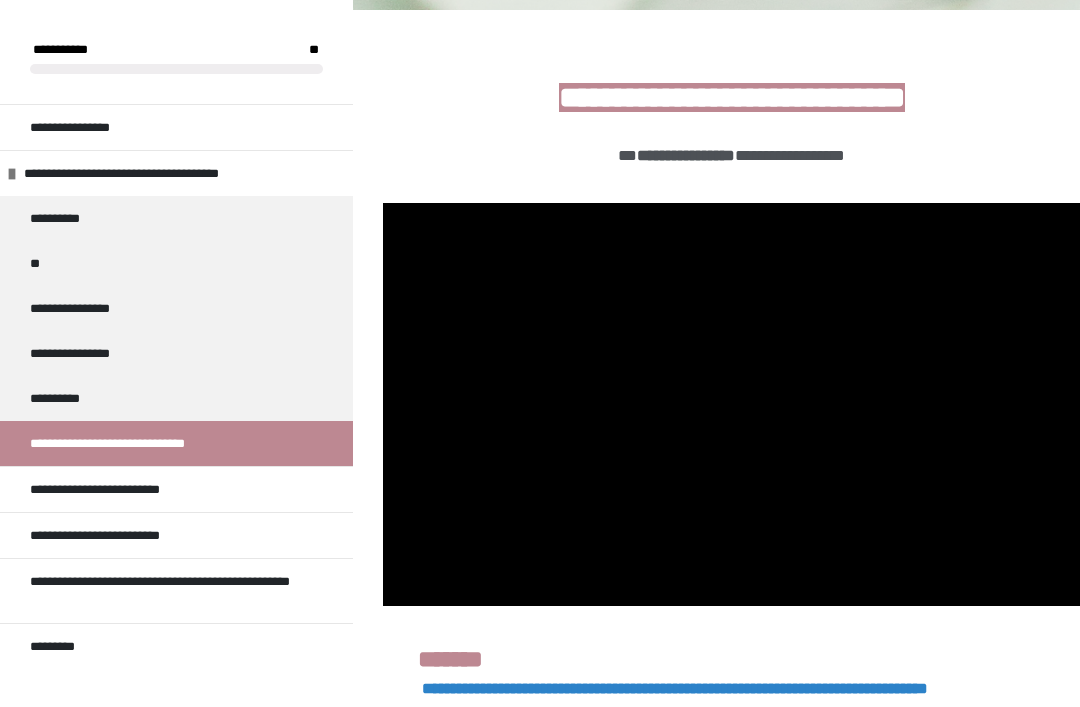 click at bounding box center [731, 404] 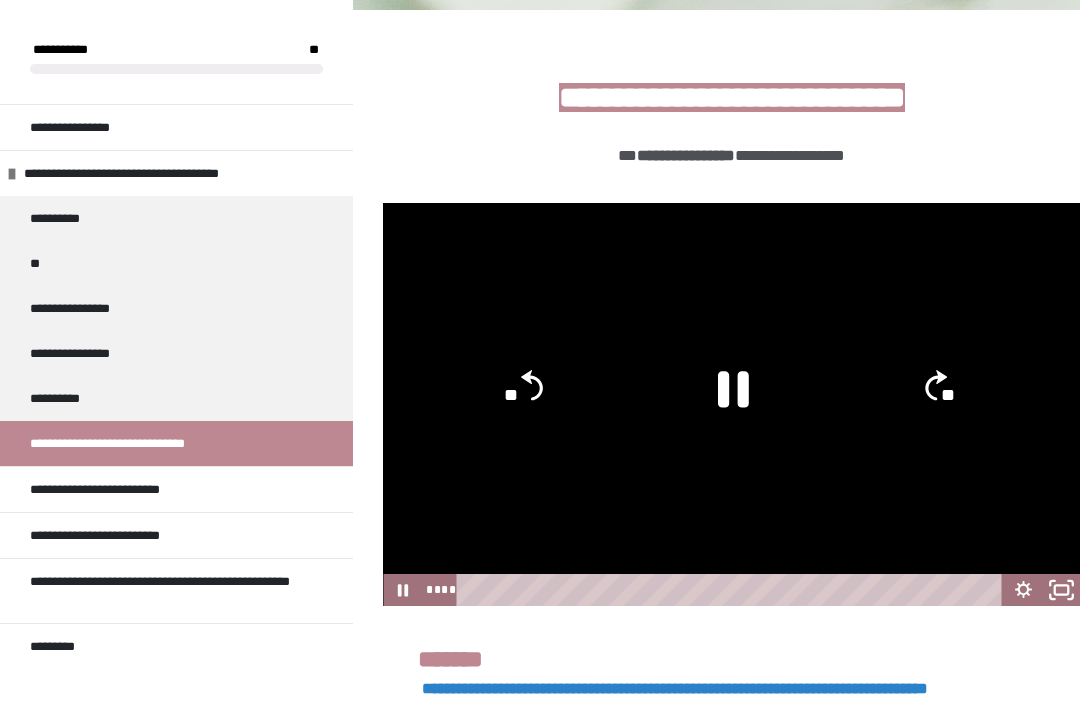 click 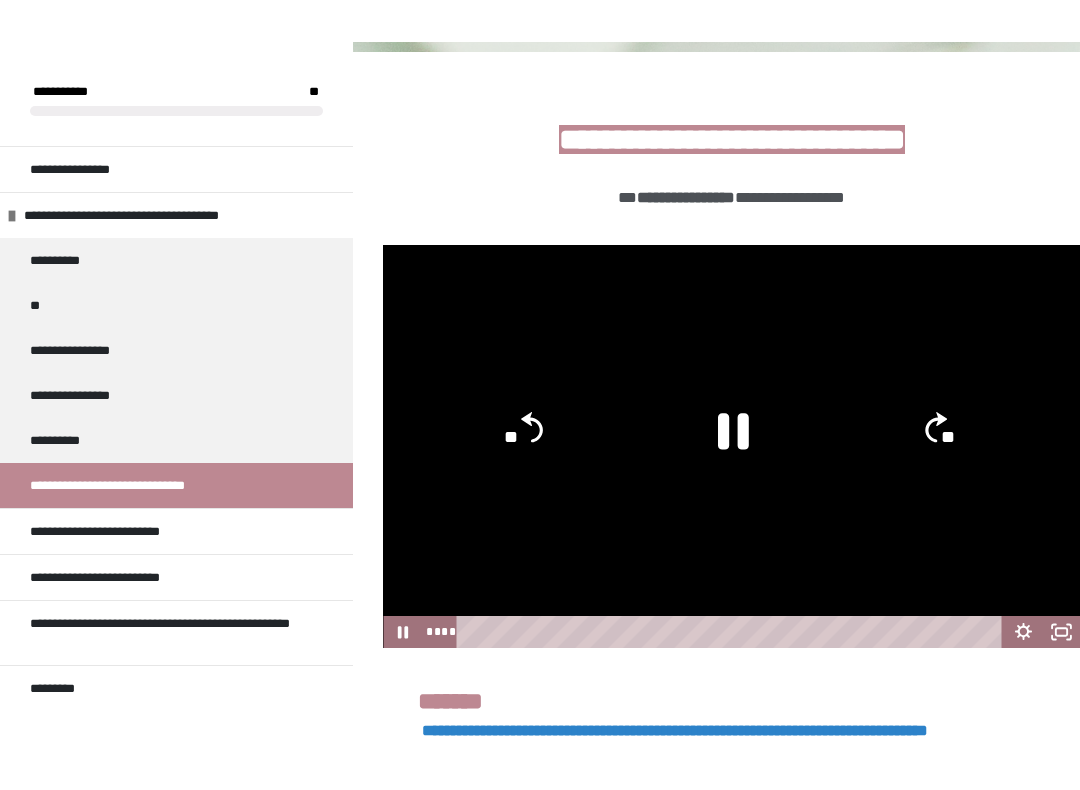 scroll, scrollTop: 20, scrollLeft: 0, axis: vertical 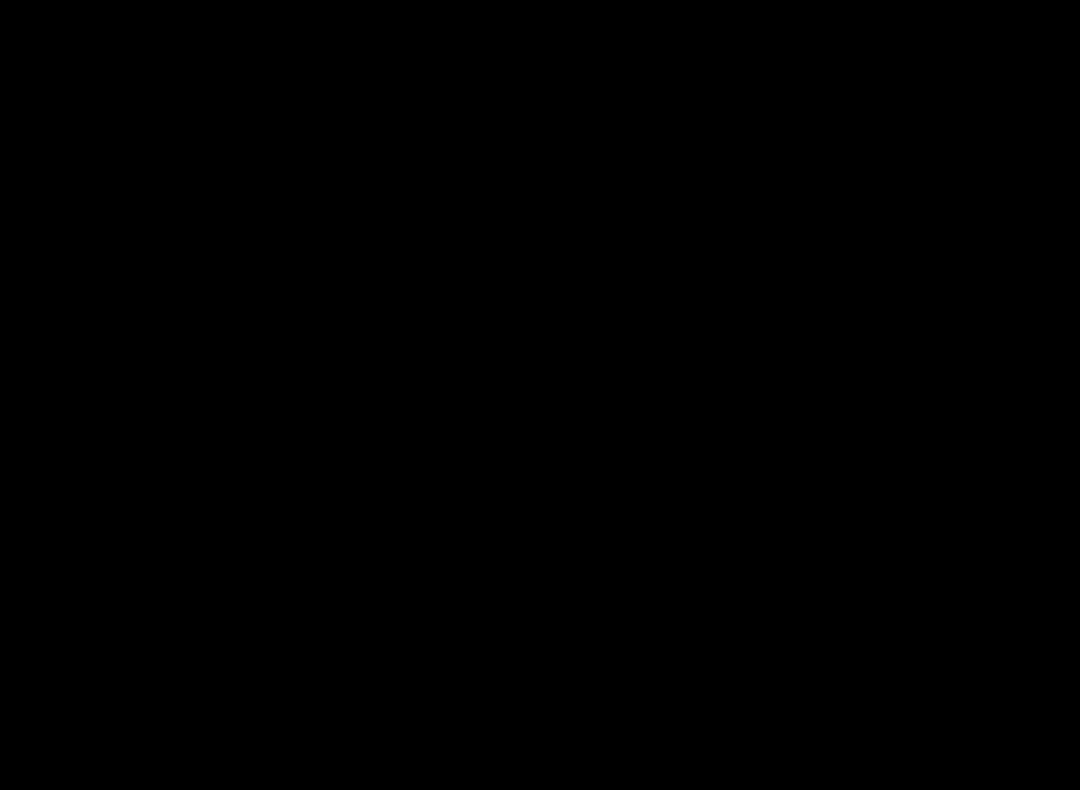 click at bounding box center (540, 395) 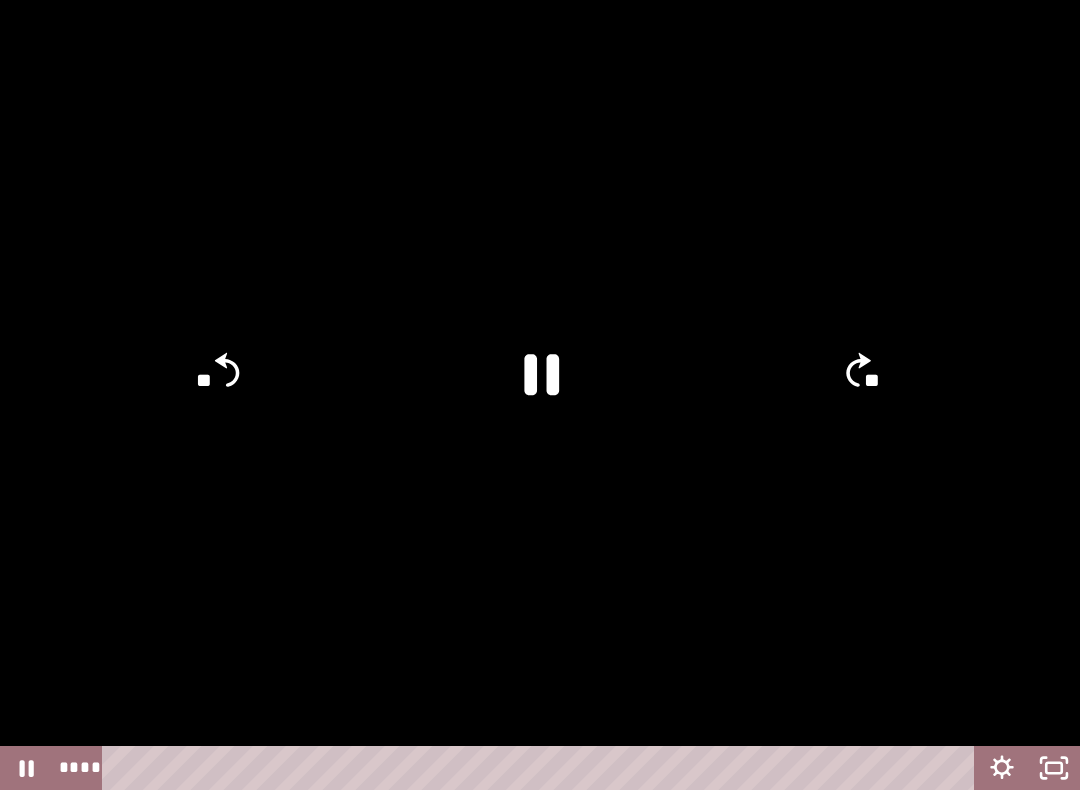 click on "**" 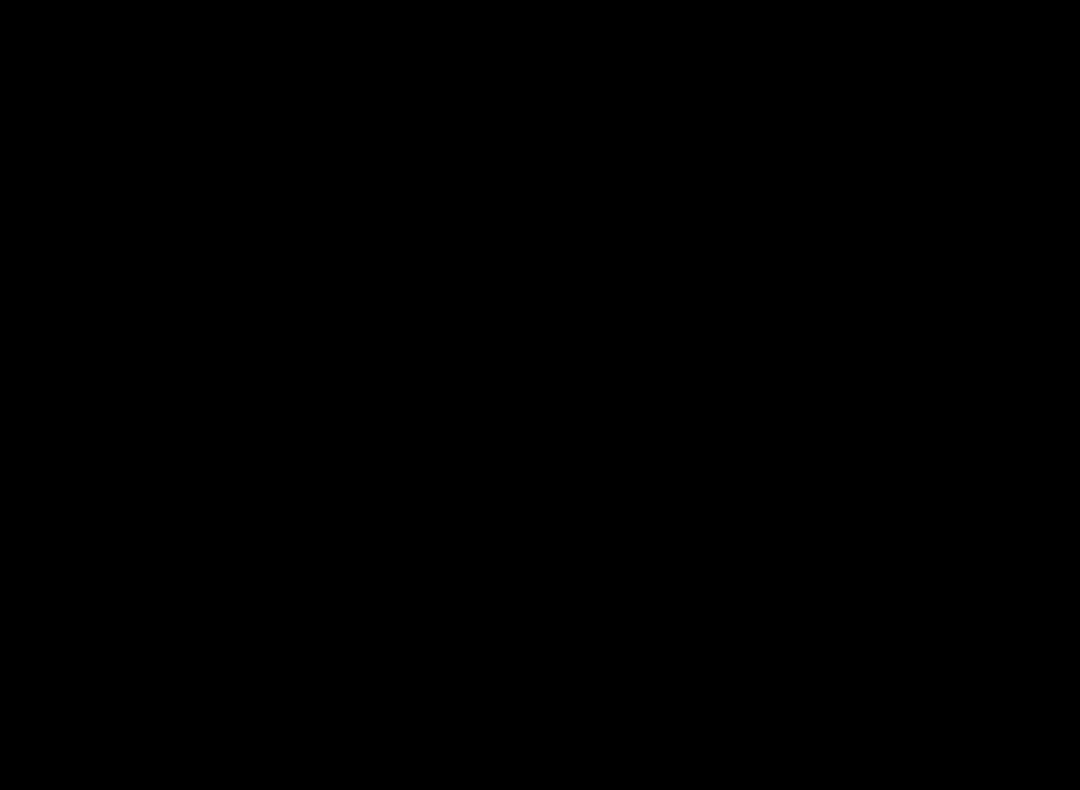 click at bounding box center (540, 395) 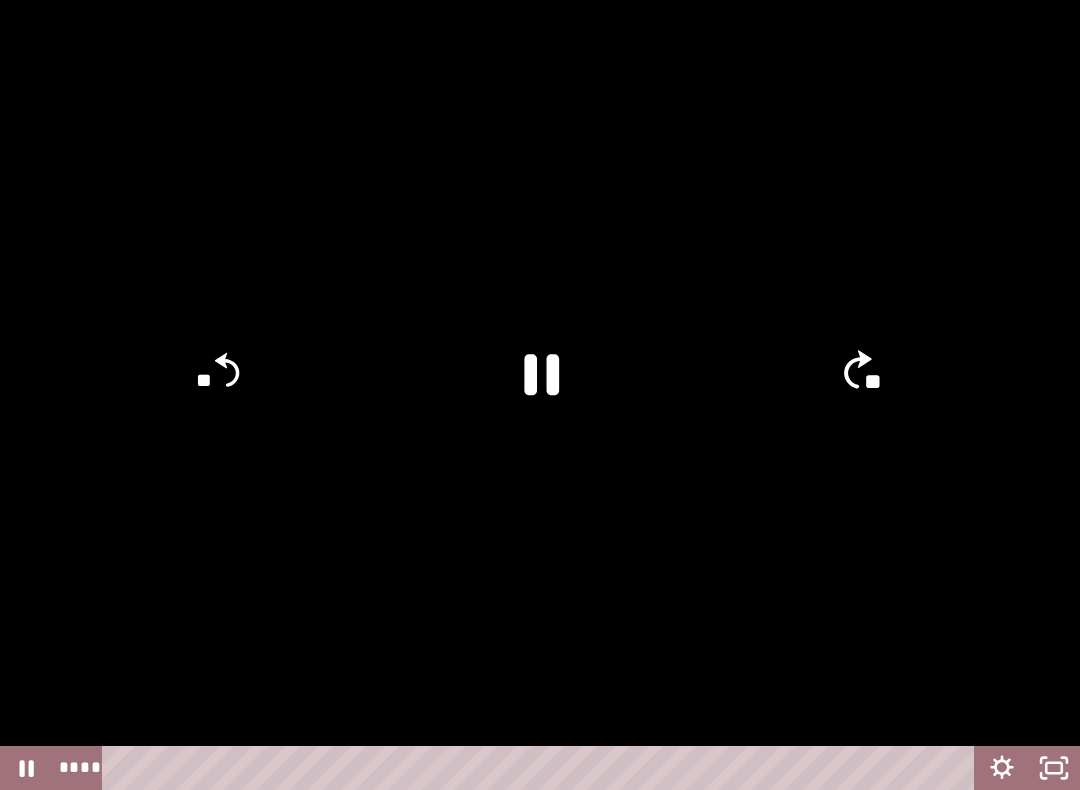 click on "**" 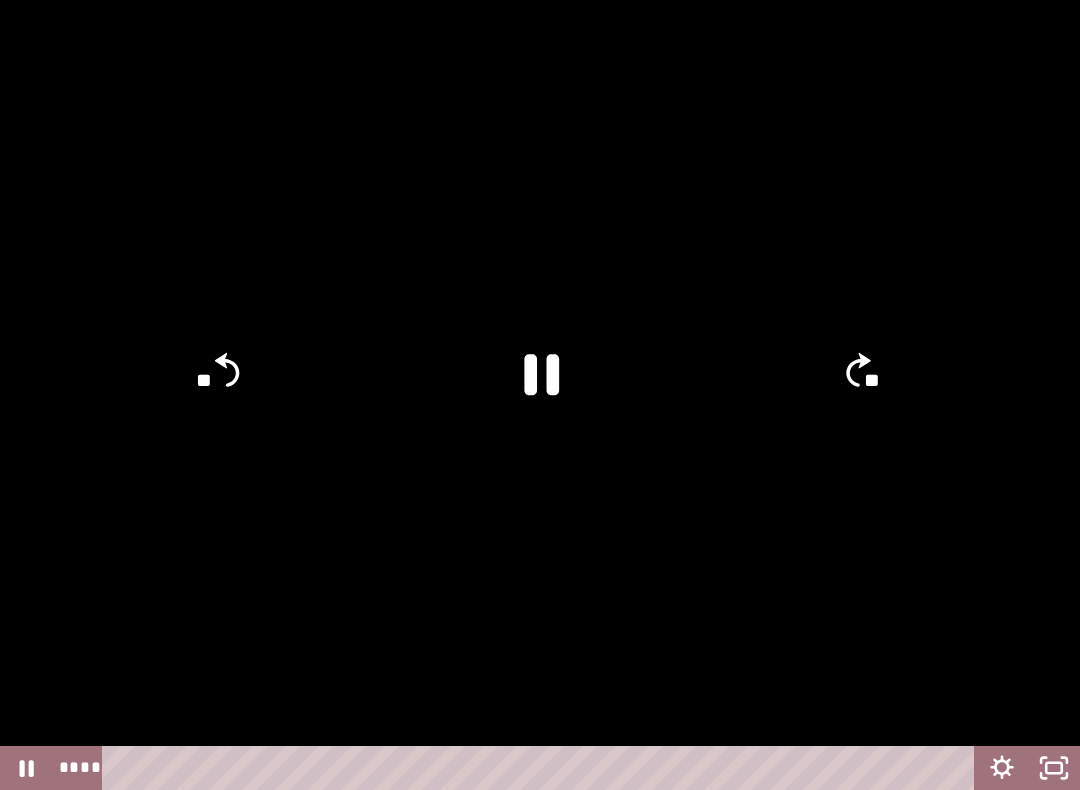 click on "**" 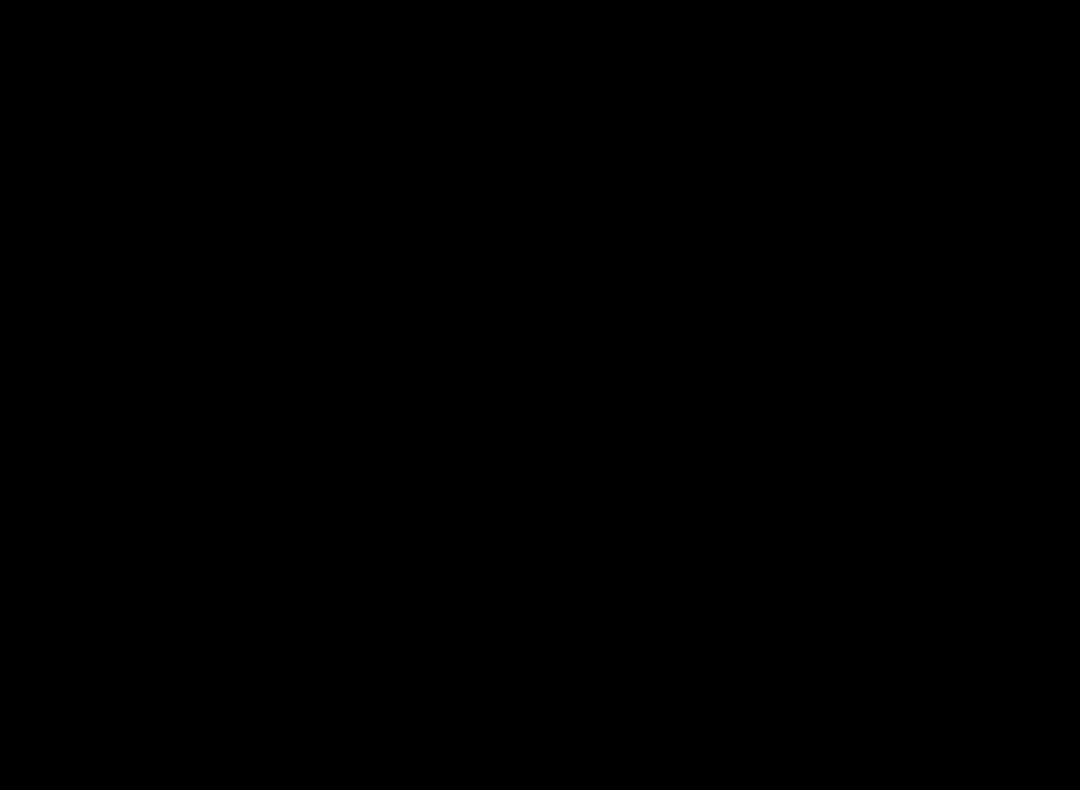 click at bounding box center (540, 395) 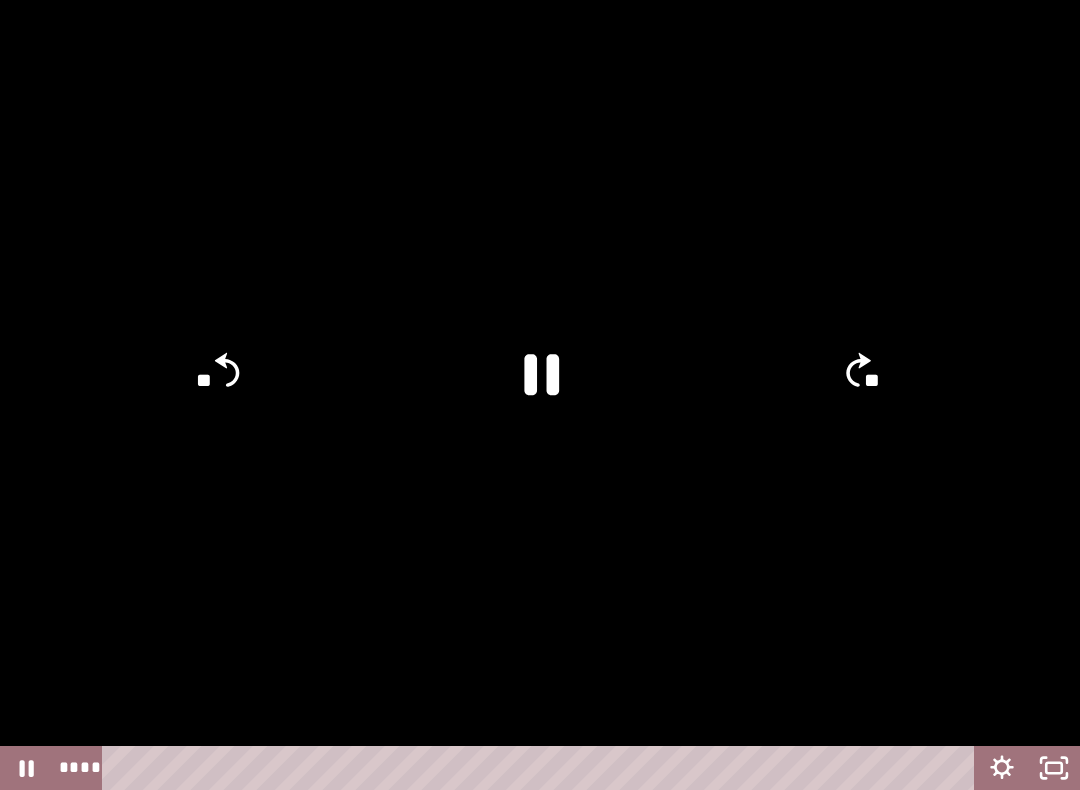 click 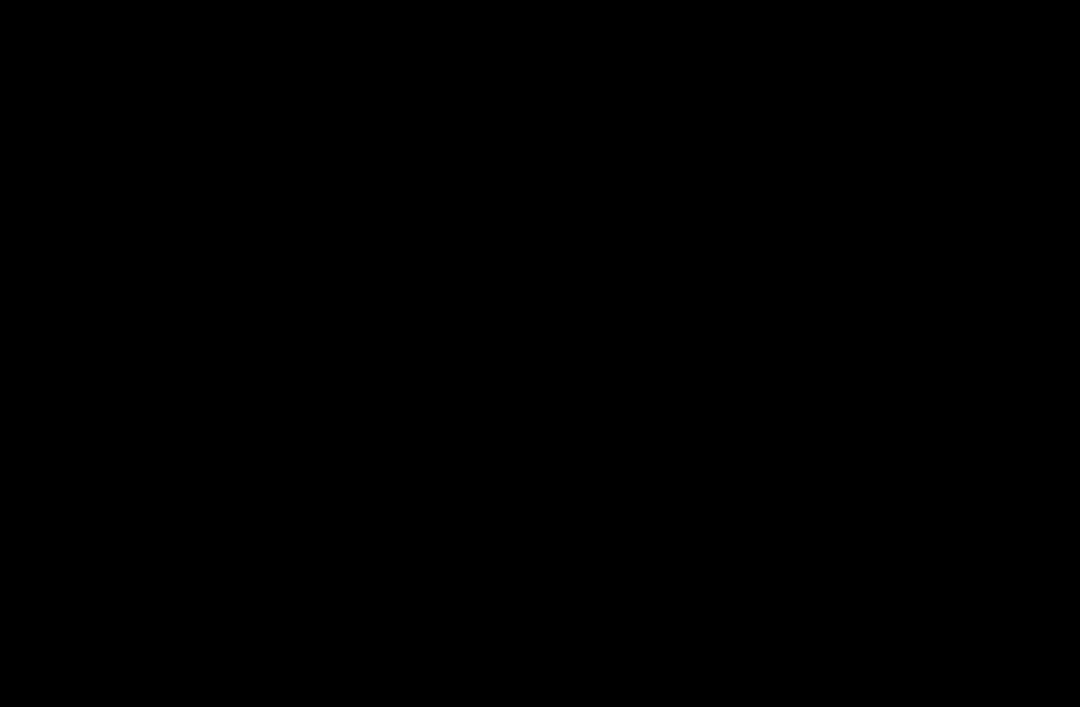 scroll, scrollTop: 433, scrollLeft: 0, axis: vertical 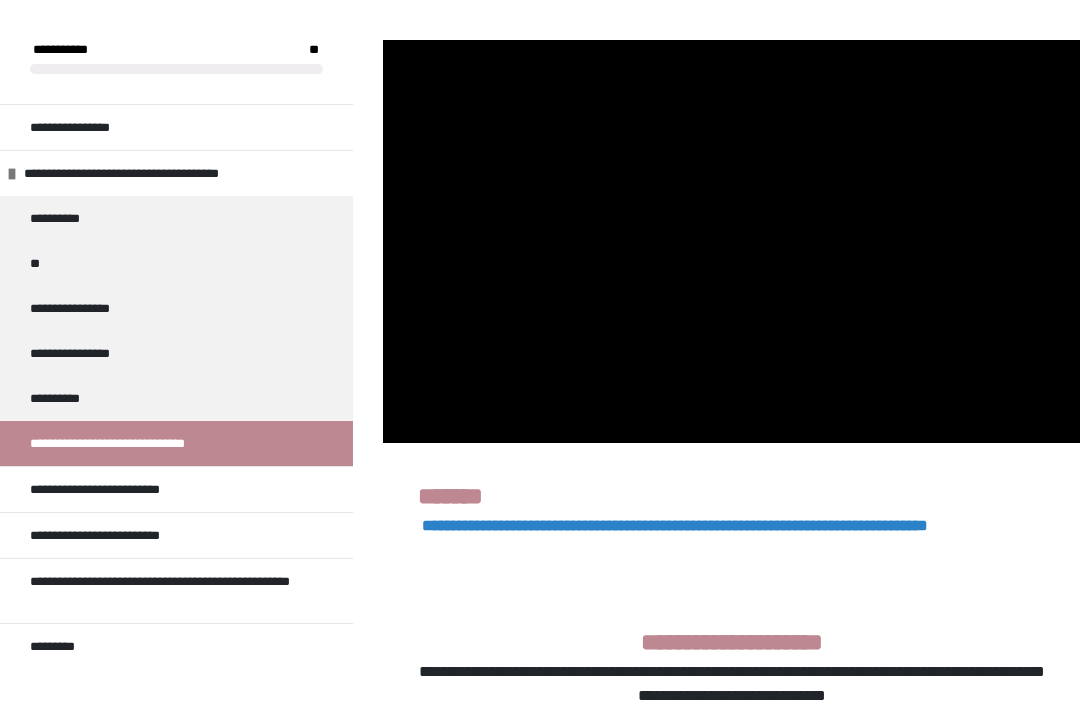 click at bounding box center [731, 241] 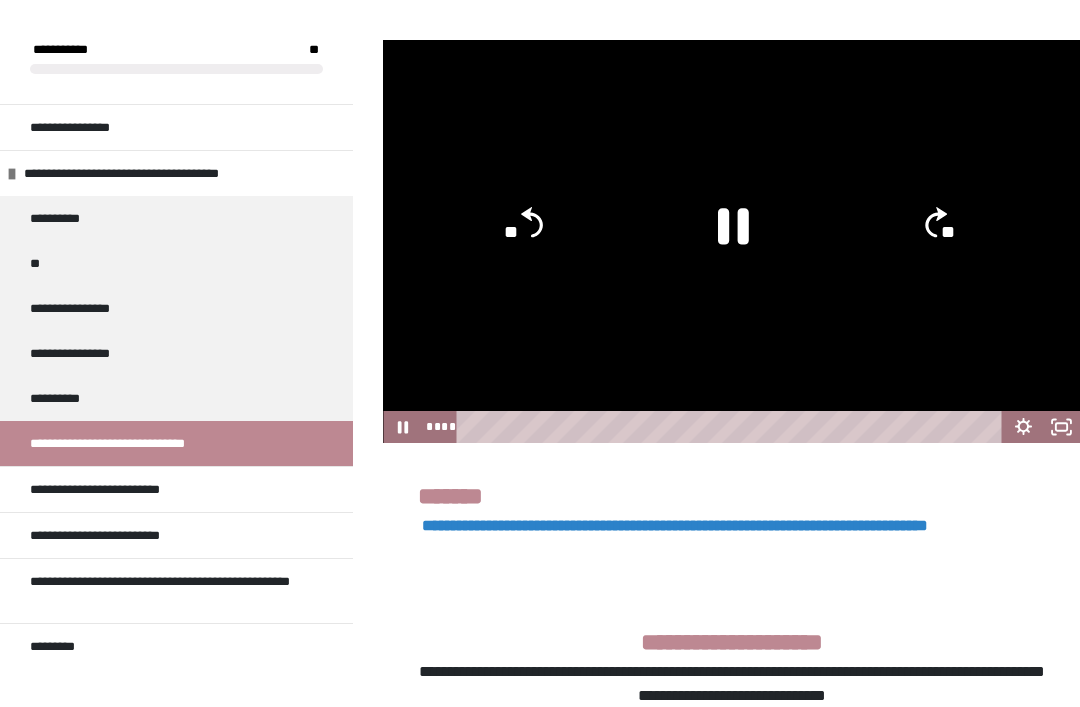 click 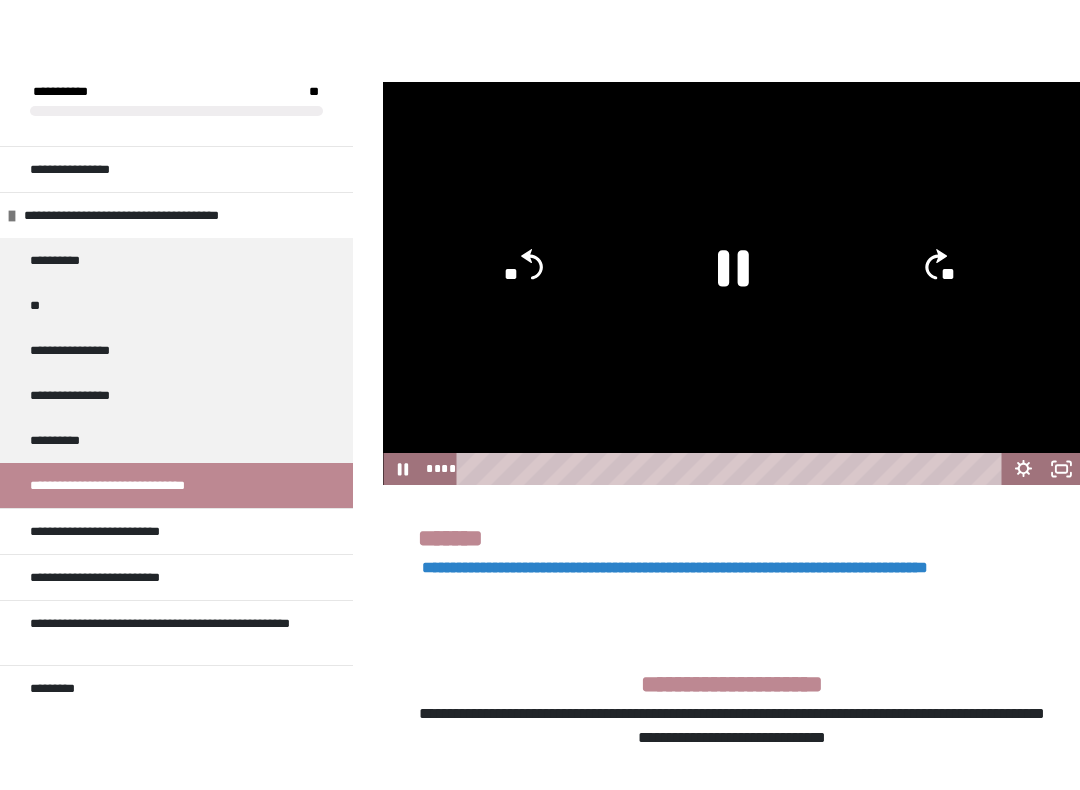 scroll, scrollTop: 20, scrollLeft: 0, axis: vertical 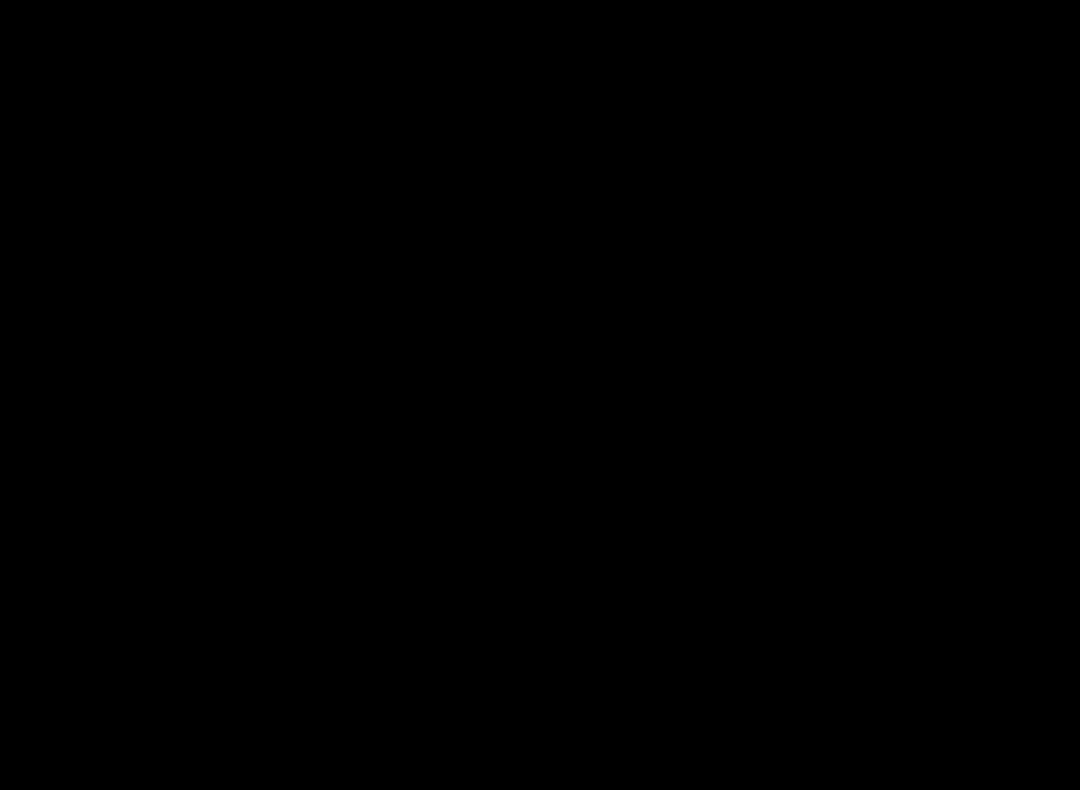 click at bounding box center [540, 395] 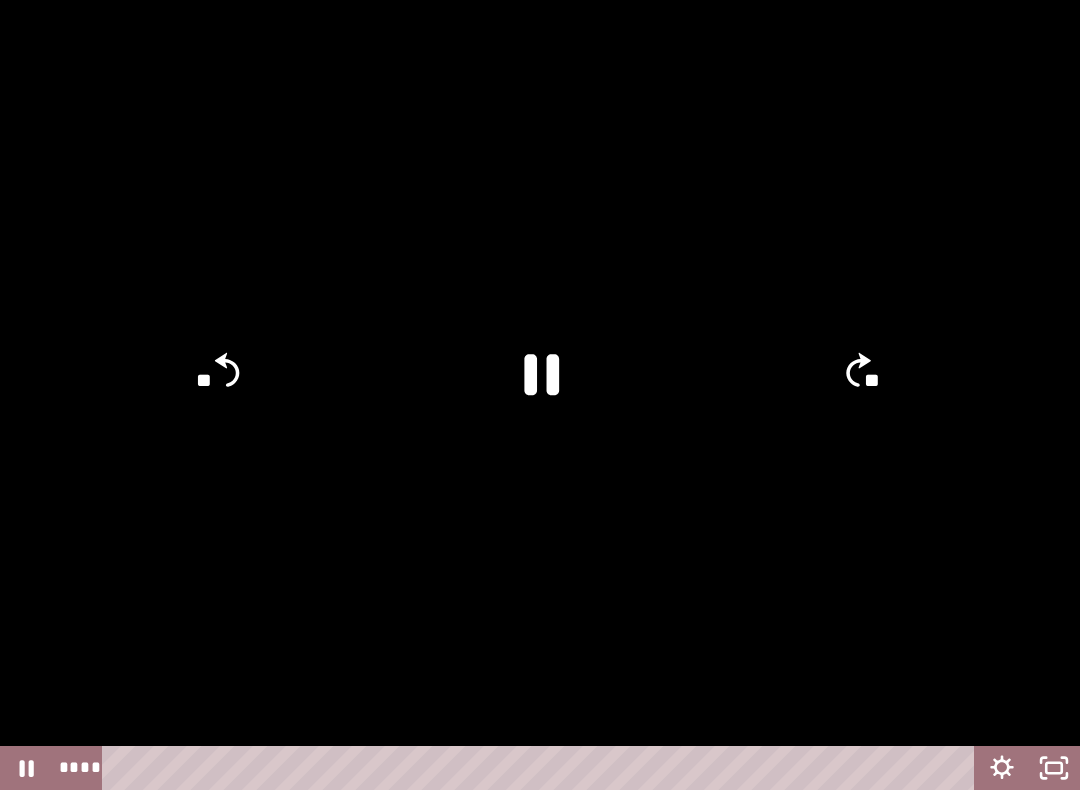 click on "**" 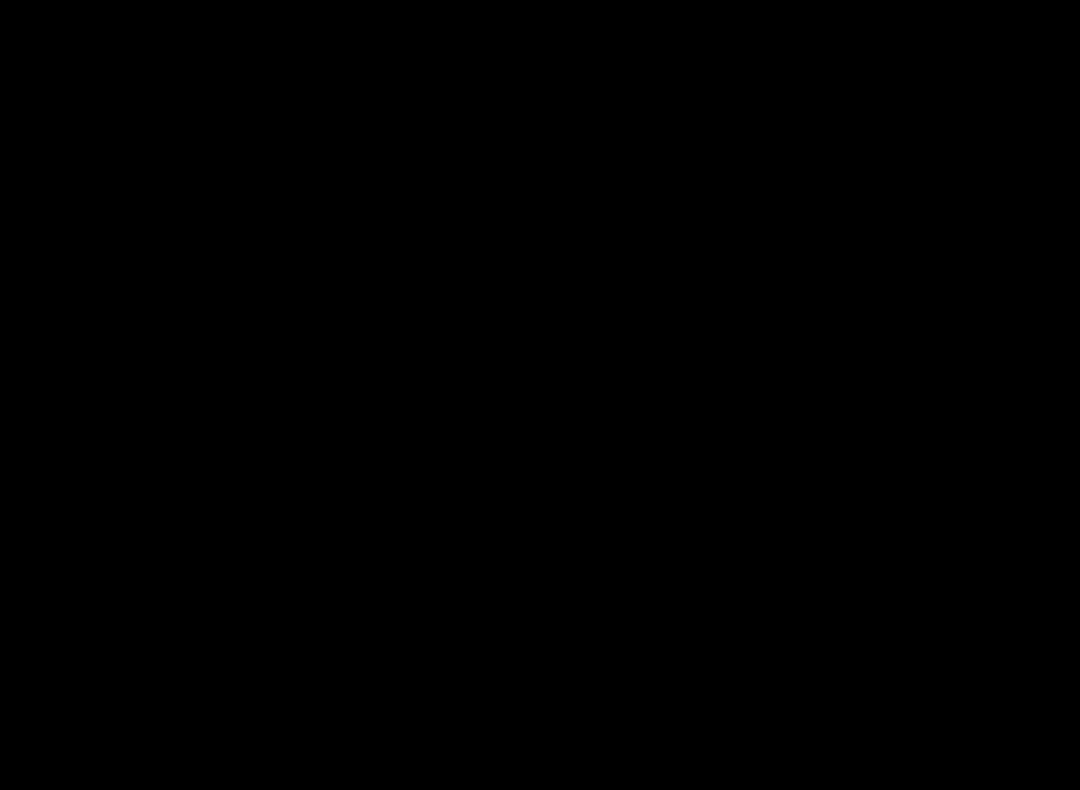 click at bounding box center [540, 395] 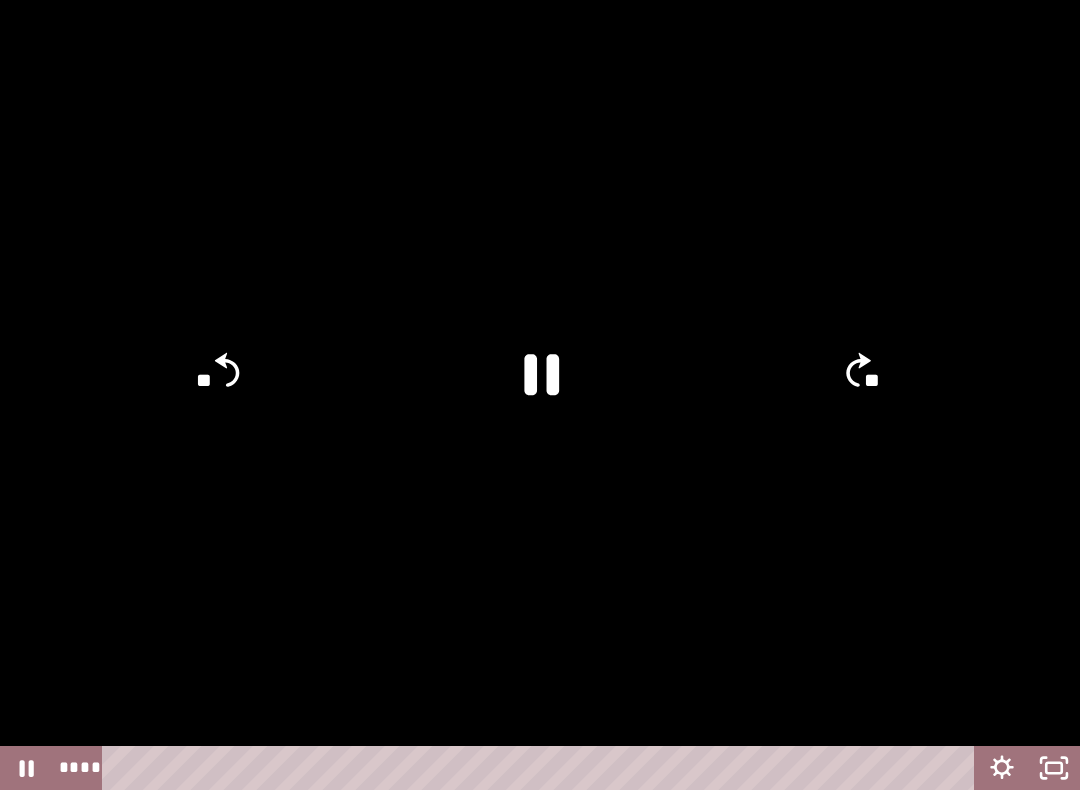 click 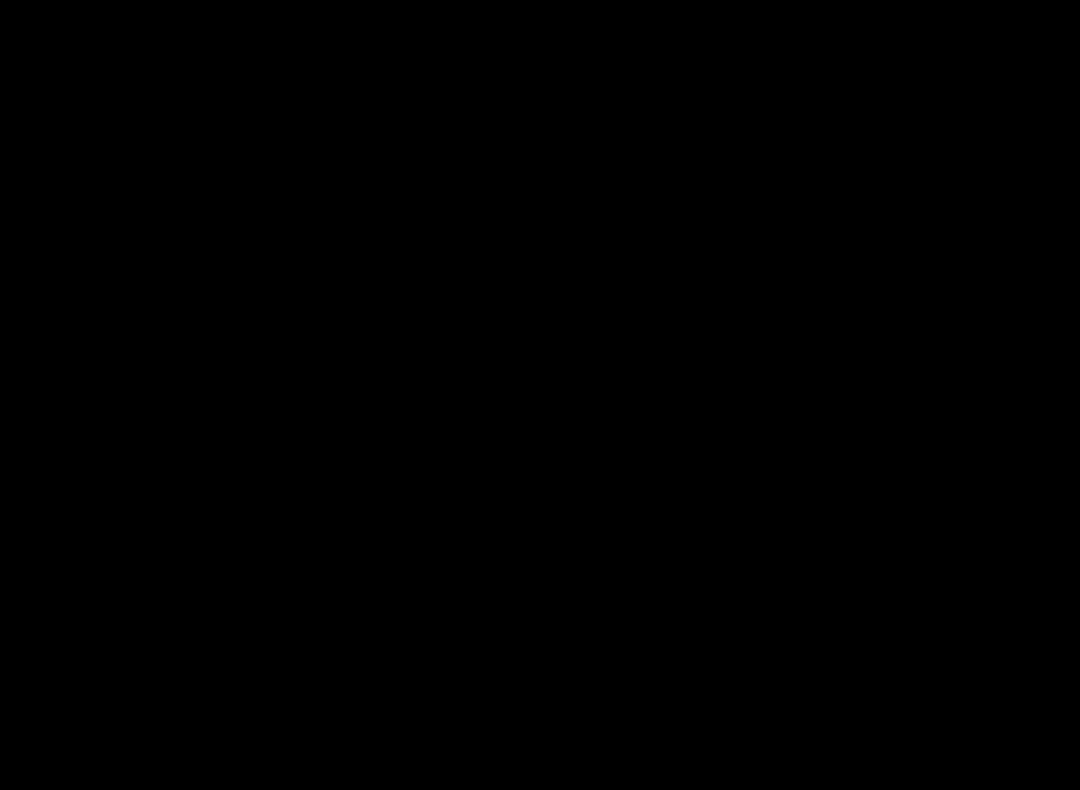 click at bounding box center (540, 395) 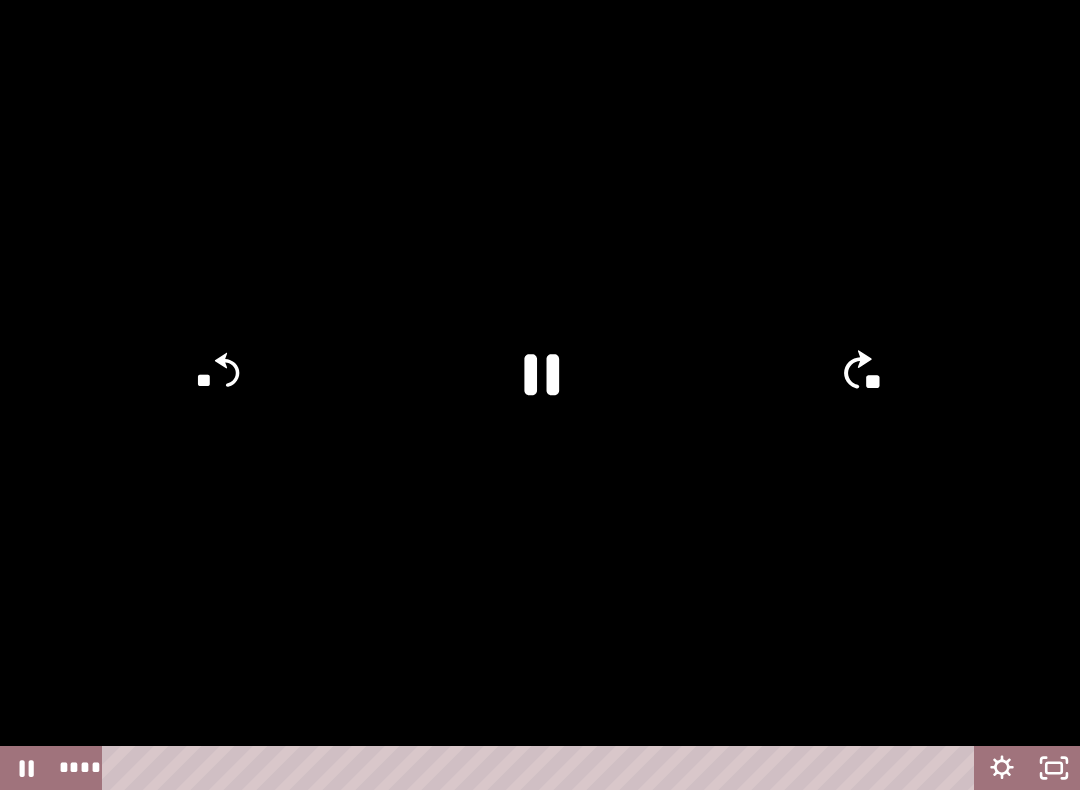 click on "**" 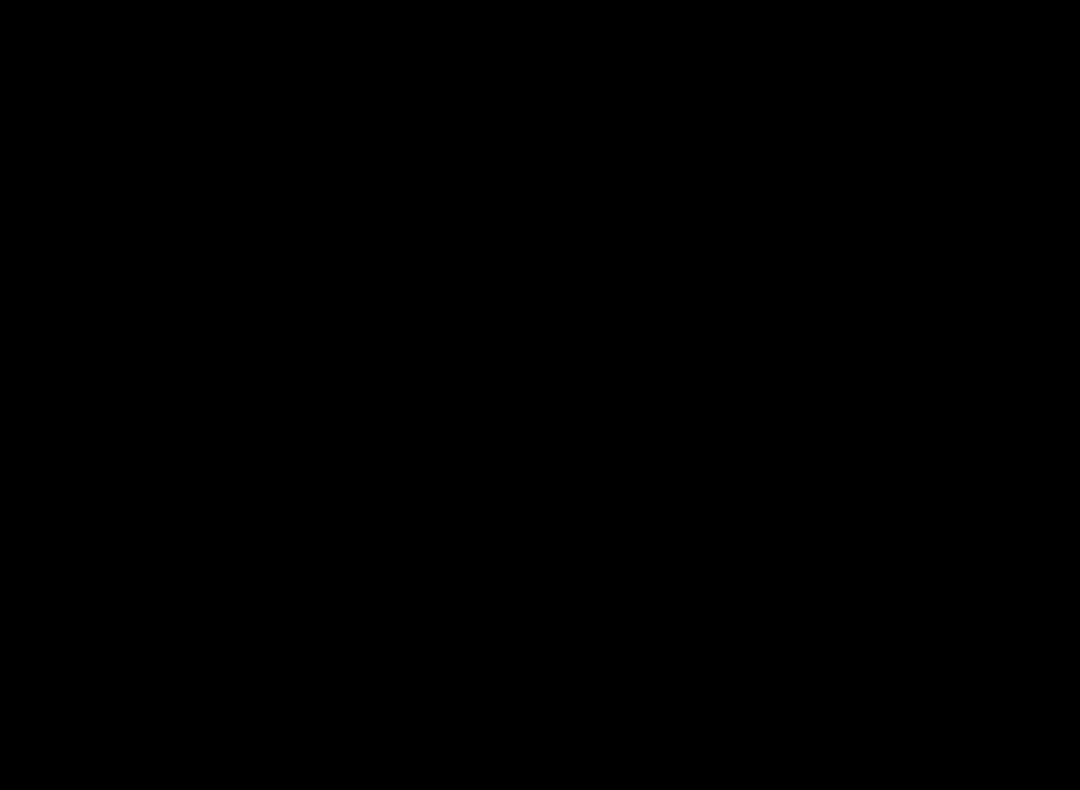 click at bounding box center (540, 395) 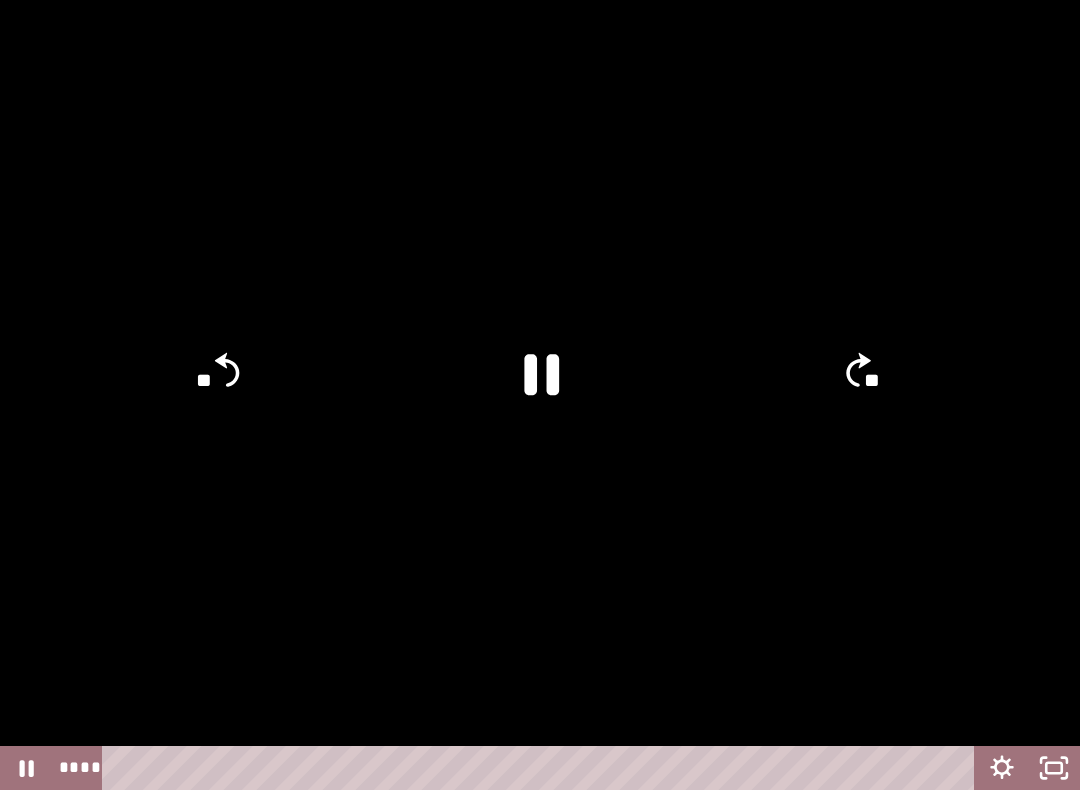 click on "**" 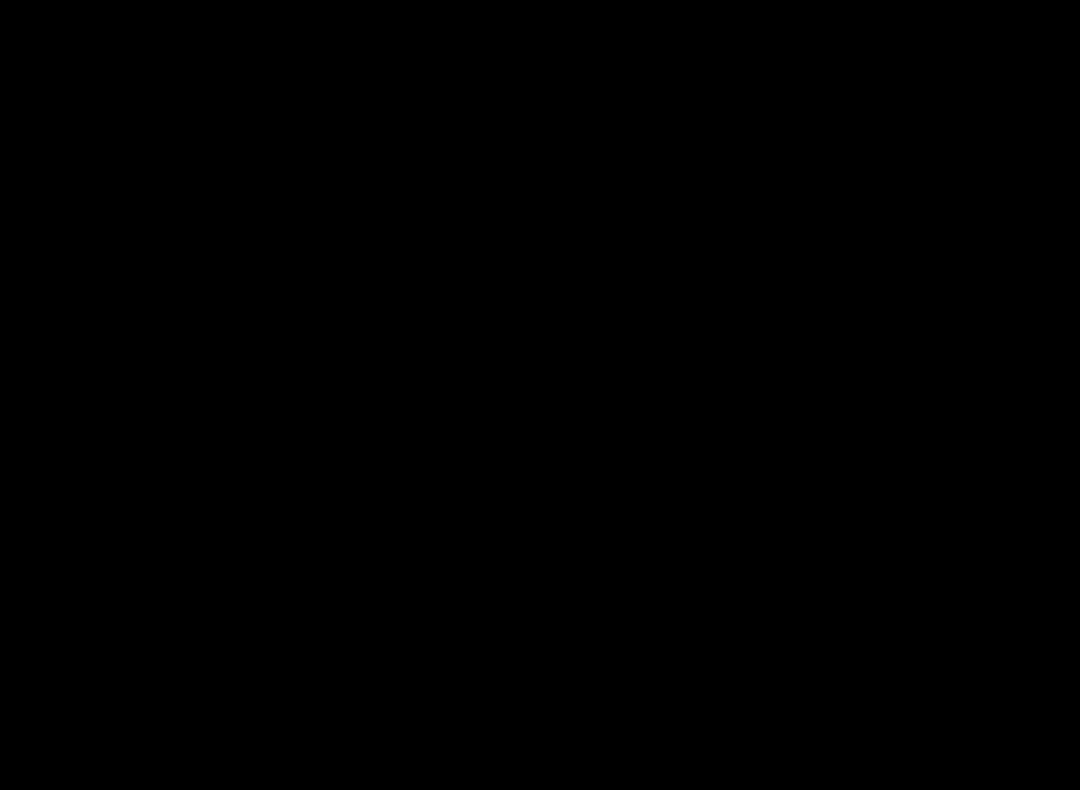 click on "**" 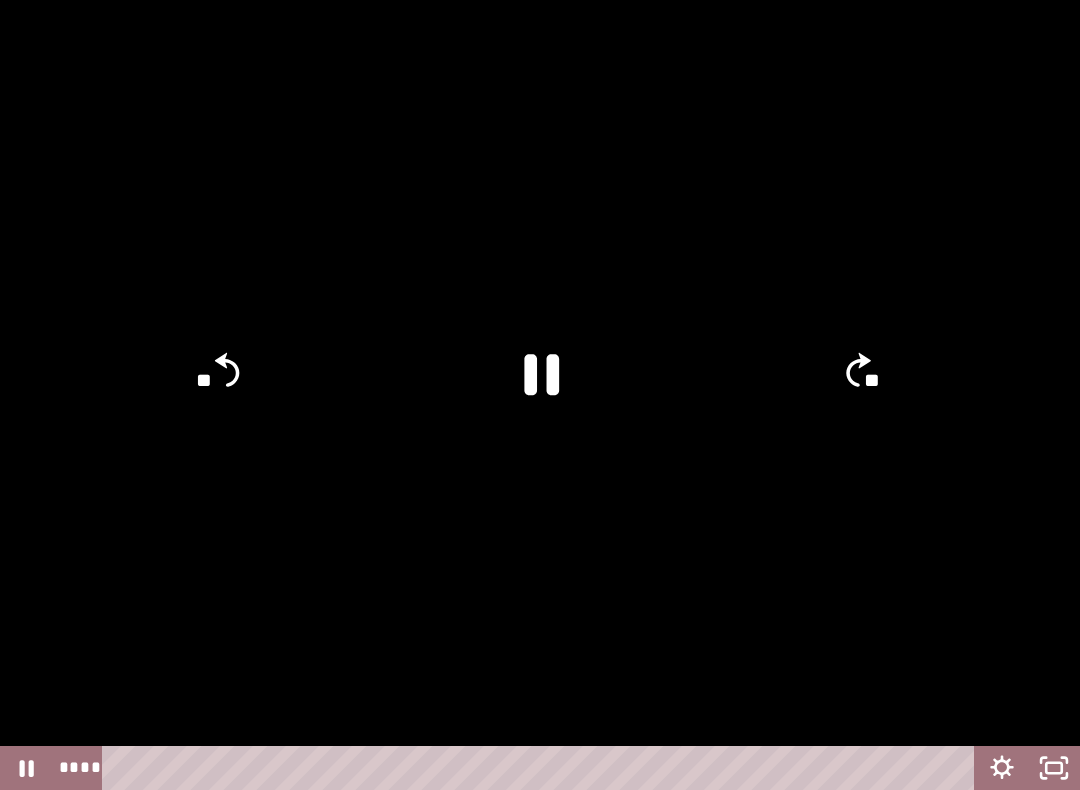 click on "**" 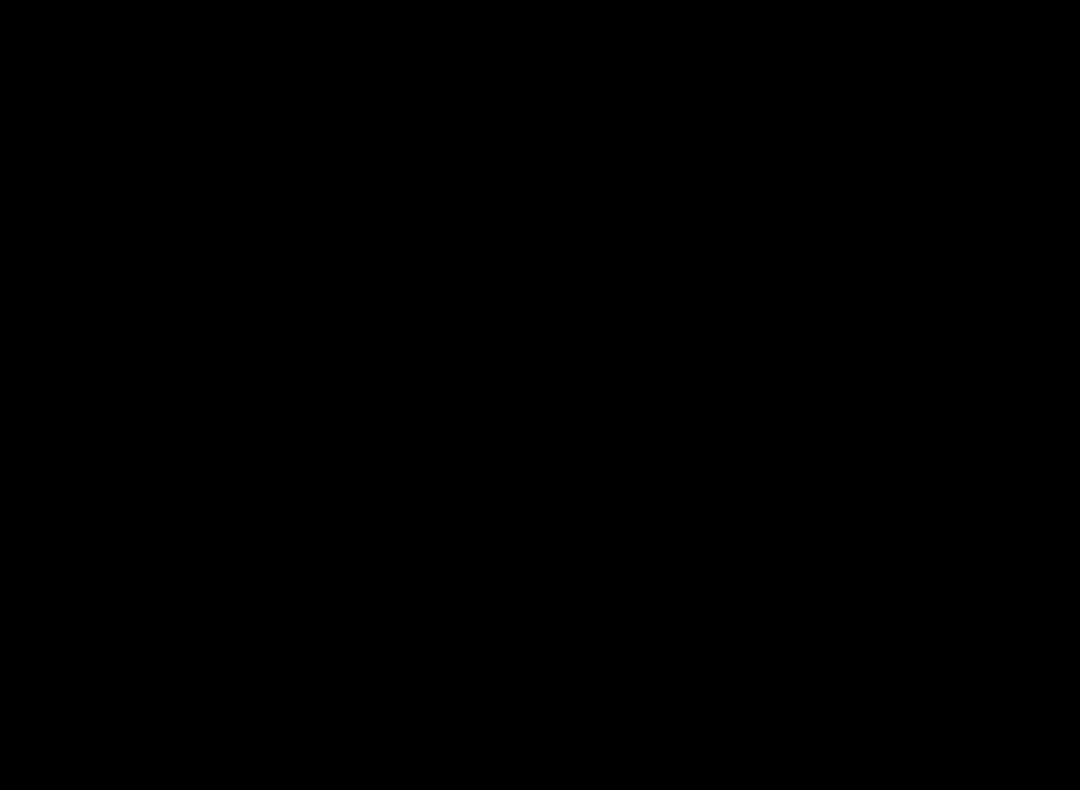 click at bounding box center [540, 395] 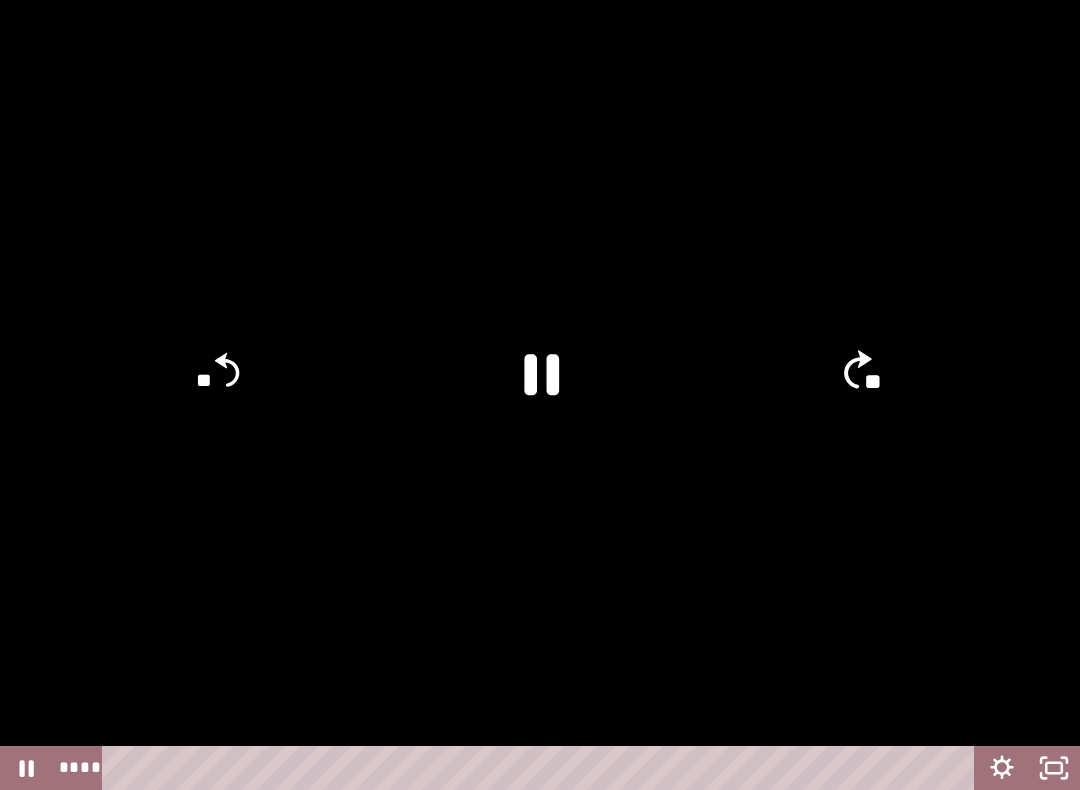 click on "**" 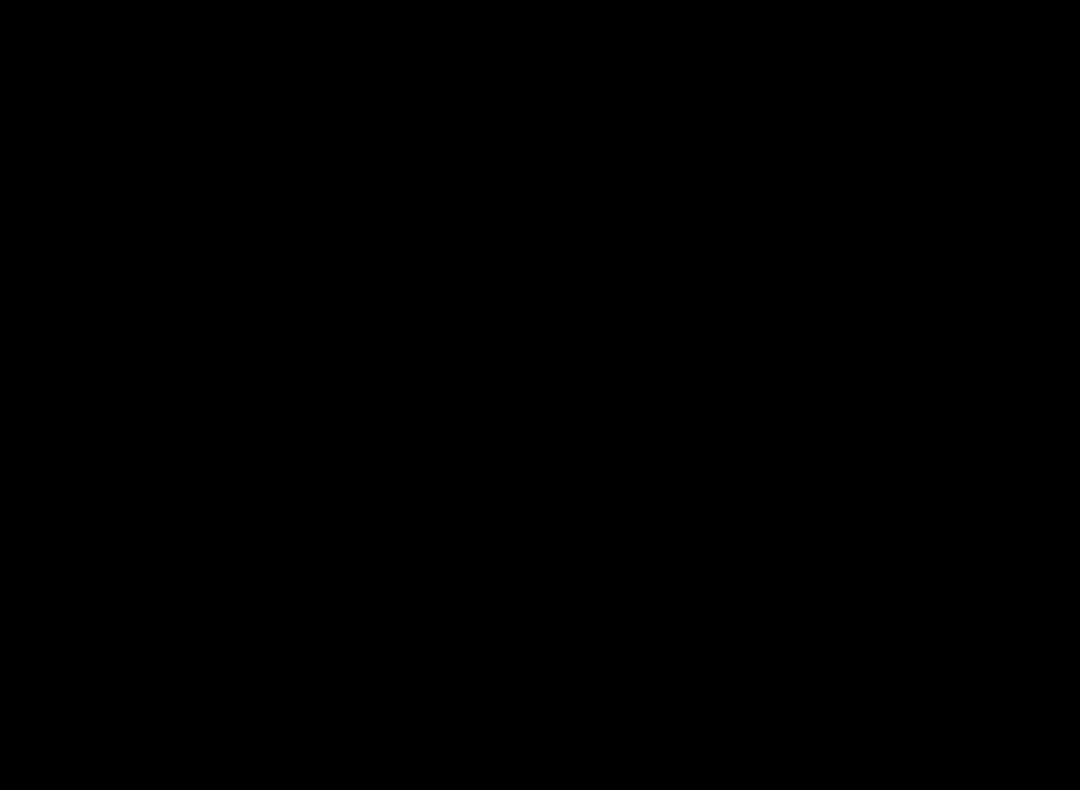 click at bounding box center (540, 395) 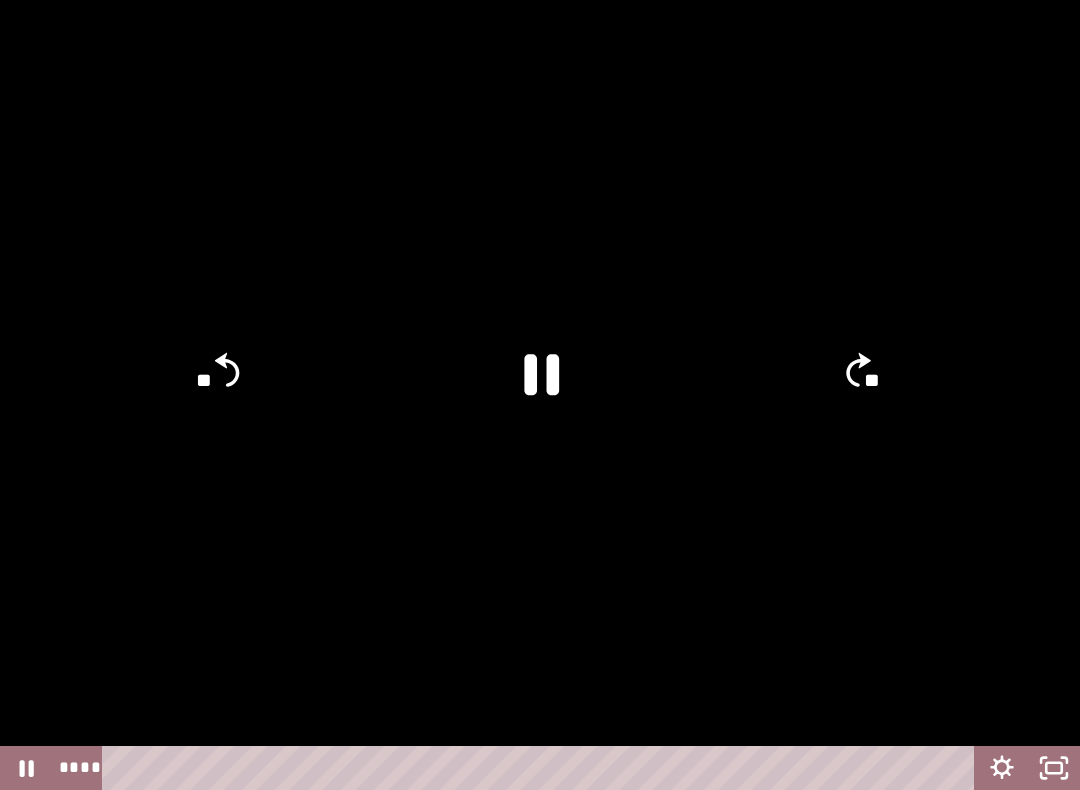 click on "**" 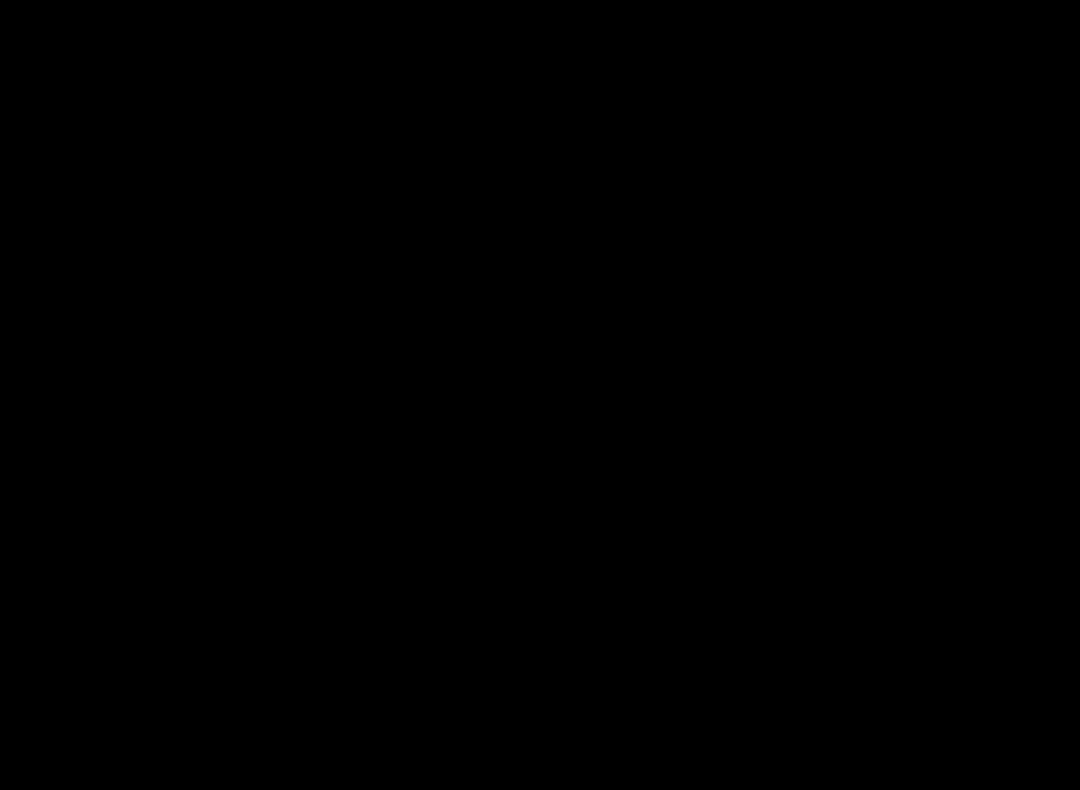 click at bounding box center (540, 395) 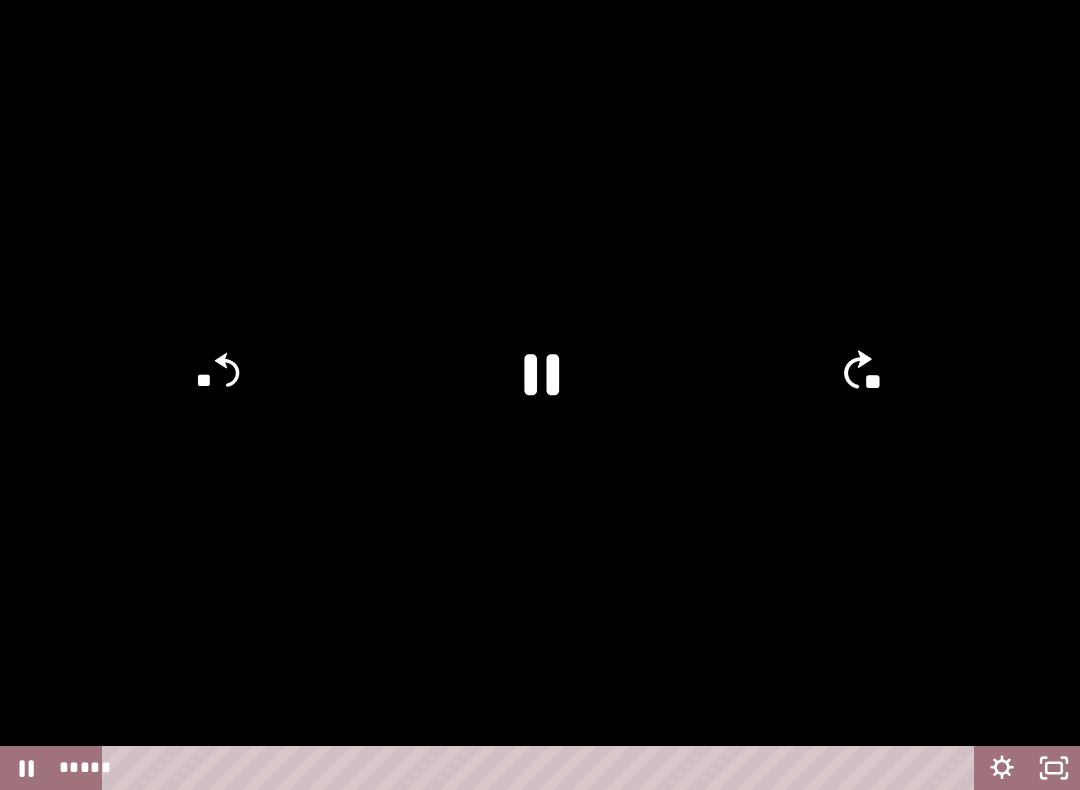 click on "**" 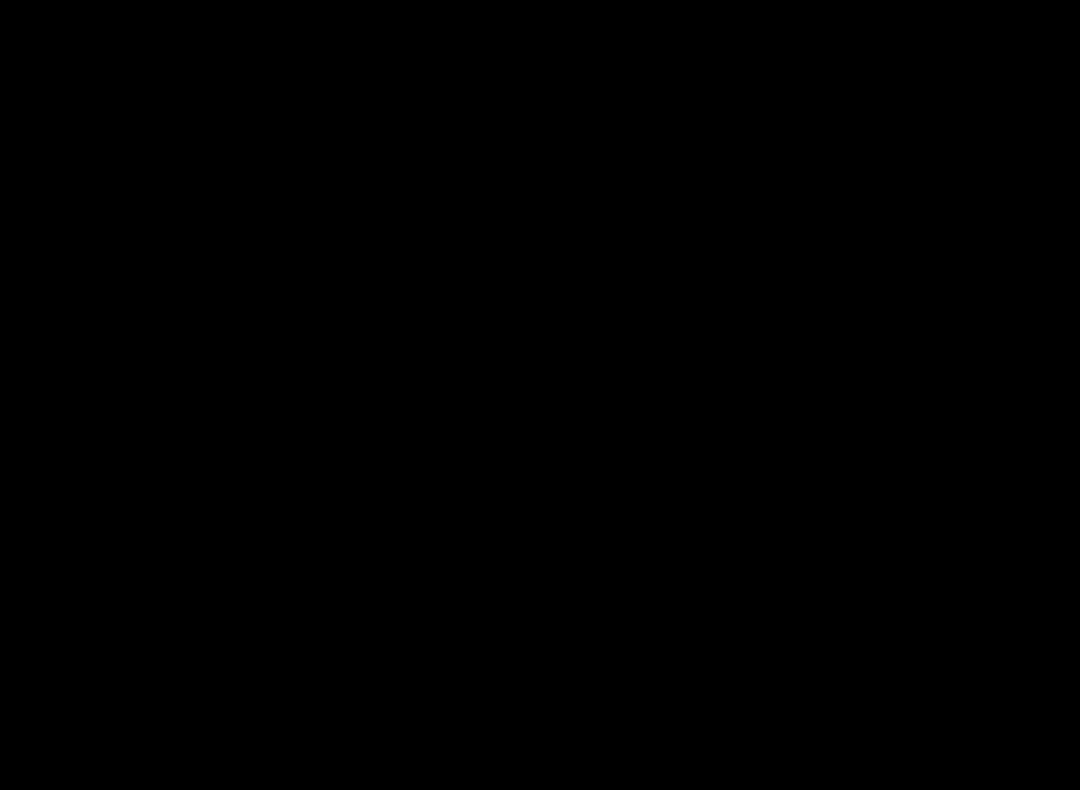 click at bounding box center [540, 395] 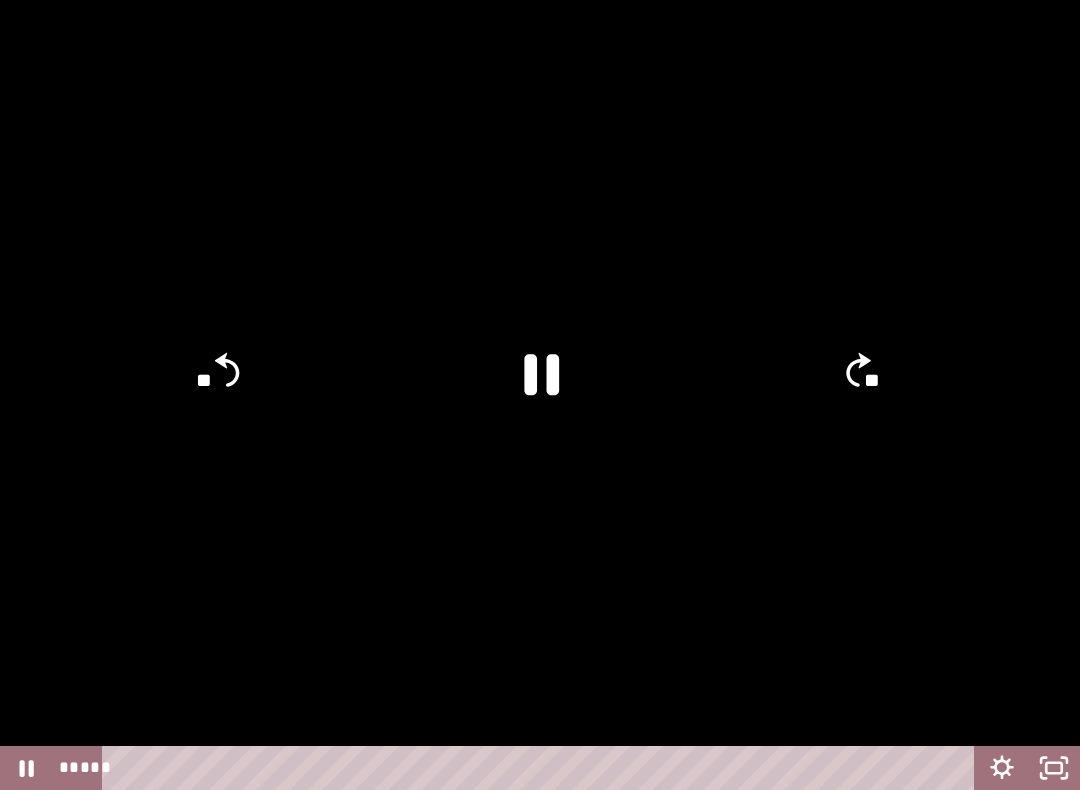 click on "**" 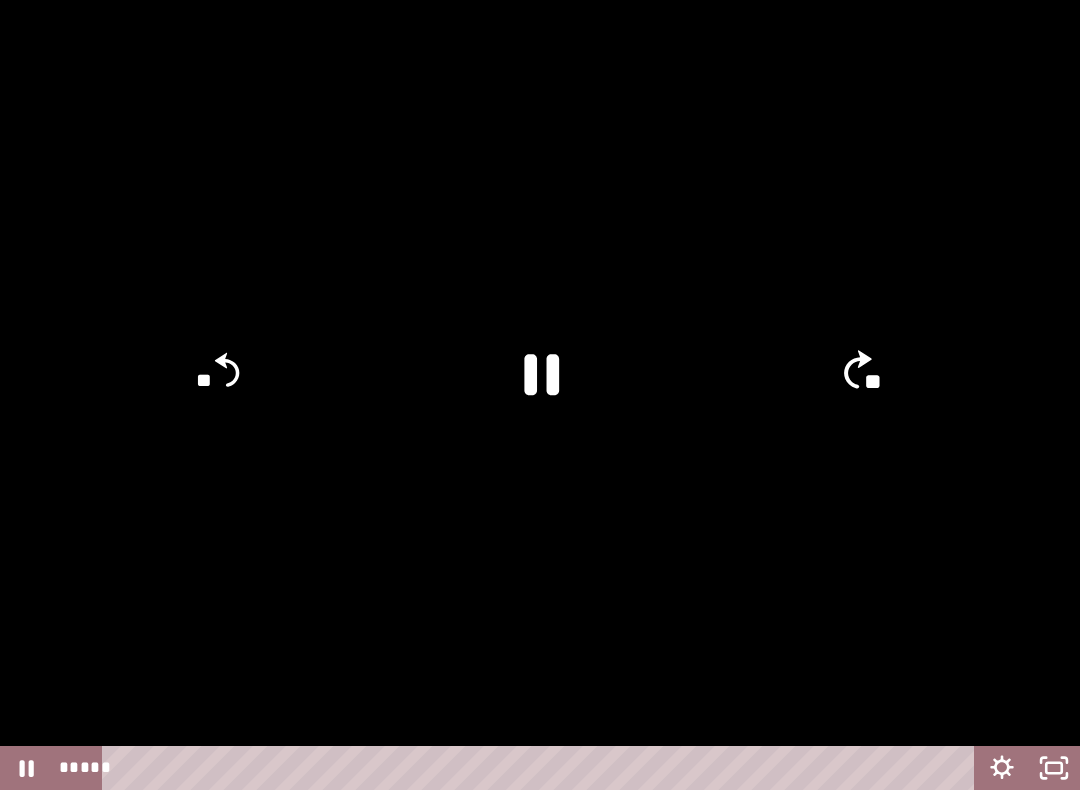 click on "**" 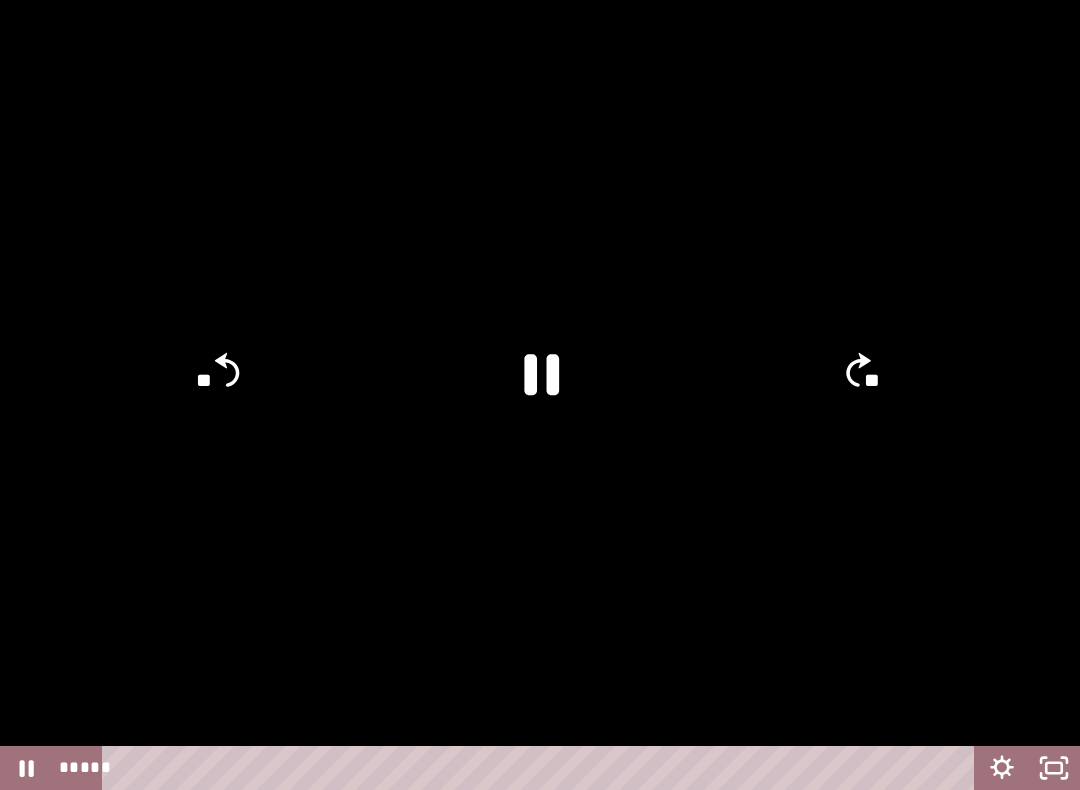 click on "**" 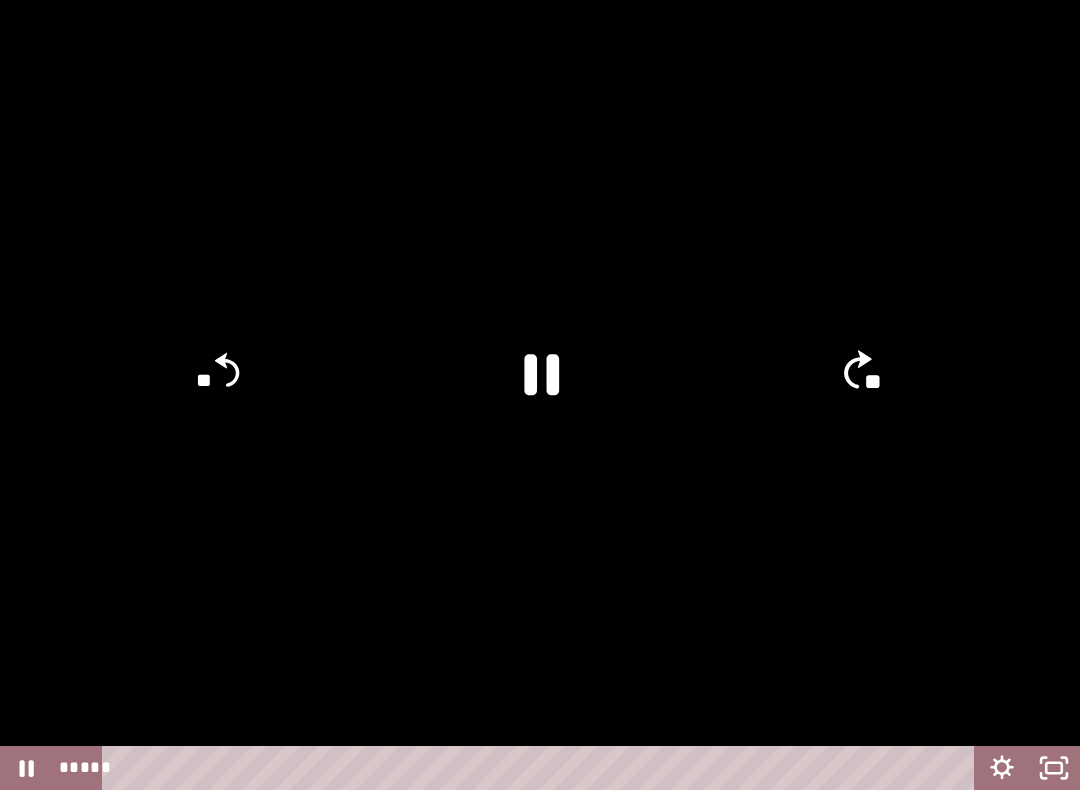 click on "**" 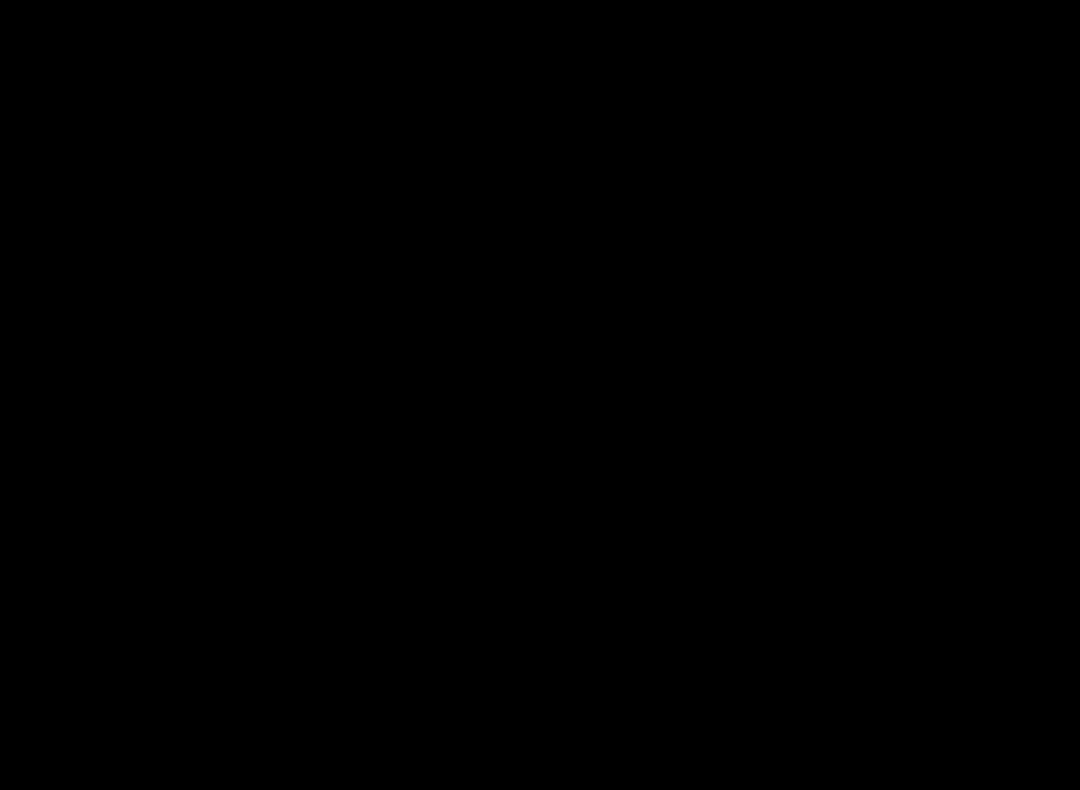 click at bounding box center [540, 395] 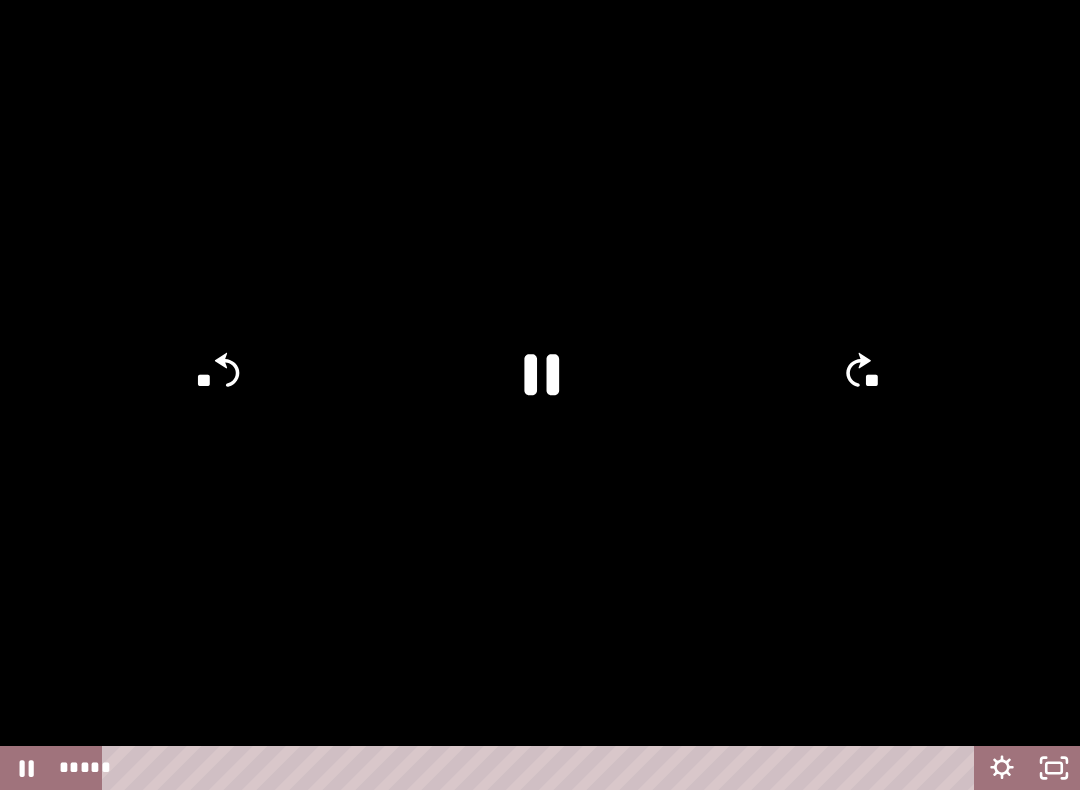 click on "**" 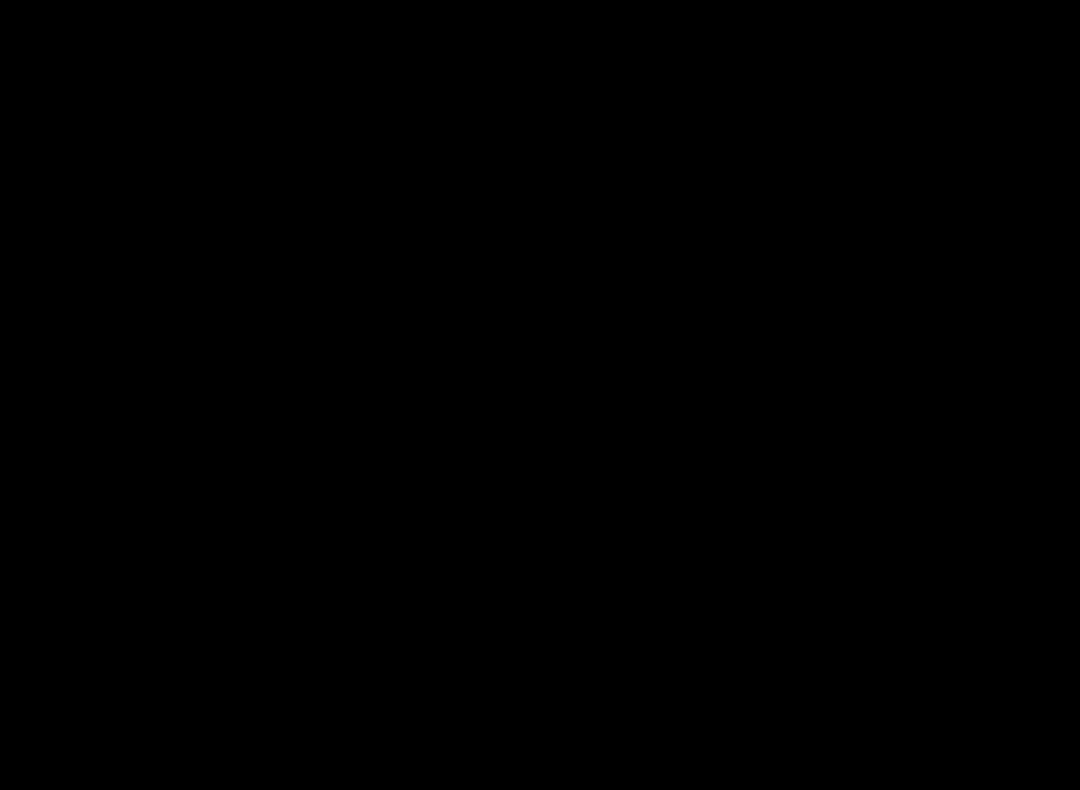 click at bounding box center (540, 395) 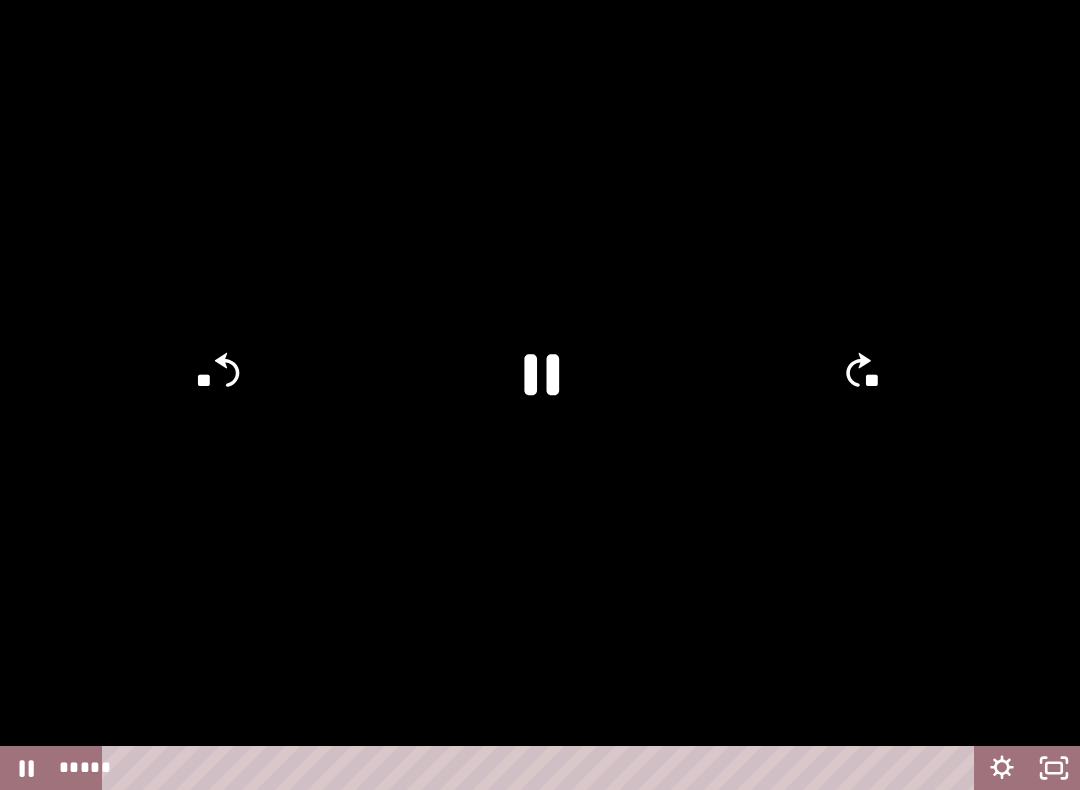 click on "**" 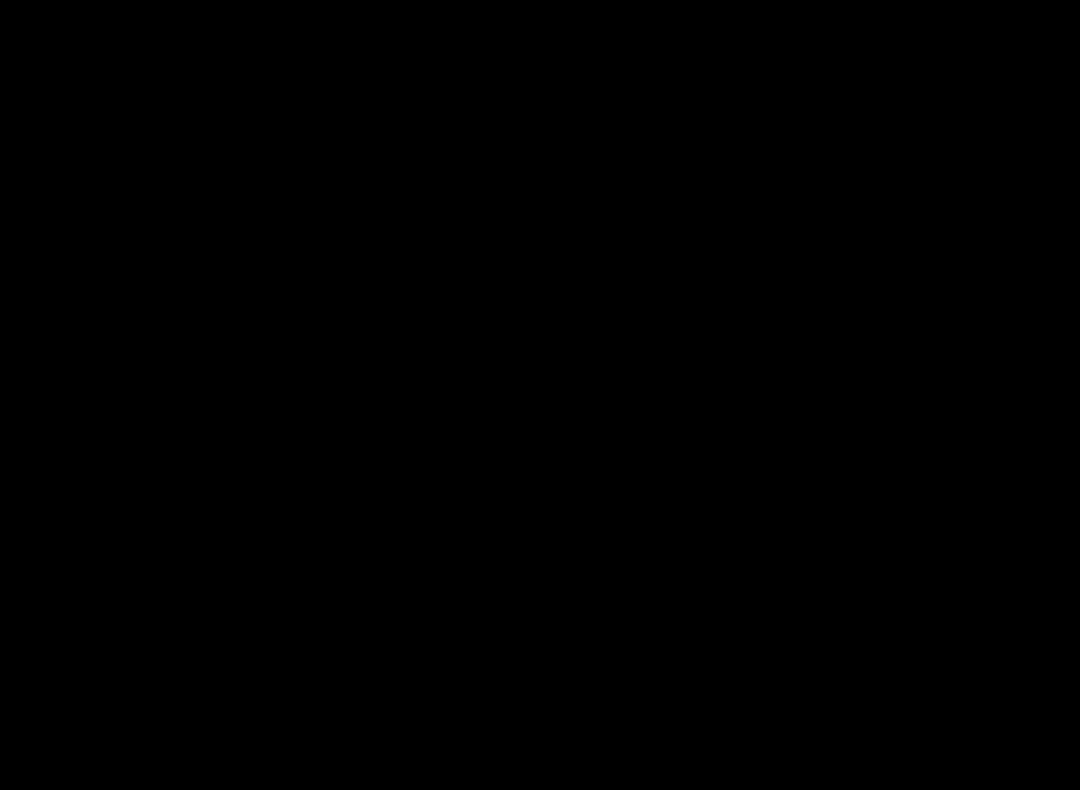 click at bounding box center (540, 395) 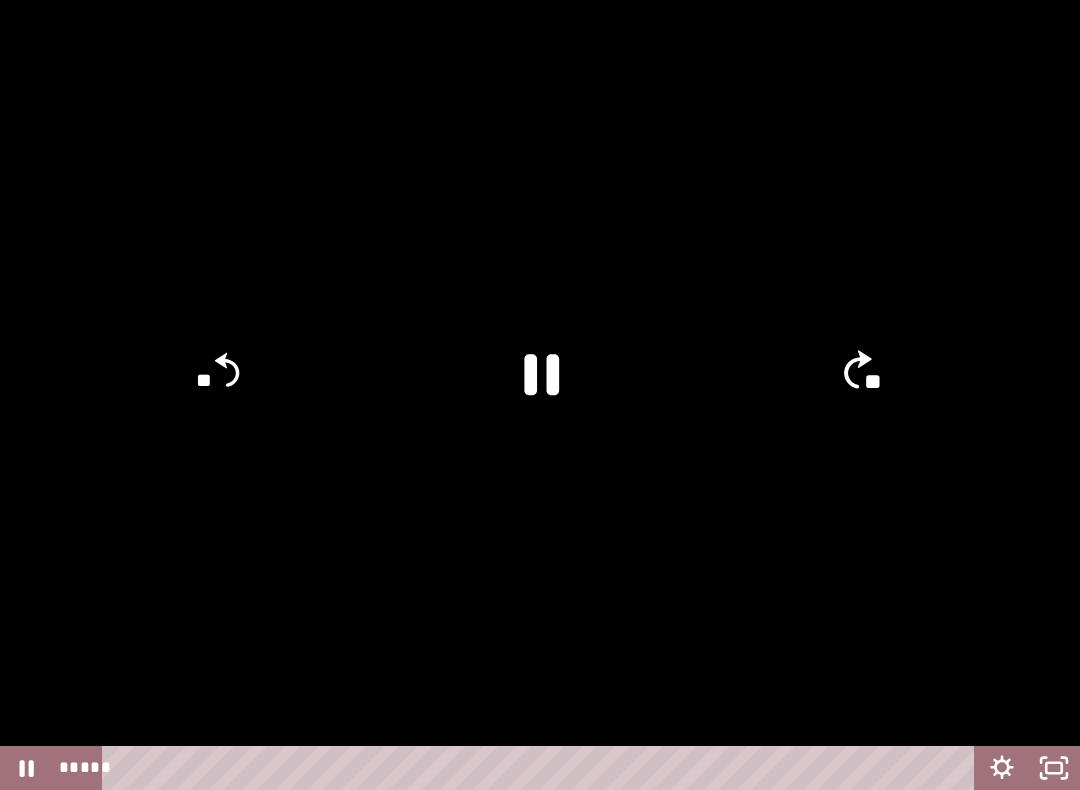 click on "**" 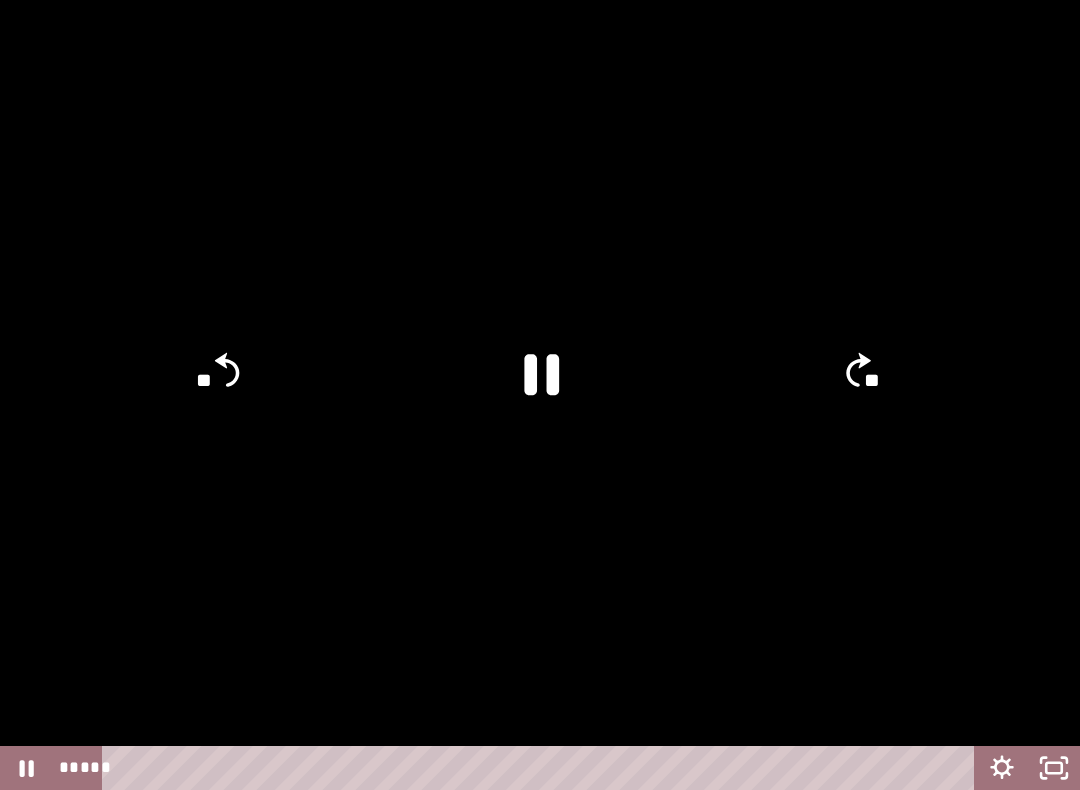 click on "**" 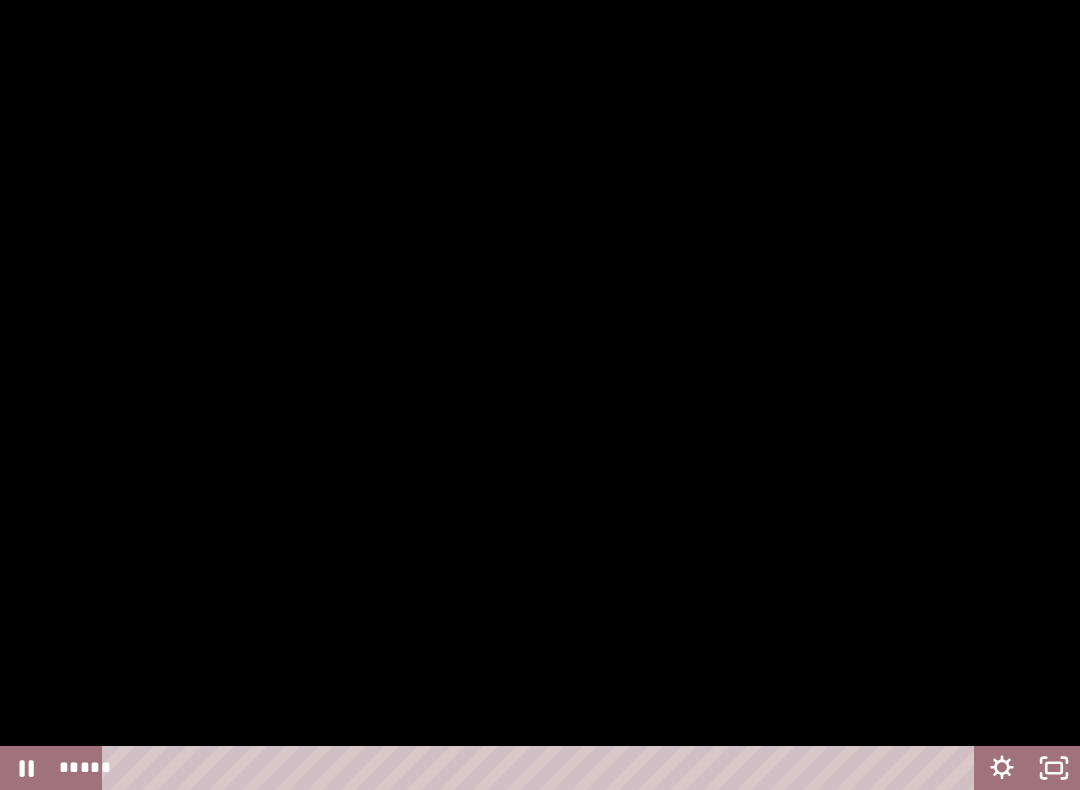 click at bounding box center (540, 395) 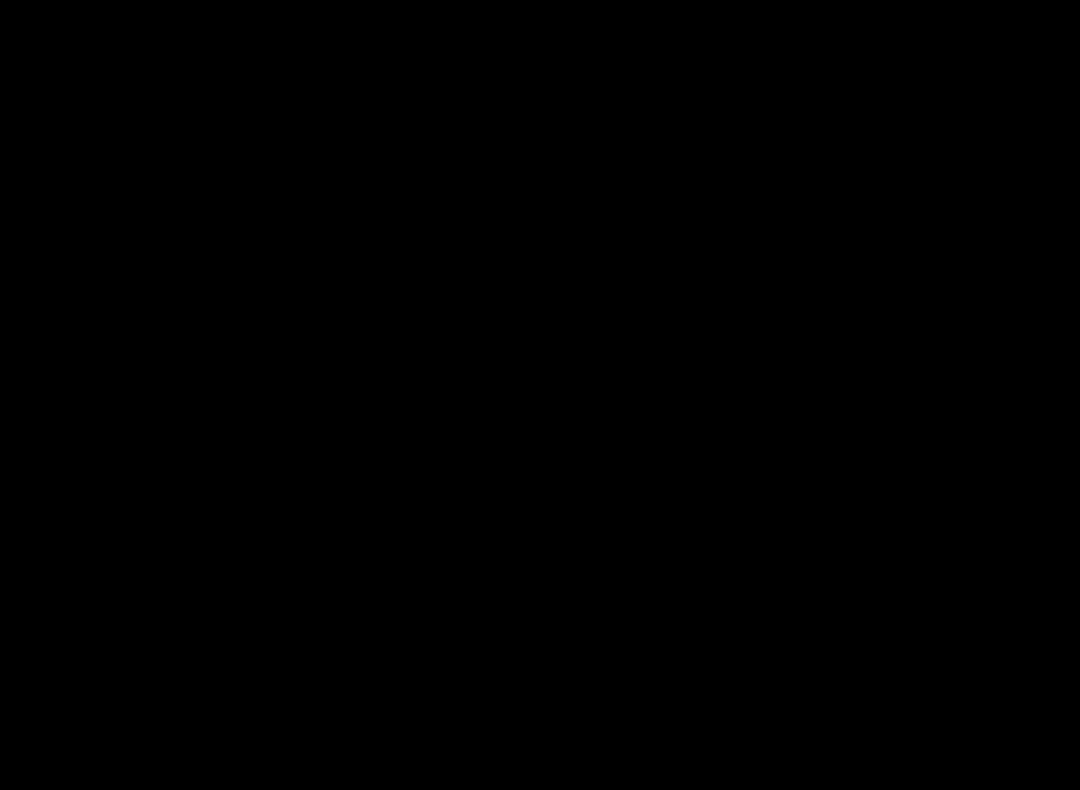 click at bounding box center [540, 395] 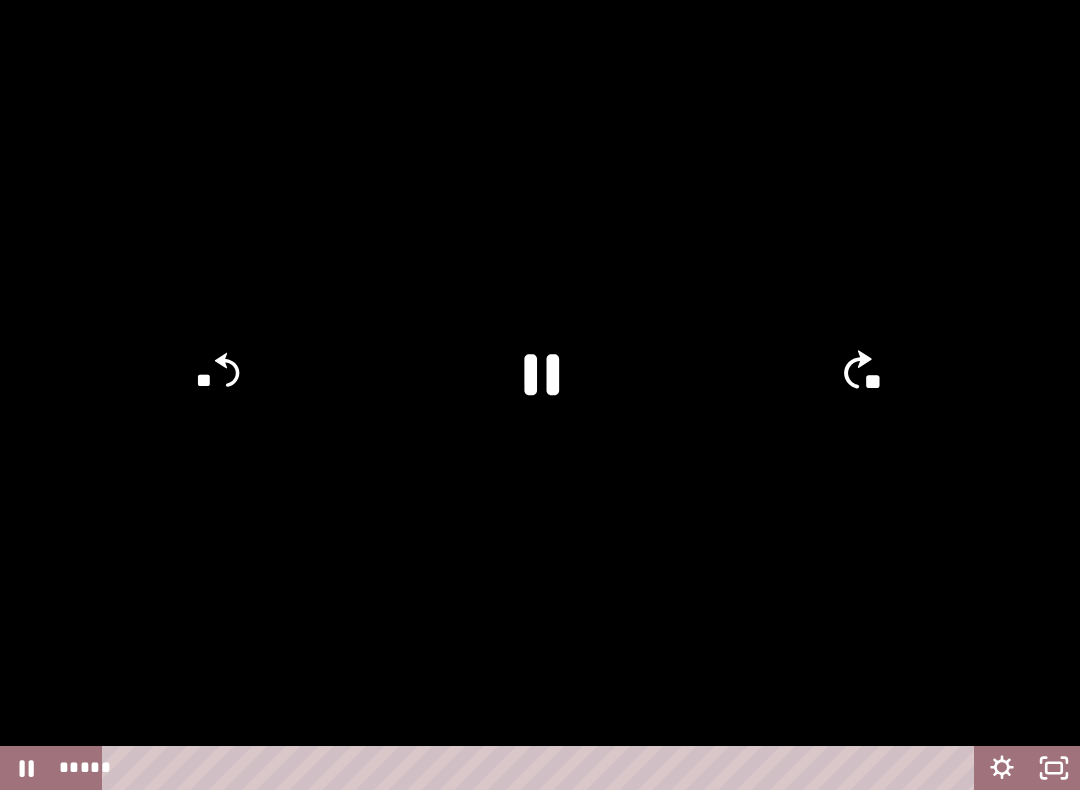 click on "**" 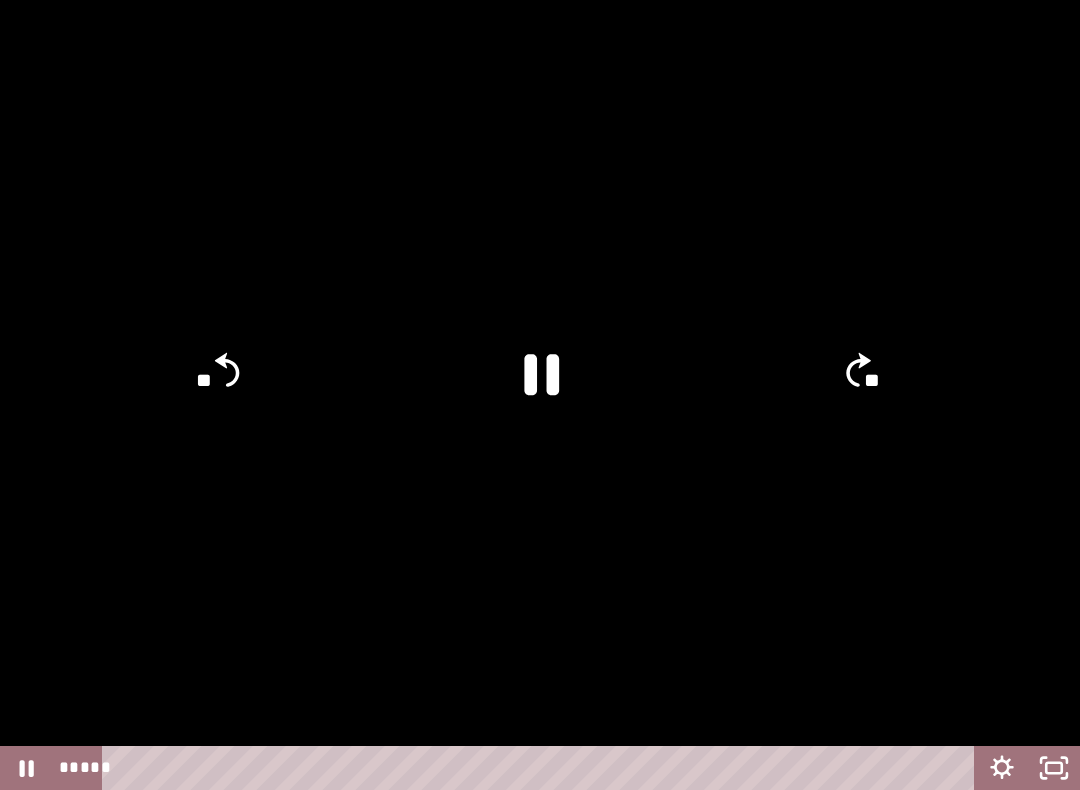 click on "**" 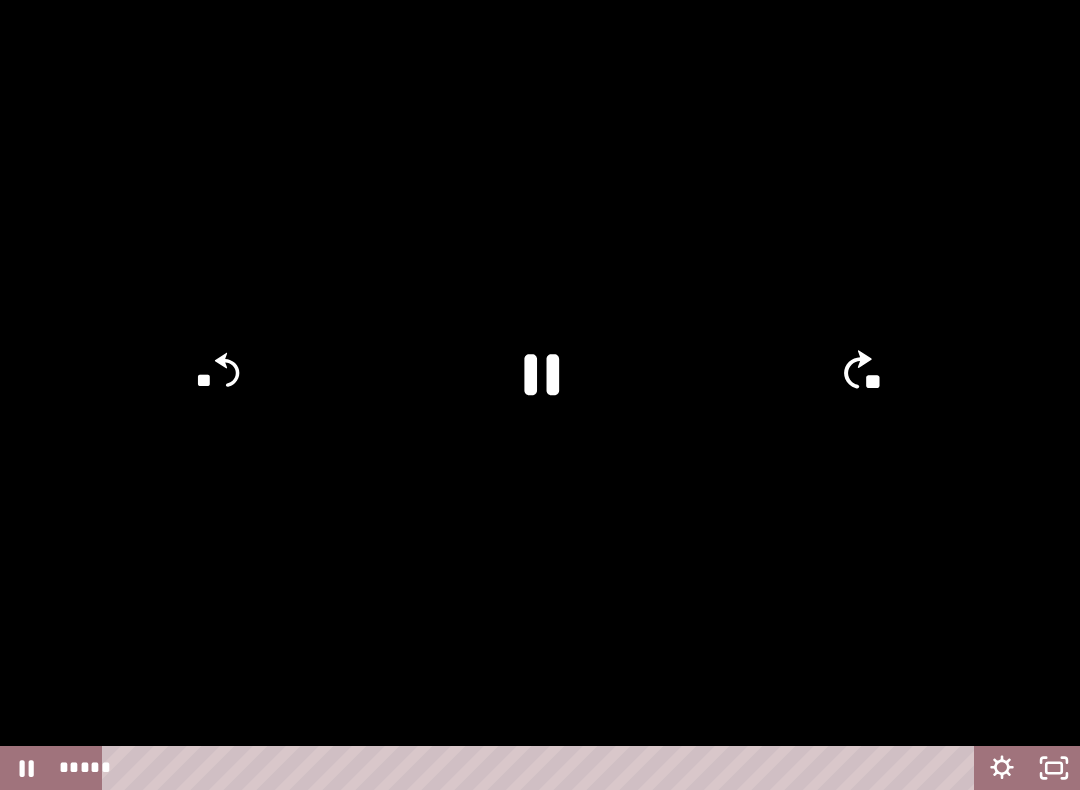click on "**" 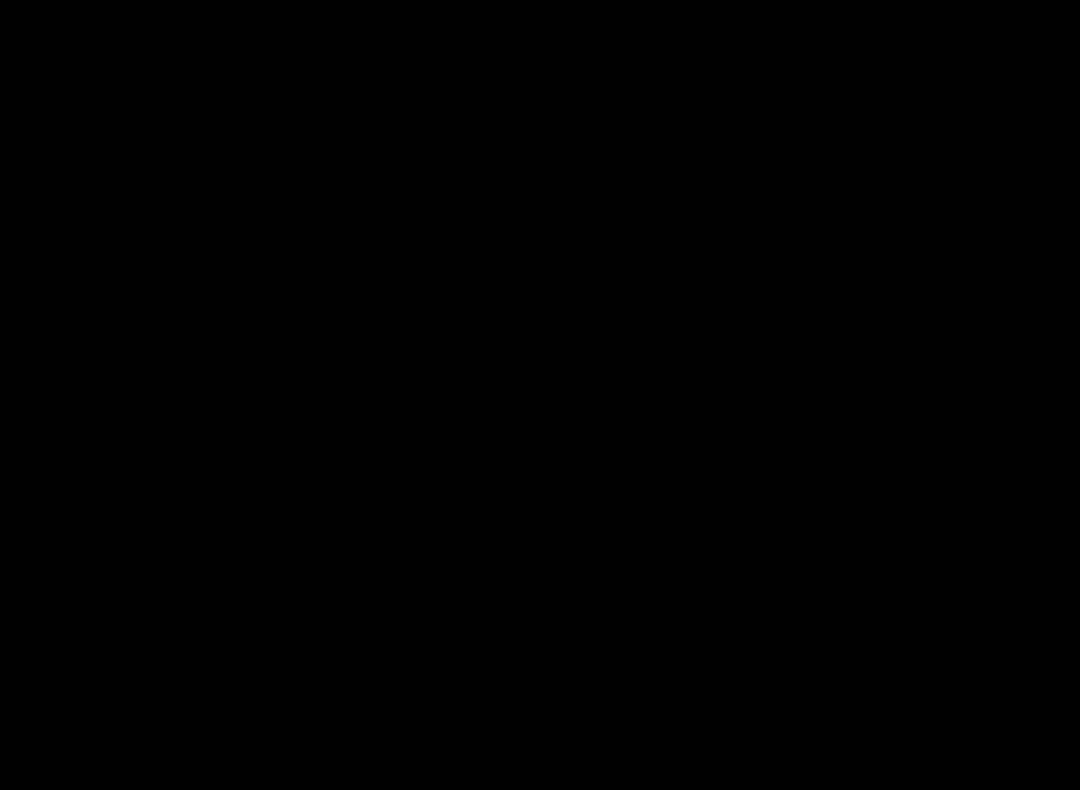 click at bounding box center [540, 395] 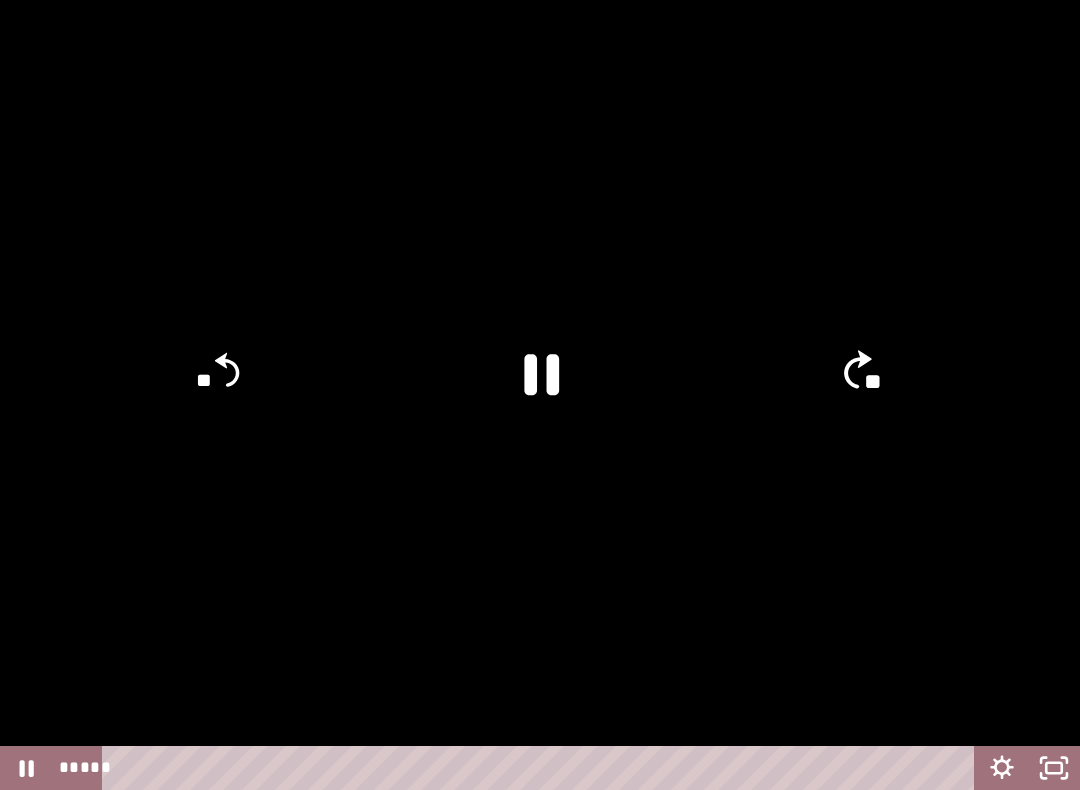 click on "**" 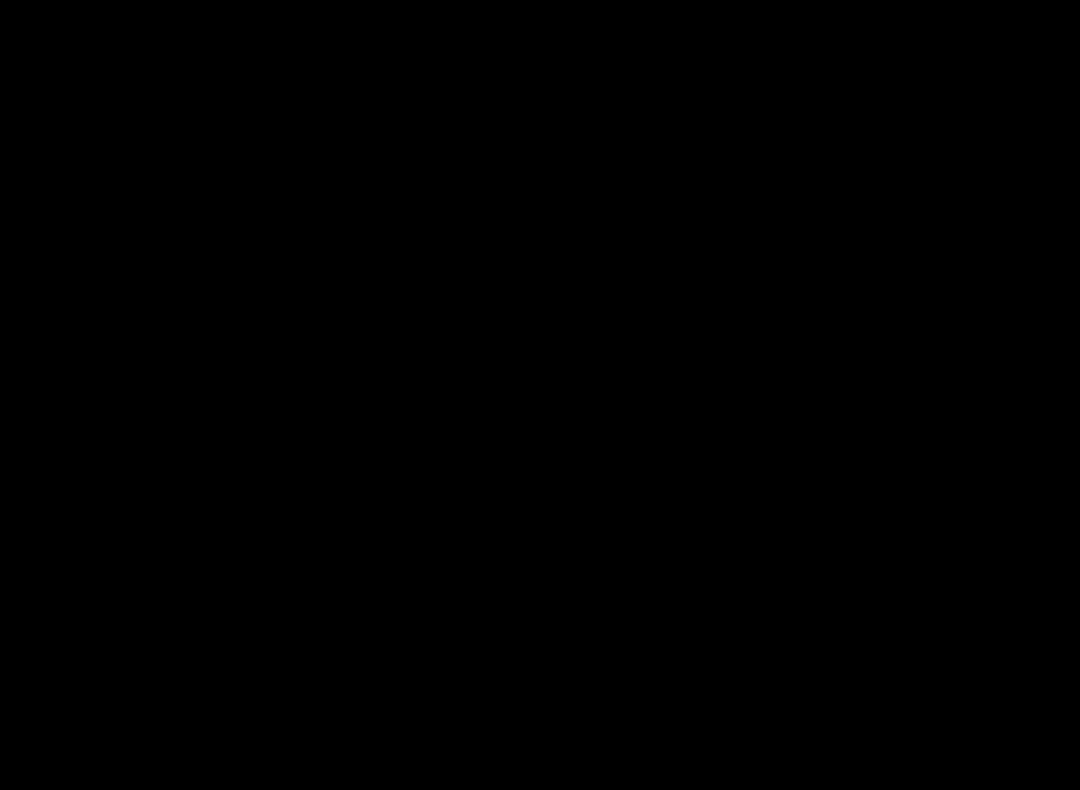 click at bounding box center (540, 395) 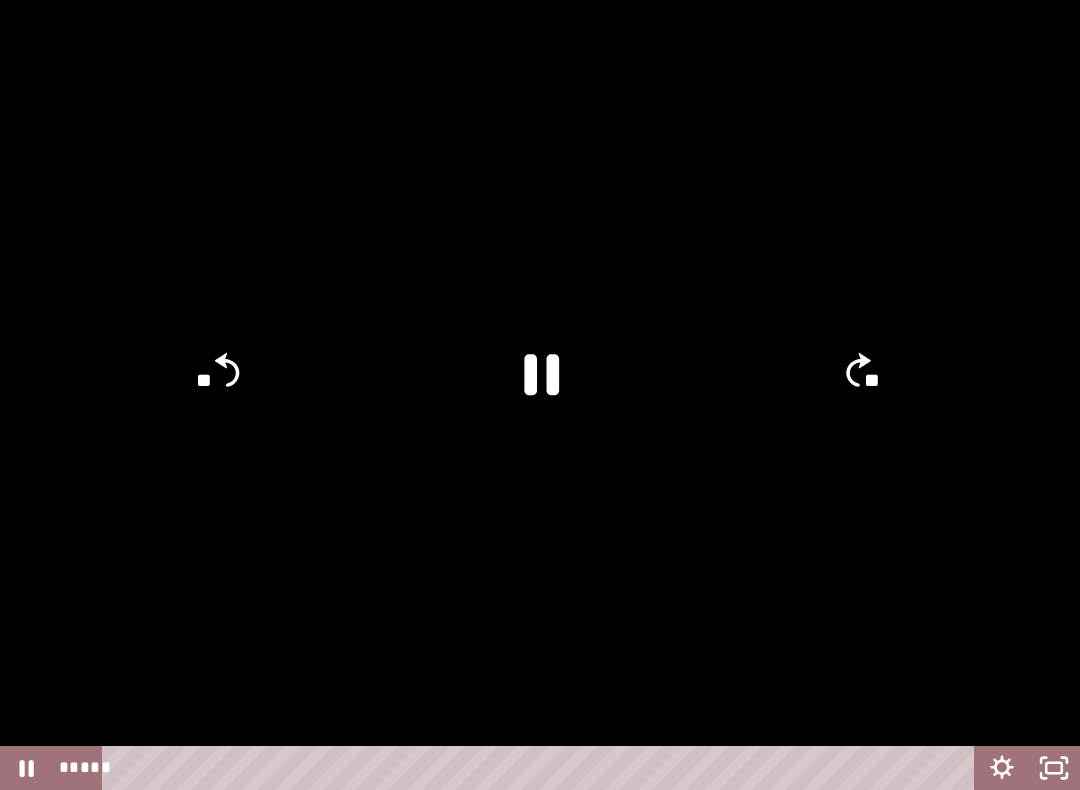 click on "**" 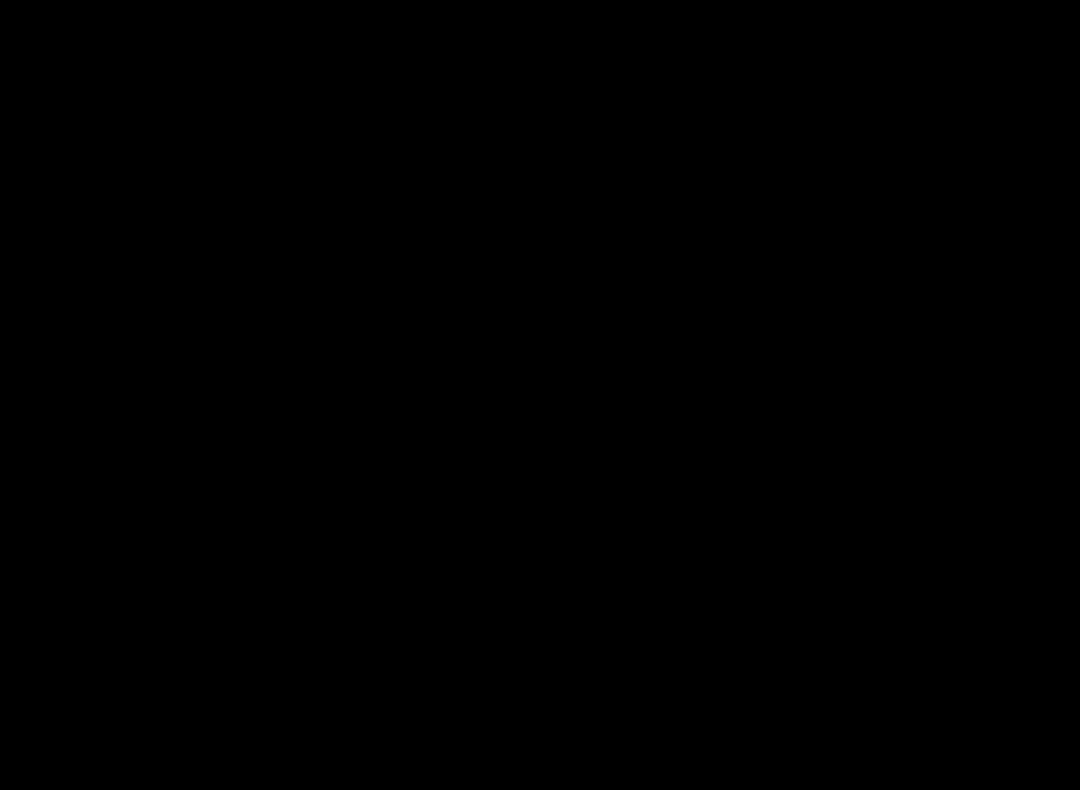 click at bounding box center [540, 395] 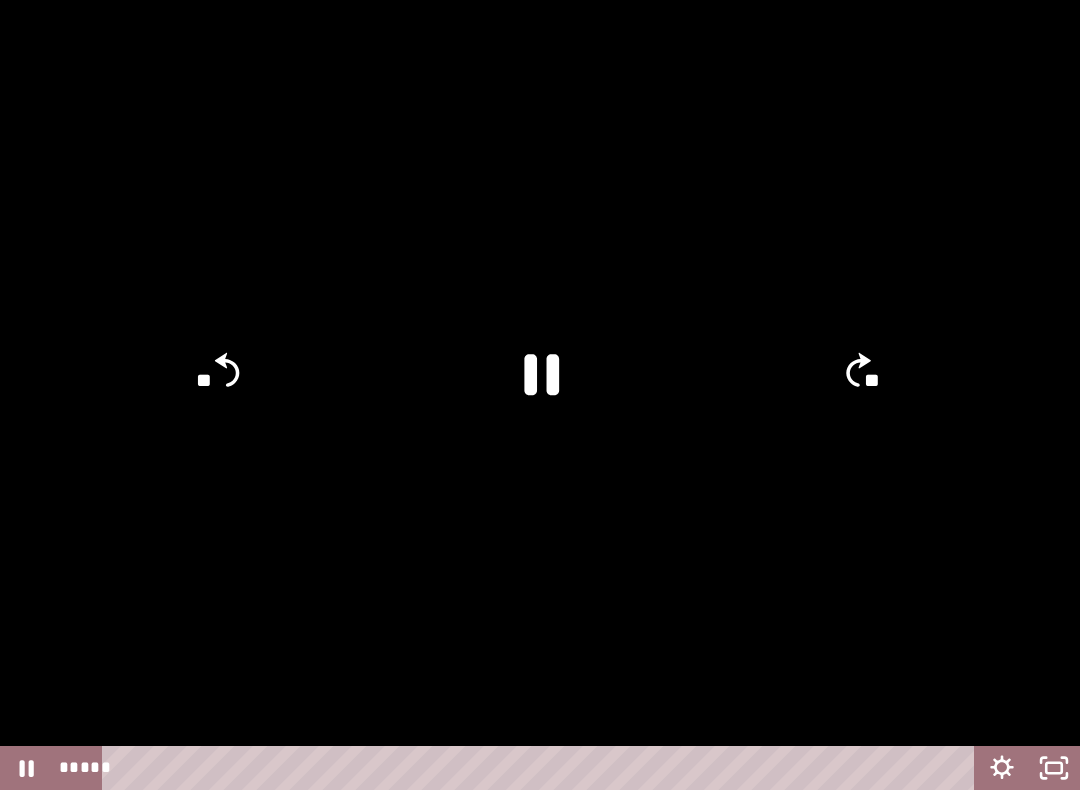 click on "**" 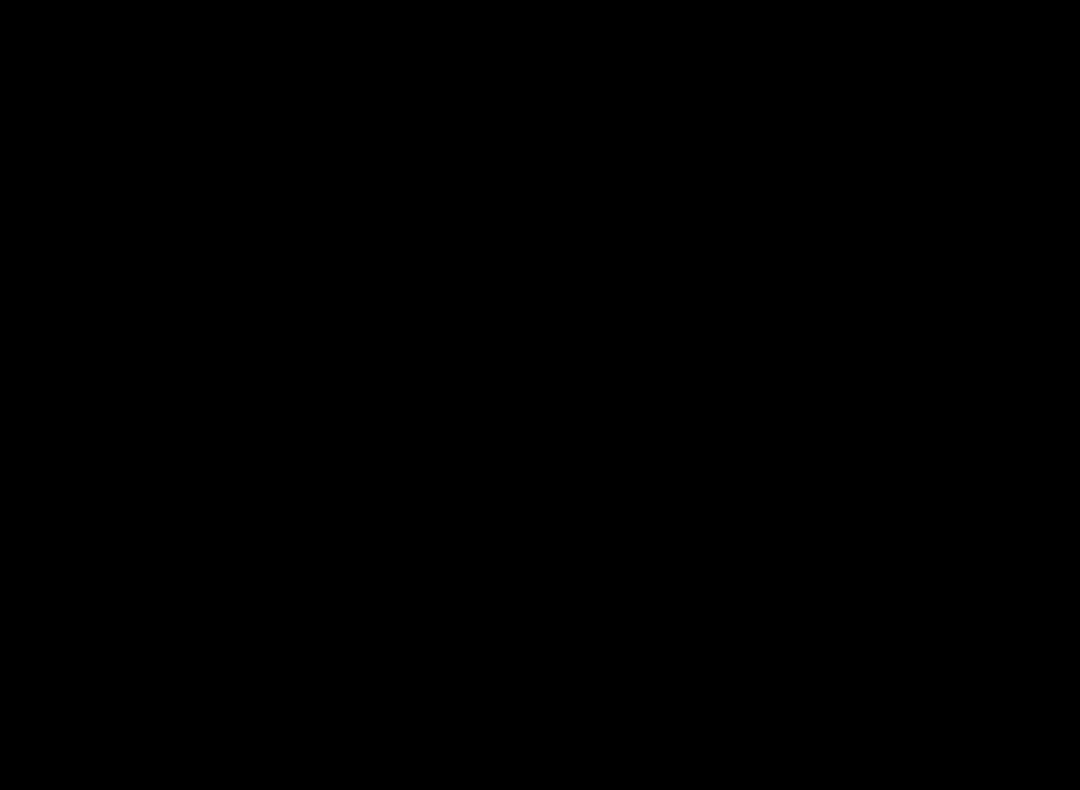 click at bounding box center (540, 395) 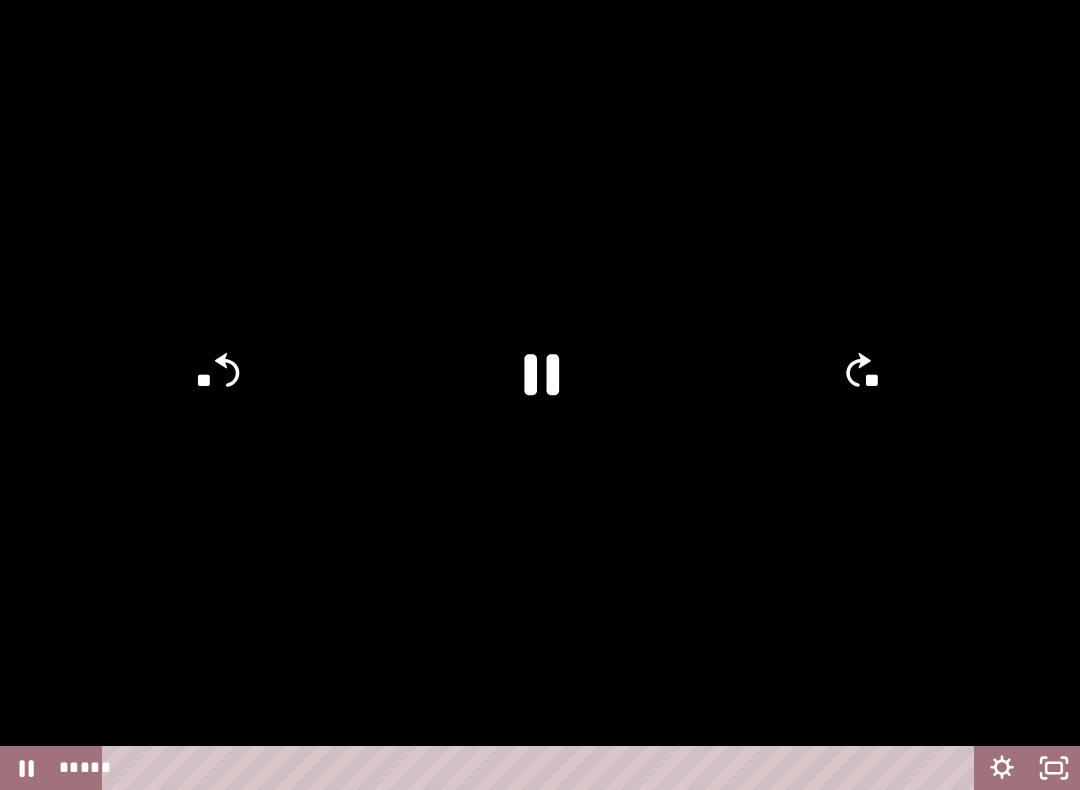 click at bounding box center [540, 395] 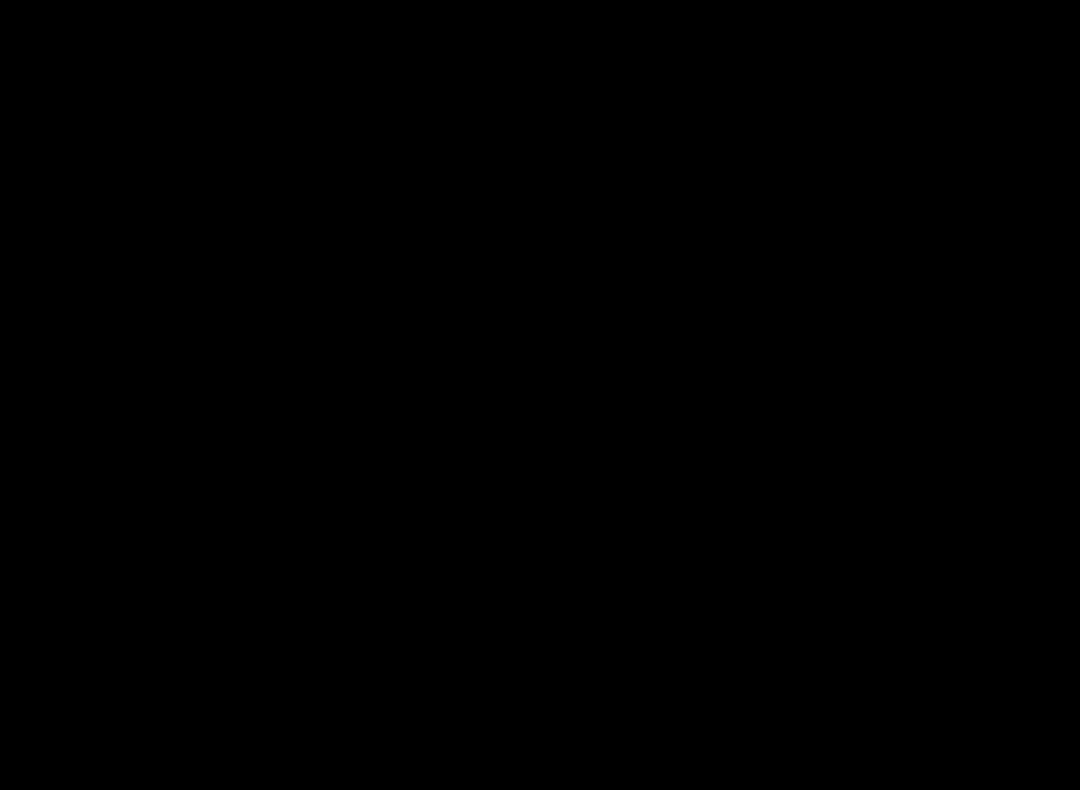 click at bounding box center (540, 395) 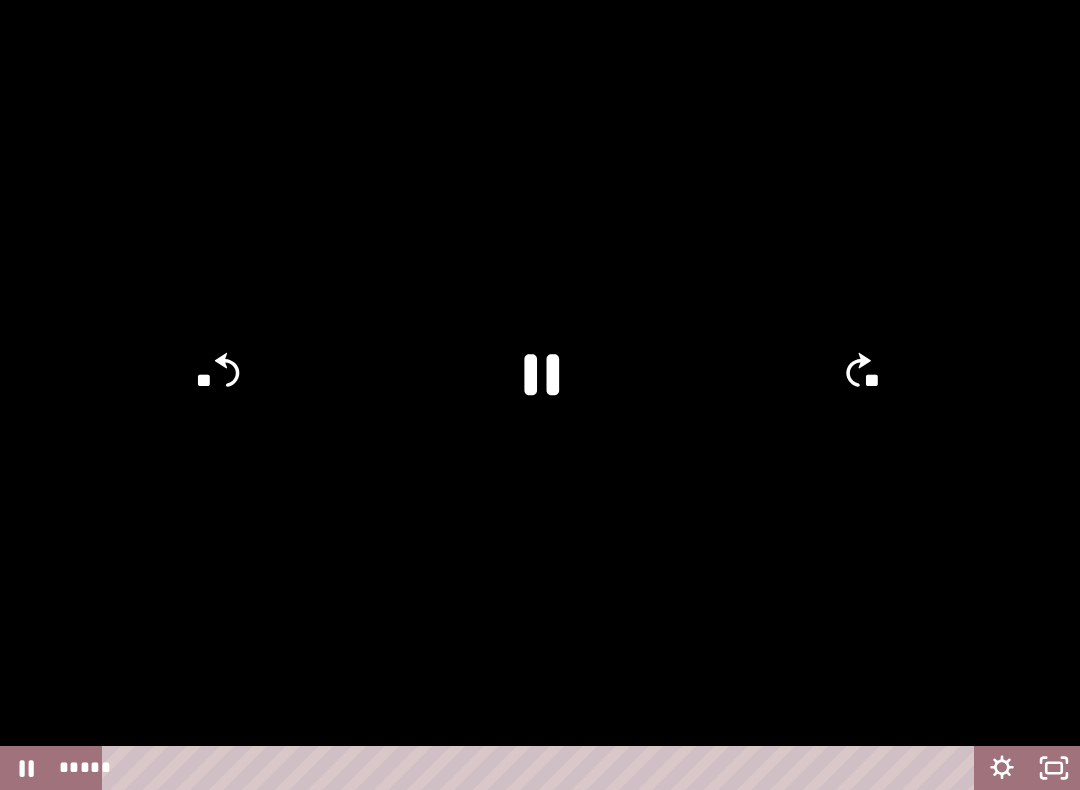click on "**" 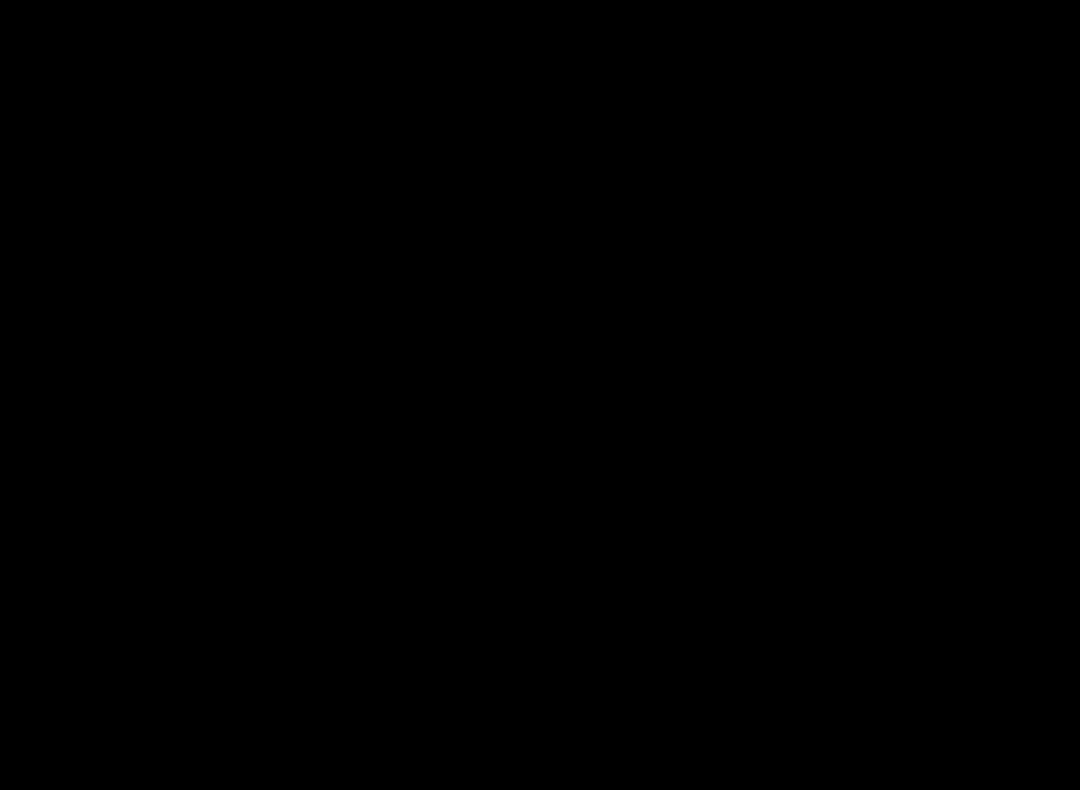 click at bounding box center (540, 395) 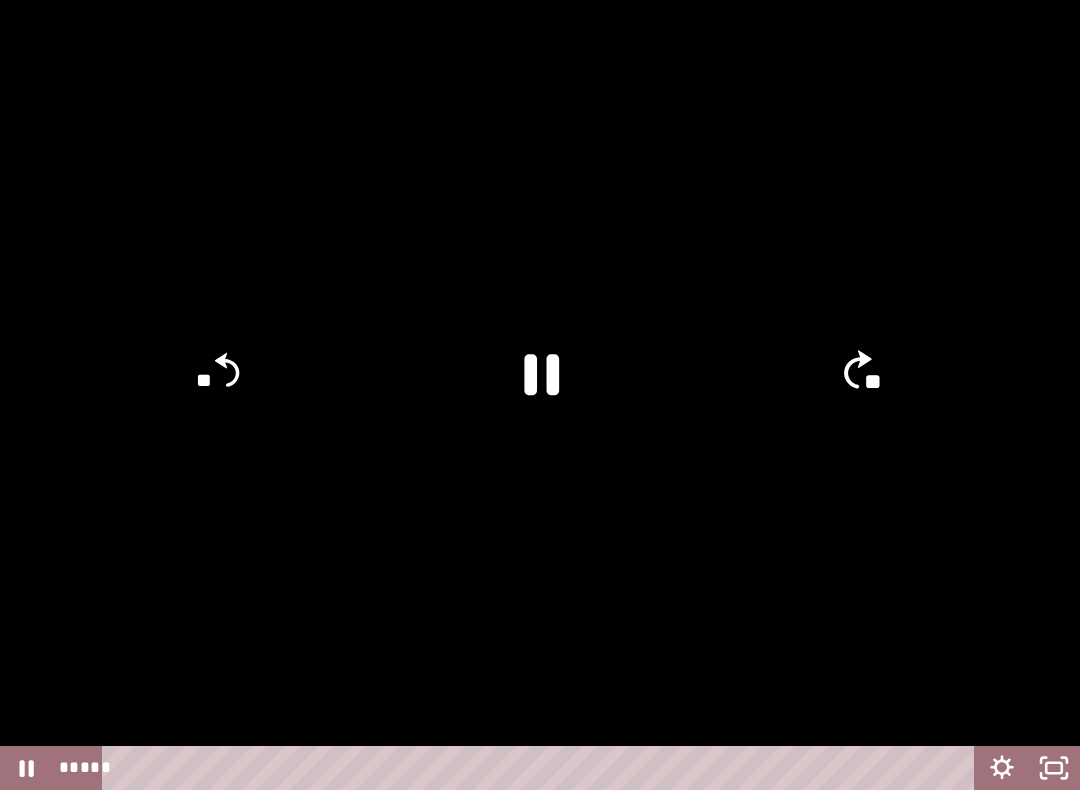 click 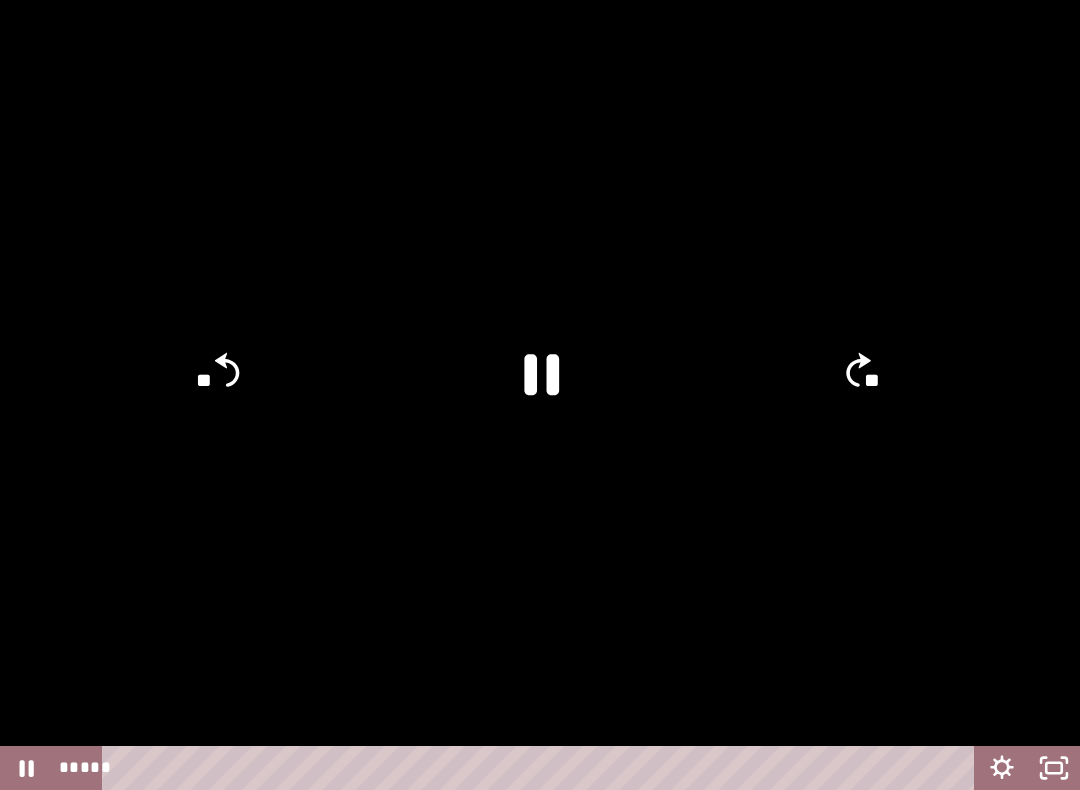 click at bounding box center (540, 395) 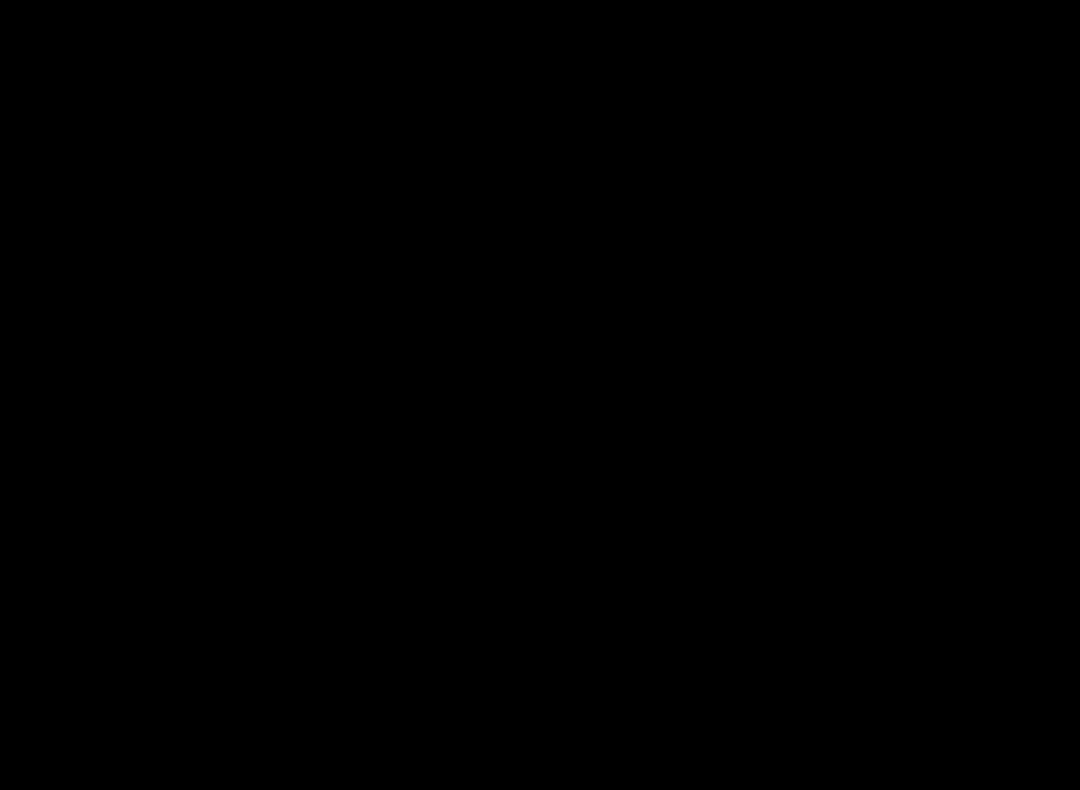 click at bounding box center (540, 395) 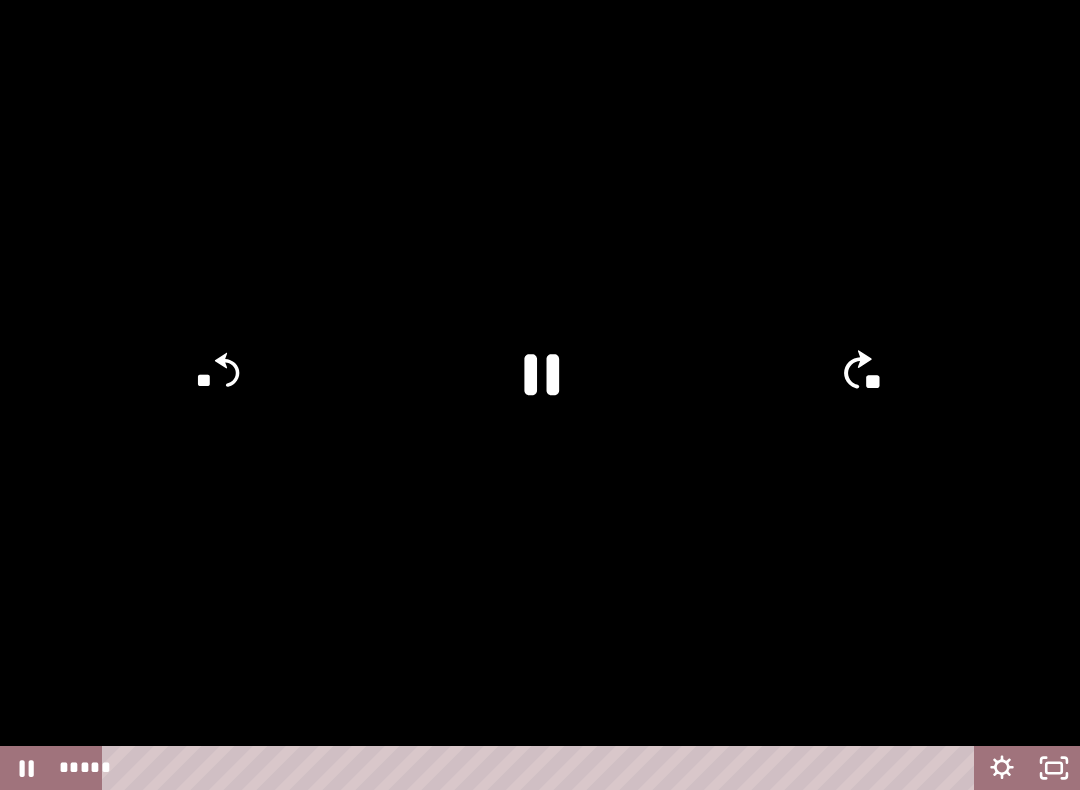 click on "**" 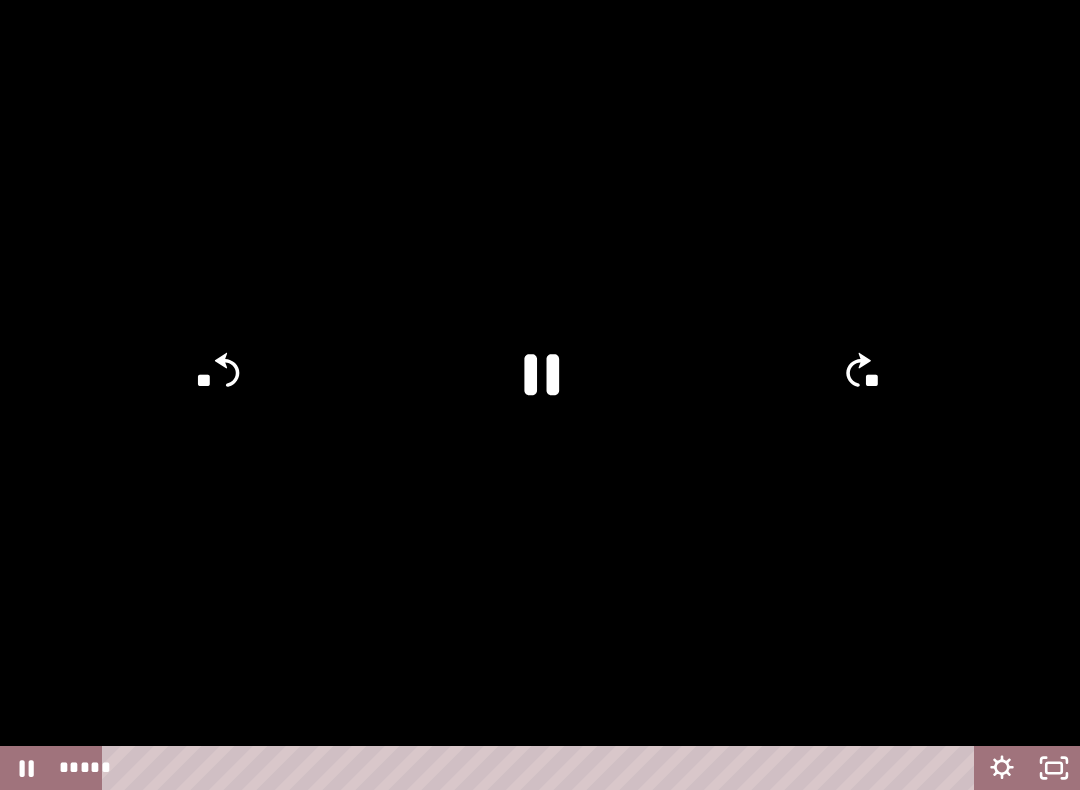click on "**" 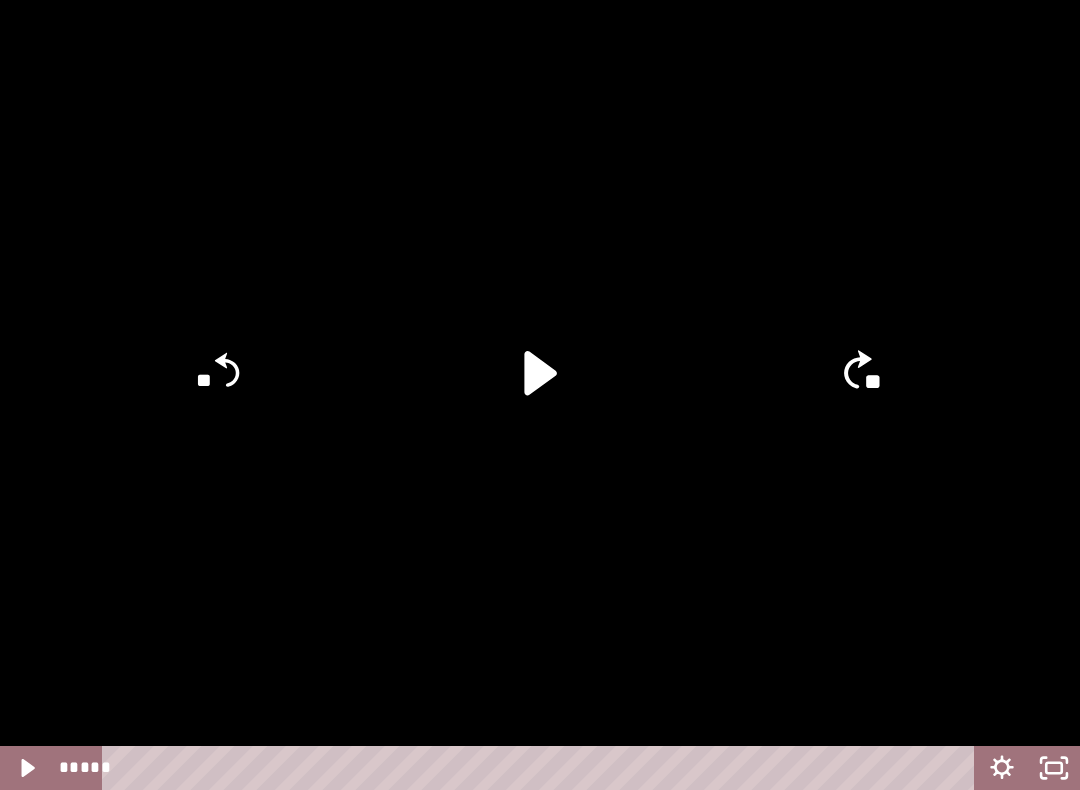 click on "**" 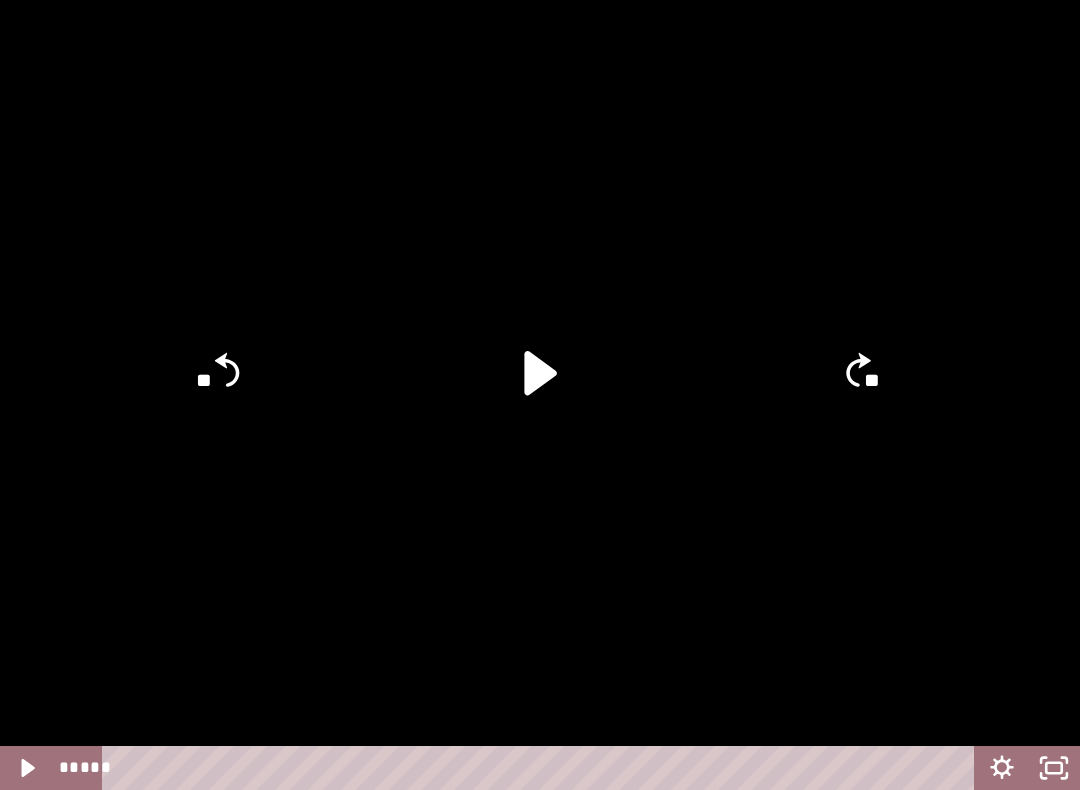 click on "**" 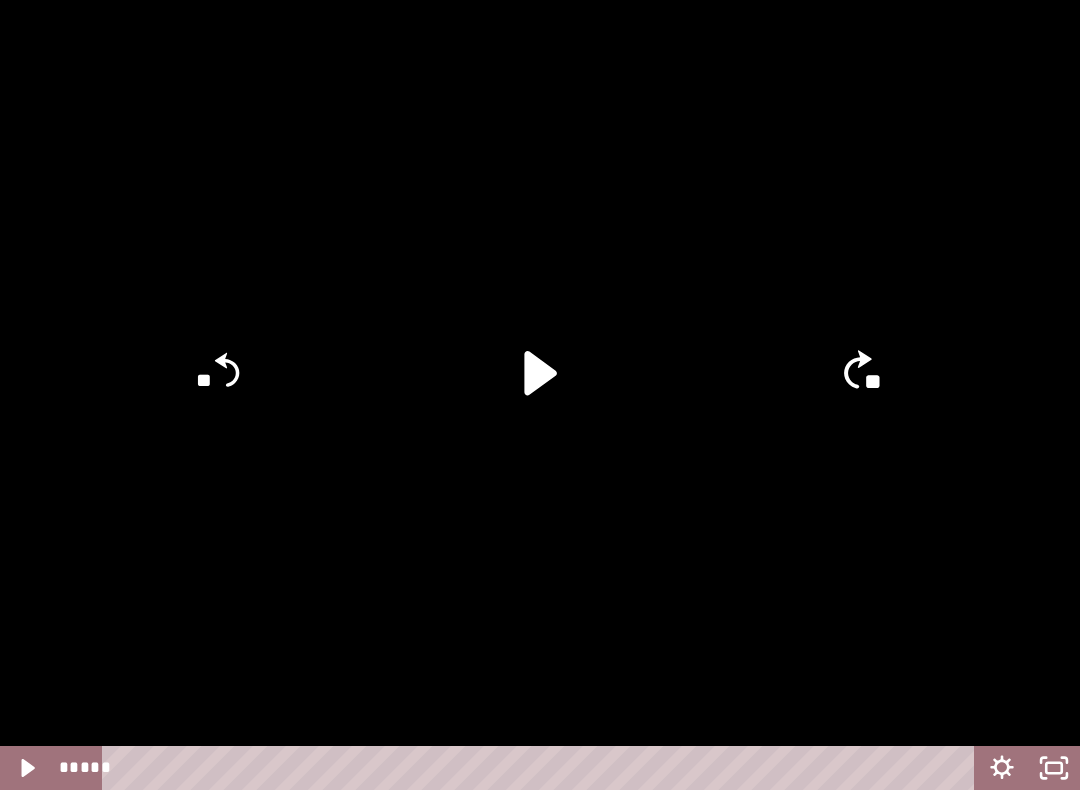 click on "**" 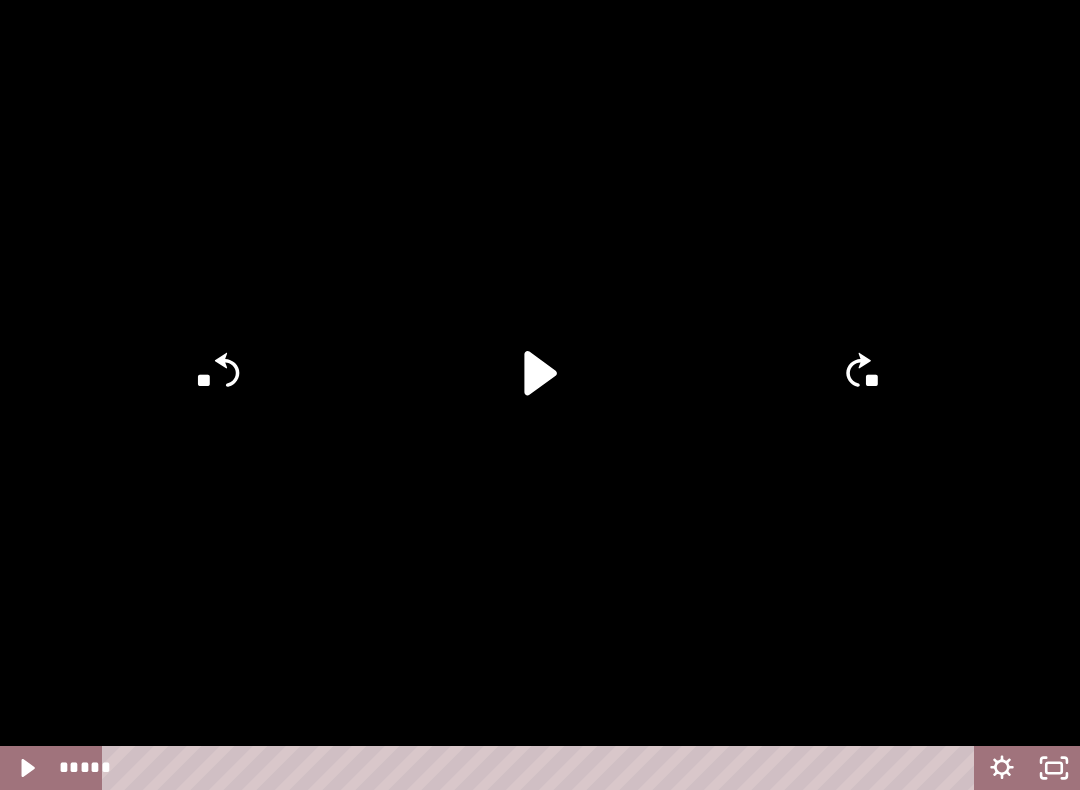 click on "**" 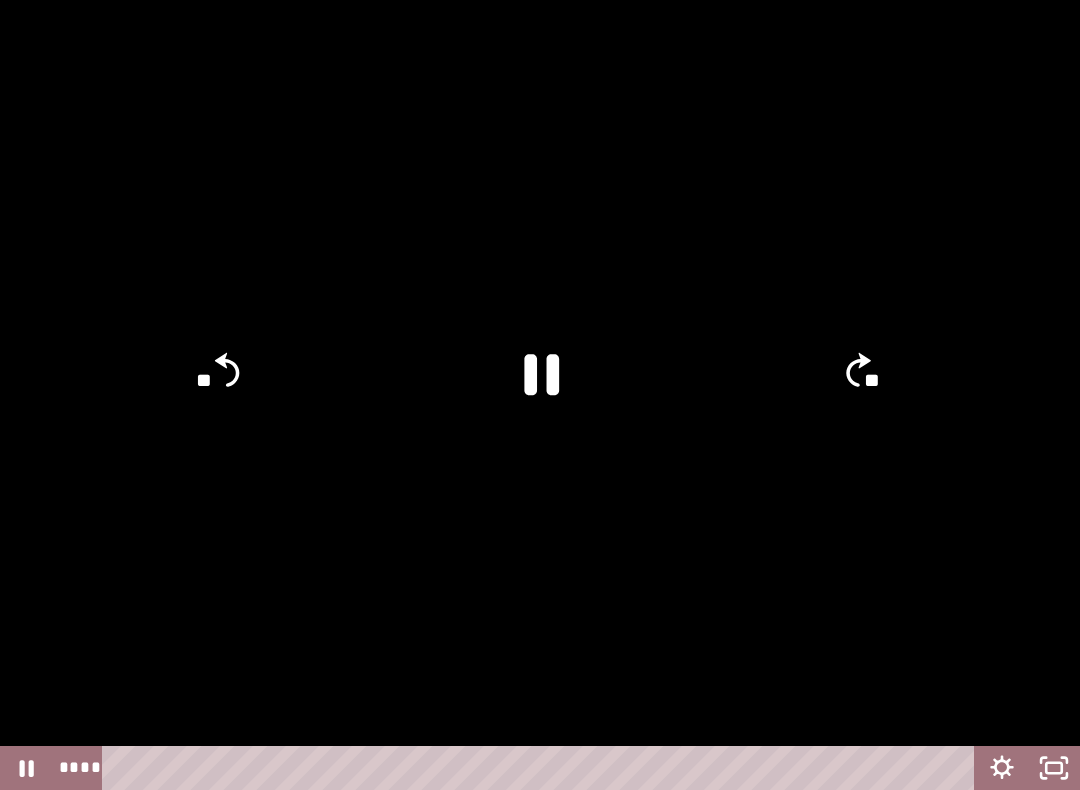 click 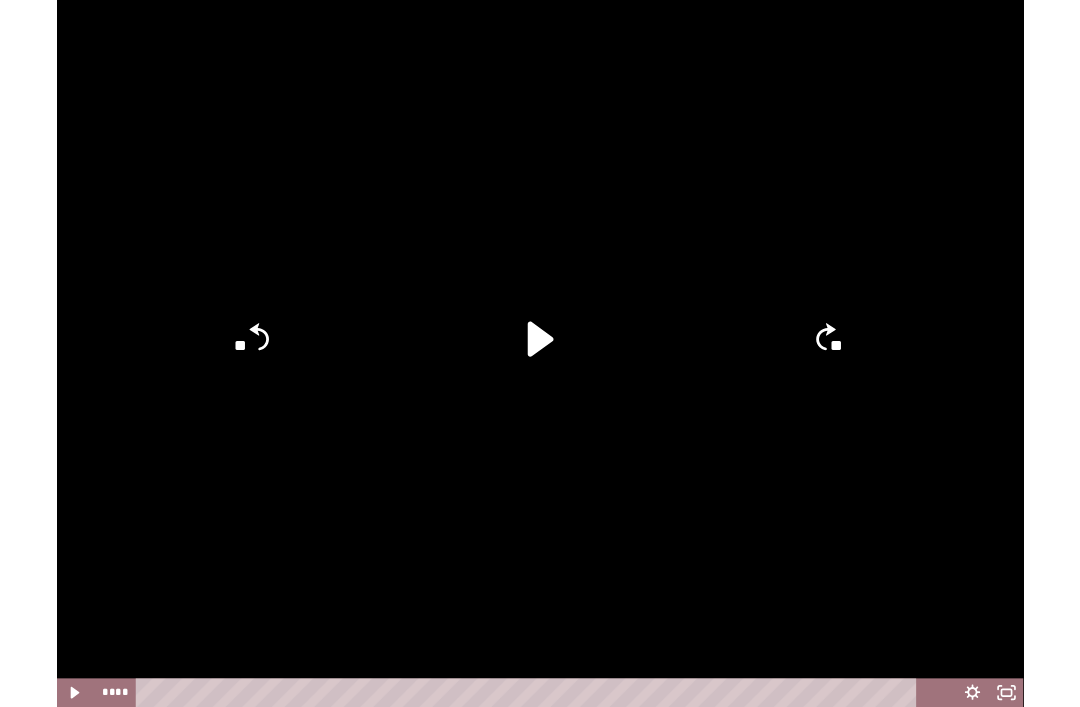 scroll, scrollTop: 433, scrollLeft: 0, axis: vertical 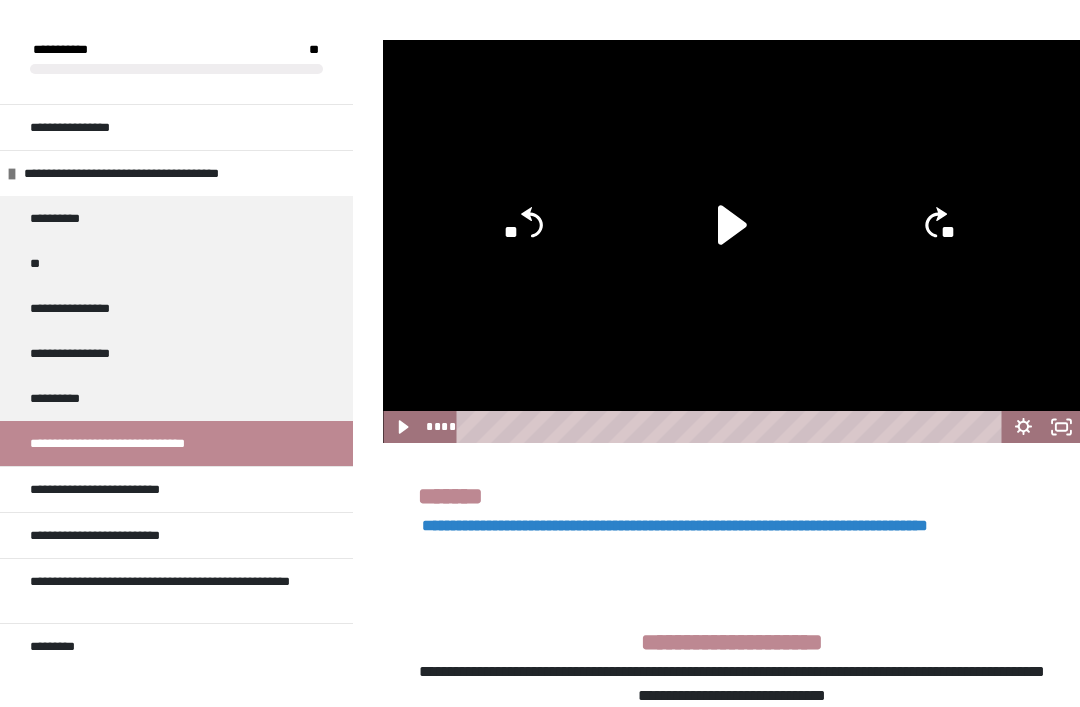 click on "**********" at bounding box center [168, 591] 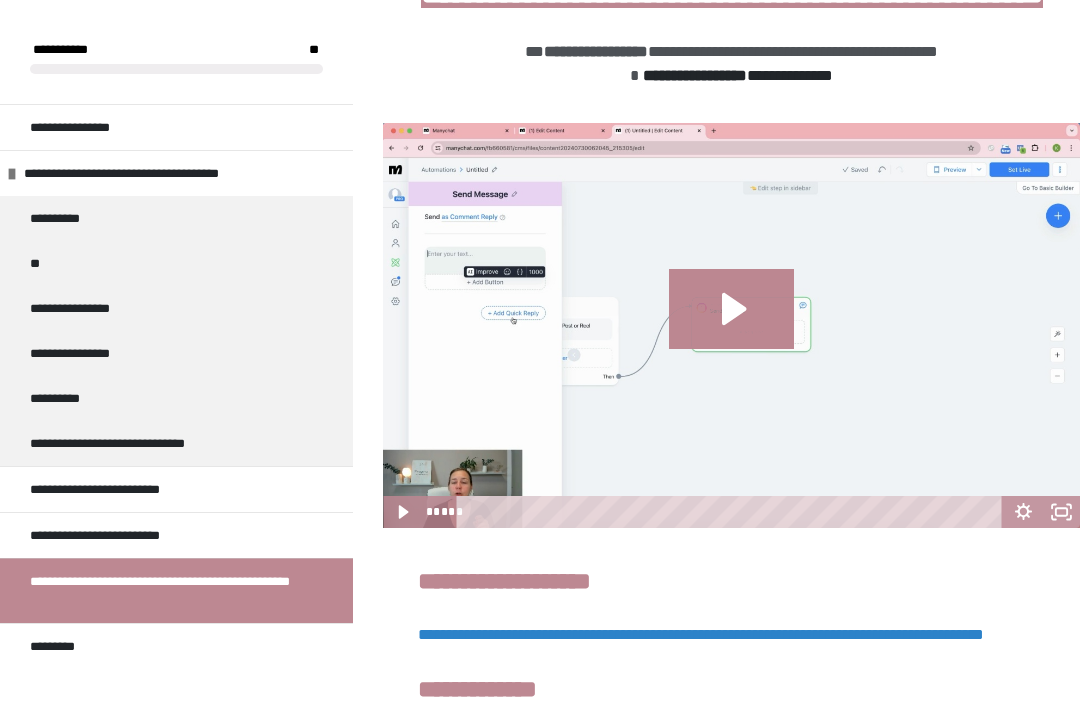 scroll, scrollTop: 376, scrollLeft: 0, axis: vertical 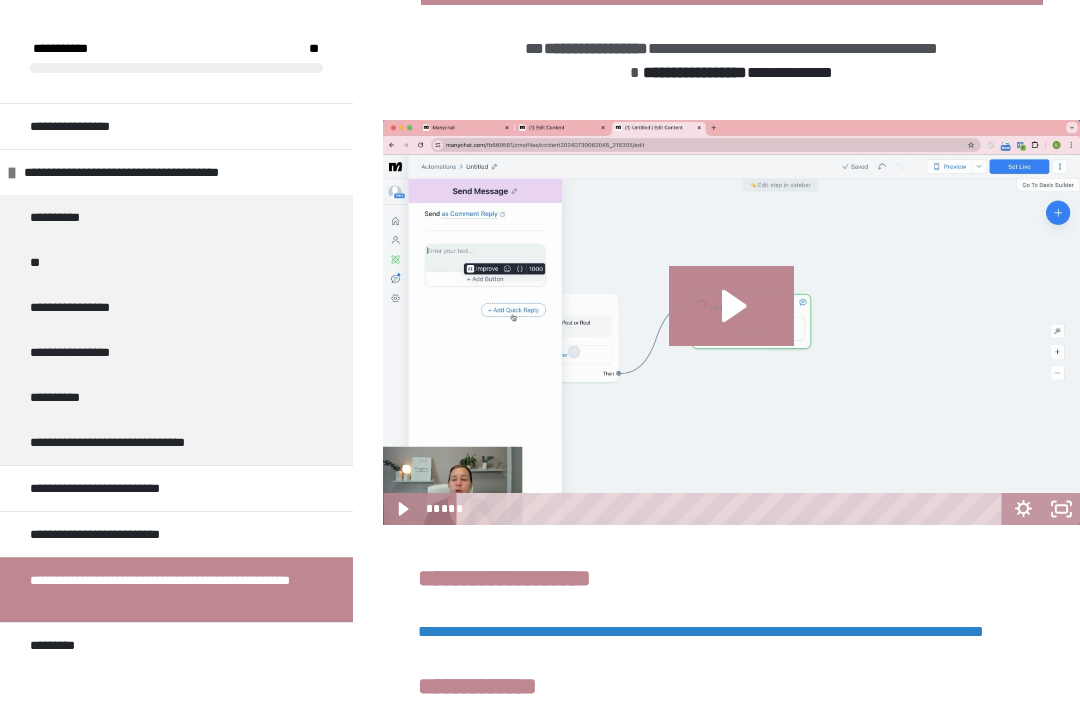 click 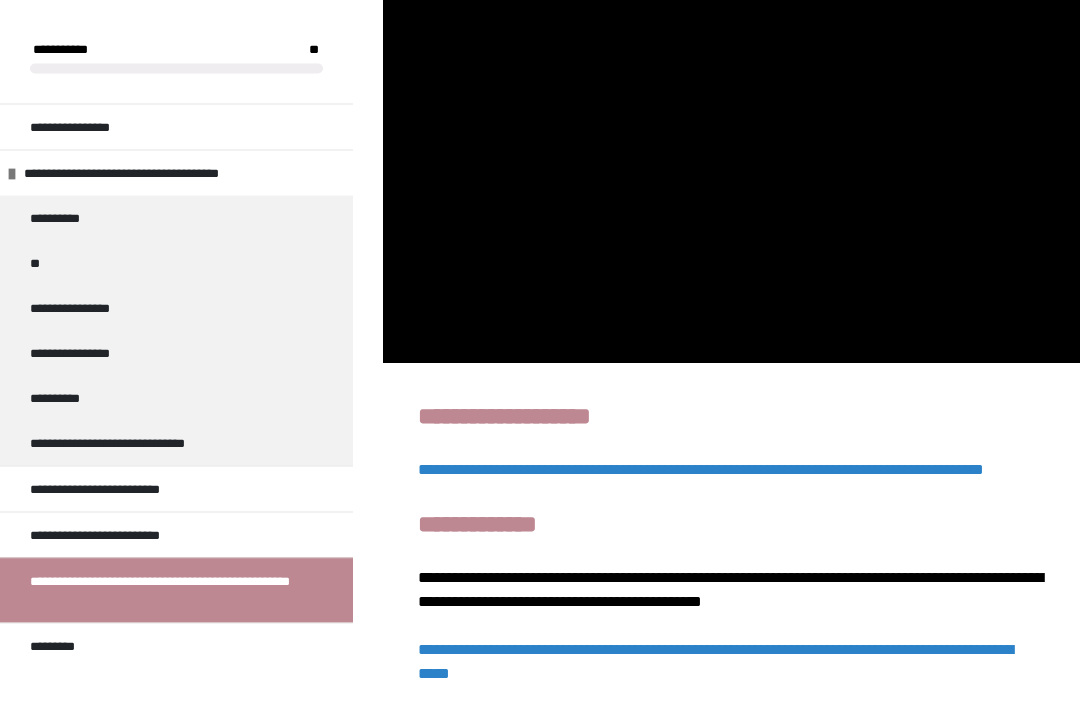 scroll, scrollTop: 545, scrollLeft: 0, axis: vertical 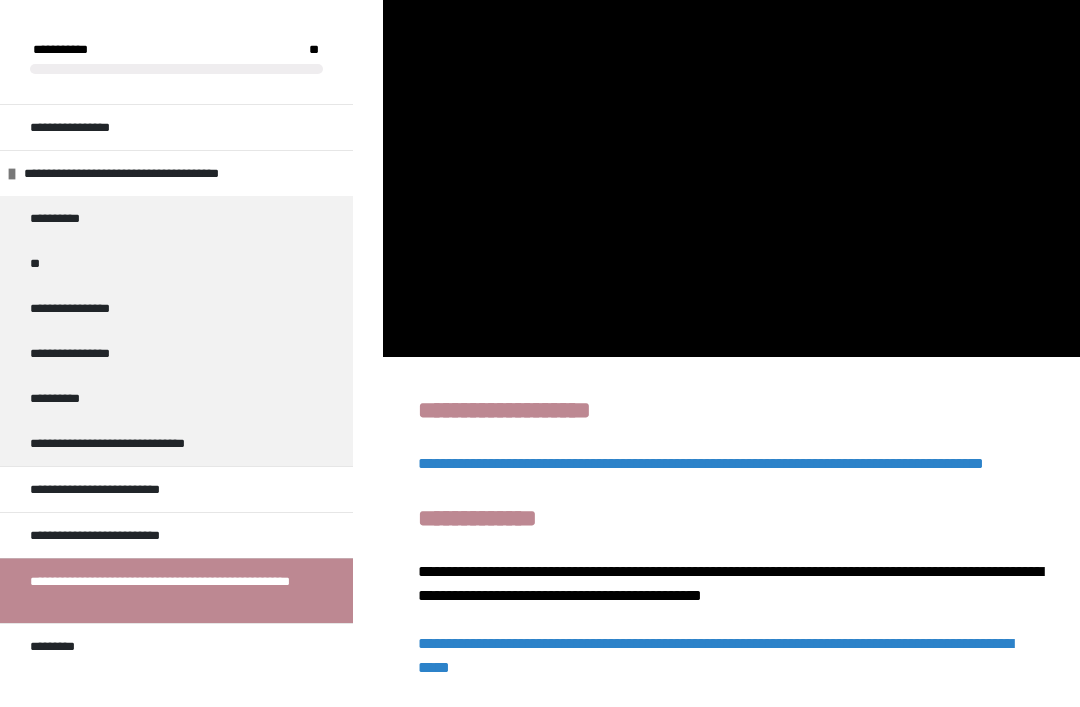 click on "**********" at bounding box center (117, 535) 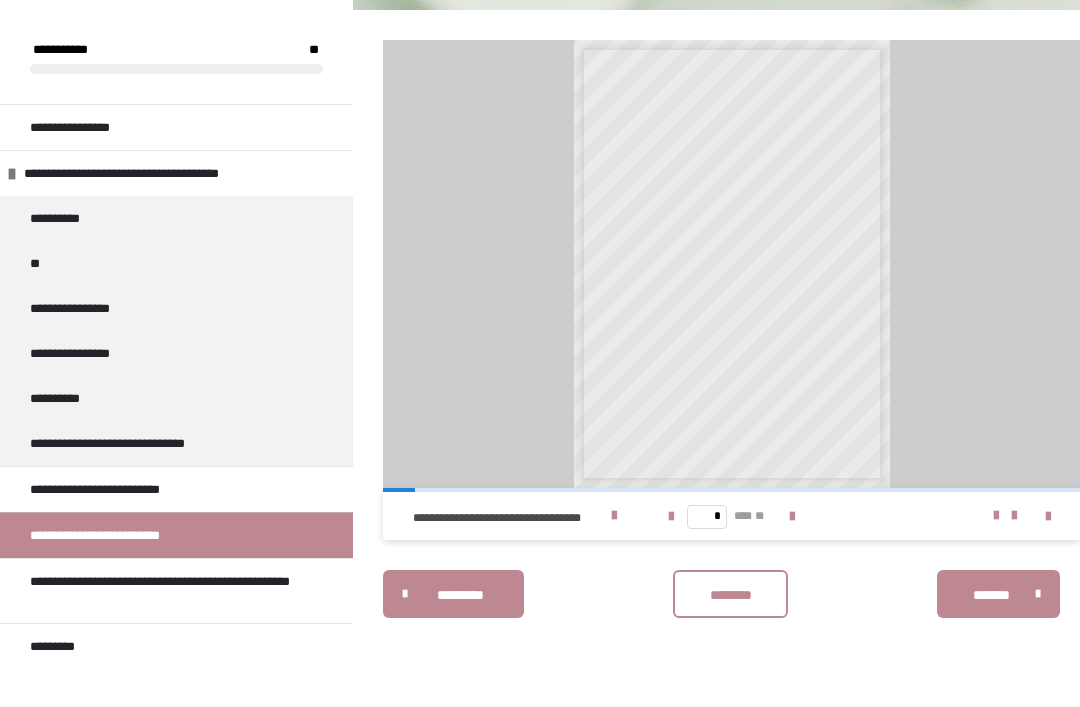 click at bounding box center (792, 517) 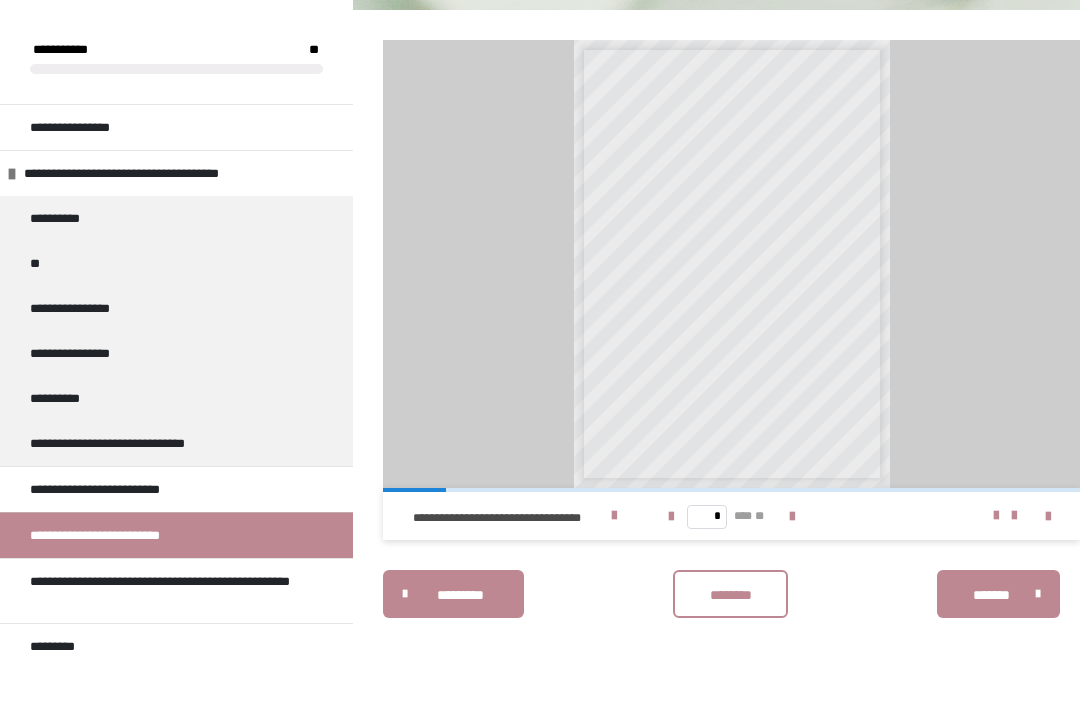 click at bounding box center (792, 517) 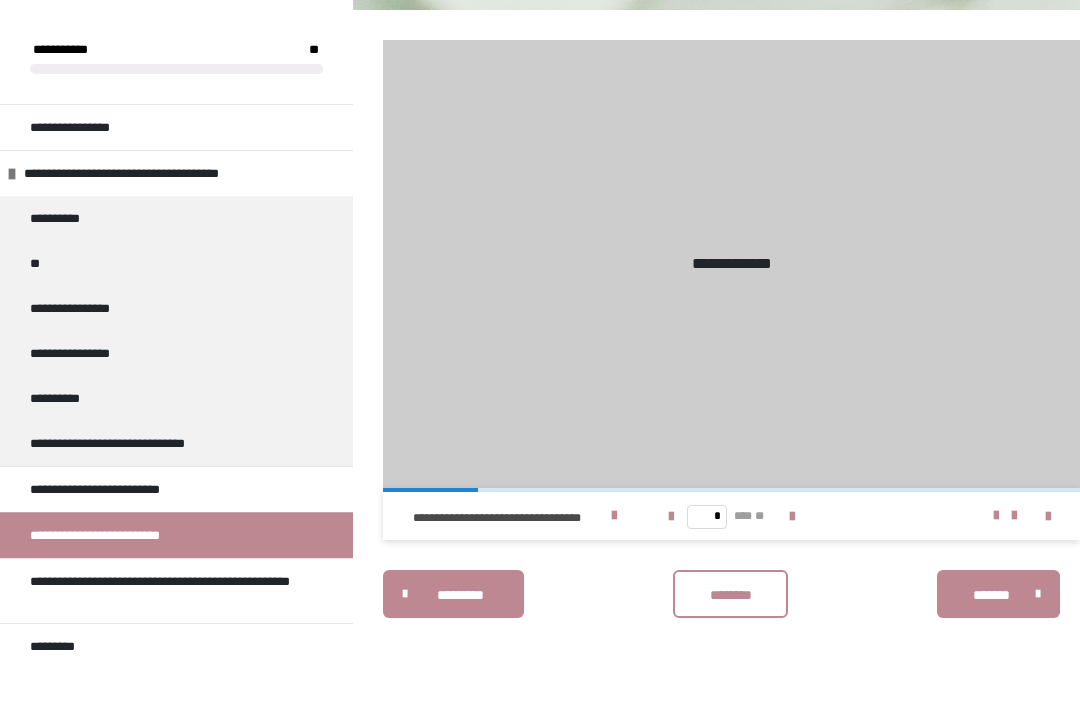 type on "*" 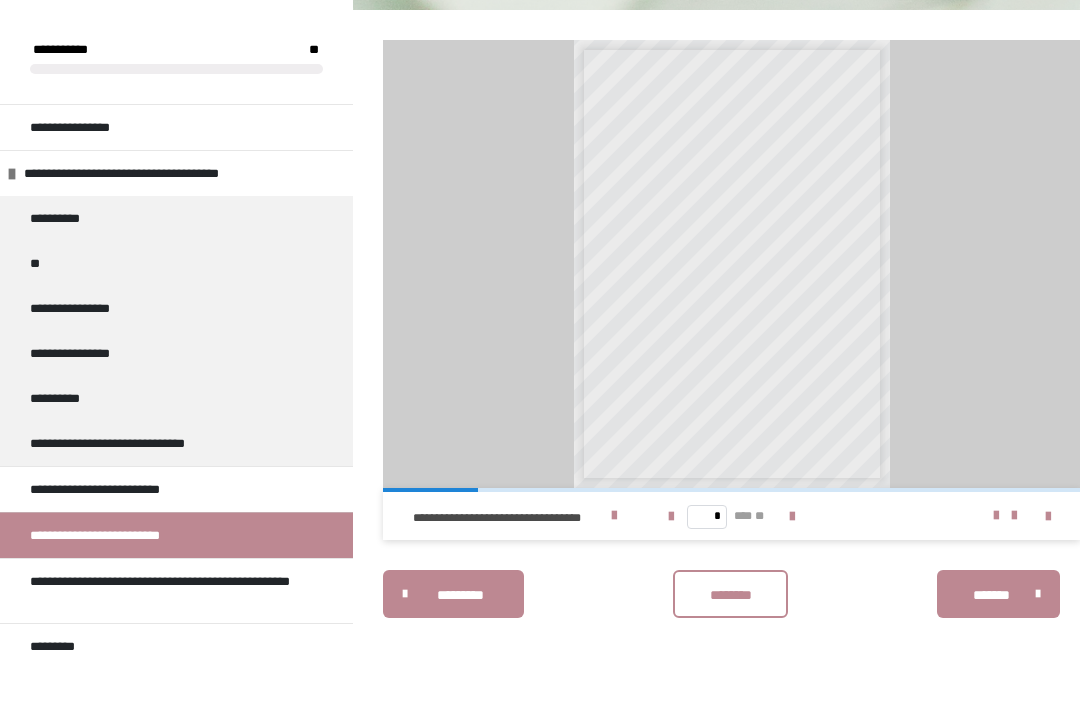 click on "**********" at bounding box center (168, 591) 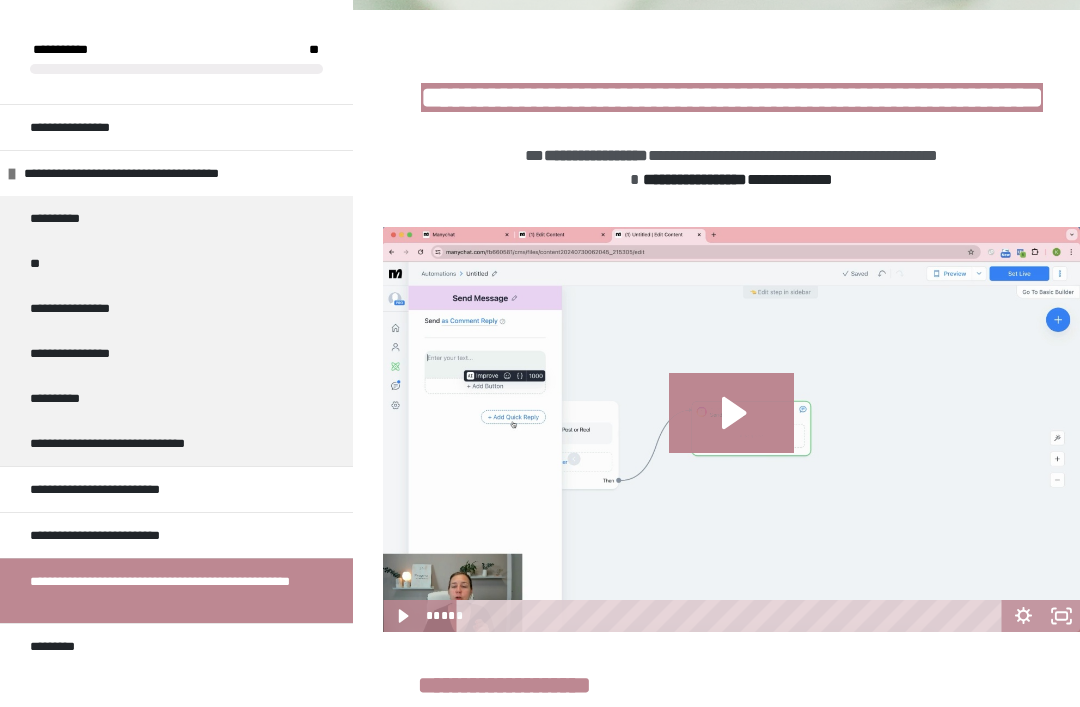 click 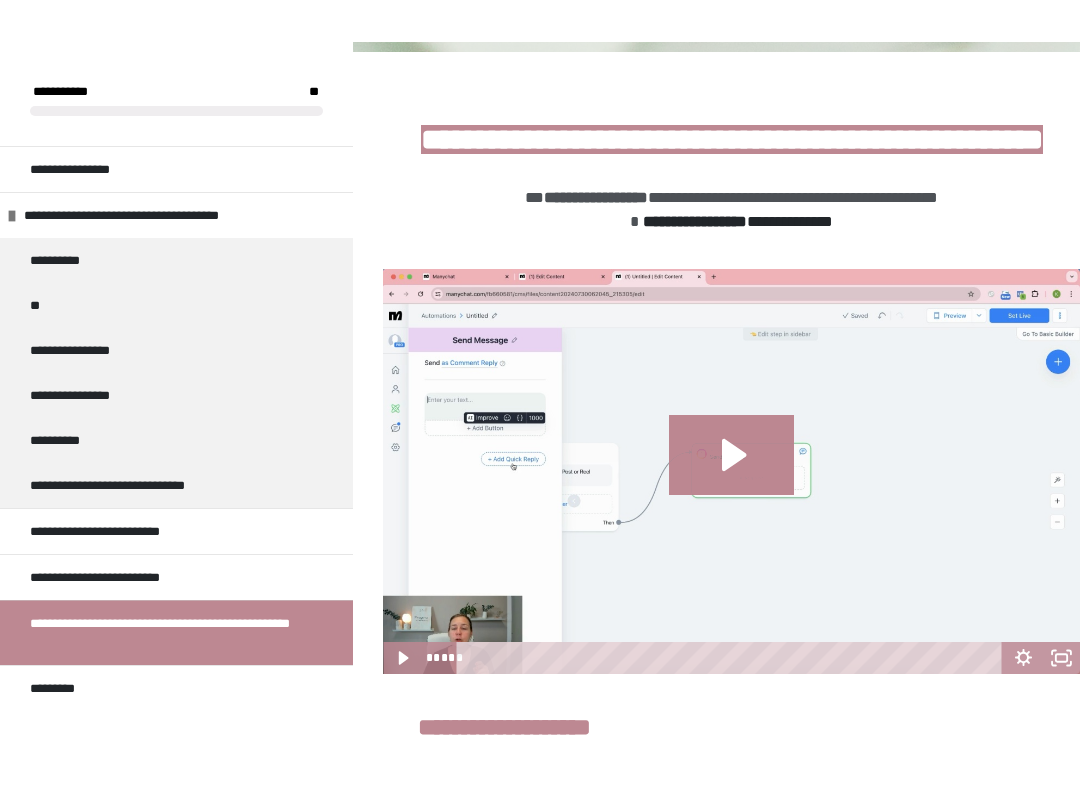 scroll, scrollTop: 20, scrollLeft: 0, axis: vertical 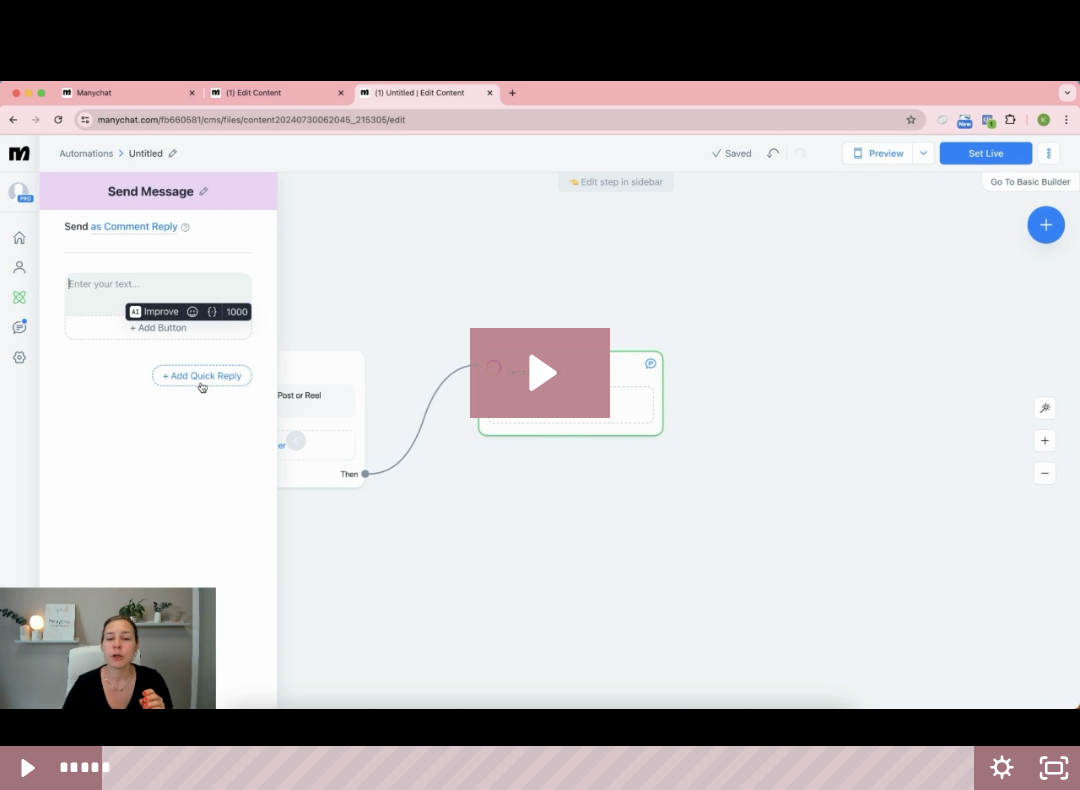 click 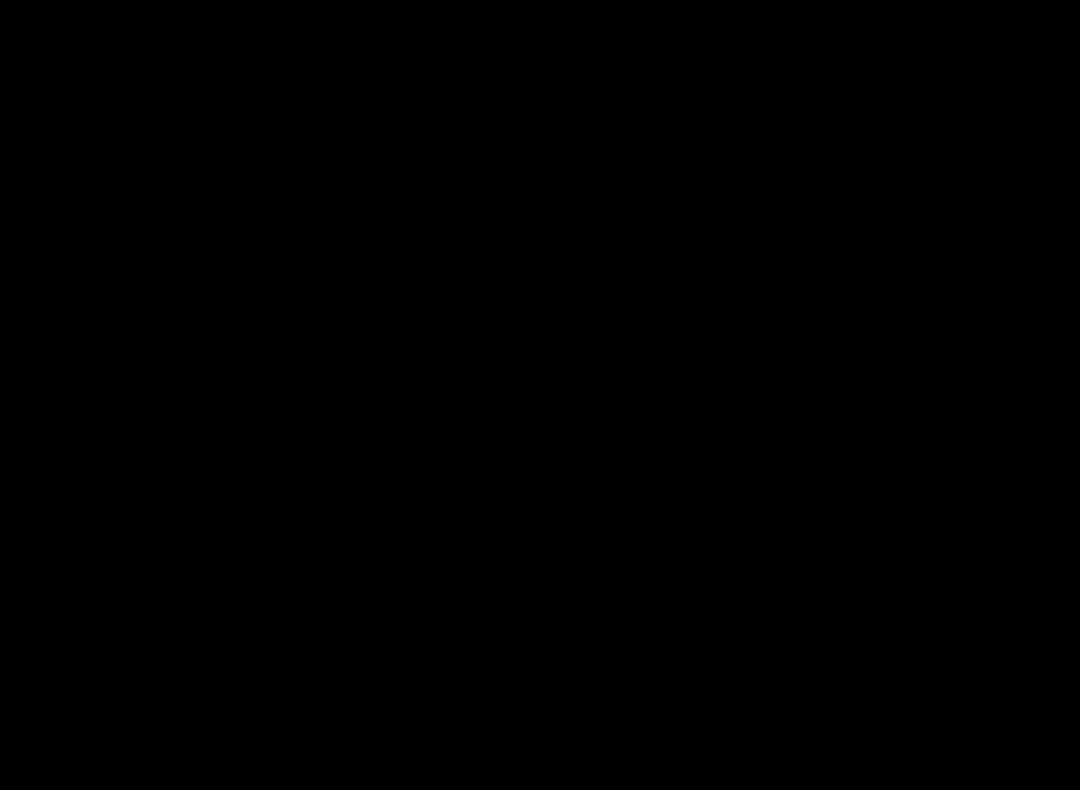 click at bounding box center (540, 395) 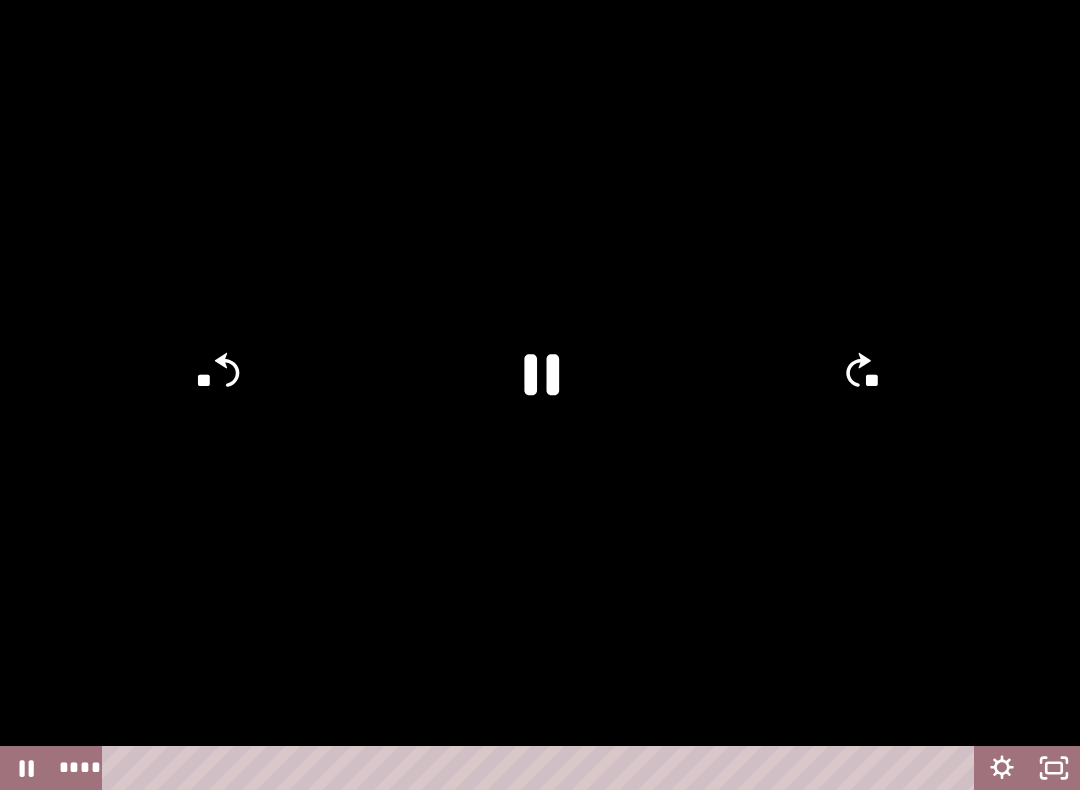 click 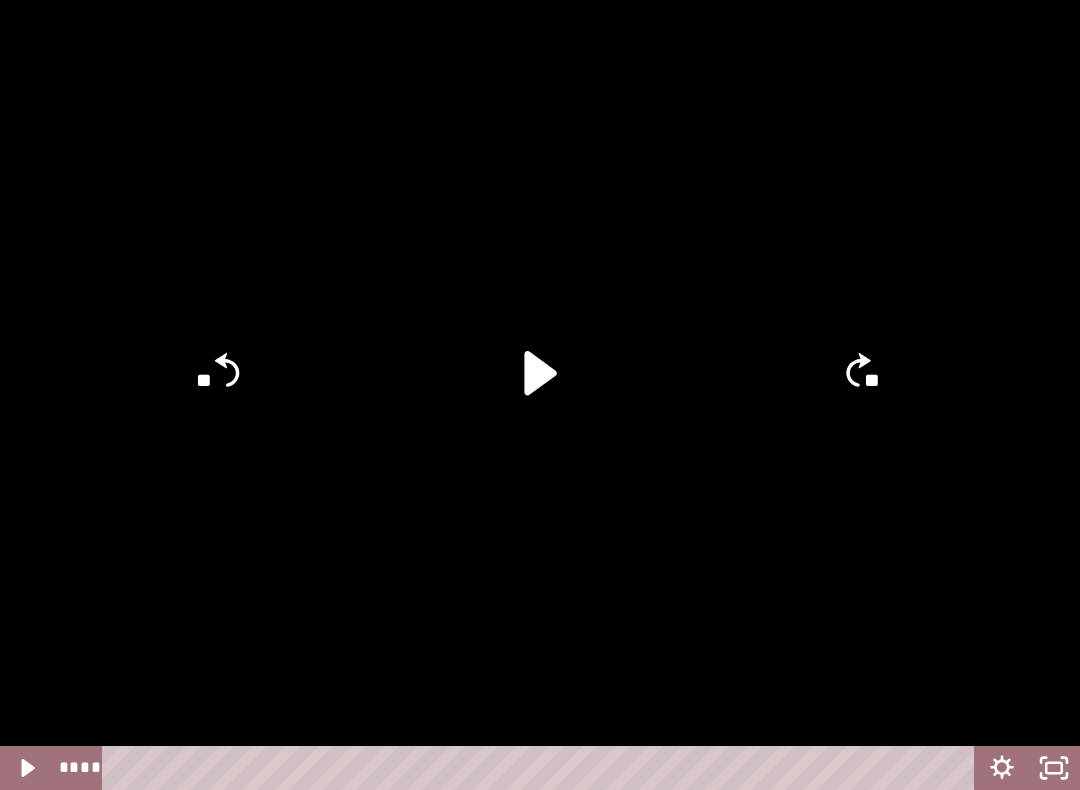click 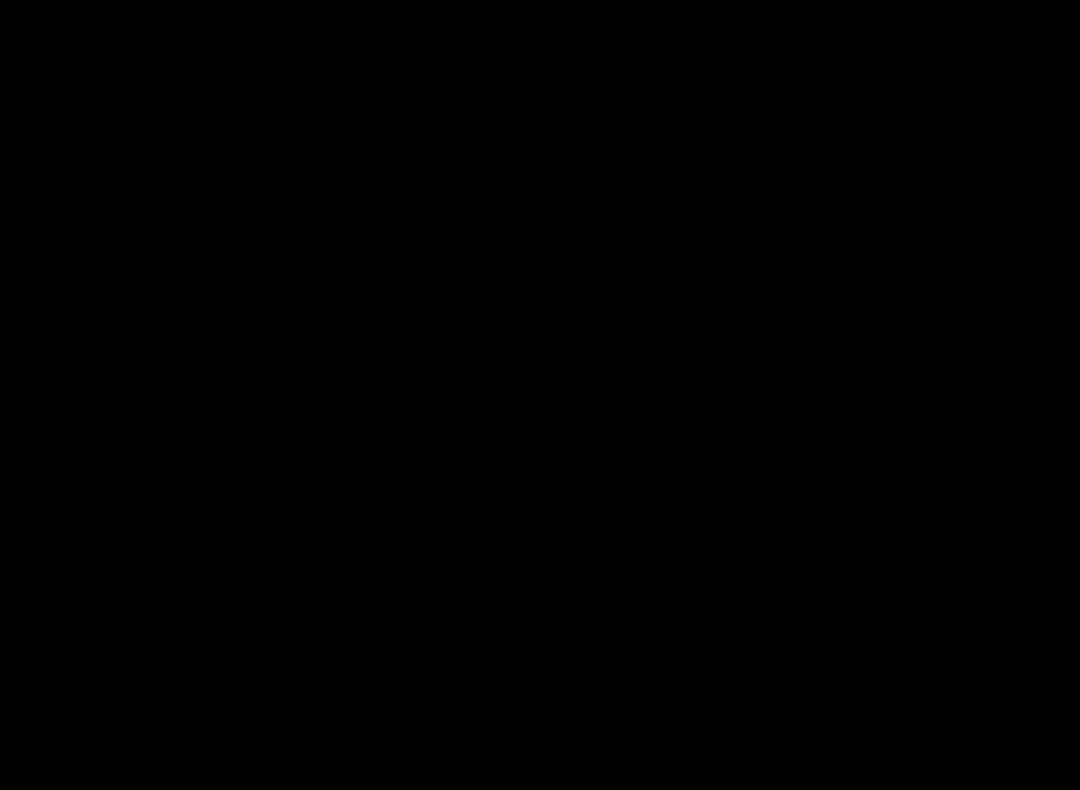 click at bounding box center (540, 395) 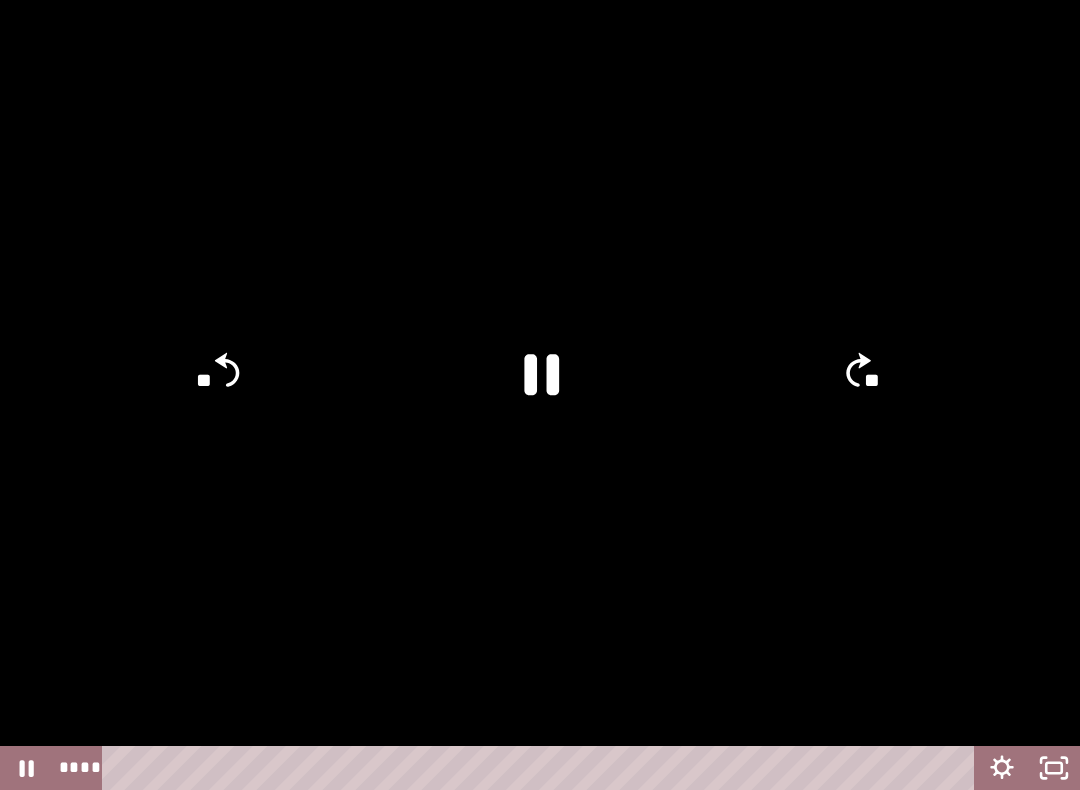 click at bounding box center (540, 395) 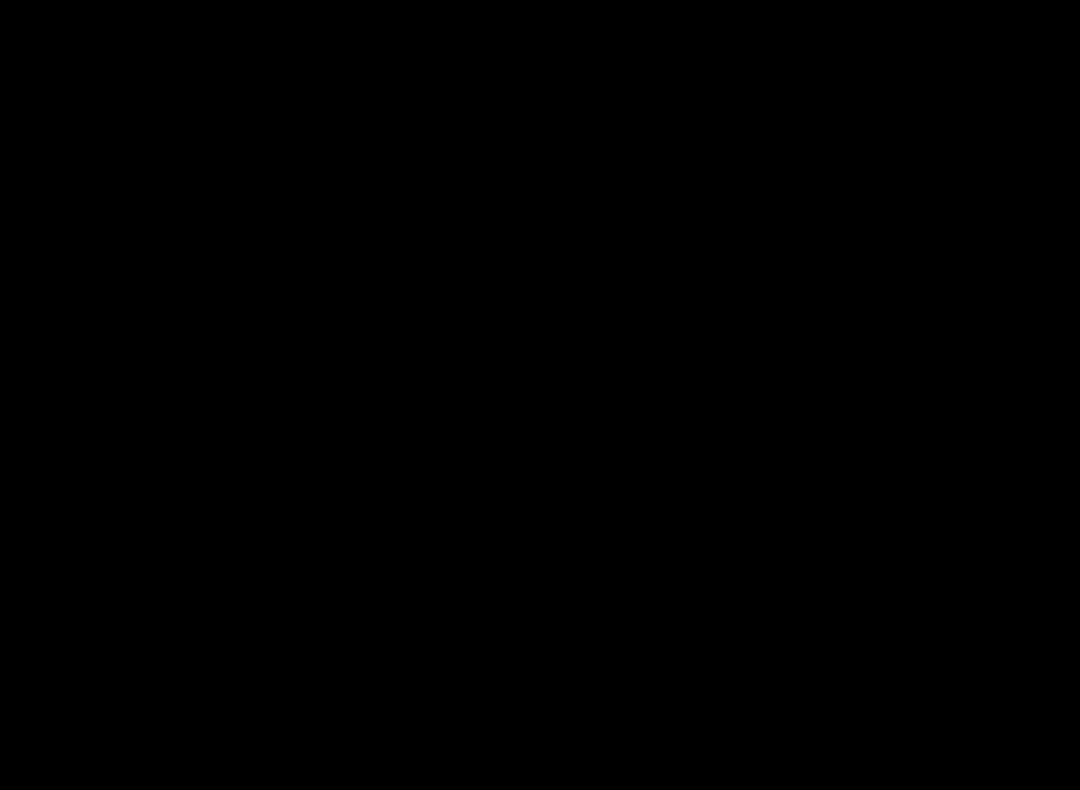 click at bounding box center (540, 395) 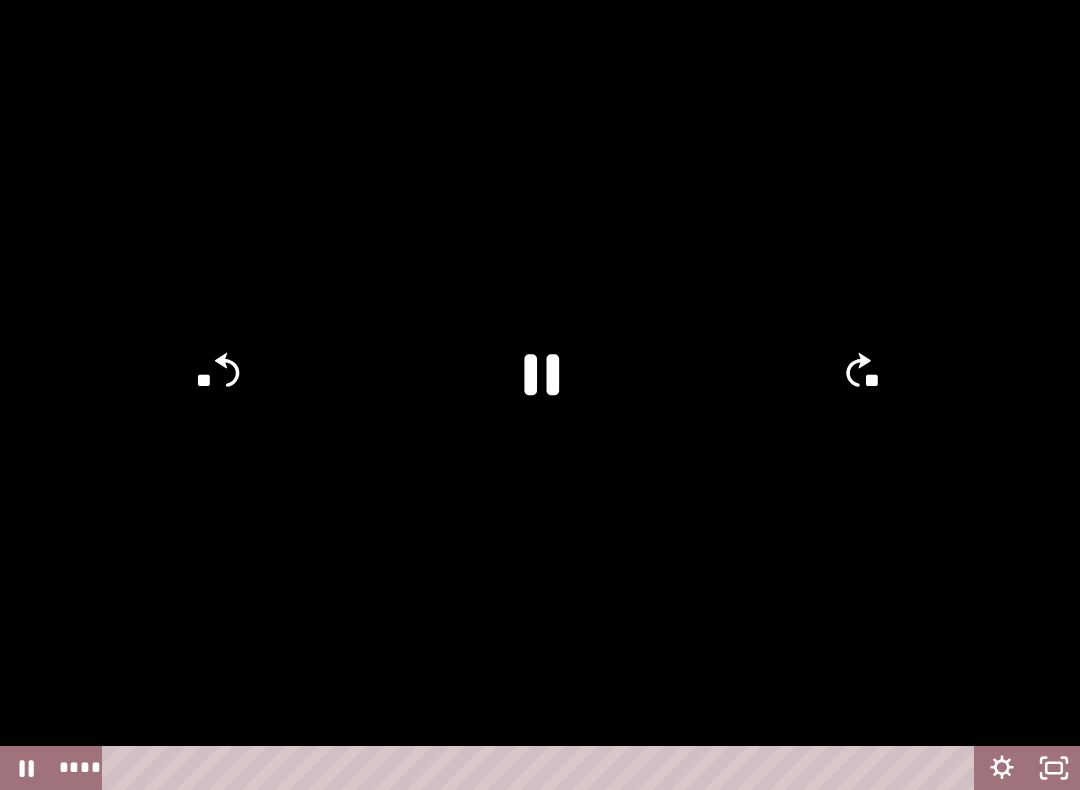 click on "**" 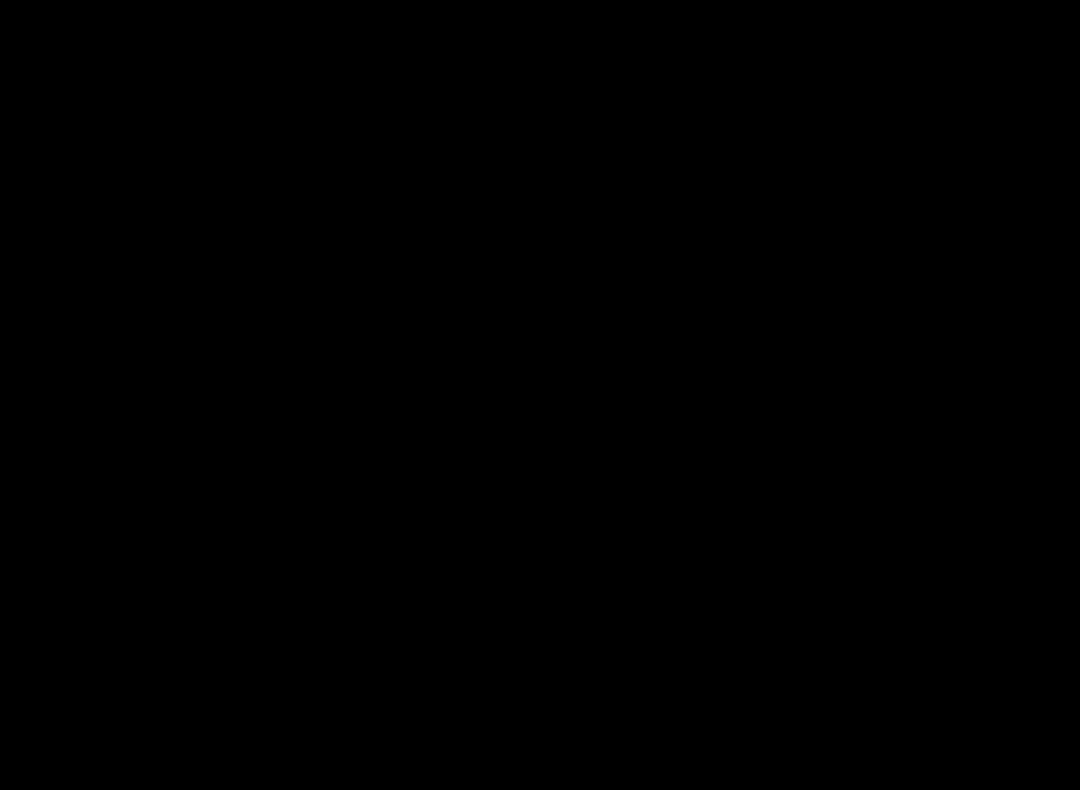 click at bounding box center [540, 395] 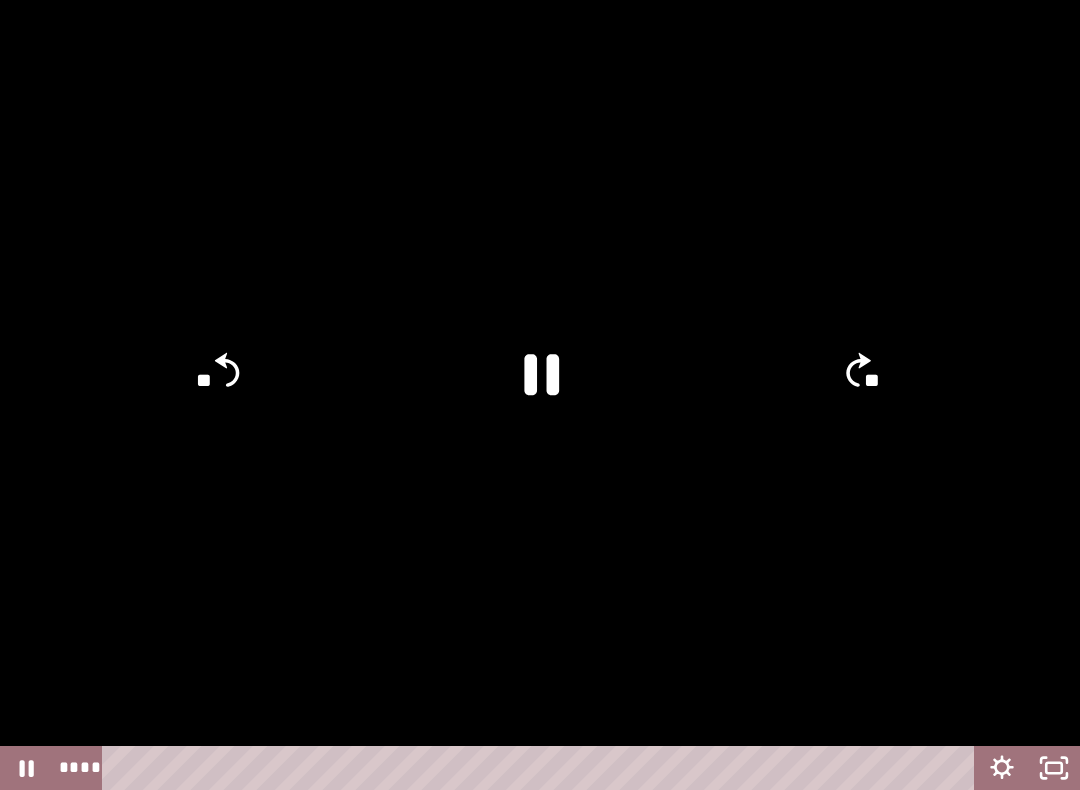 click on "**" 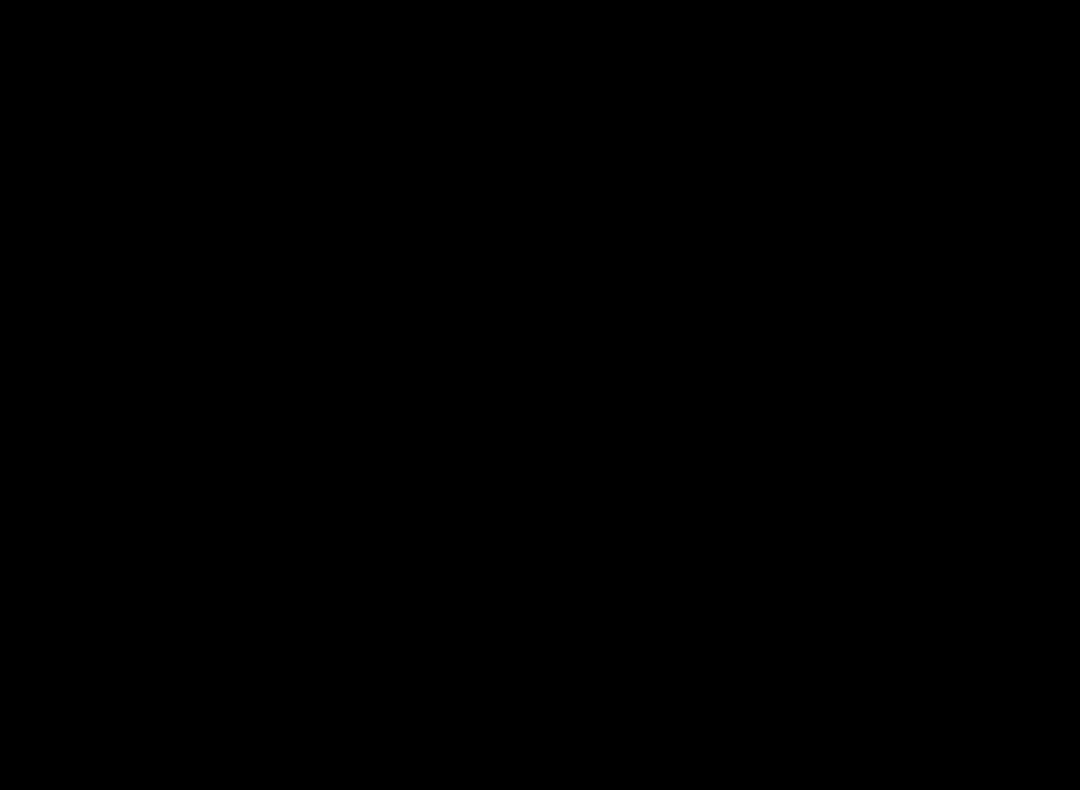 click at bounding box center (540, 395) 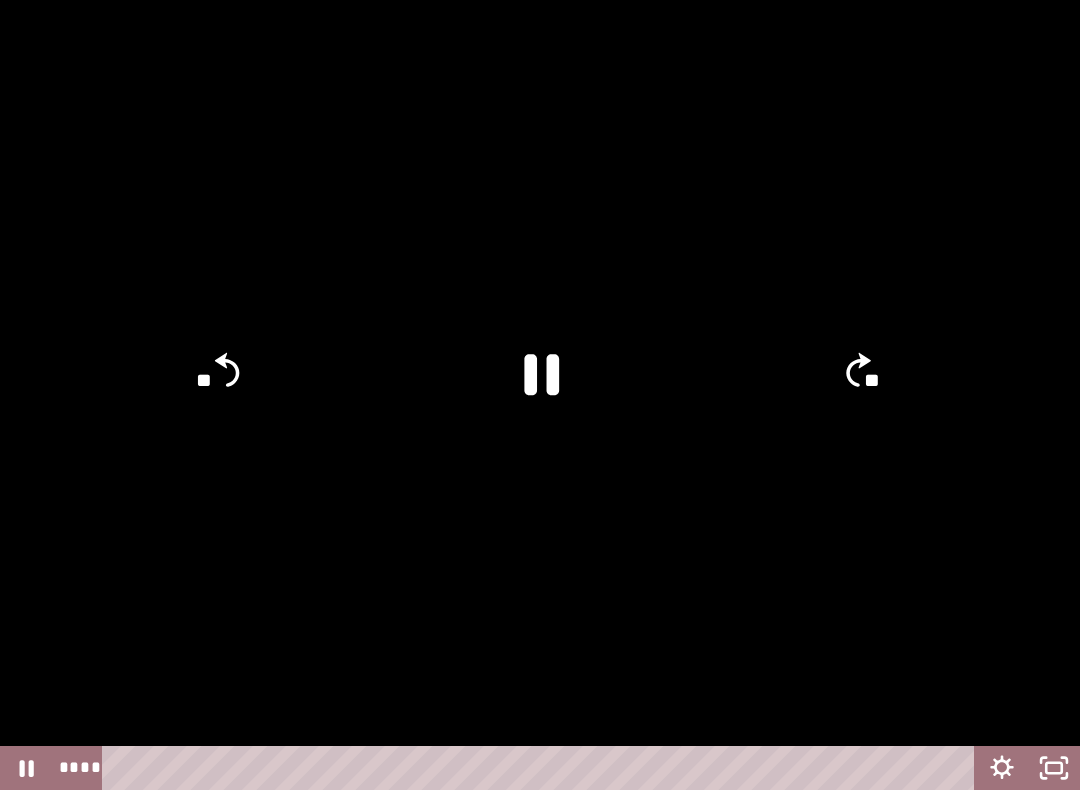 click 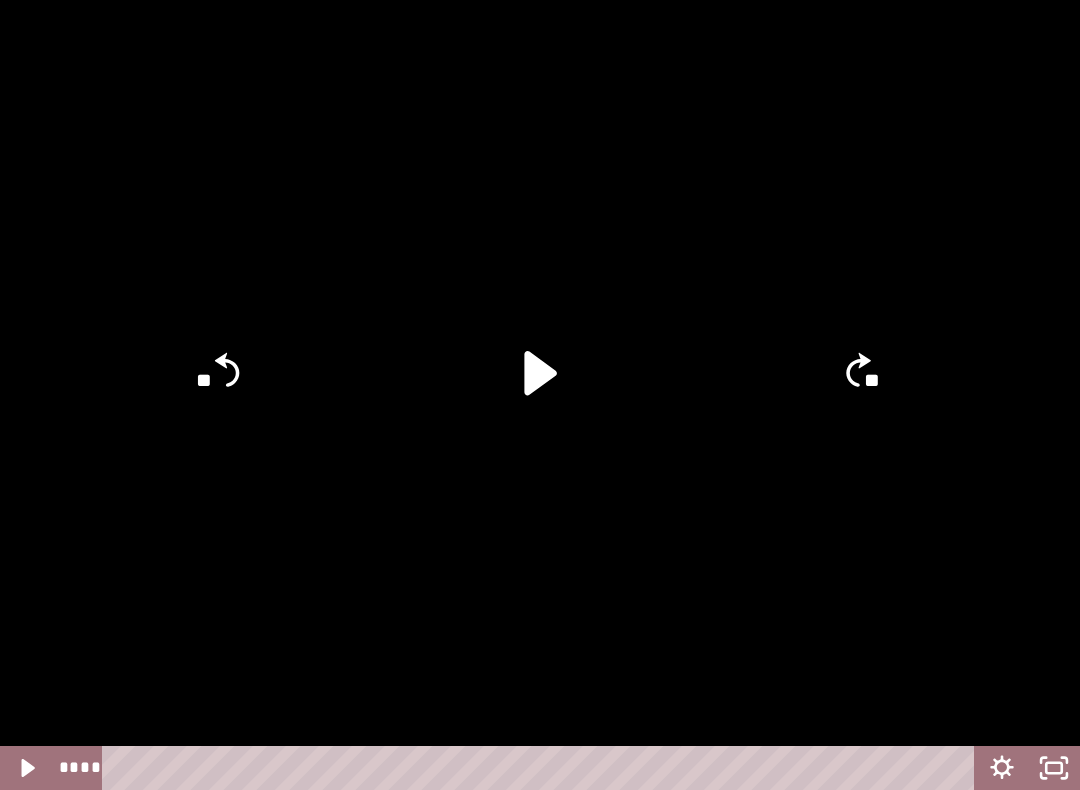 click 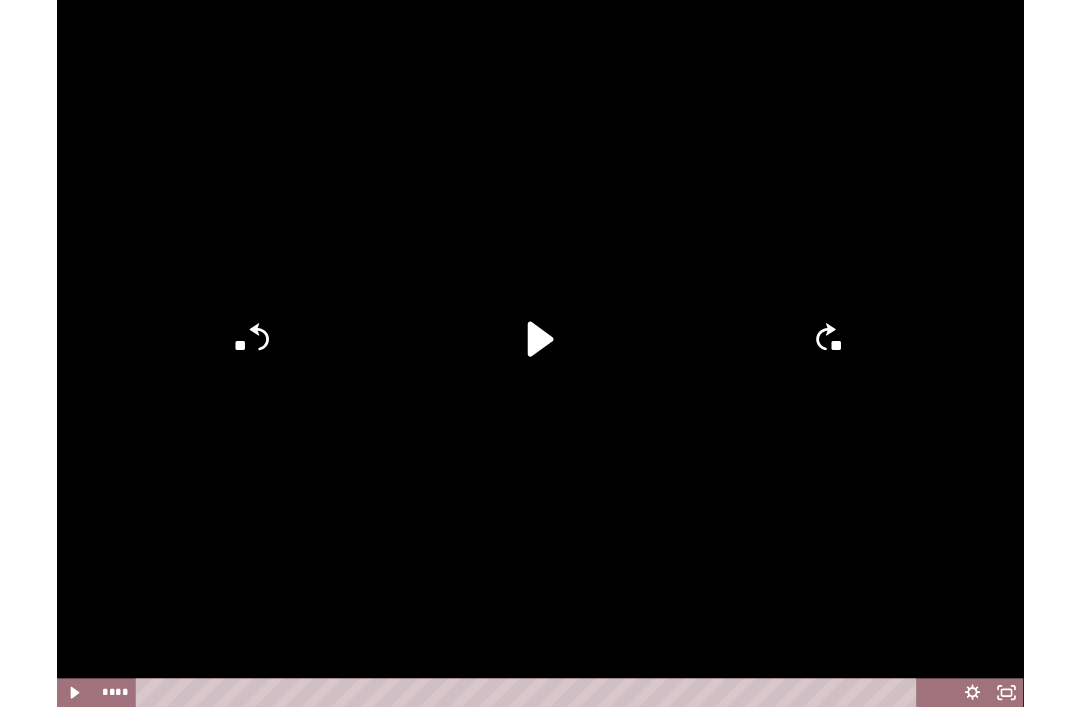 scroll, scrollTop: 62, scrollLeft: 0, axis: vertical 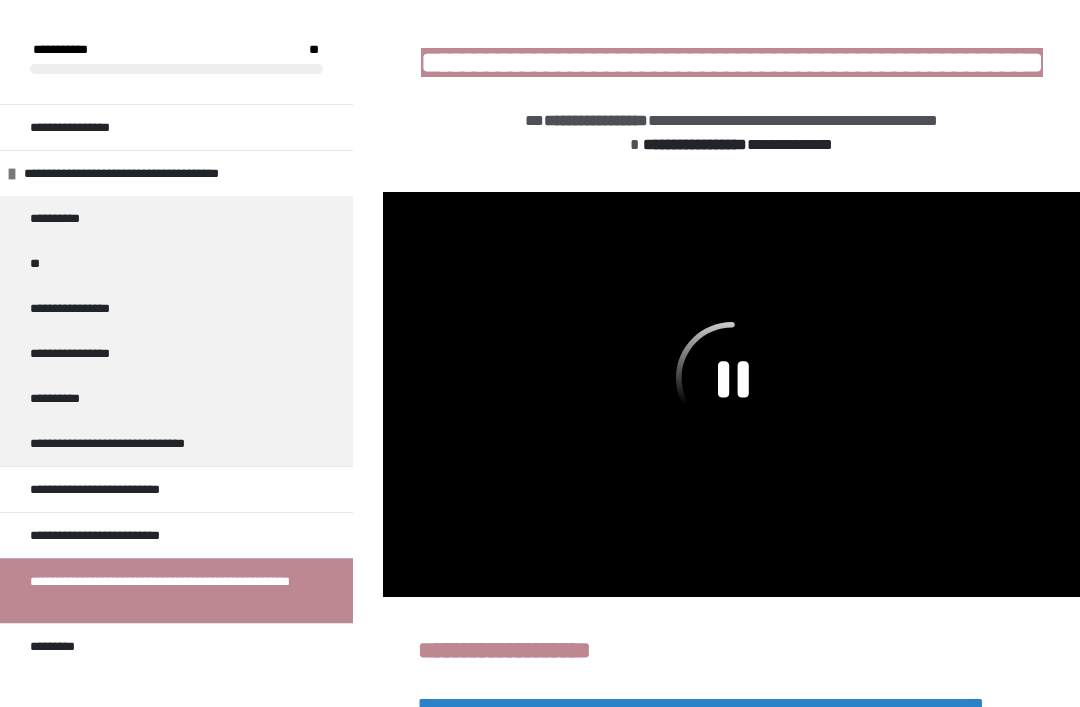 click 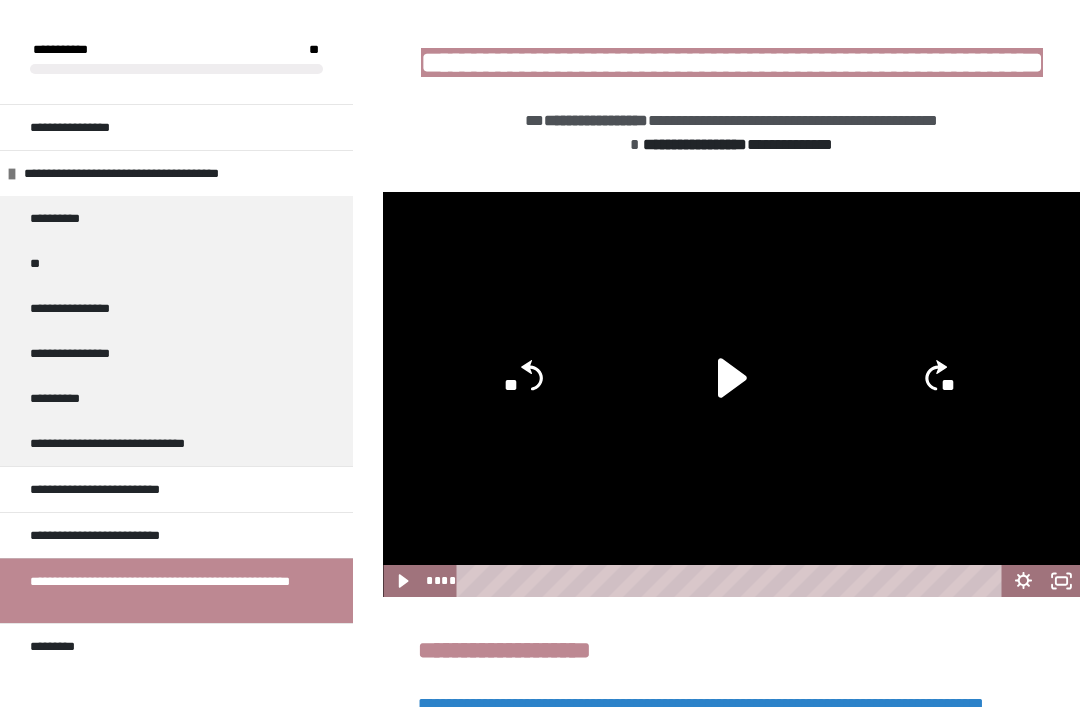 click 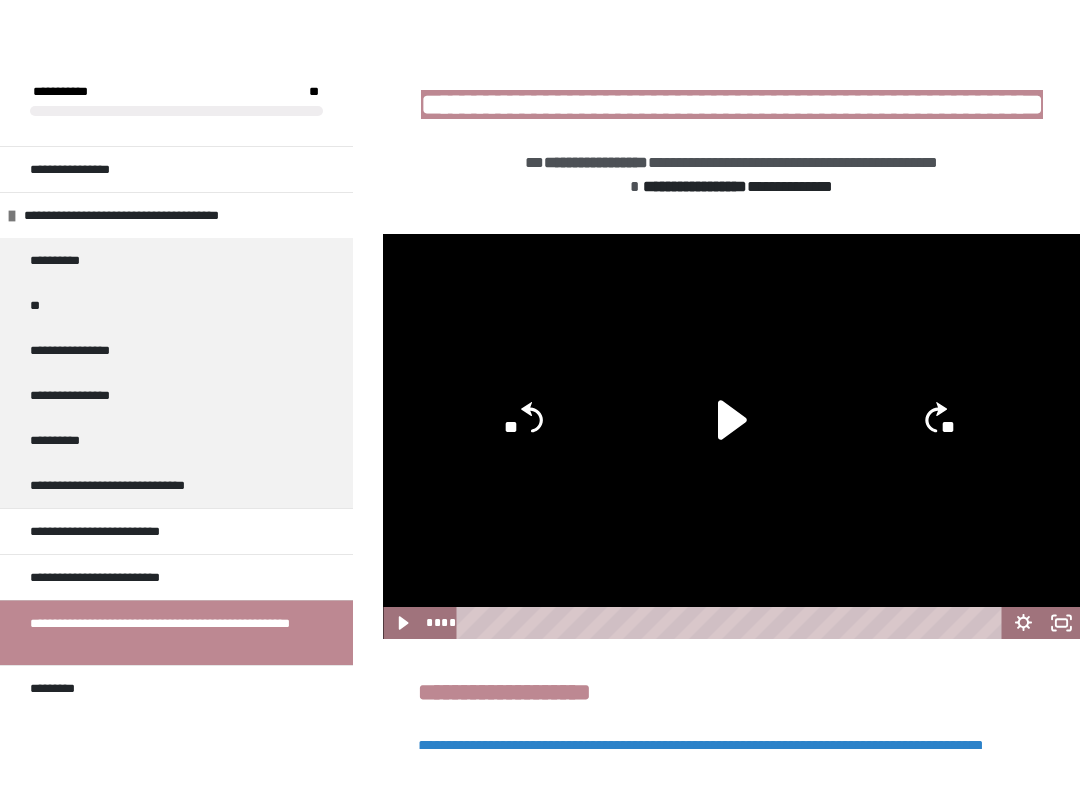scroll, scrollTop: 20, scrollLeft: 0, axis: vertical 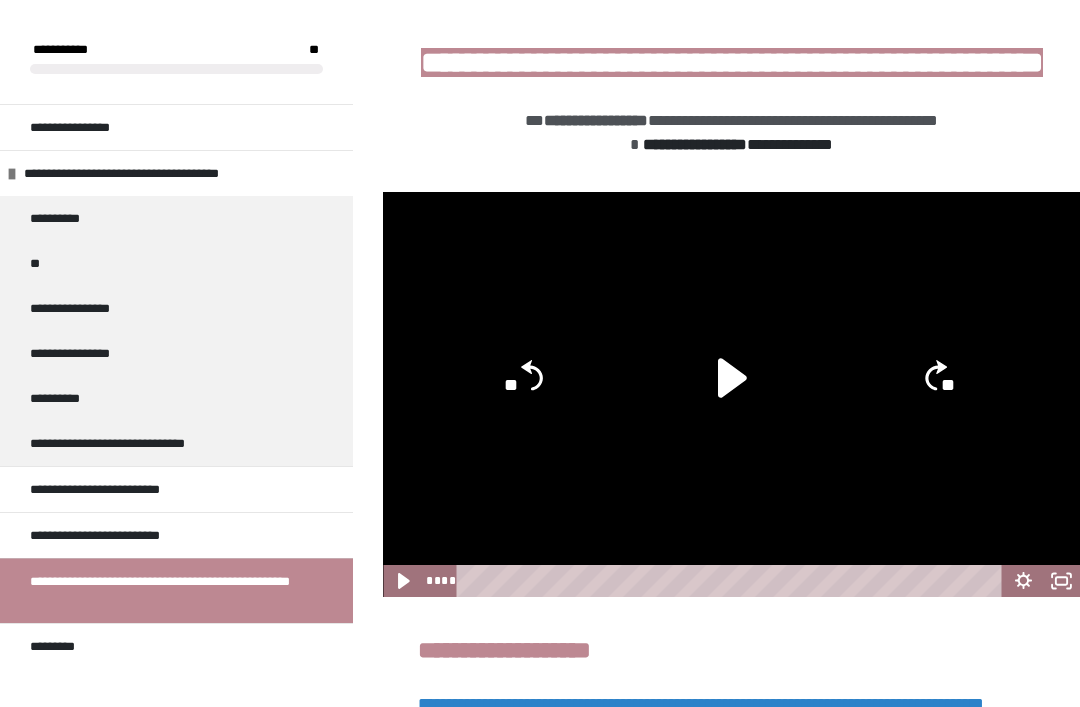 click 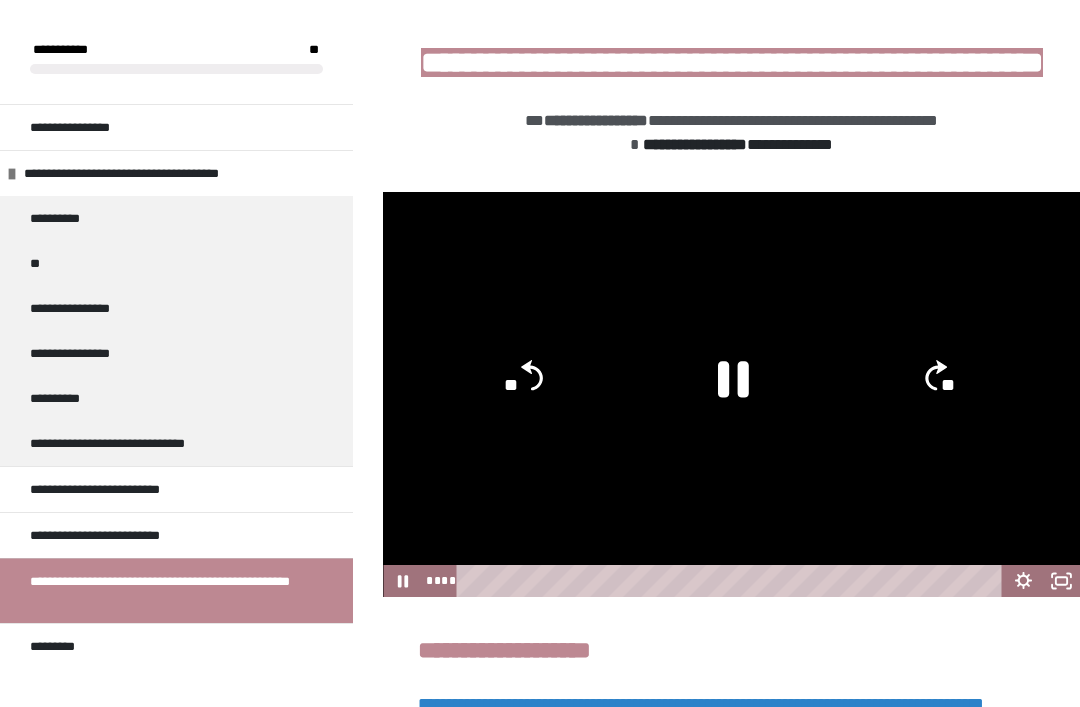 click on "**" 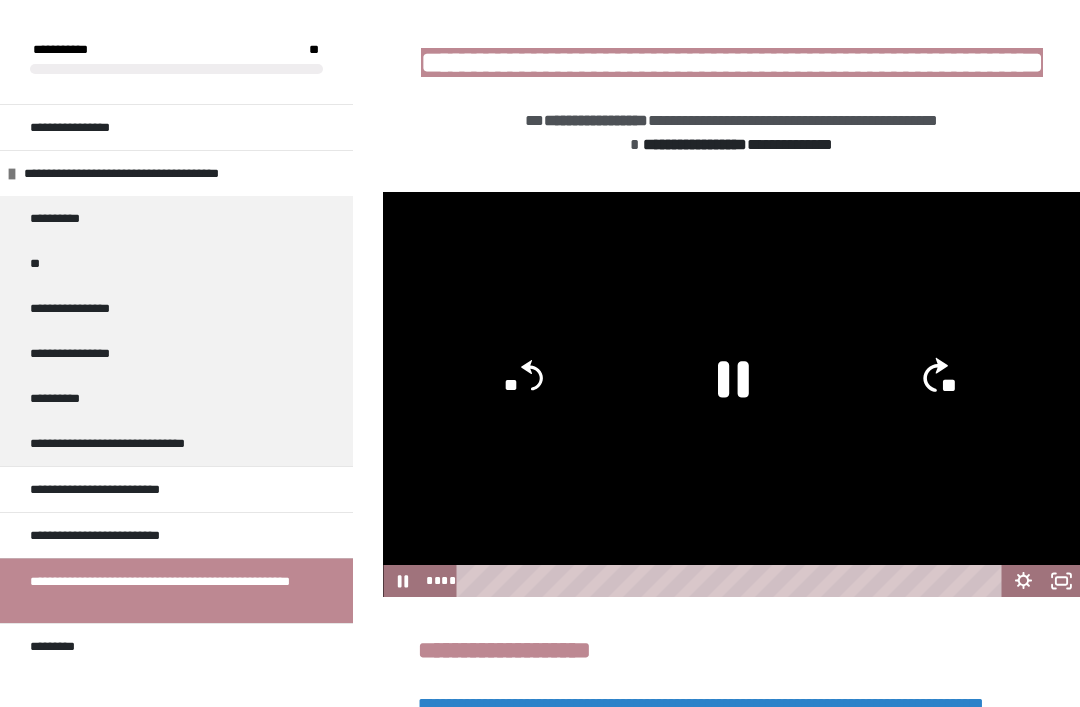 click on "**" 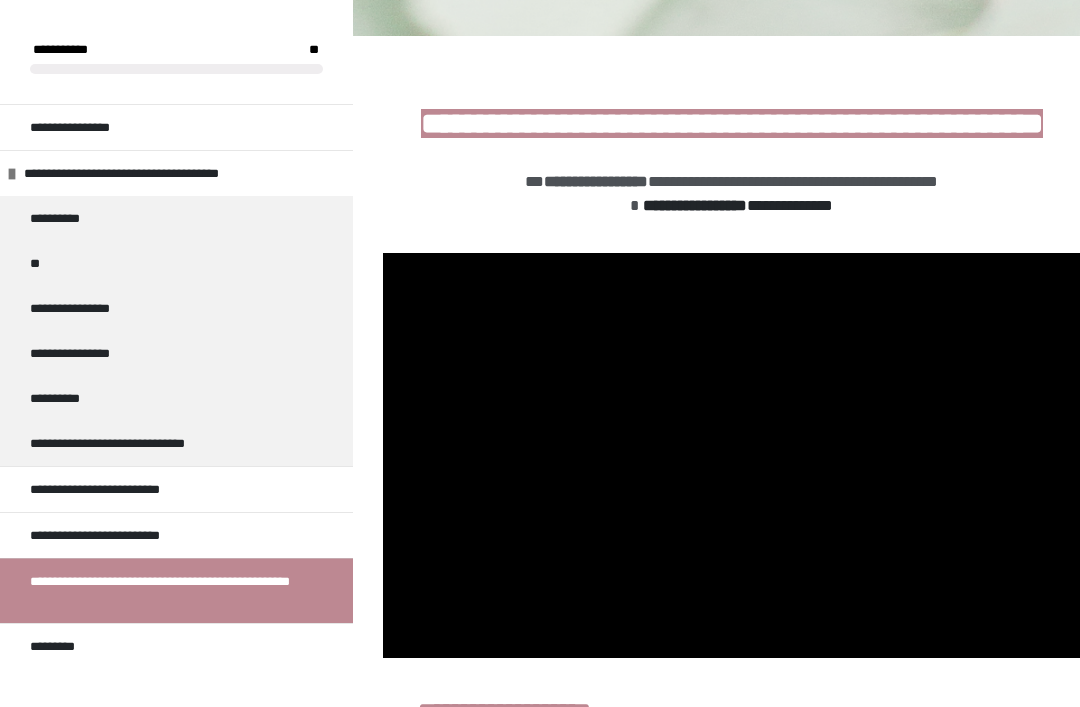 scroll, scrollTop: 230, scrollLeft: 0, axis: vertical 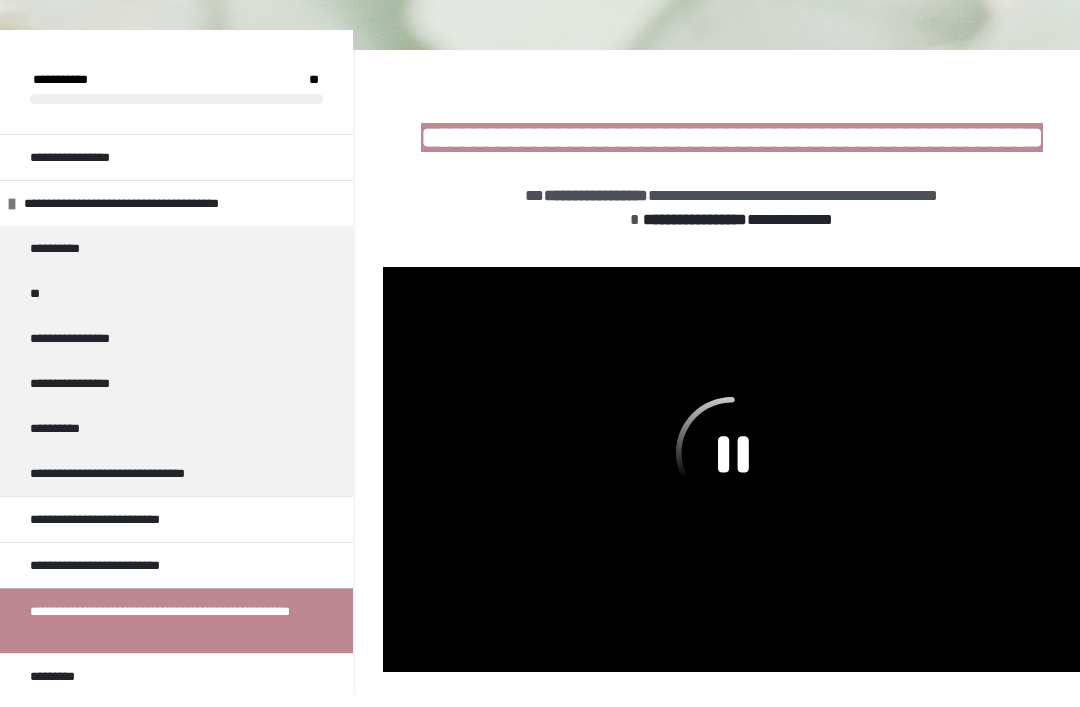click at bounding box center [731, 469] 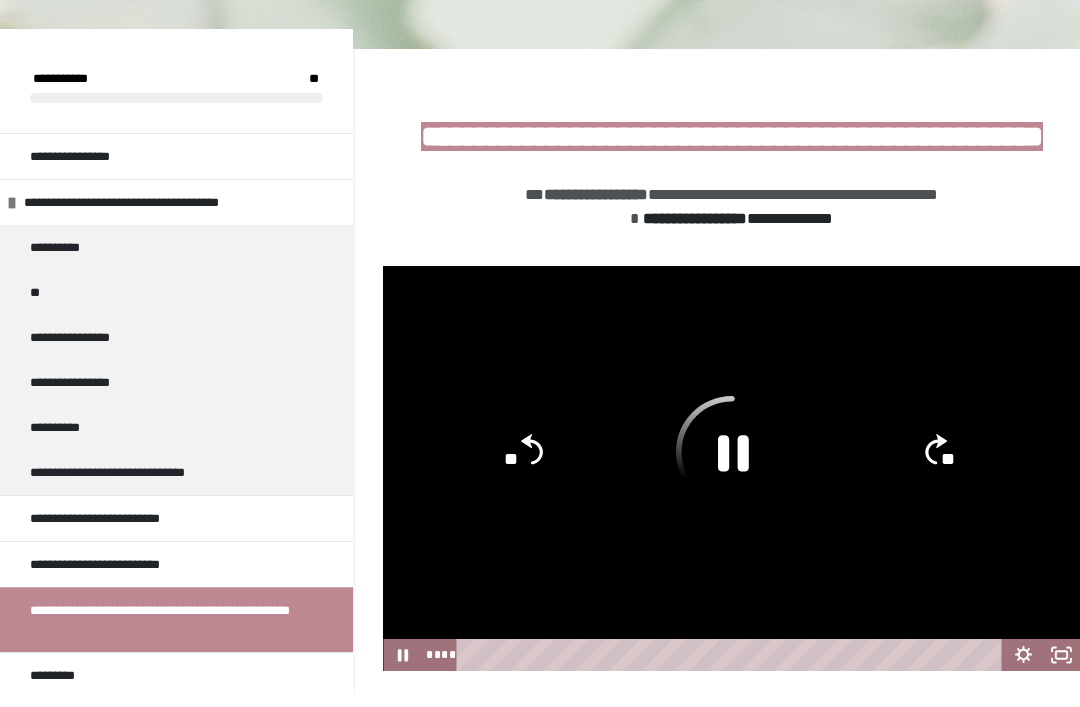 scroll, scrollTop: 233, scrollLeft: 0, axis: vertical 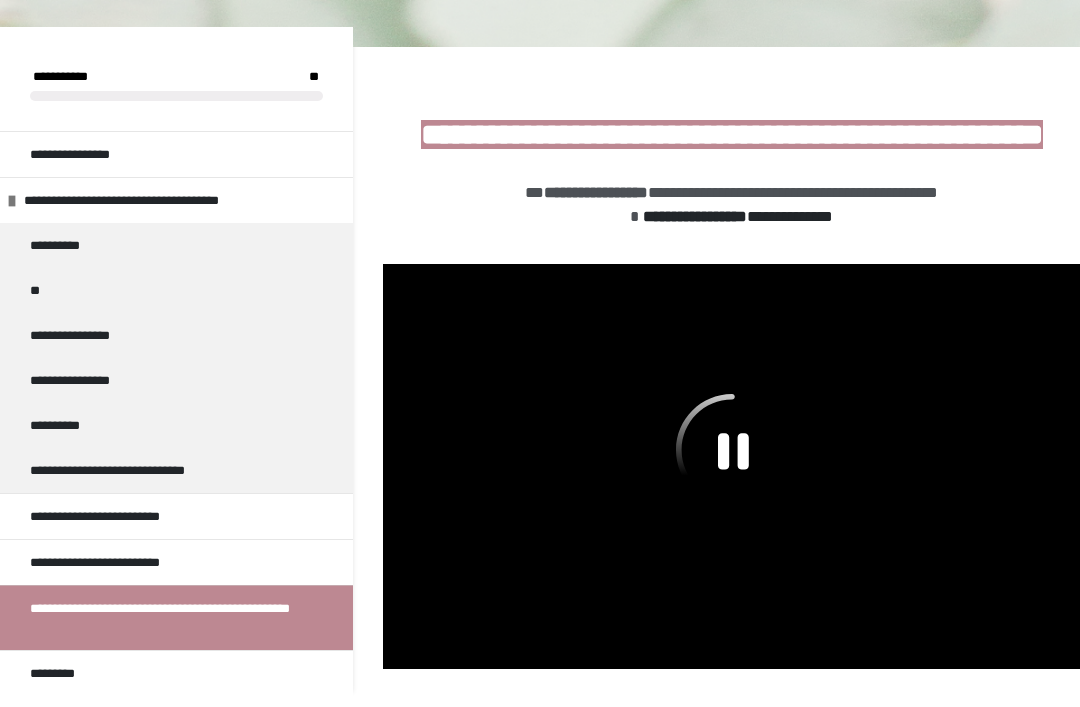 click on "**********" at bounding box center [168, 618] 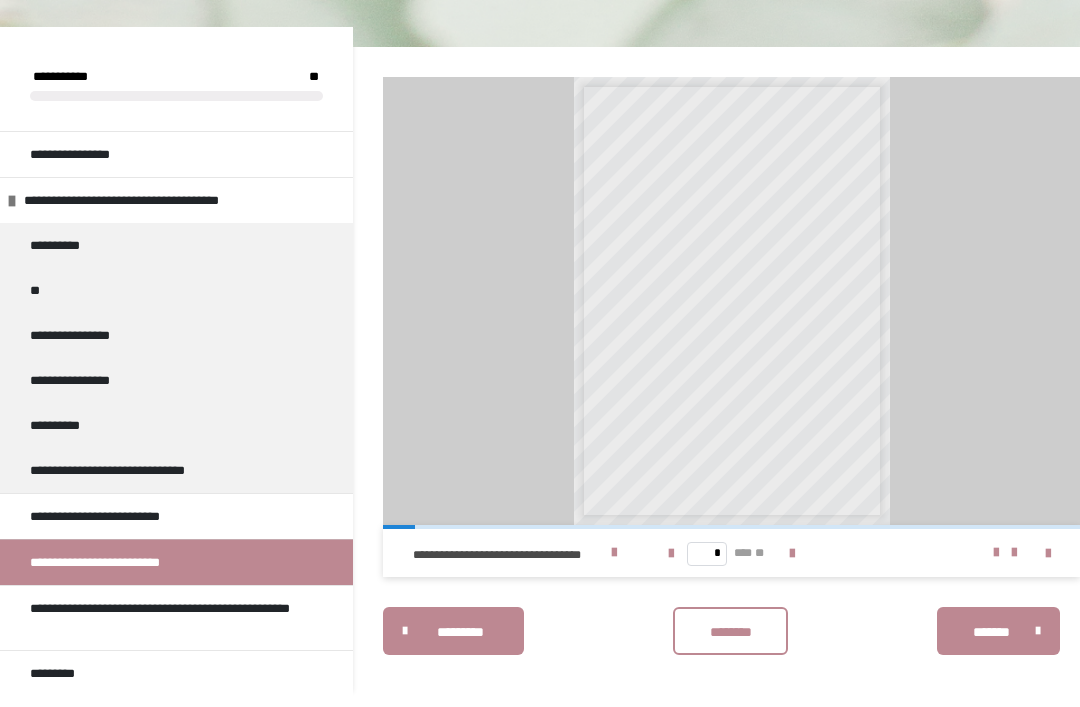 click on "**********" at bounding box center (168, 618) 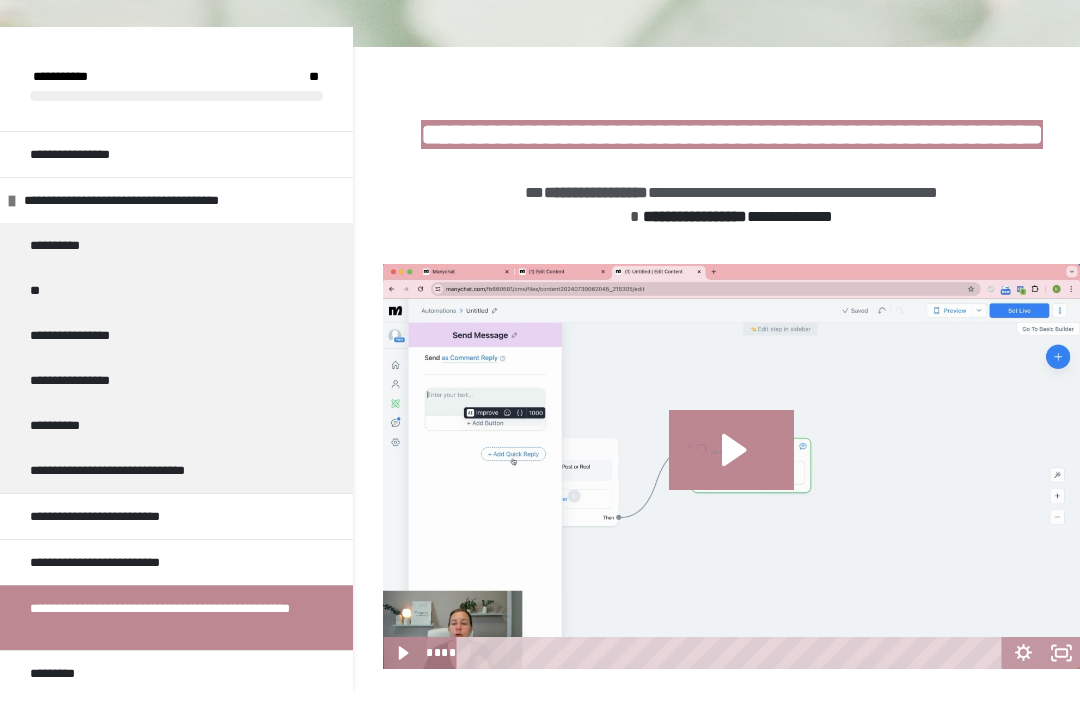 click 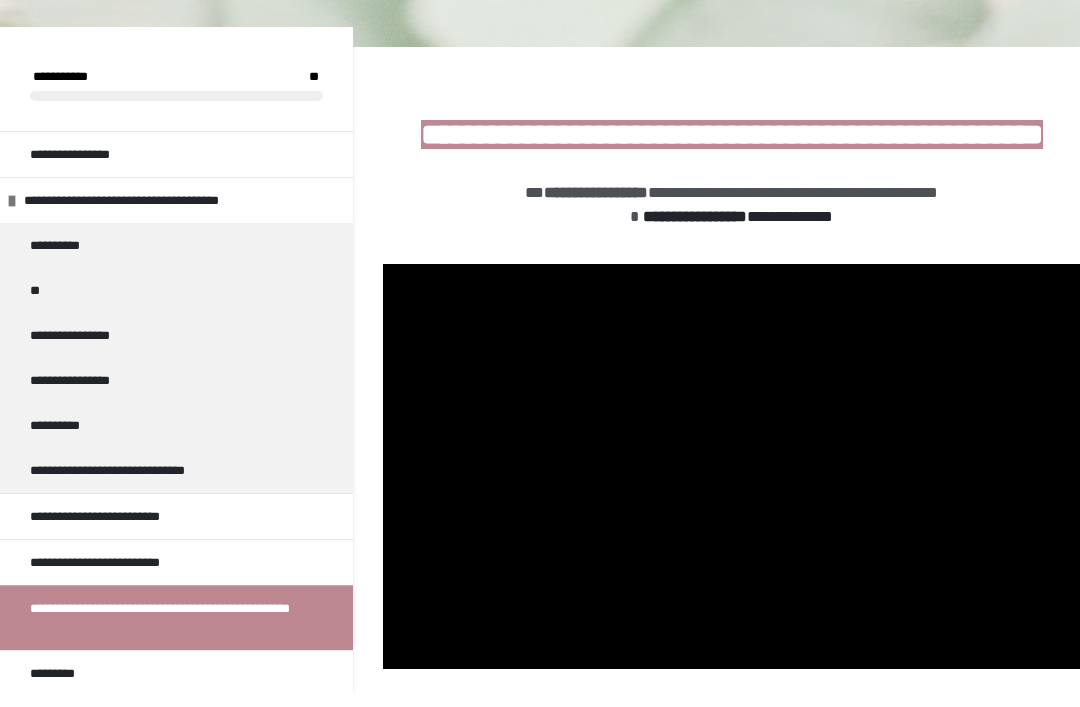 click at bounding box center (731, 466) 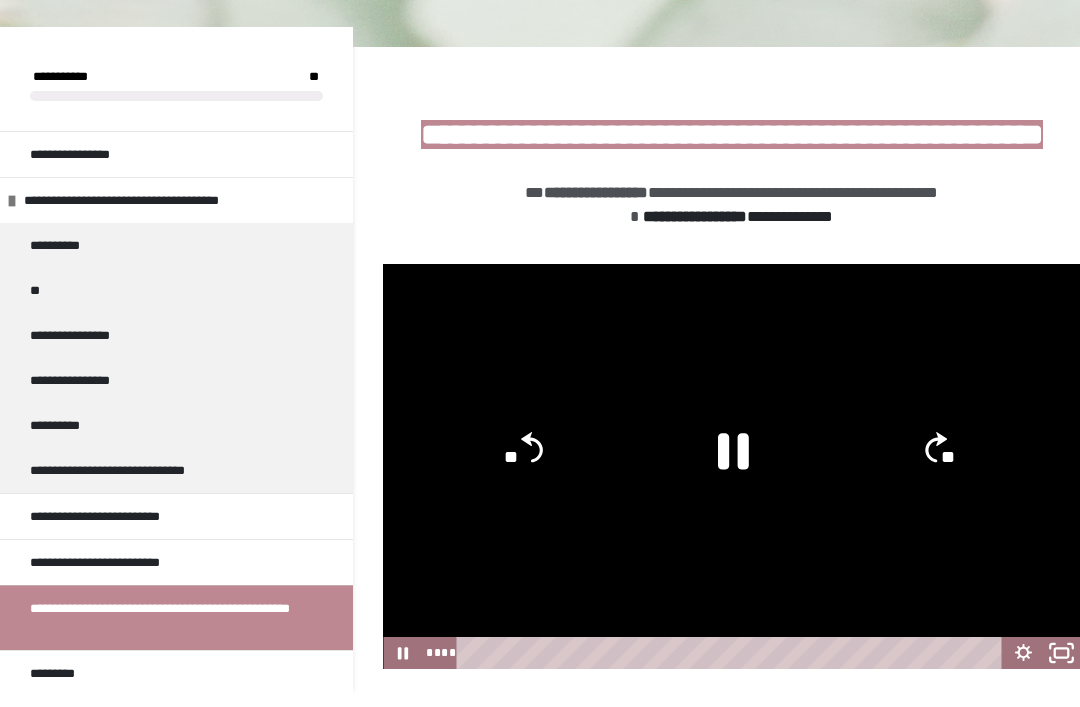 click 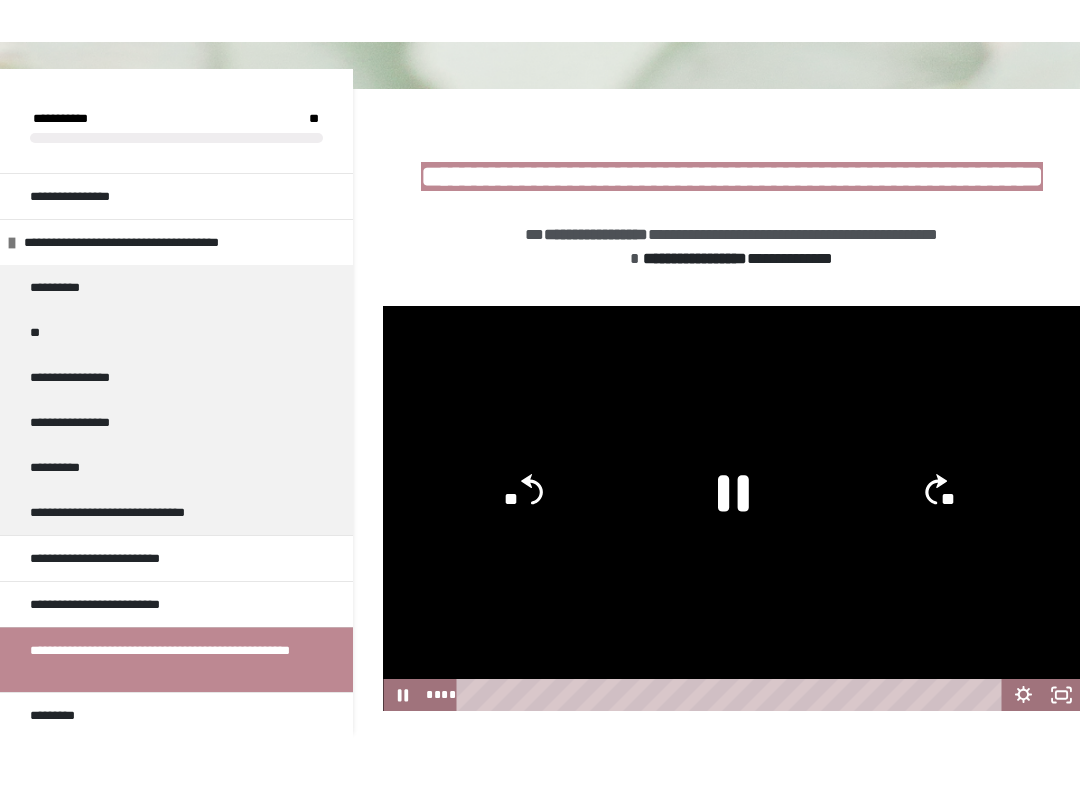 scroll, scrollTop: 20, scrollLeft: 0, axis: vertical 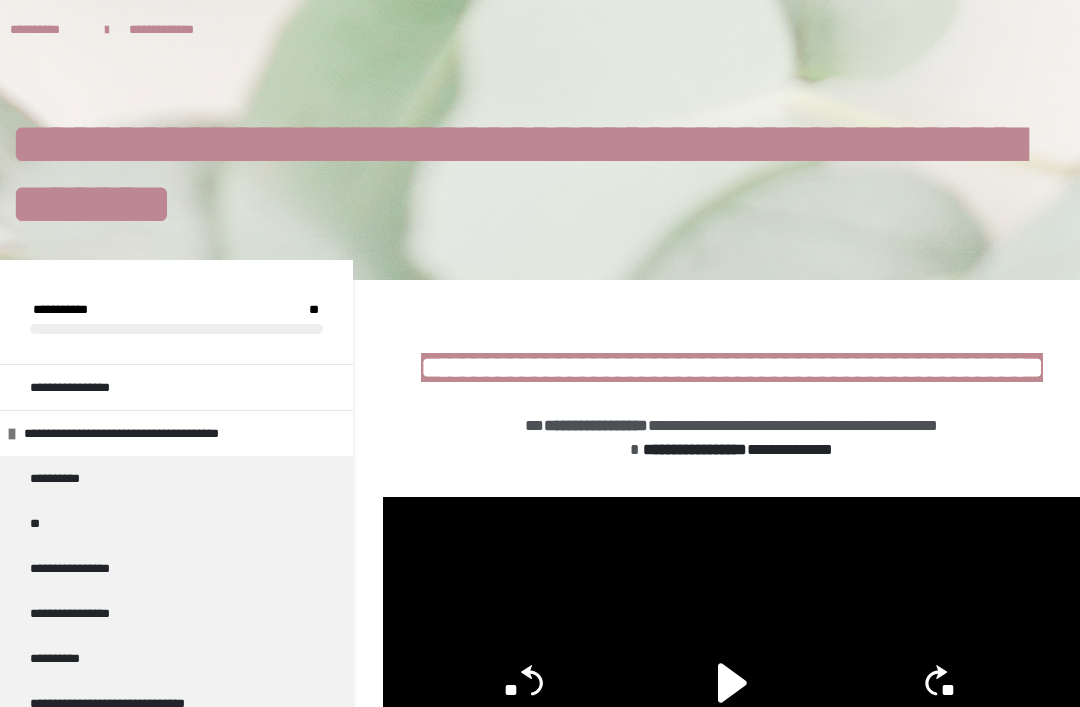 click on "**" at bounding box center (38, 523) 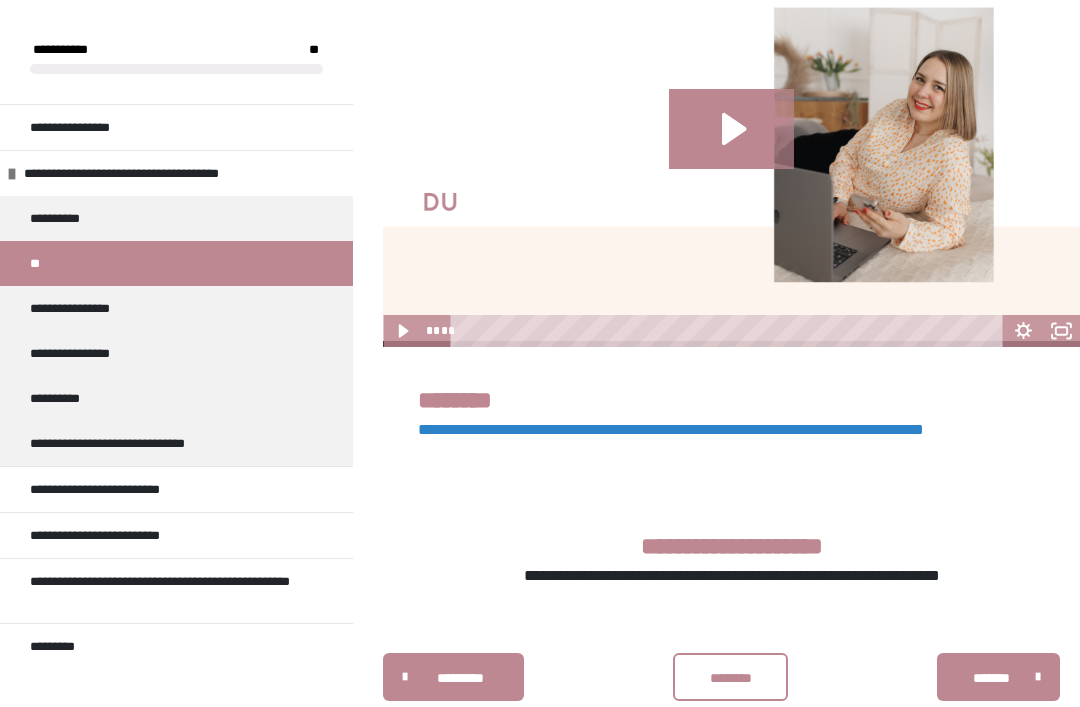 scroll, scrollTop: 520, scrollLeft: 0, axis: vertical 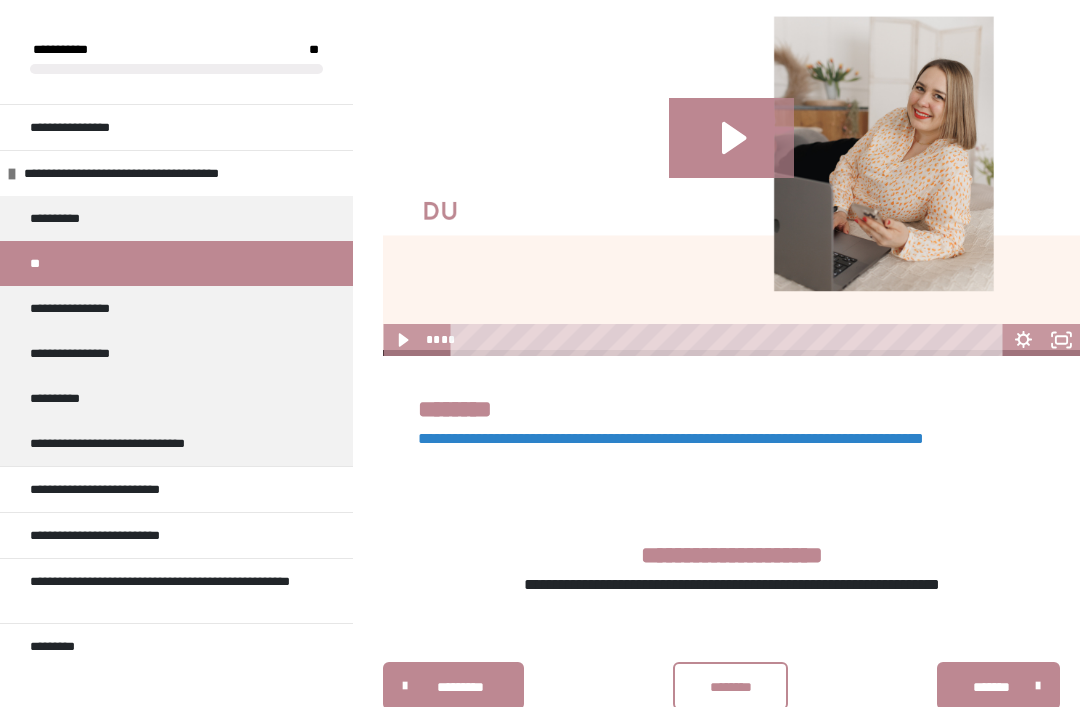 click on "**********" at bounding box center (671, 438) 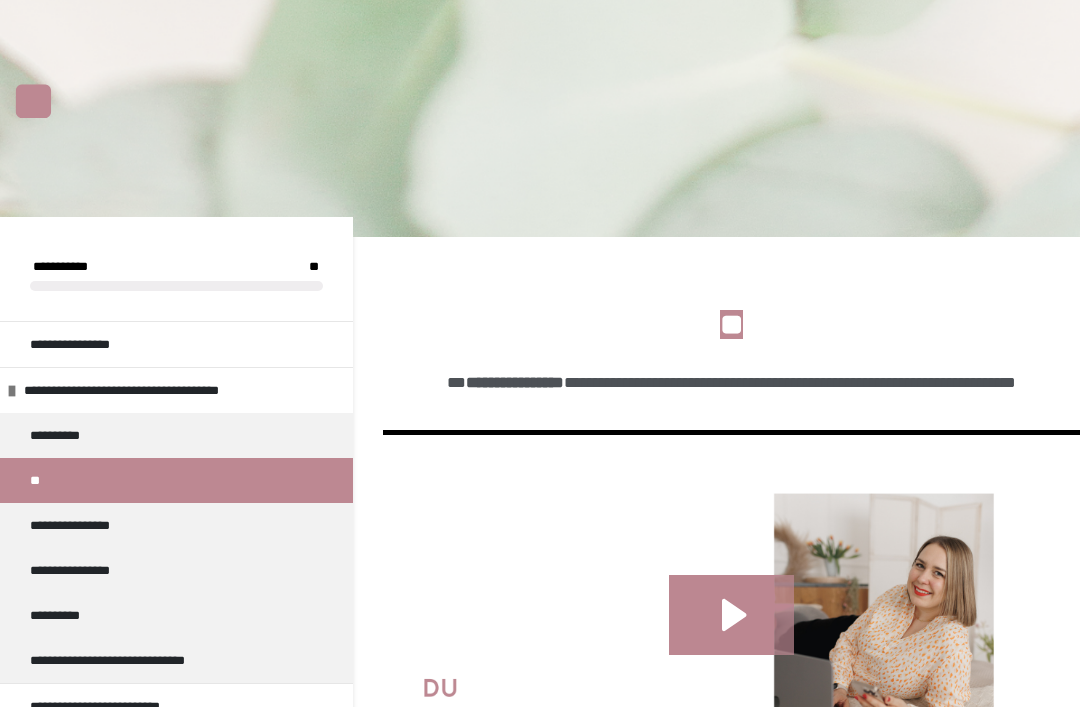 scroll, scrollTop: 0, scrollLeft: 0, axis: both 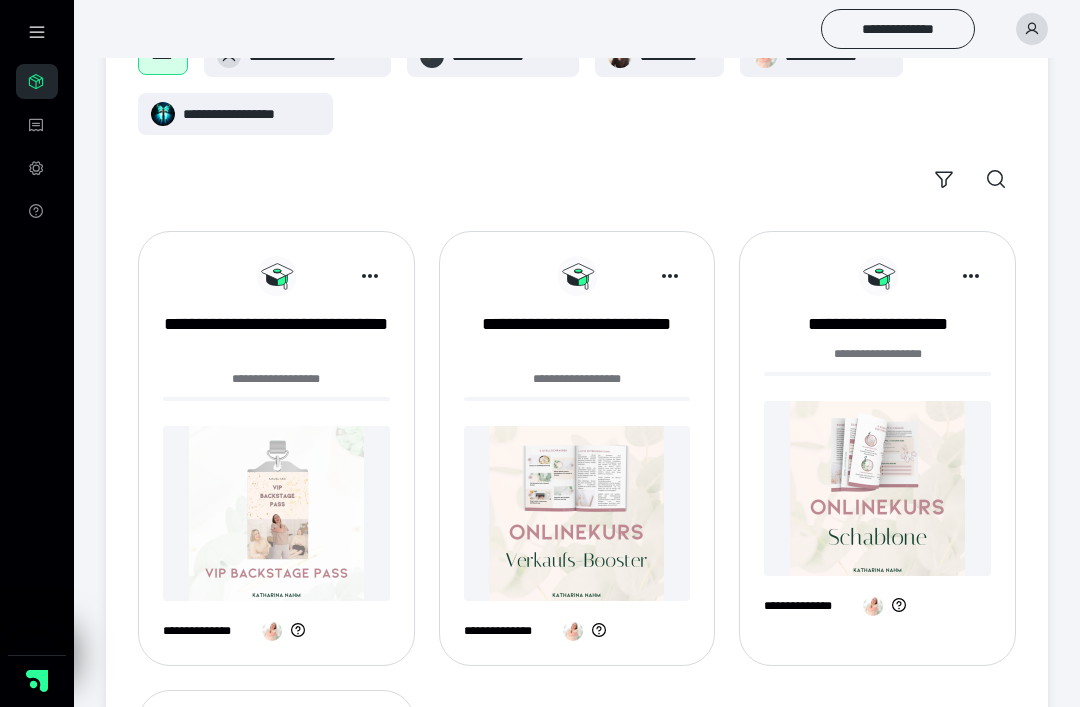 click at bounding box center [577, 513] 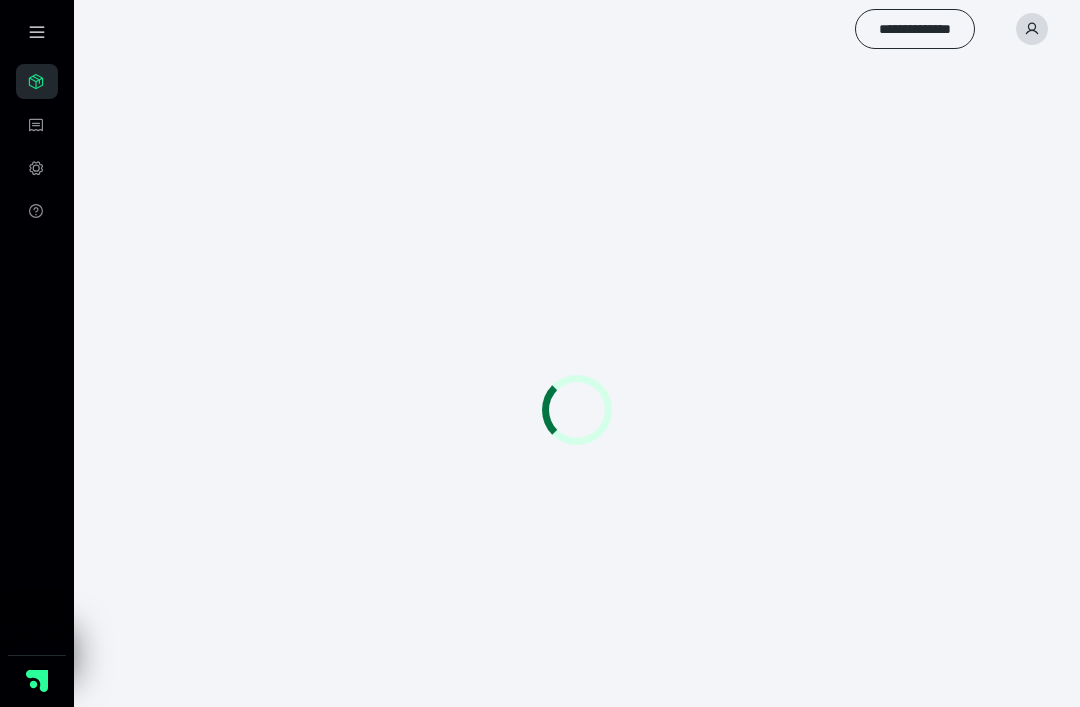 scroll, scrollTop: 0, scrollLeft: 0, axis: both 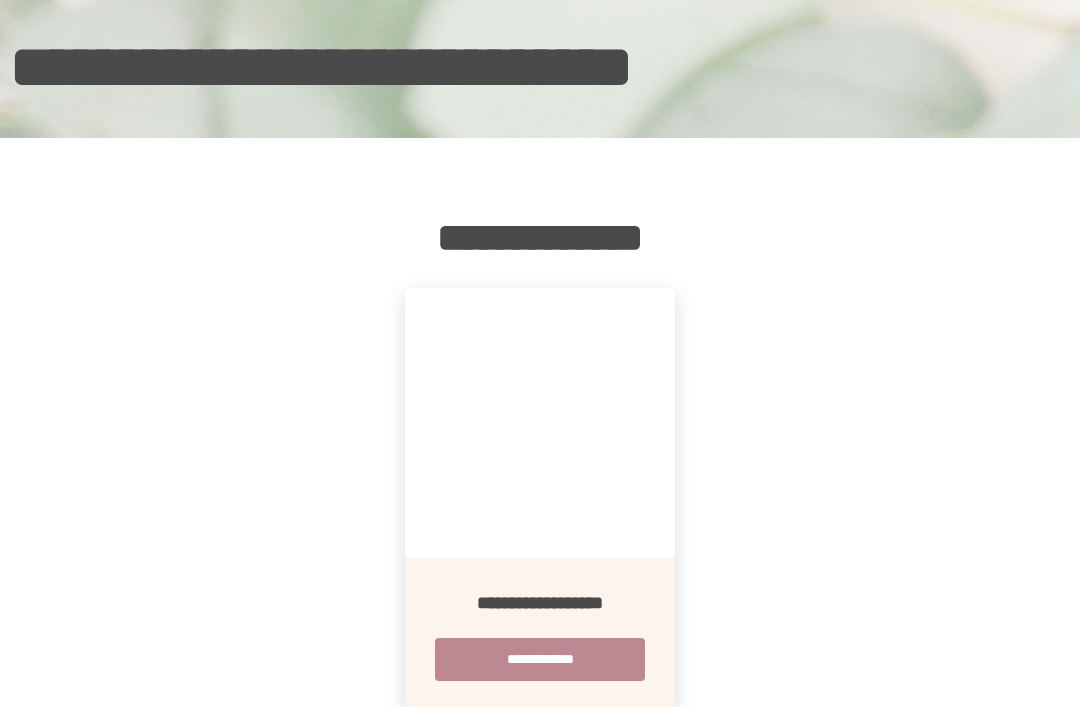 click on "**********" at bounding box center [540, 529] 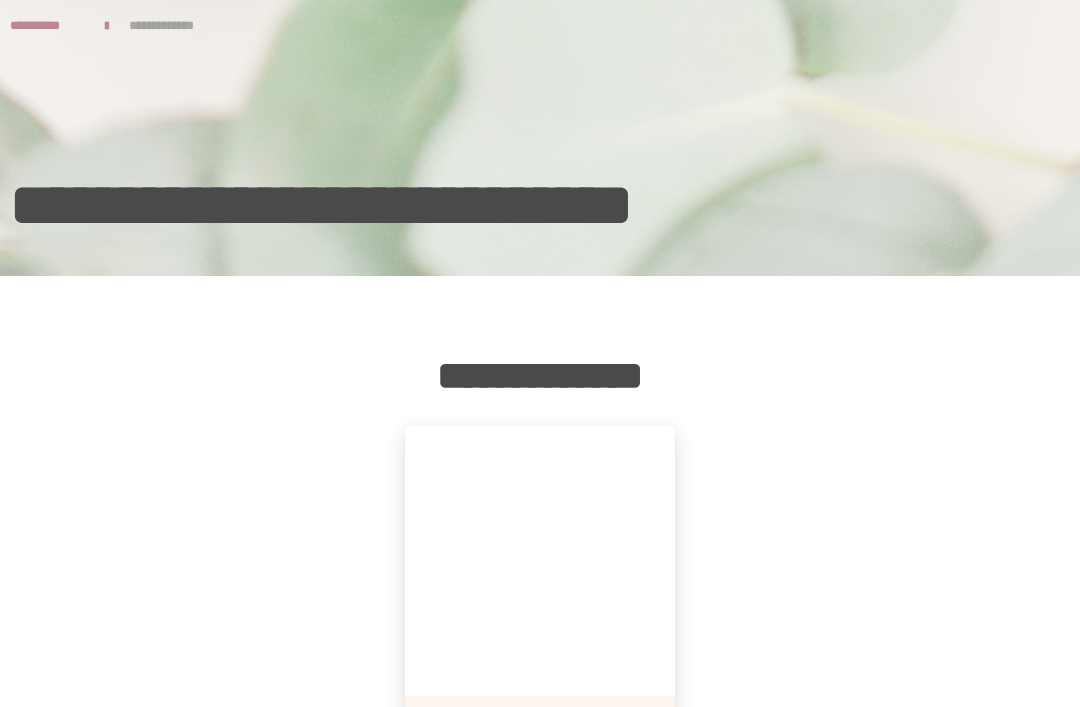scroll, scrollTop: 0, scrollLeft: 0, axis: both 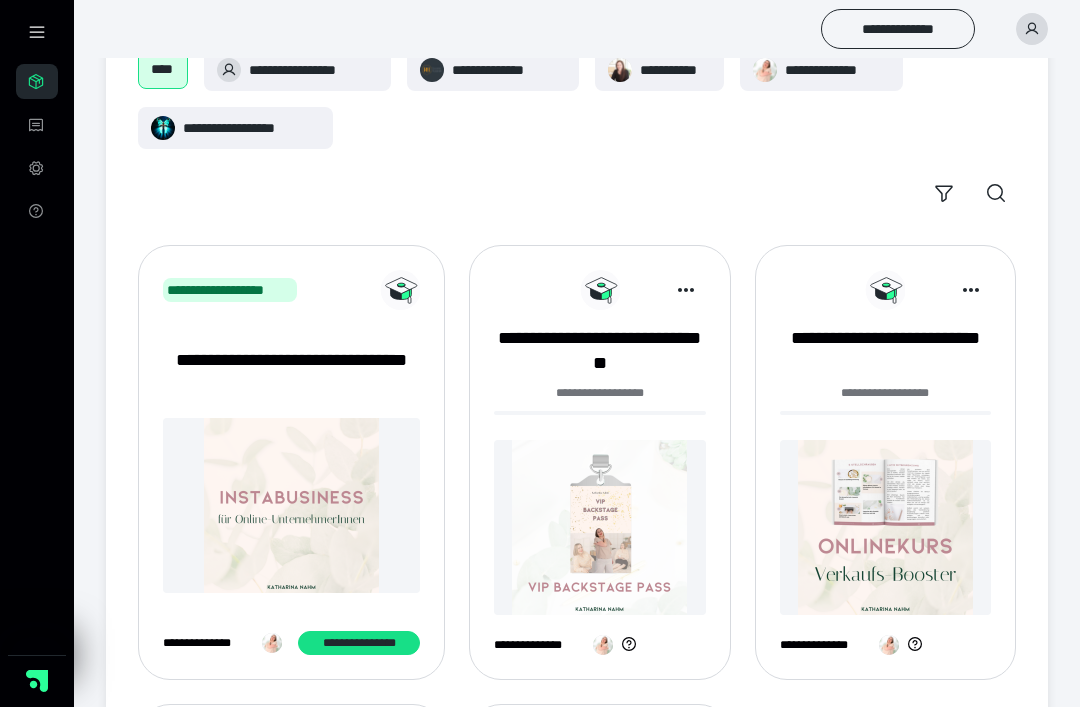 click at bounding box center (885, 527) 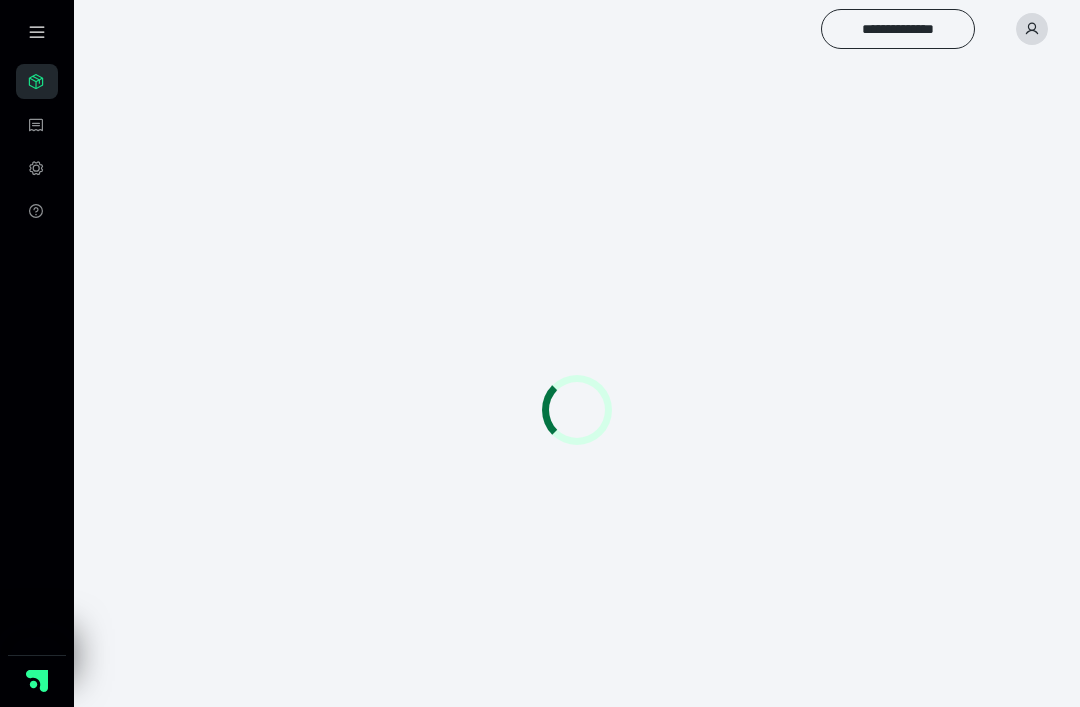 scroll, scrollTop: 0, scrollLeft: 0, axis: both 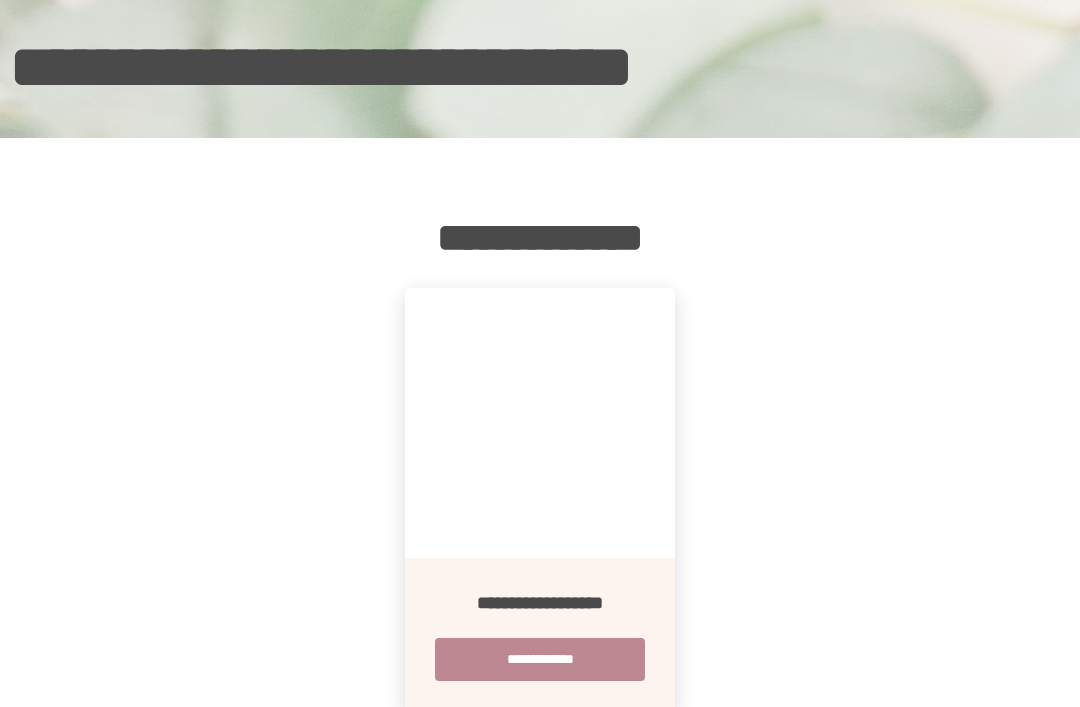 click on "**********" at bounding box center (540, 659) 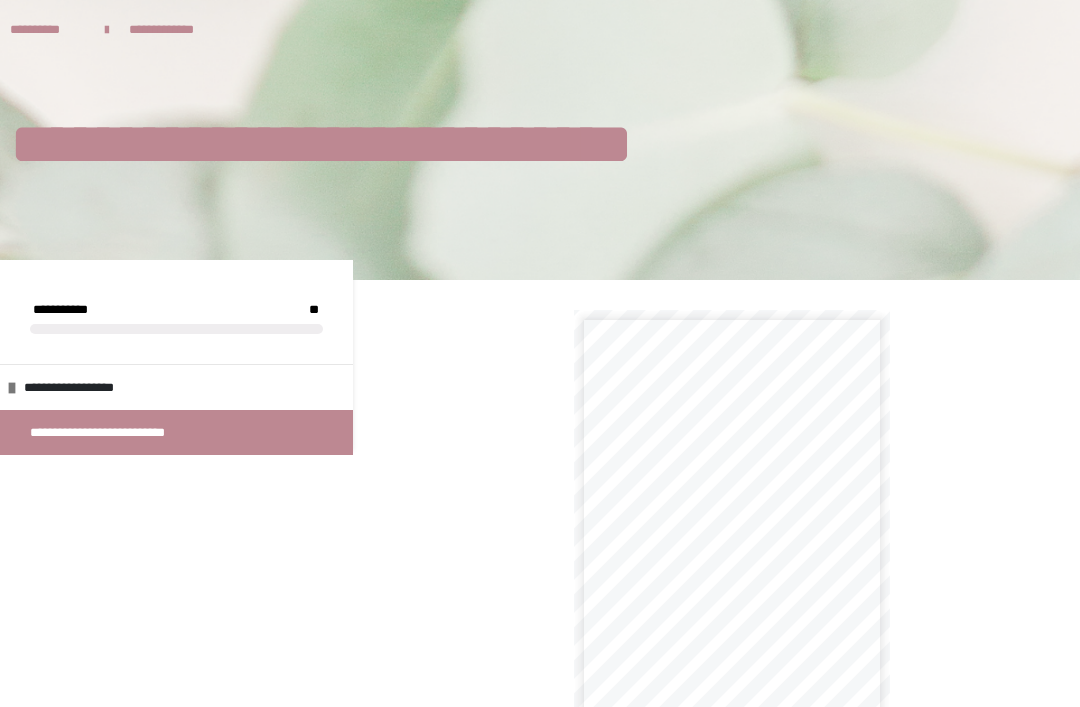 click on "**********" at bounding box center [732, 554] 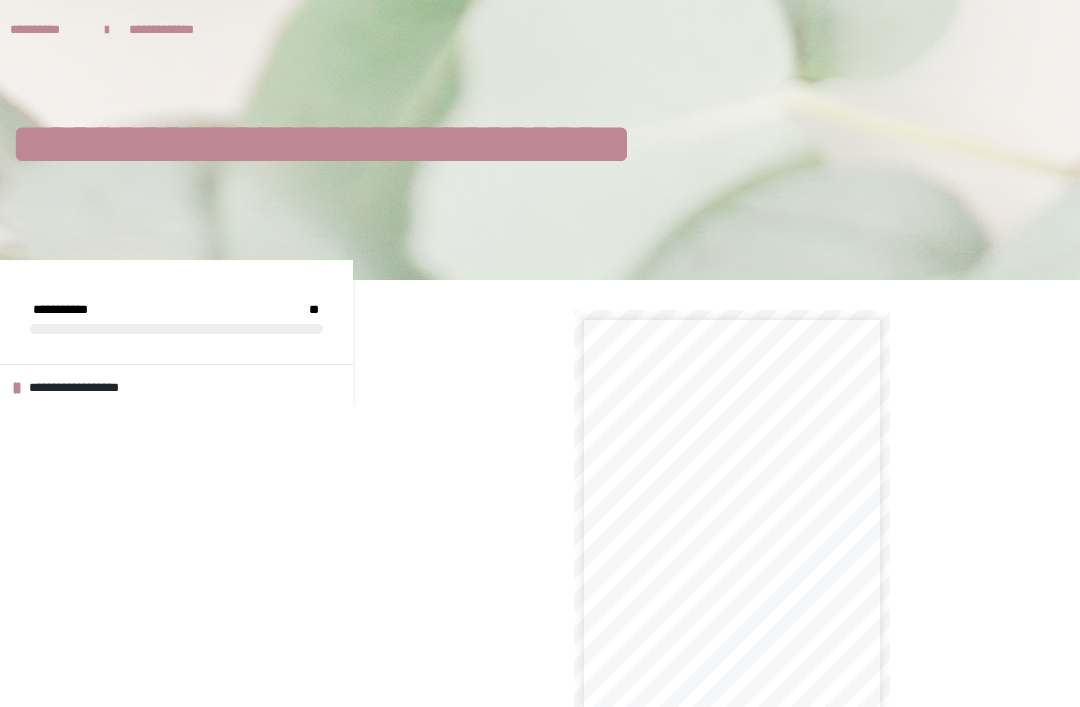 click on "**********" at bounding box center (85, 387) 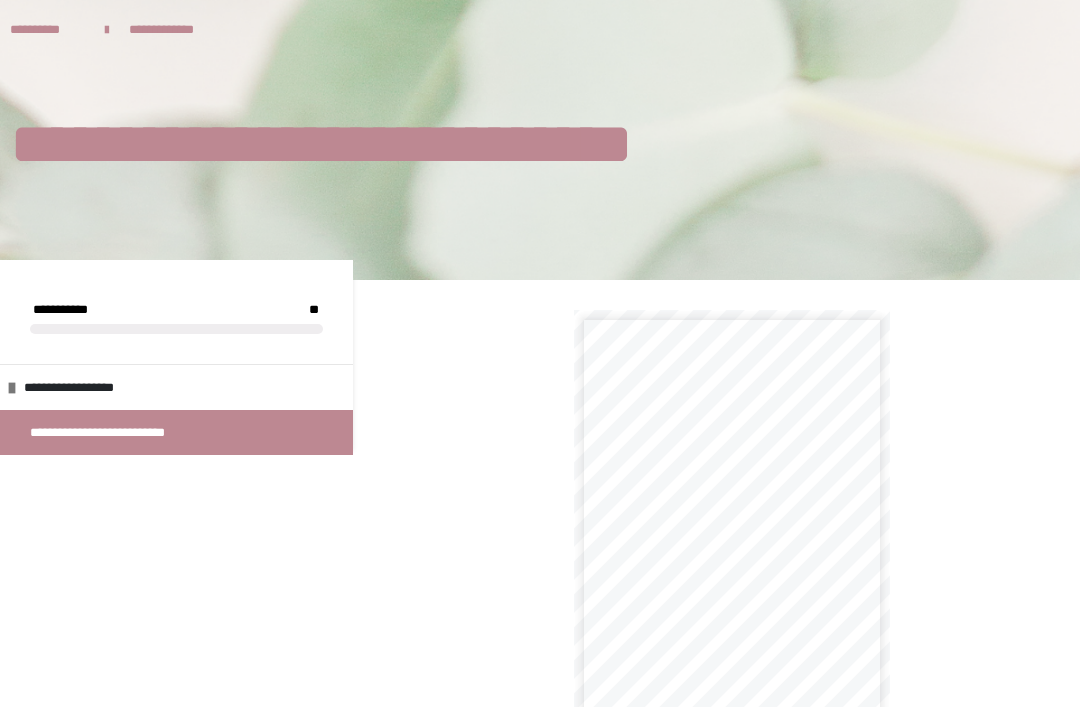 click on "**********" at bounding box center (176, 312) 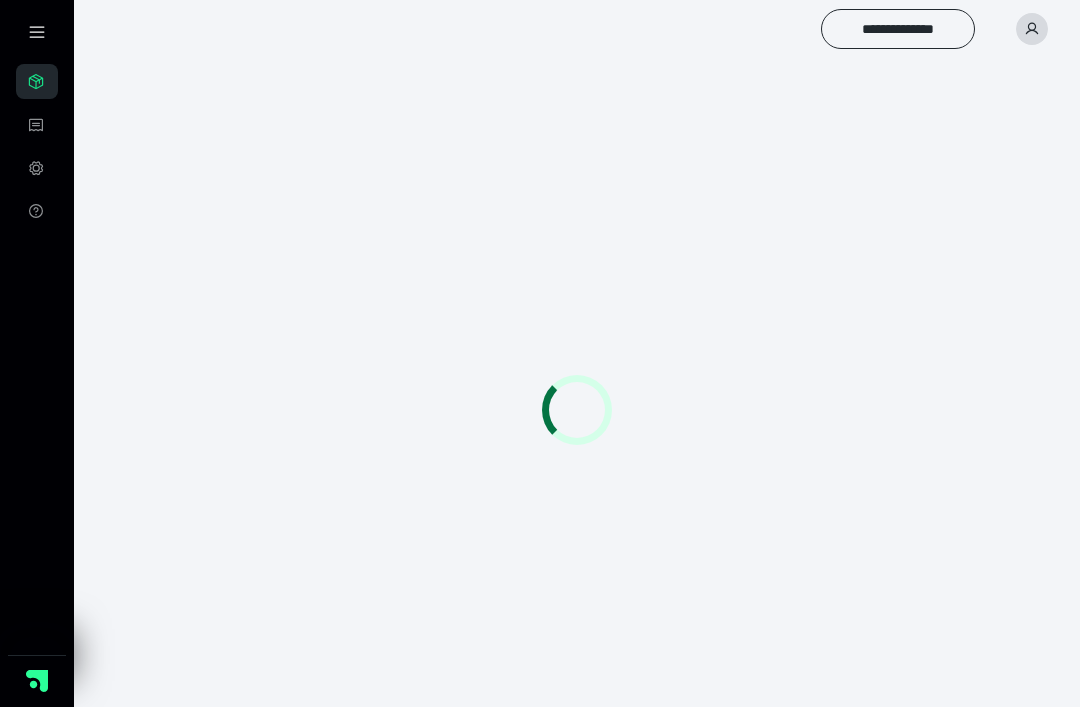 scroll, scrollTop: 0, scrollLeft: 0, axis: both 